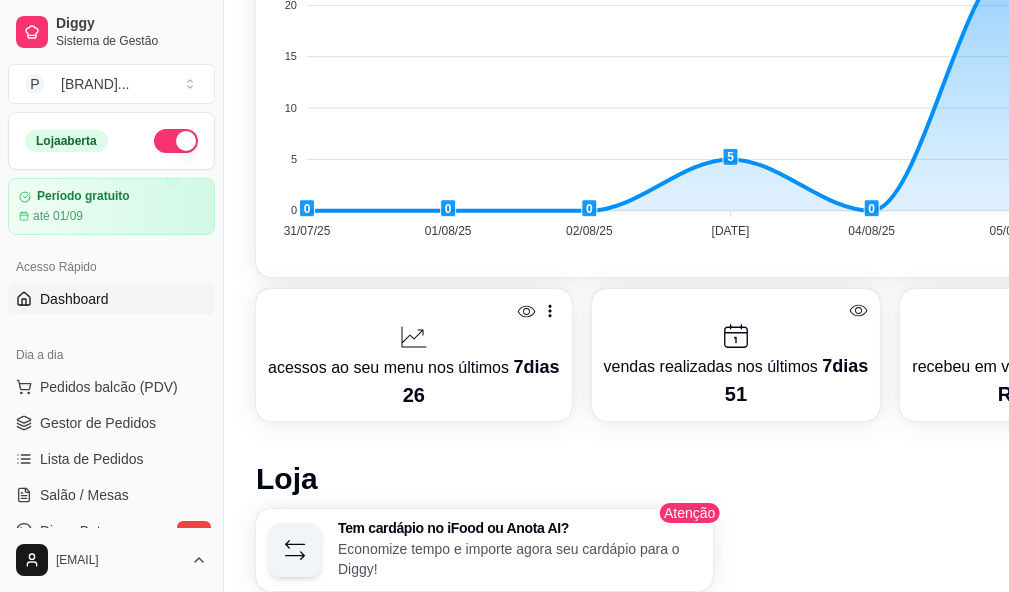 scroll, scrollTop: 1100, scrollLeft: 0, axis: vertical 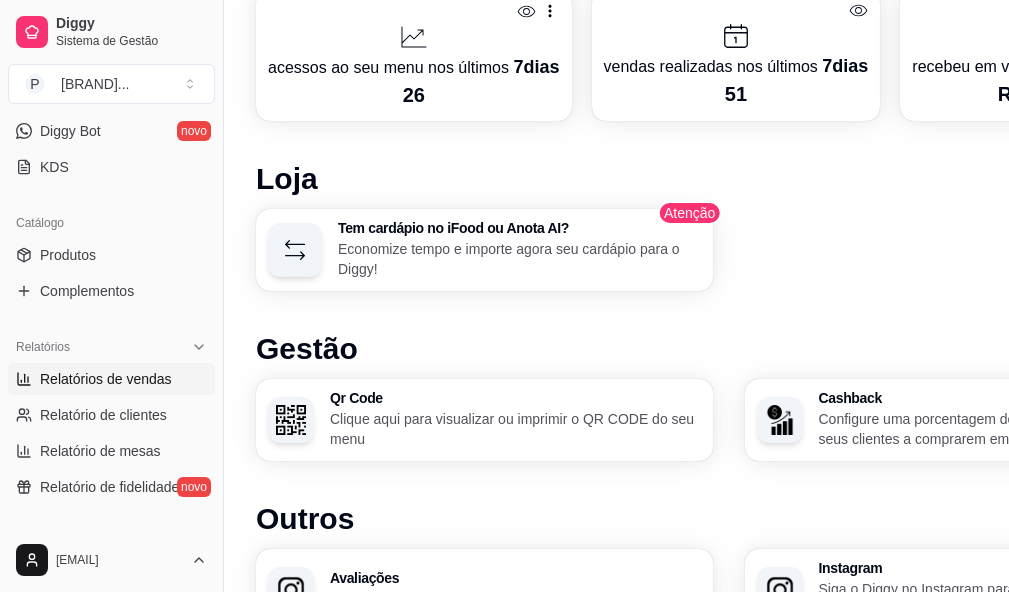 click on "Relatórios de vendas" at bounding box center [106, 379] 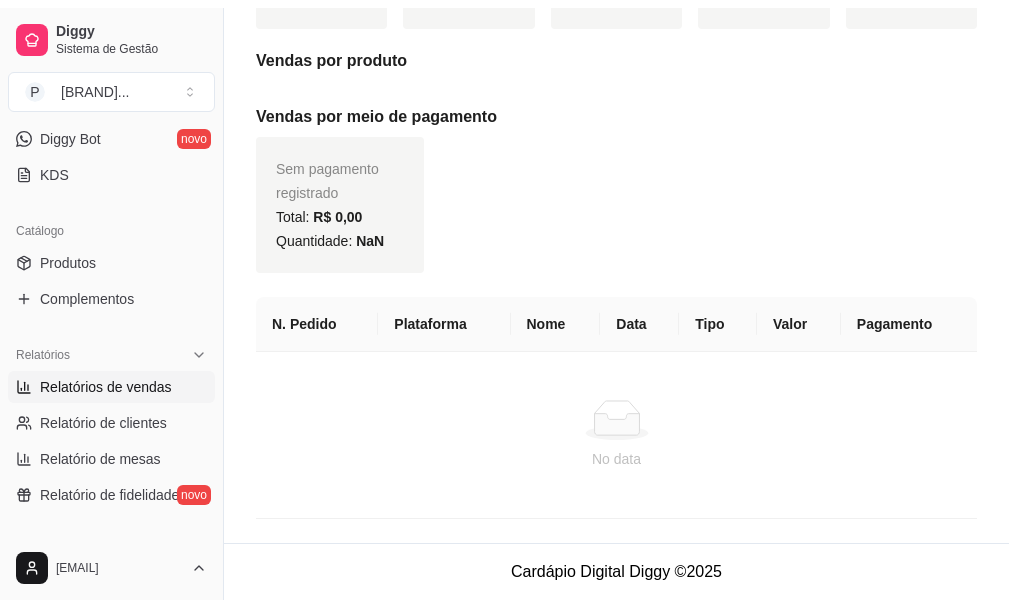scroll, scrollTop: 0, scrollLeft: 0, axis: both 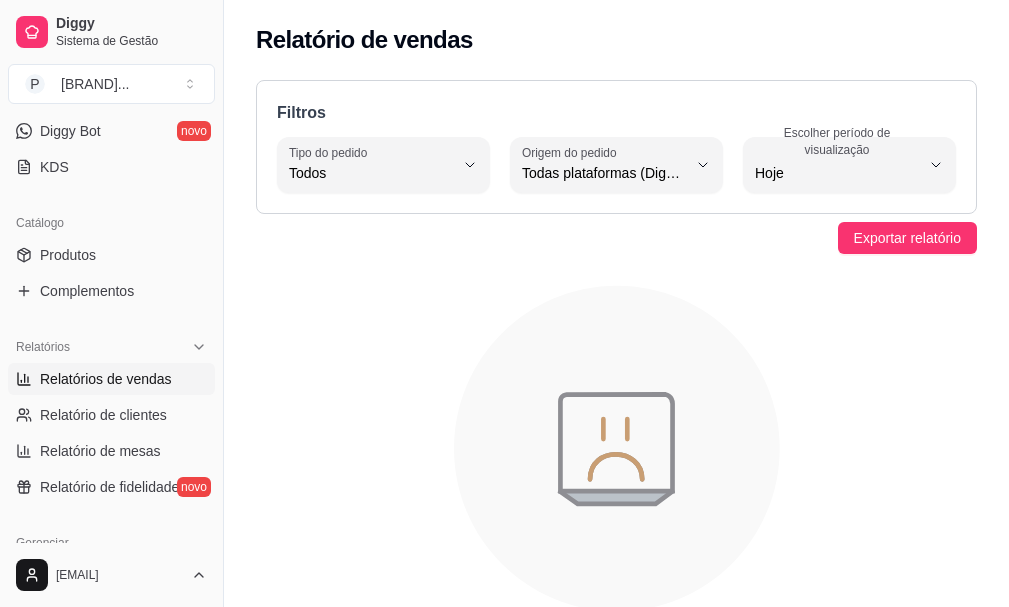 drag, startPoint x: 589, startPoint y: 284, endPoint x: 690, endPoint y: 267, distance: 102.4207 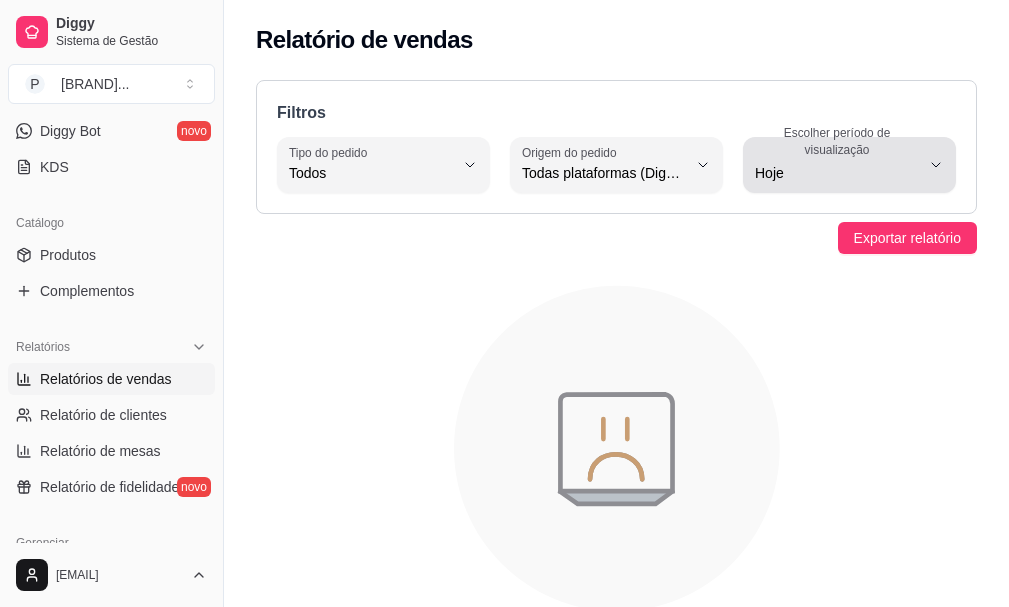 click on "Hoje" at bounding box center [837, 173] 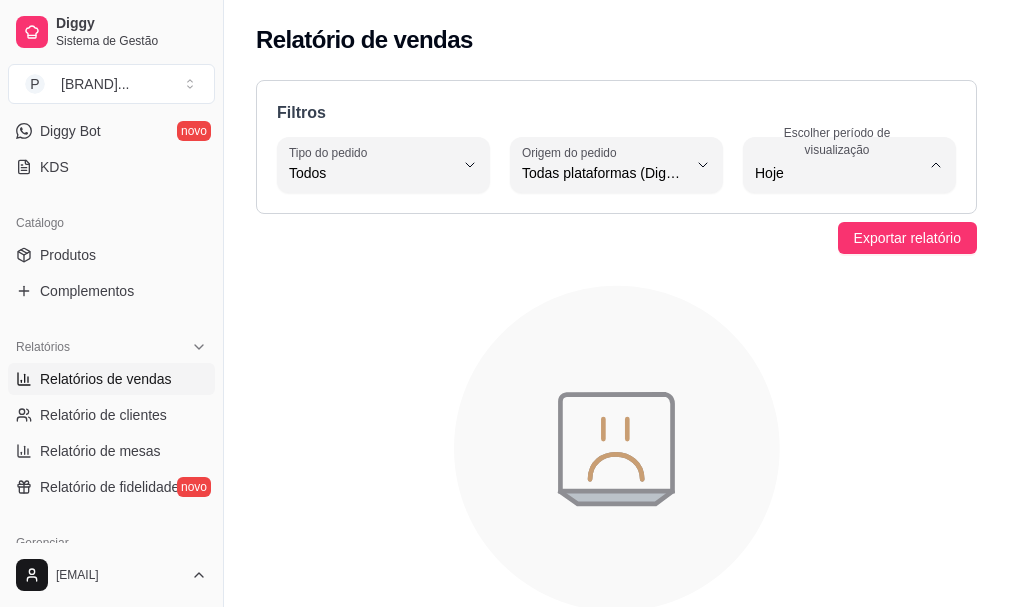 click on "Ontem" at bounding box center [840, 253] 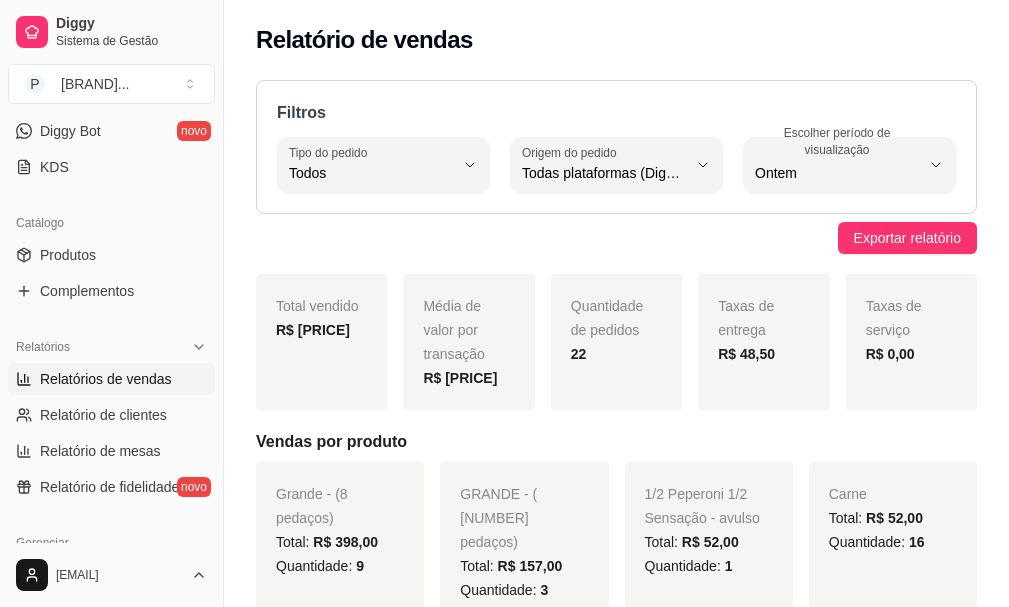 drag, startPoint x: 374, startPoint y: 288, endPoint x: 477, endPoint y: 289, distance: 103.00485 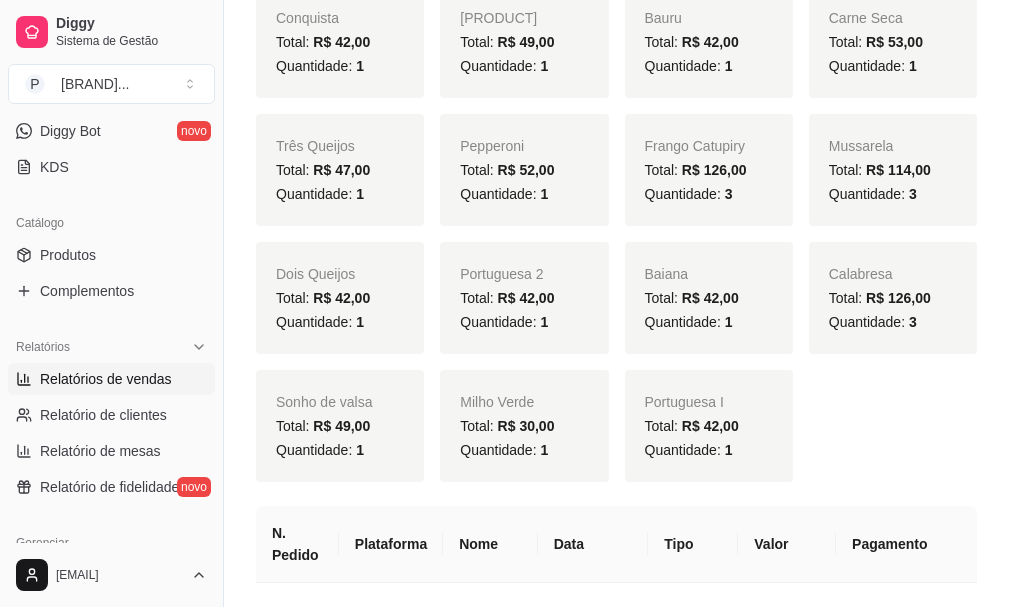 scroll, scrollTop: 2300, scrollLeft: 0, axis: vertical 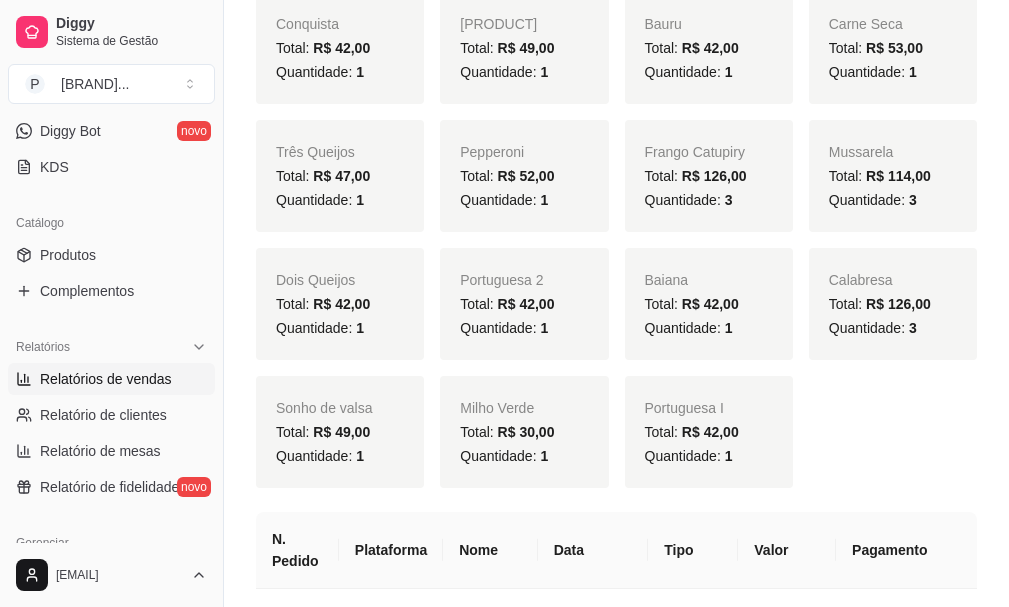 drag, startPoint x: 433, startPoint y: 85, endPoint x: 433, endPoint y: 259, distance: 174 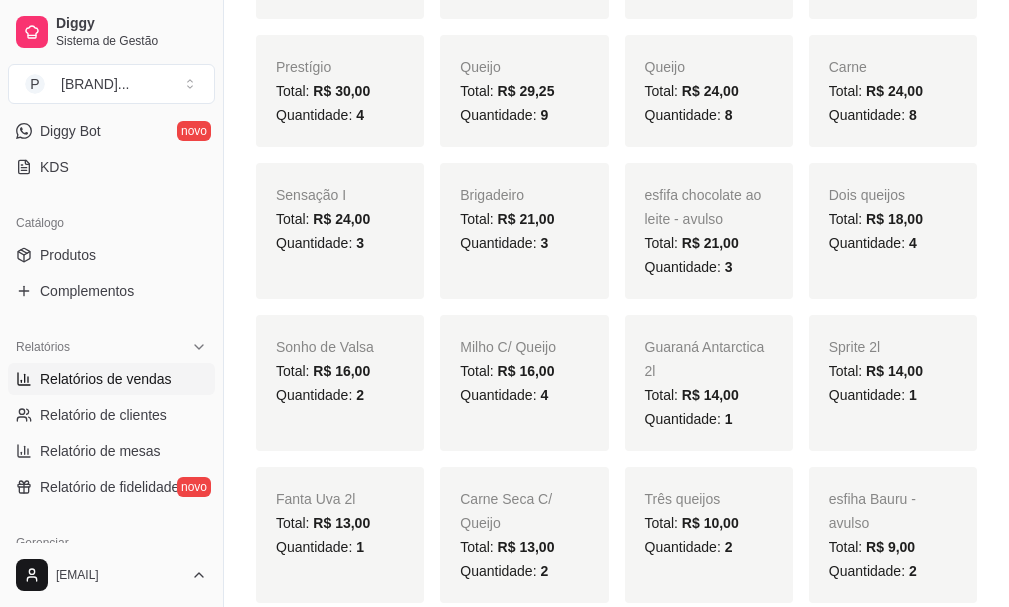 scroll, scrollTop: 0, scrollLeft: 0, axis: both 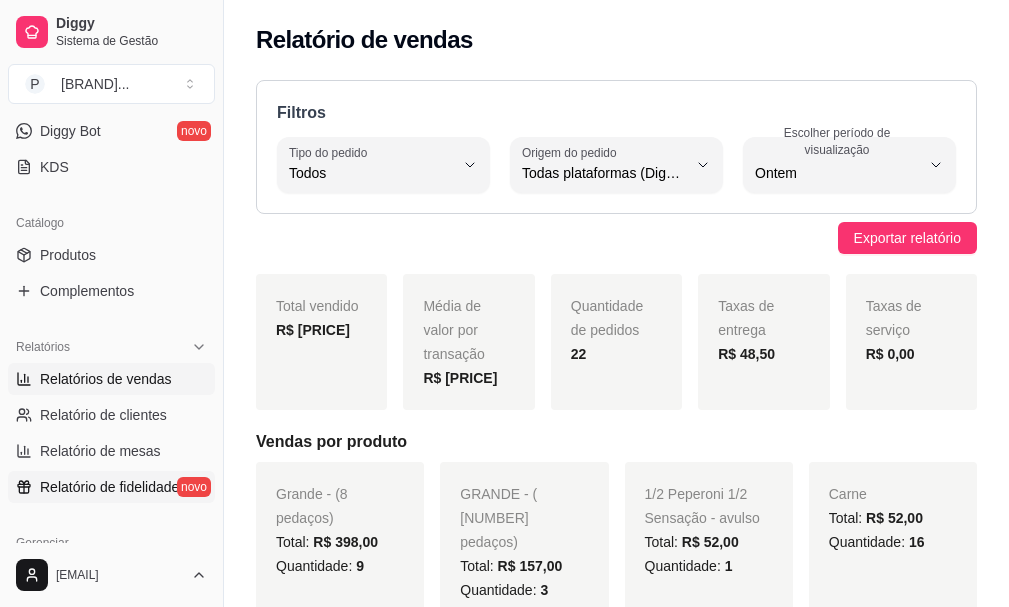 click on "Relatório de fidelidade" at bounding box center [109, 487] 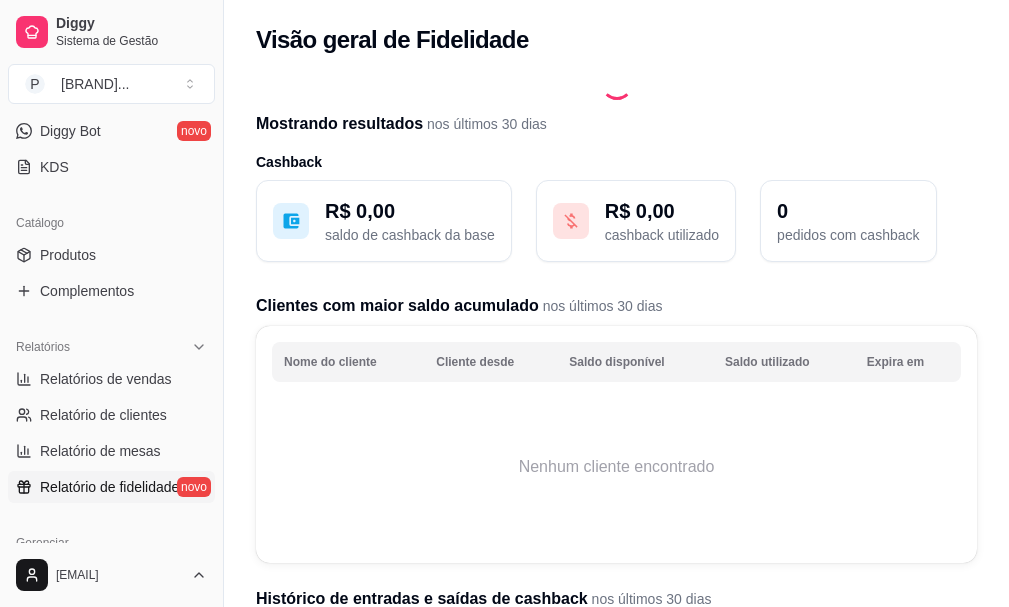 drag, startPoint x: 489, startPoint y: 324, endPoint x: 440, endPoint y: 330, distance: 49.365982 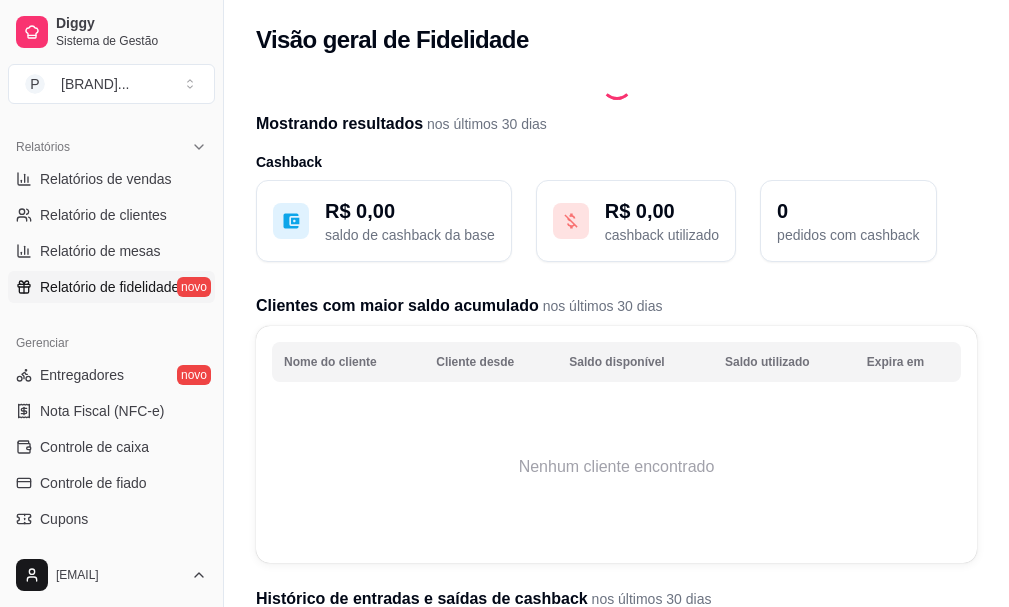 scroll, scrollTop: 832, scrollLeft: 0, axis: vertical 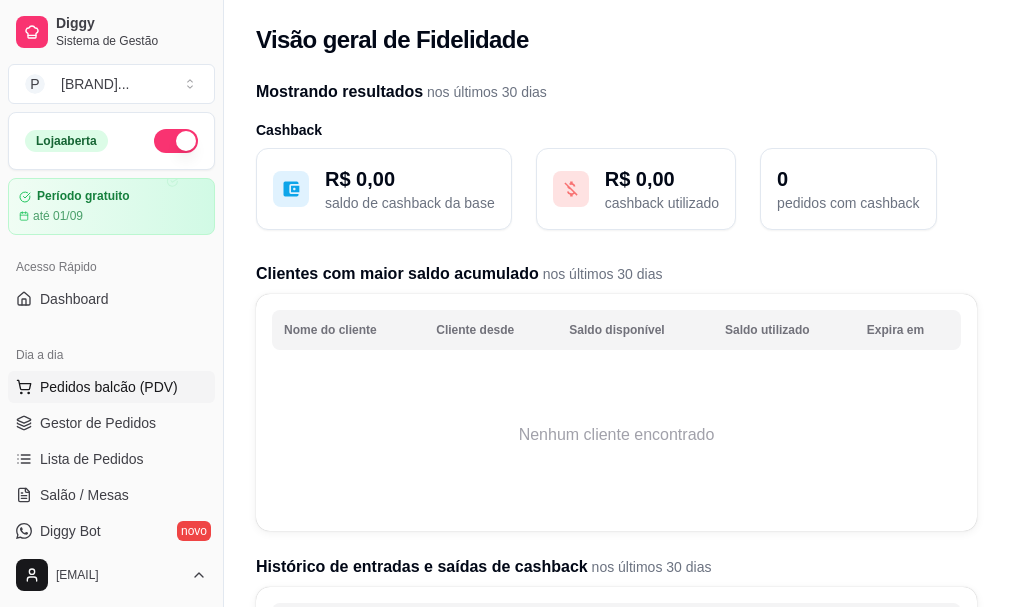 click on "Pedidos balcão (PDV)" at bounding box center [109, 387] 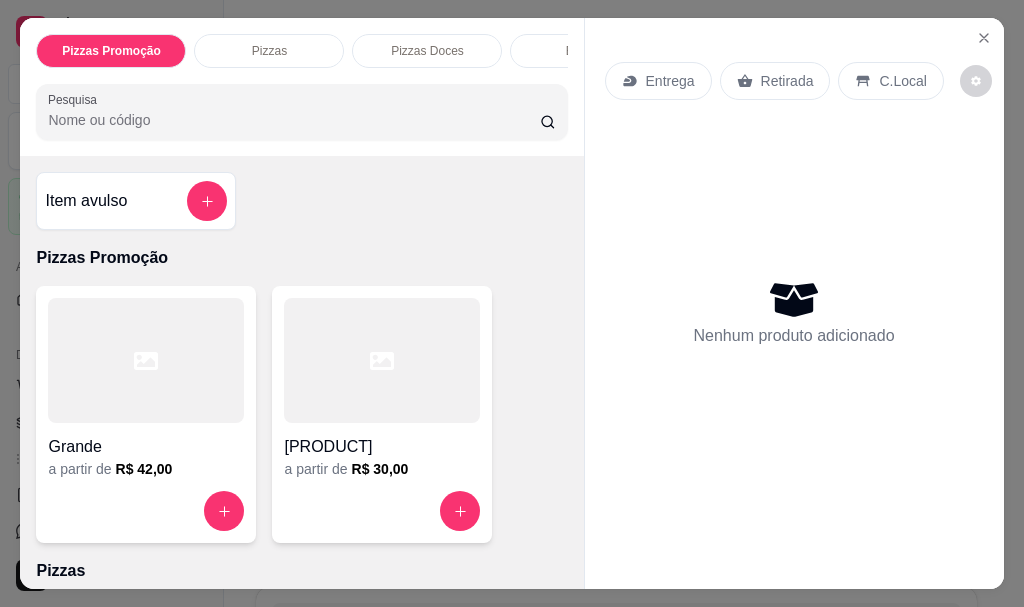 click on "Entrega" at bounding box center [658, 81] 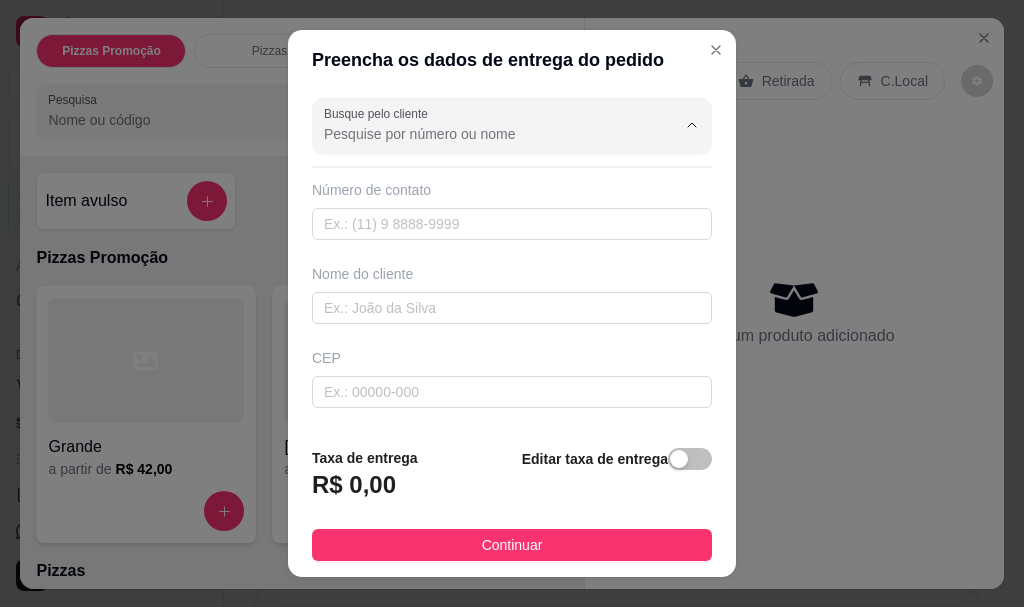 click on "Busque pelo cliente" at bounding box center (484, 134) 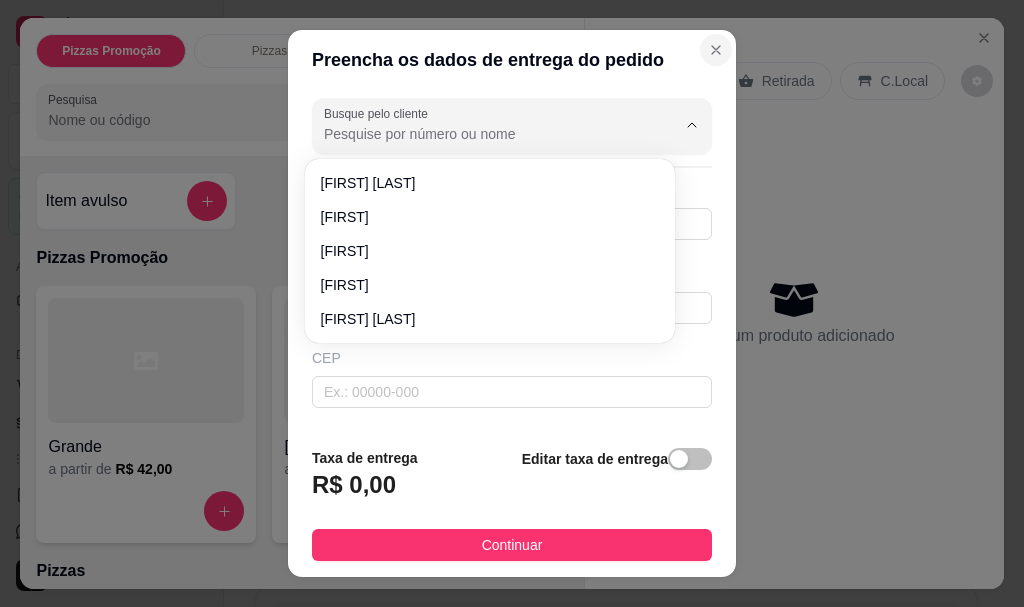 click 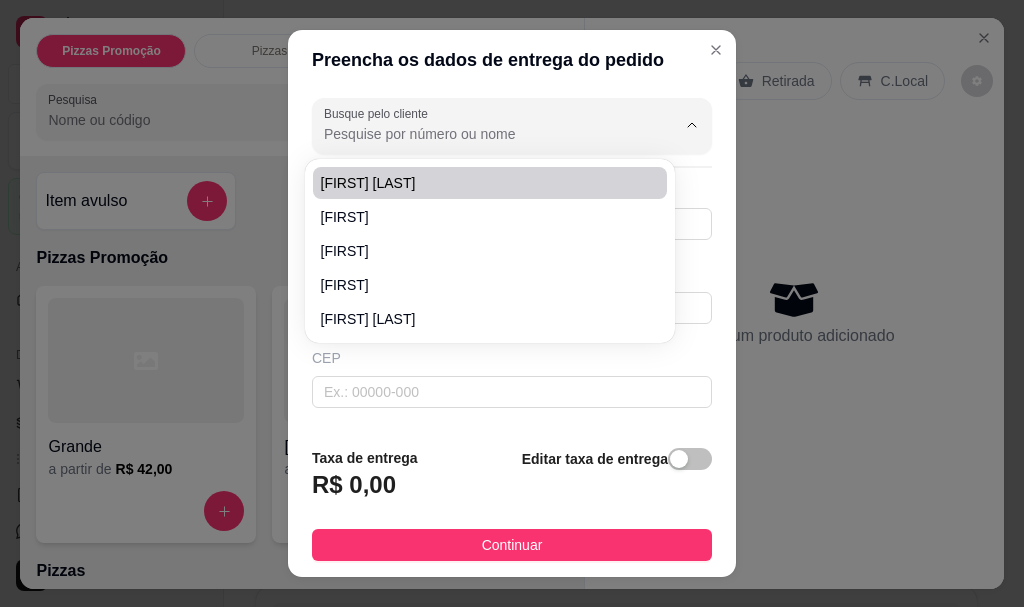 click on "Busque pelo cliente" at bounding box center (484, 134) 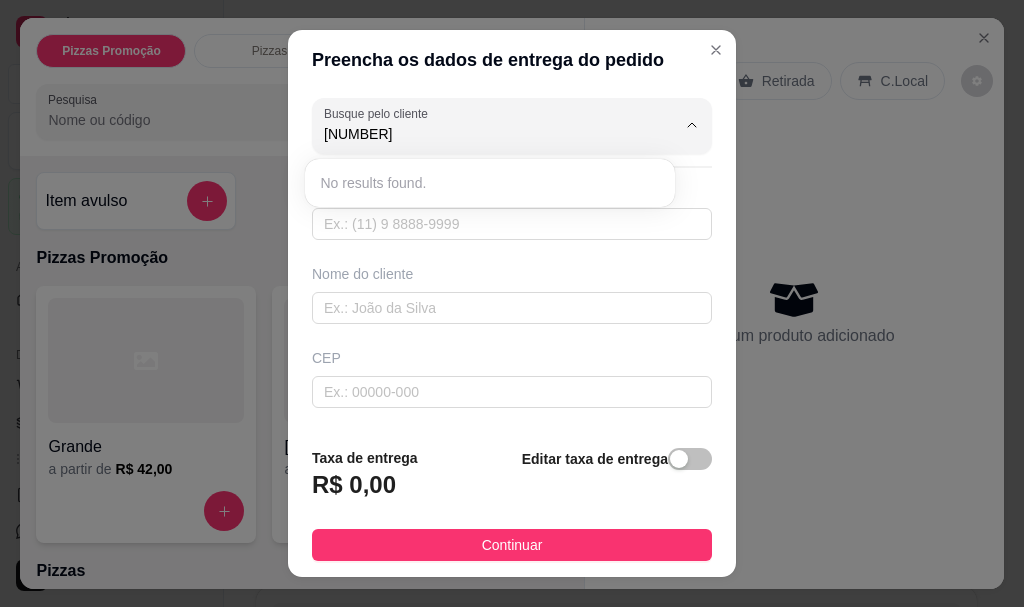 type on "98935" 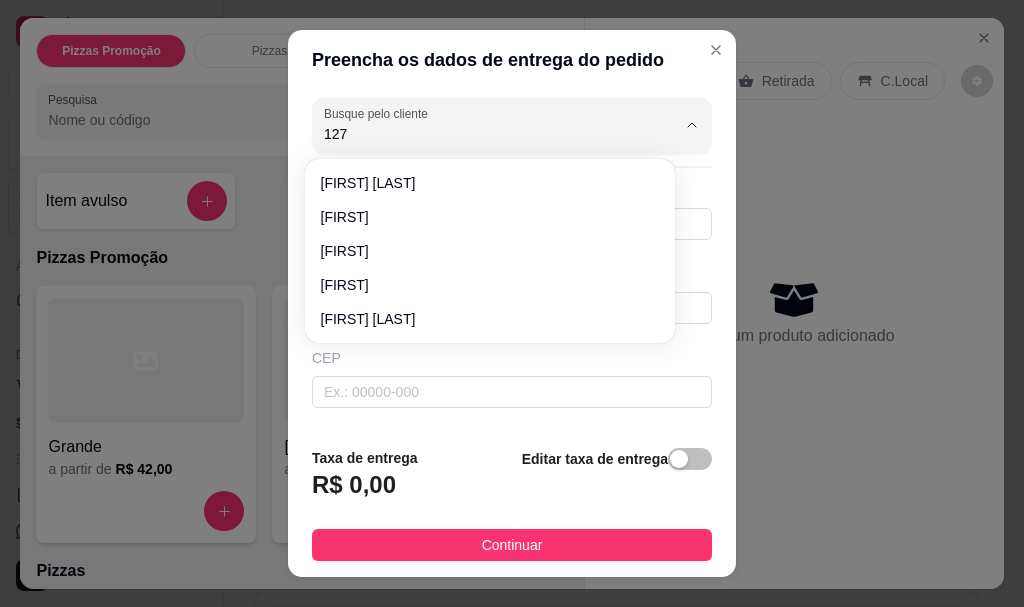 type on "1273" 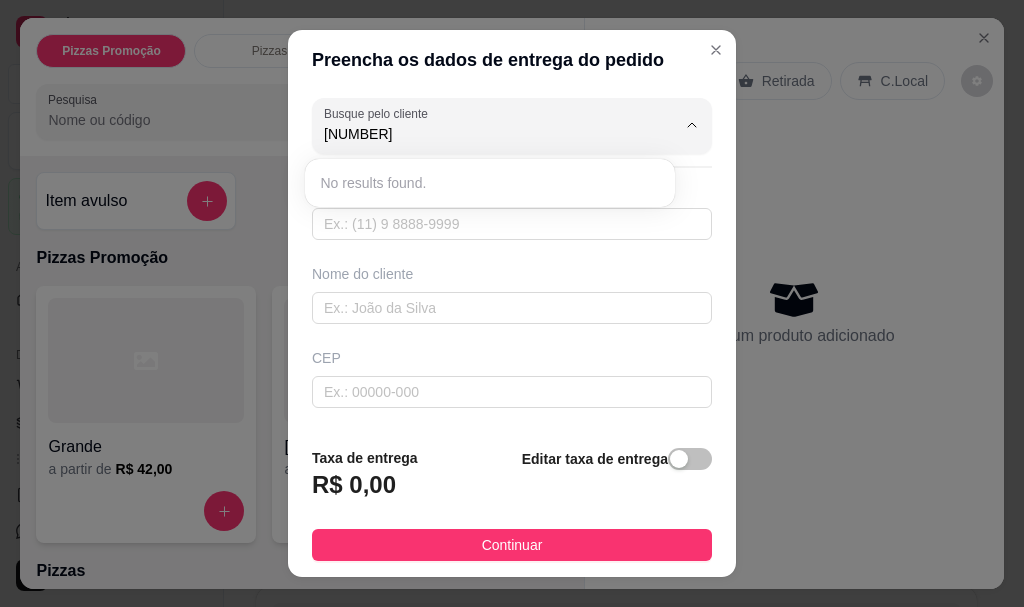 drag, startPoint x: 373, startPoint y: 128, endPoint x: 273, endPoint y: 110, distance: 101.607086 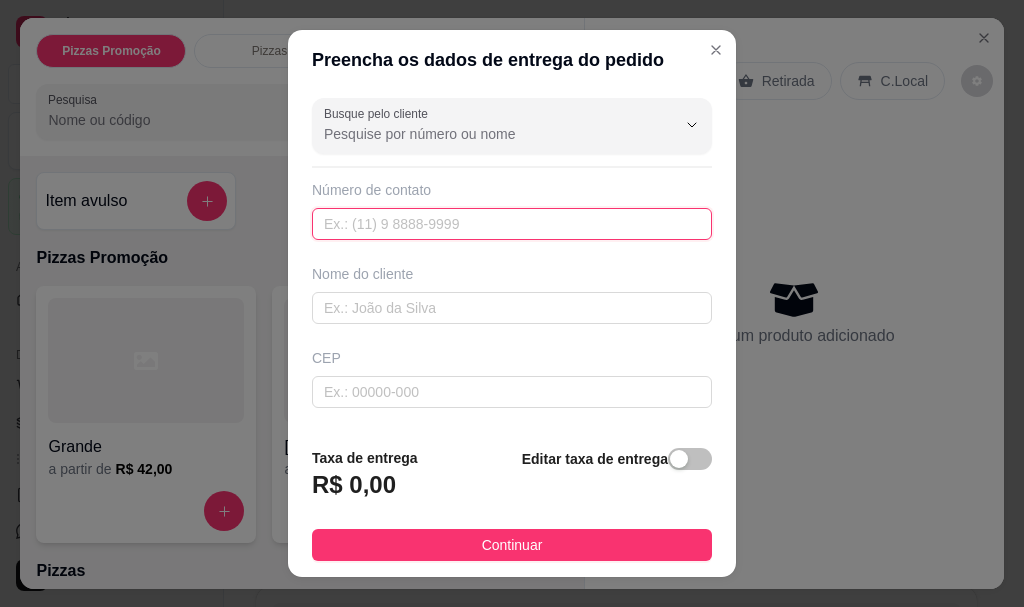 click at bounding box center [512, 224] 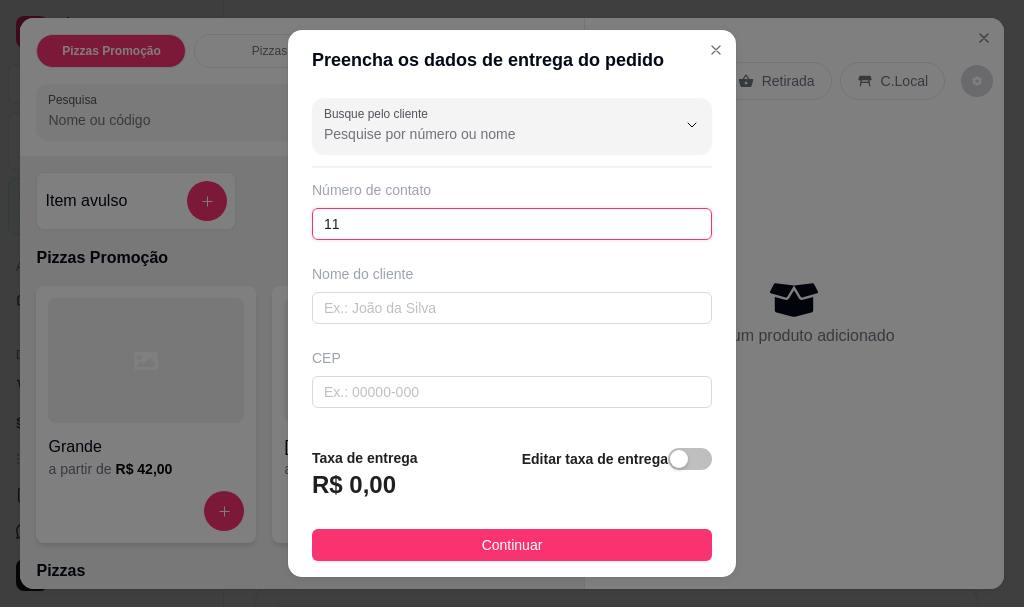 paste on "([PHONE])" 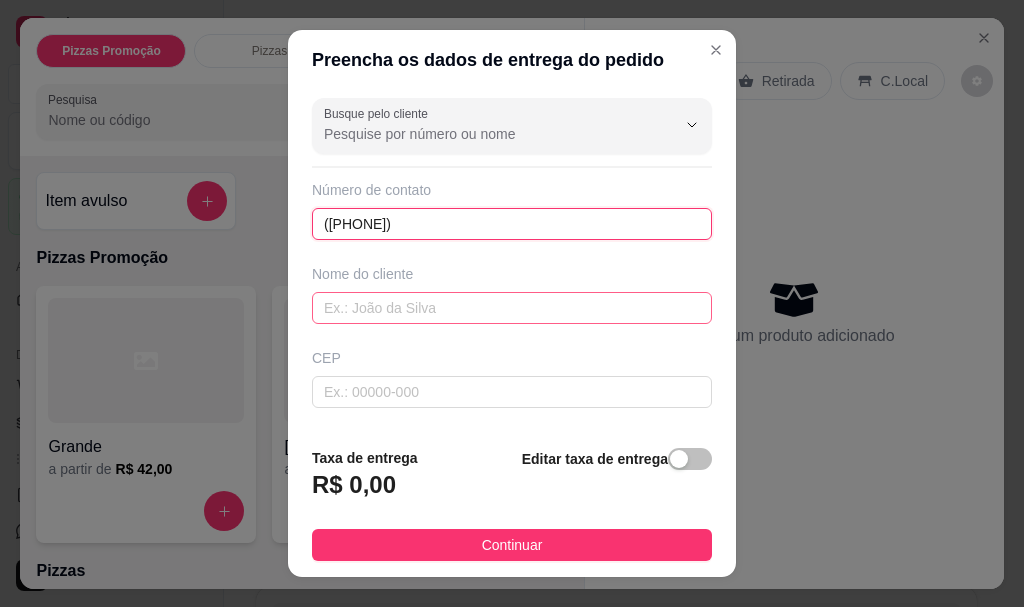 type on "([PHONE])" 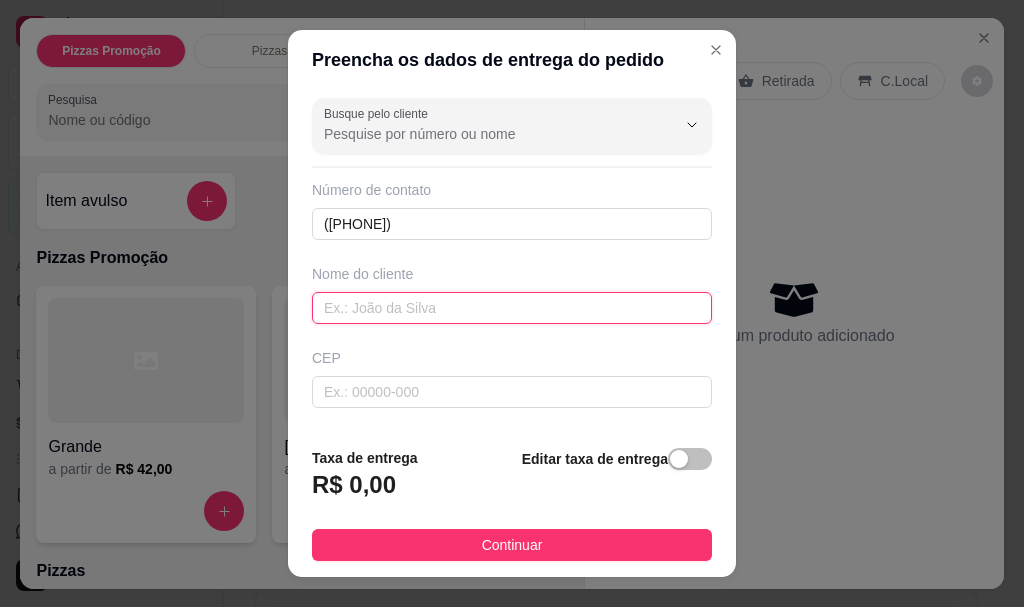 click at bounding box center (512, 308) 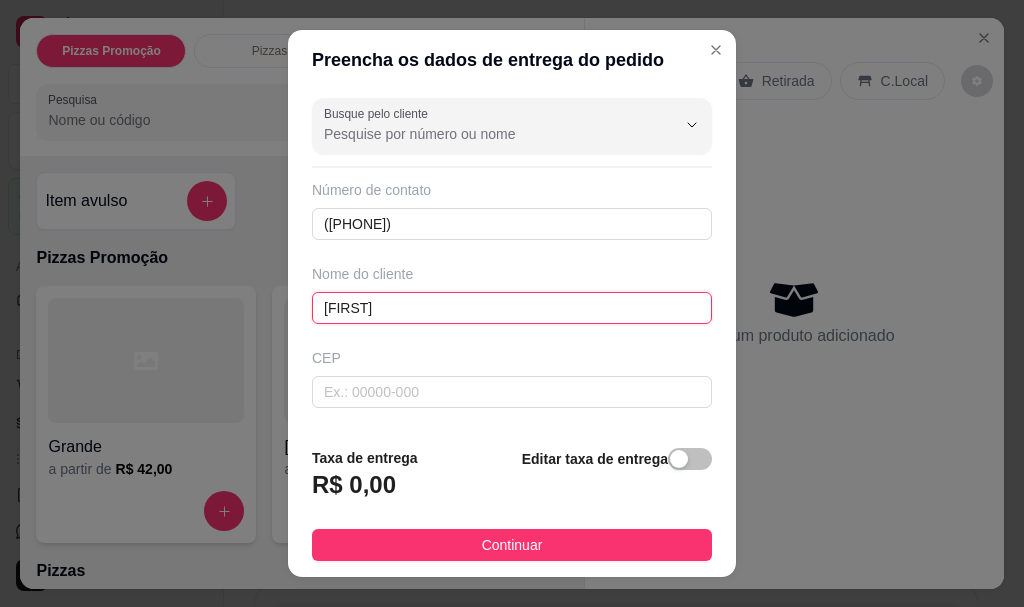 scroll, scrollTop: 200, scrollLeft: 0, axis: vertical 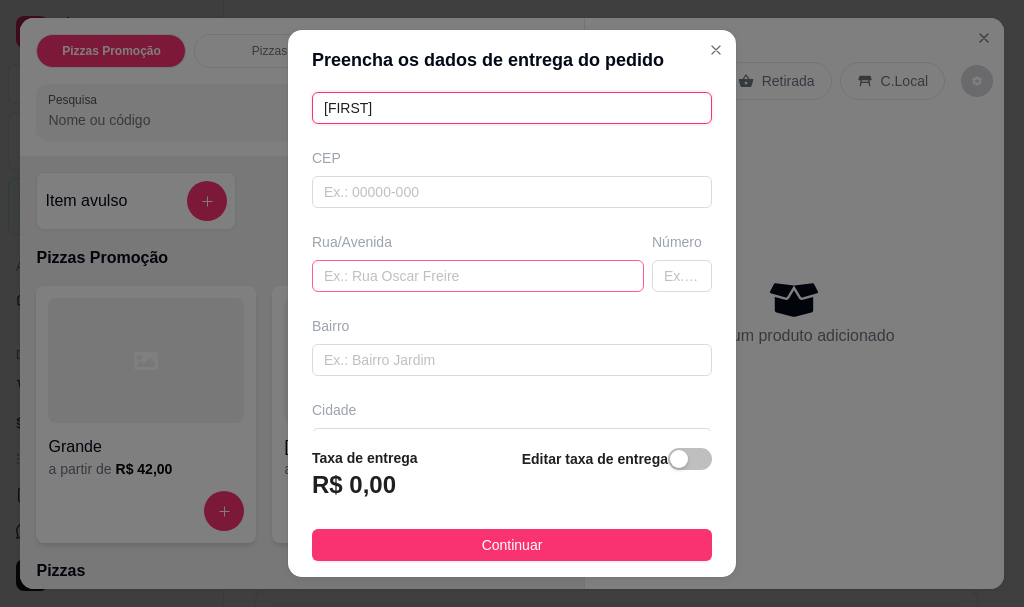 type on "[FIRST]" 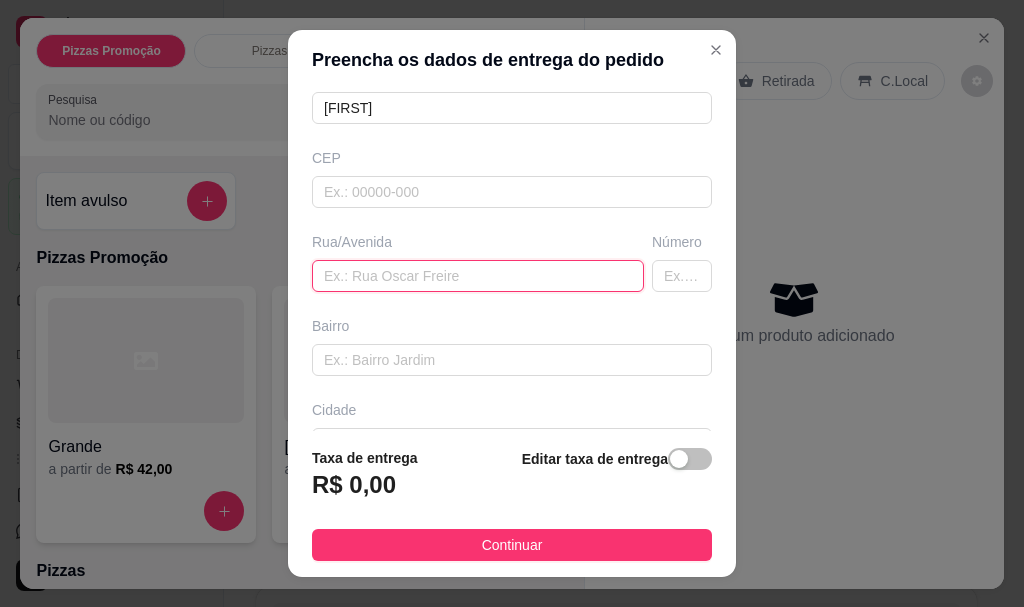 click at bounding box center (478, 276) 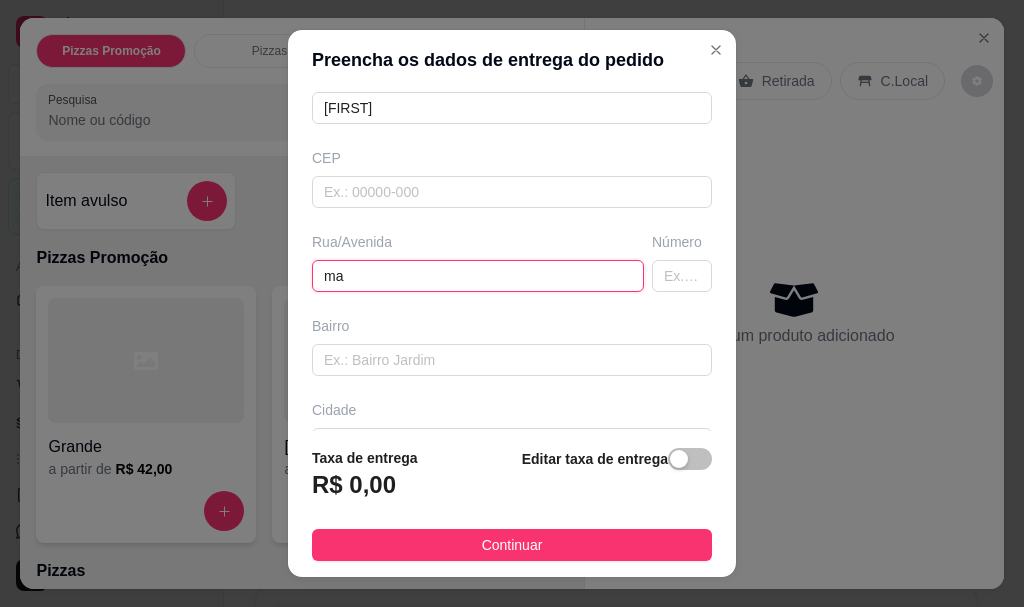 type on "m" 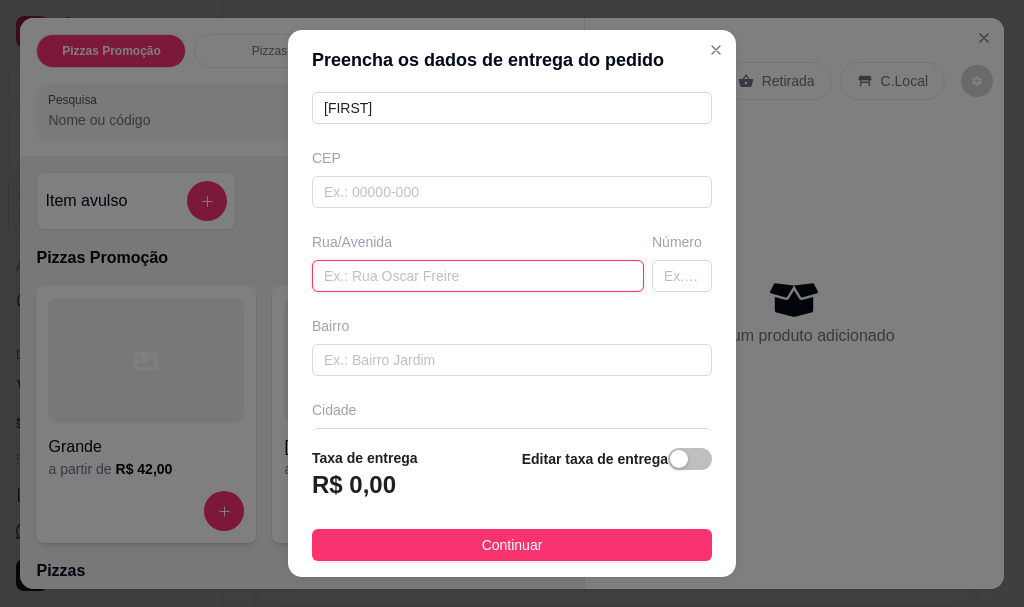 paste on "Manoel Borges" 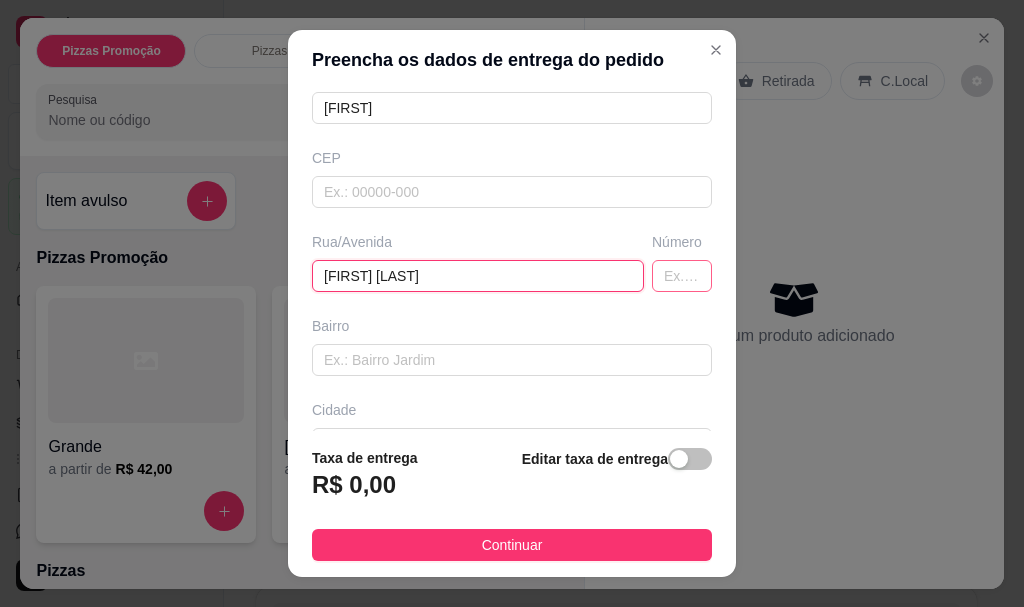 type on "Manoel Borges" 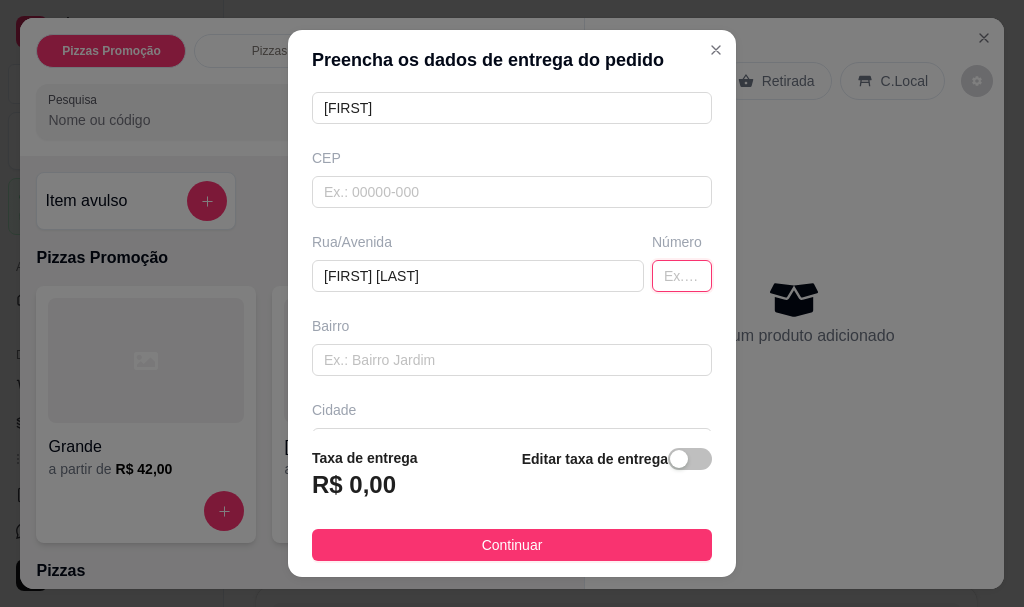 click at bounding box center [682, 276] 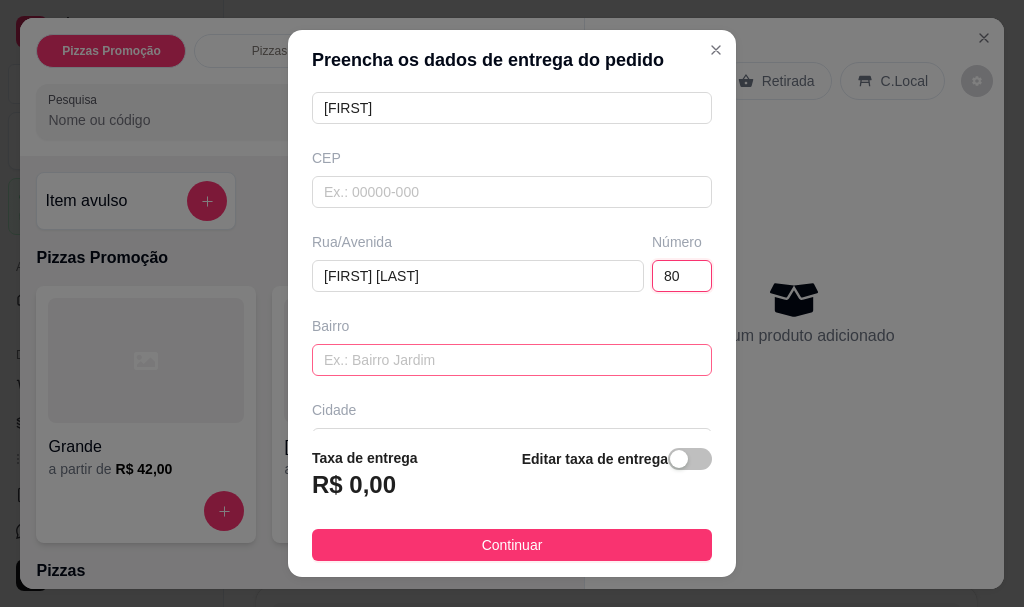 type on "80" 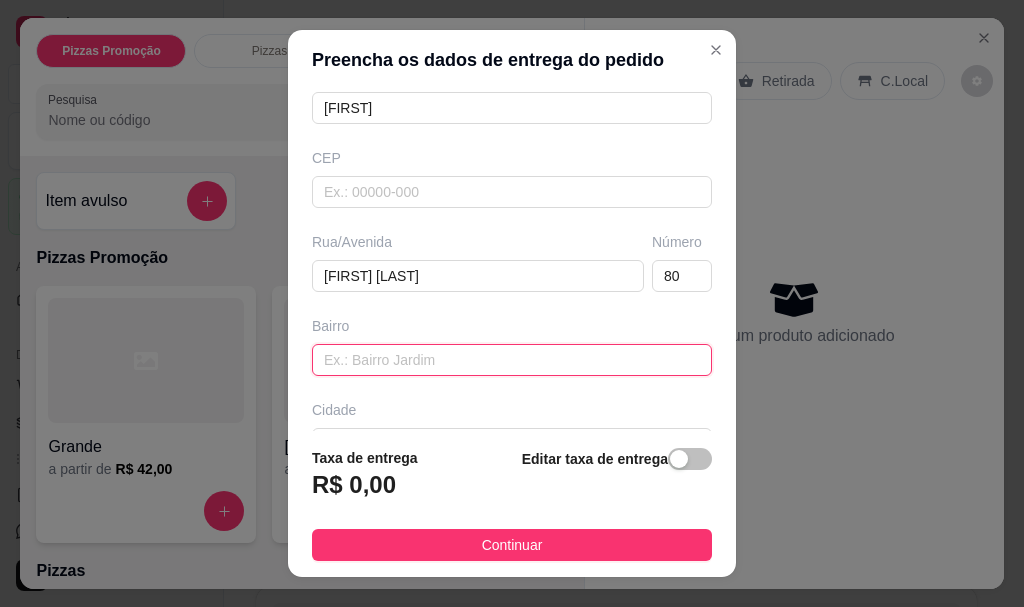 click at bounding box center [512, 360] 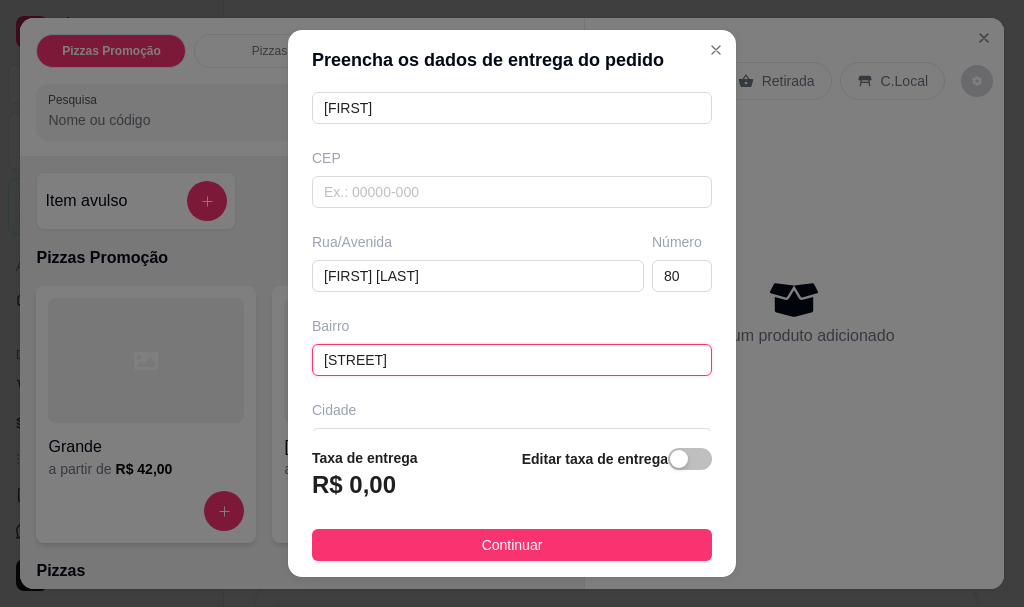click on "viela casa" at bounding box center (512, 360) 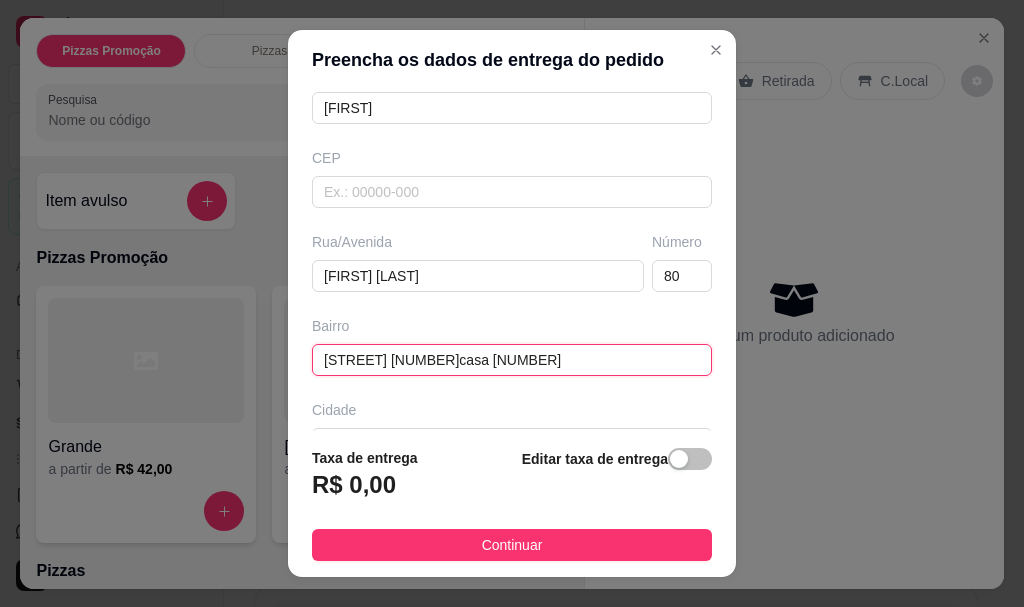 click on "viela casa 211" at bounding box center [512, 360] 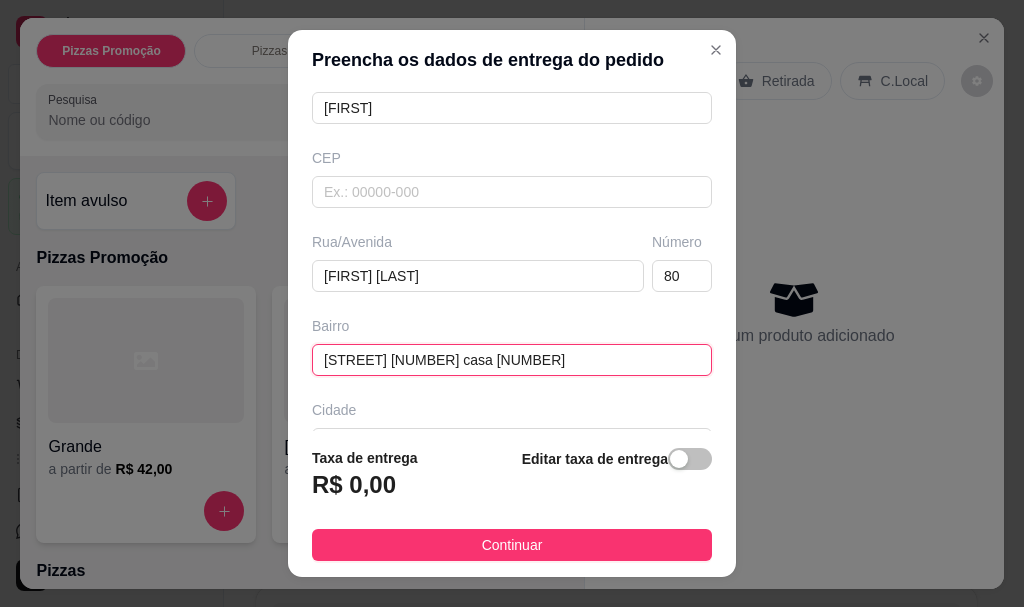 type on "viela  80 casa 211" 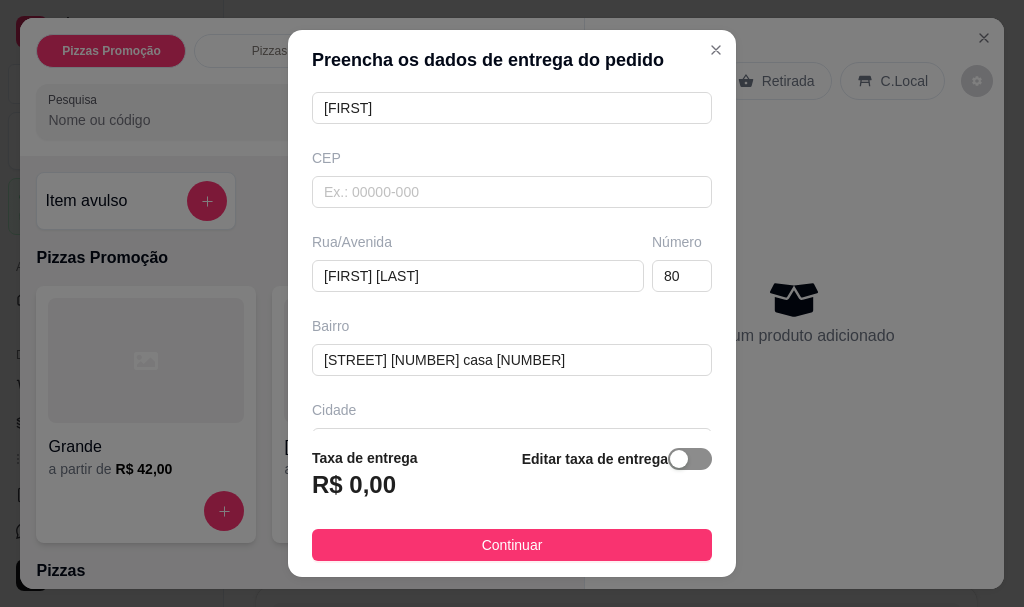 drag, startPoint x: 676, startPoint y: 460, endPoint x: 664, endPoint y: 461, distance: 12.0415945 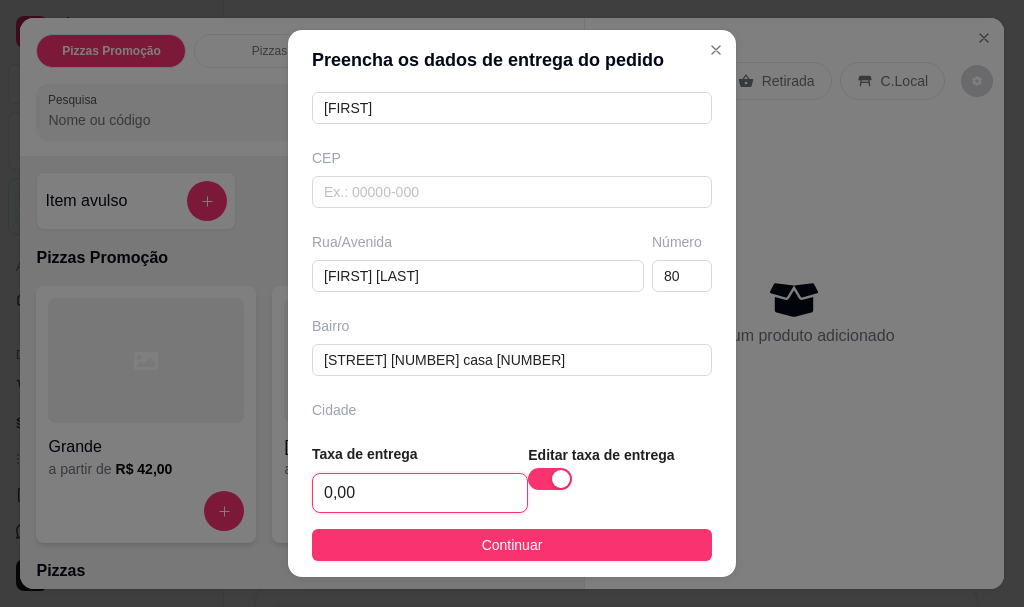 click on "0,00" at bounding box center (420, 493) 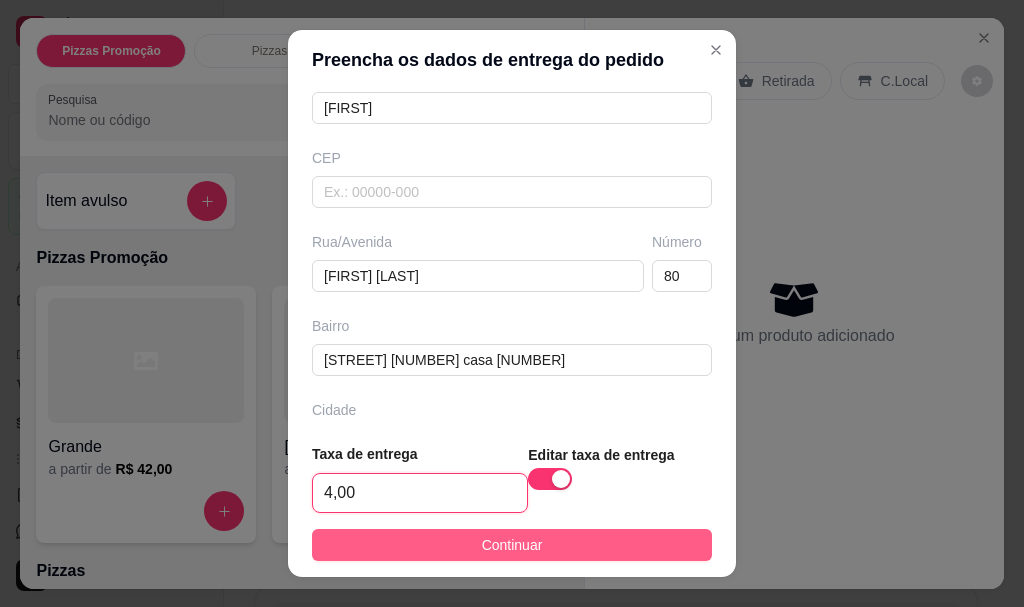 type on "4,00" 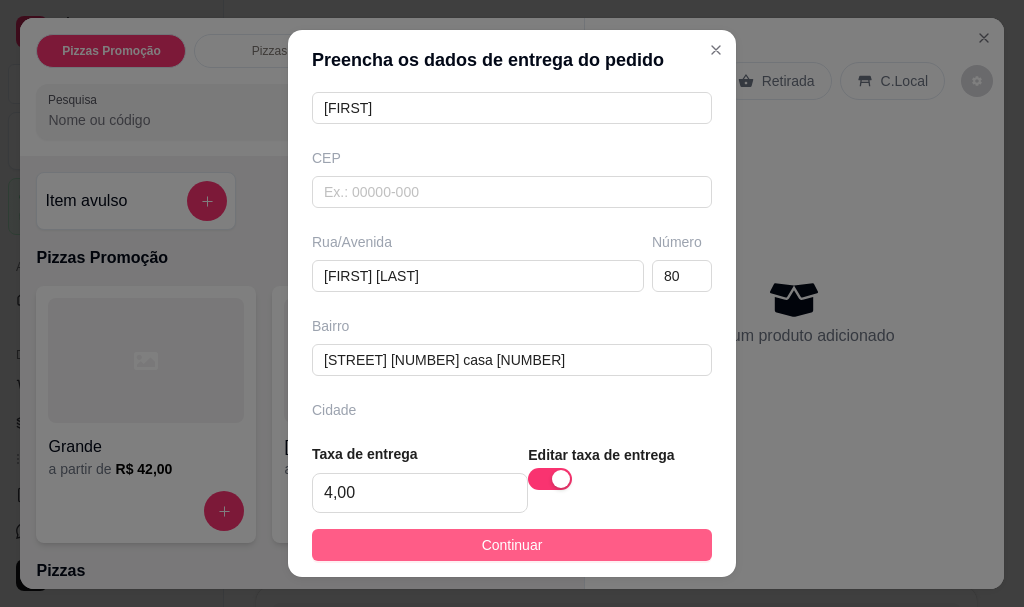click on "Continuar" at bounding box center [512, 545] 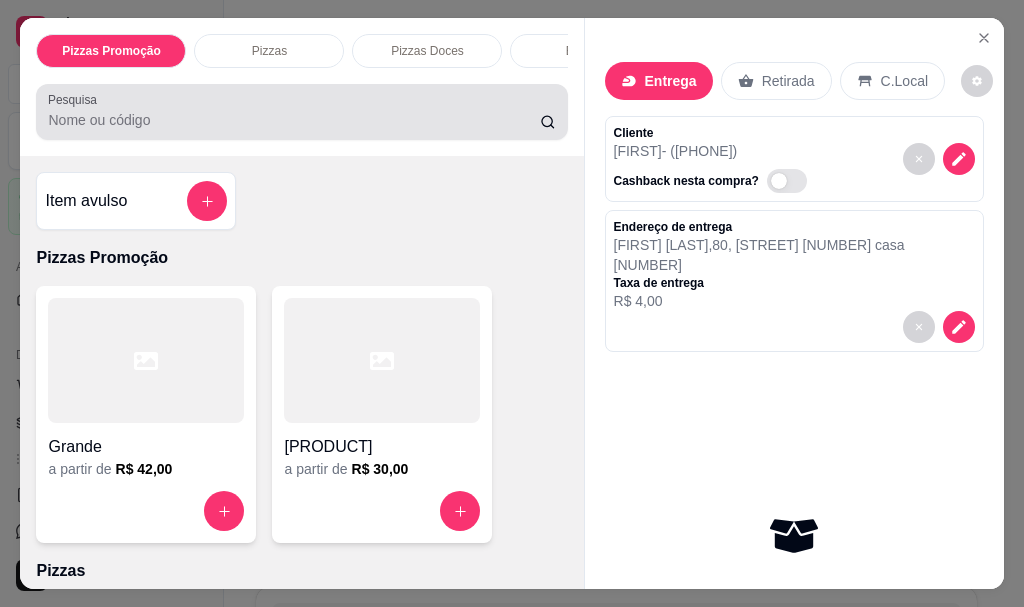click on "Pesquisa" at bounding box center [294, 120] 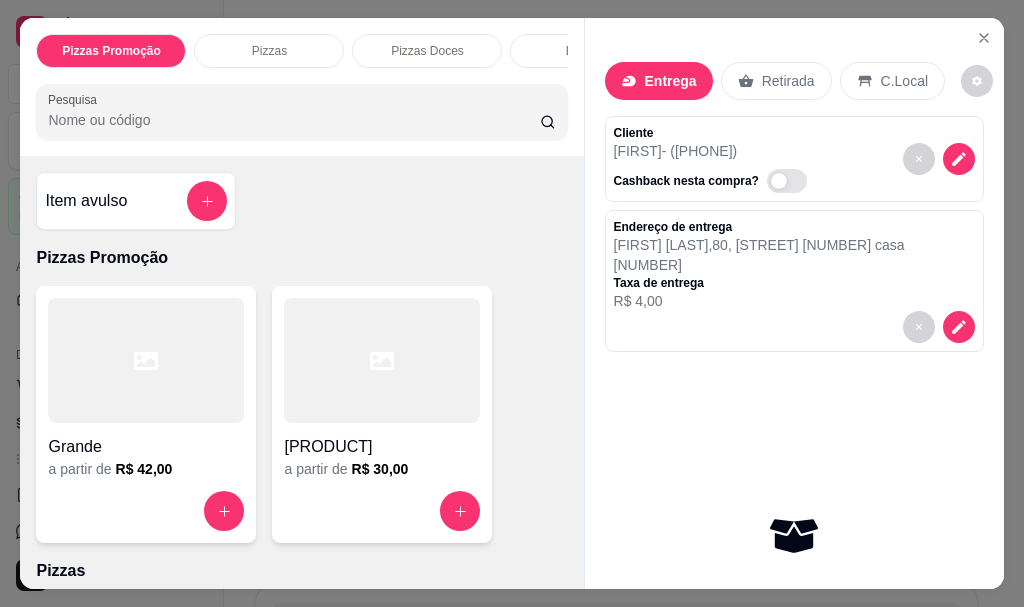 click at bounding box center [146, 360] 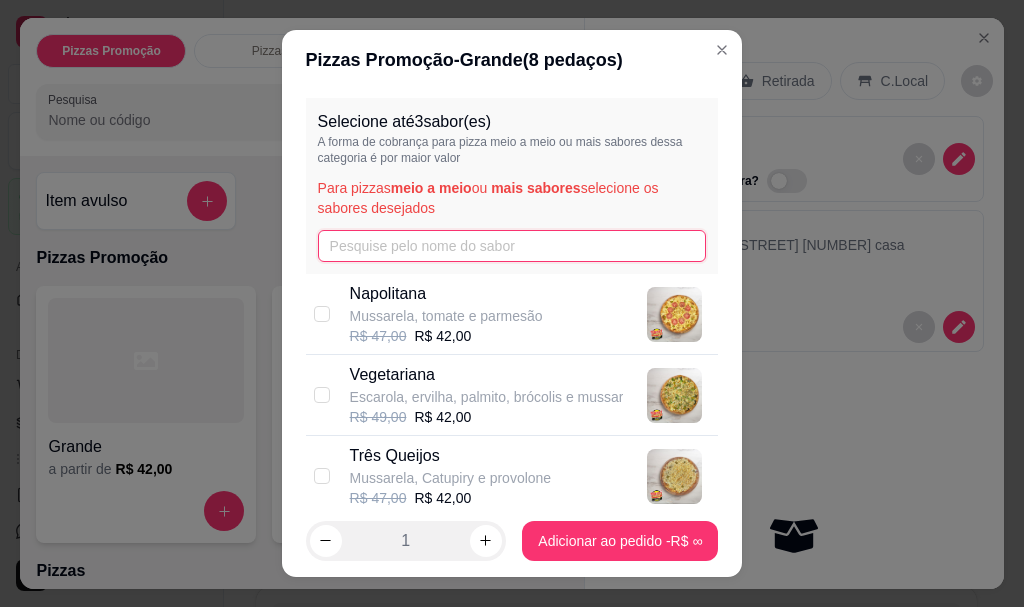 click at bounding box center (512, 246) 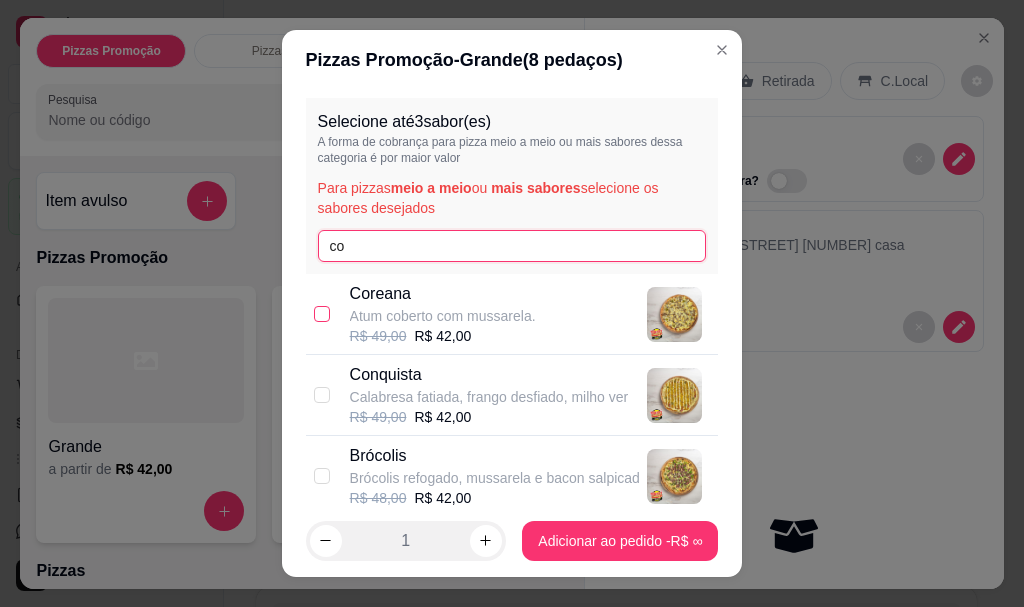 type on "co" 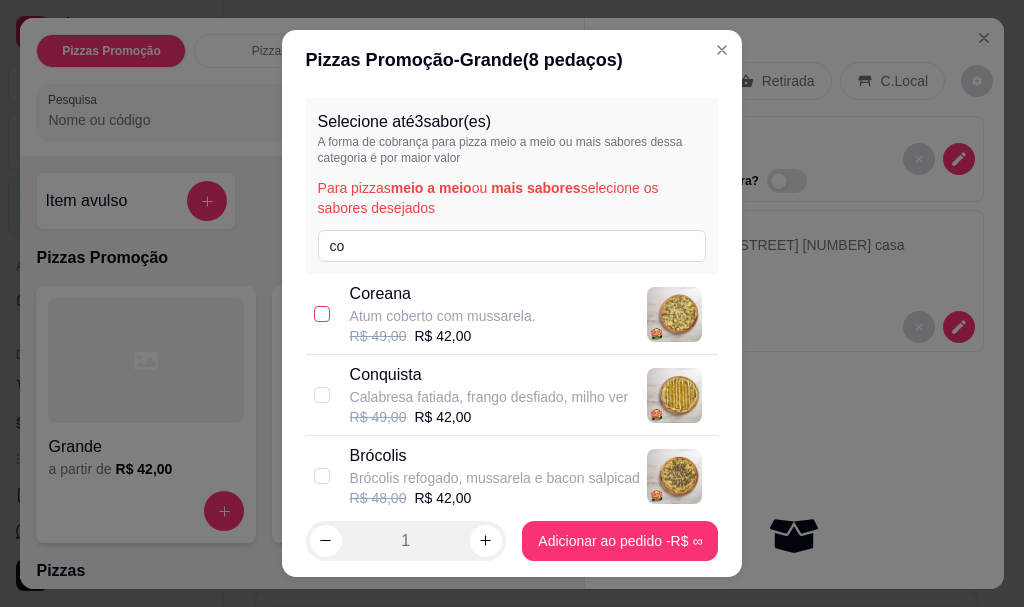 click at bounding box center (322, 314) 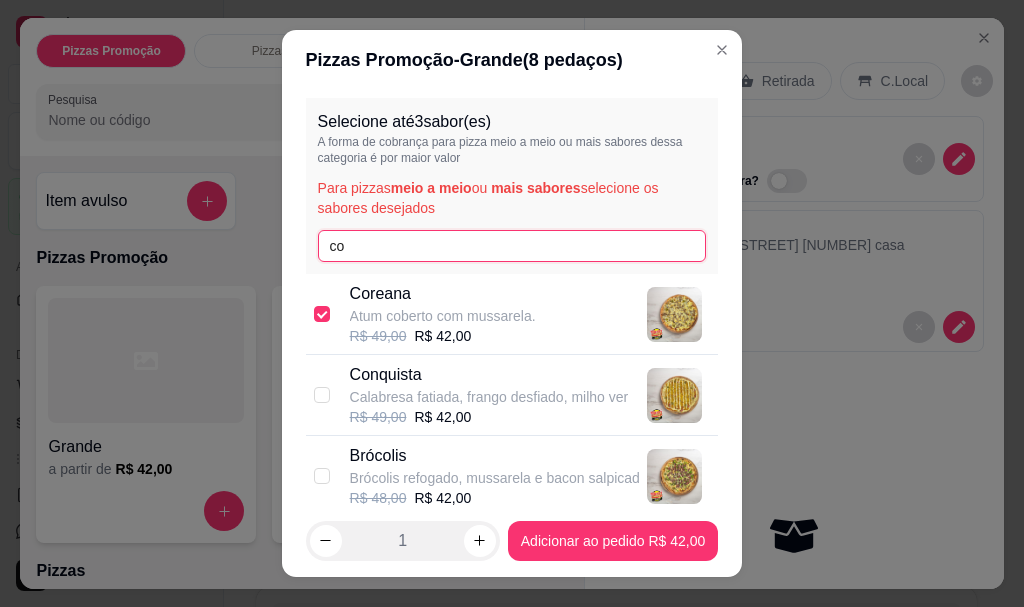 click on "co" at bounding box center [512, 246] 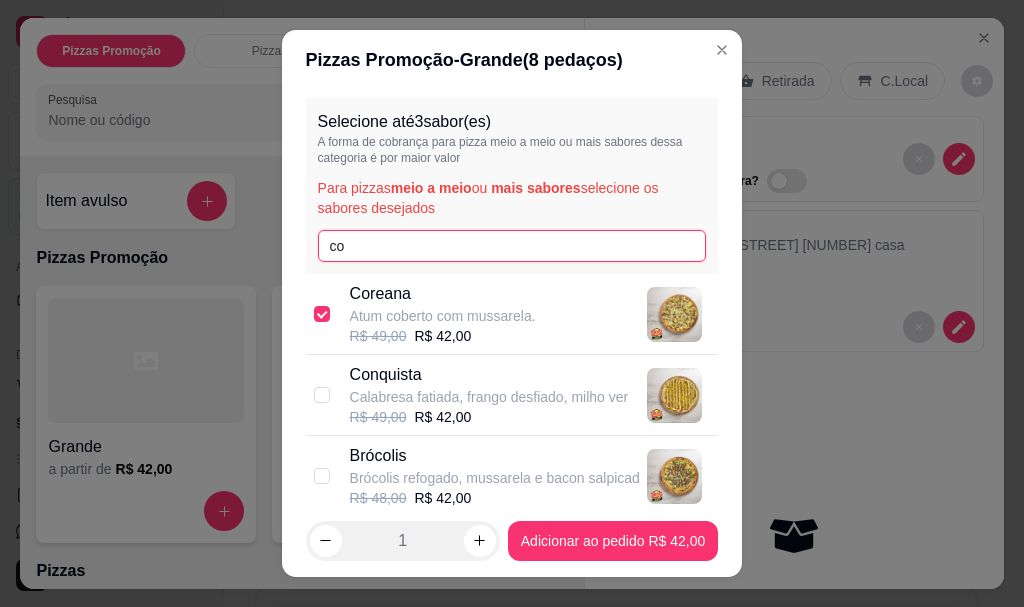 type on "c" 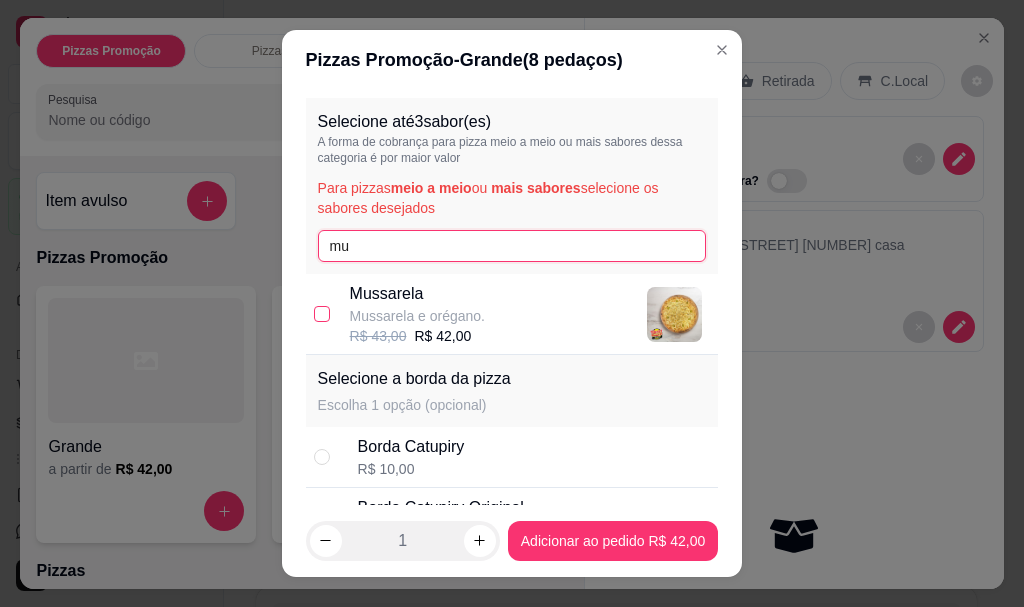 type on "mu" 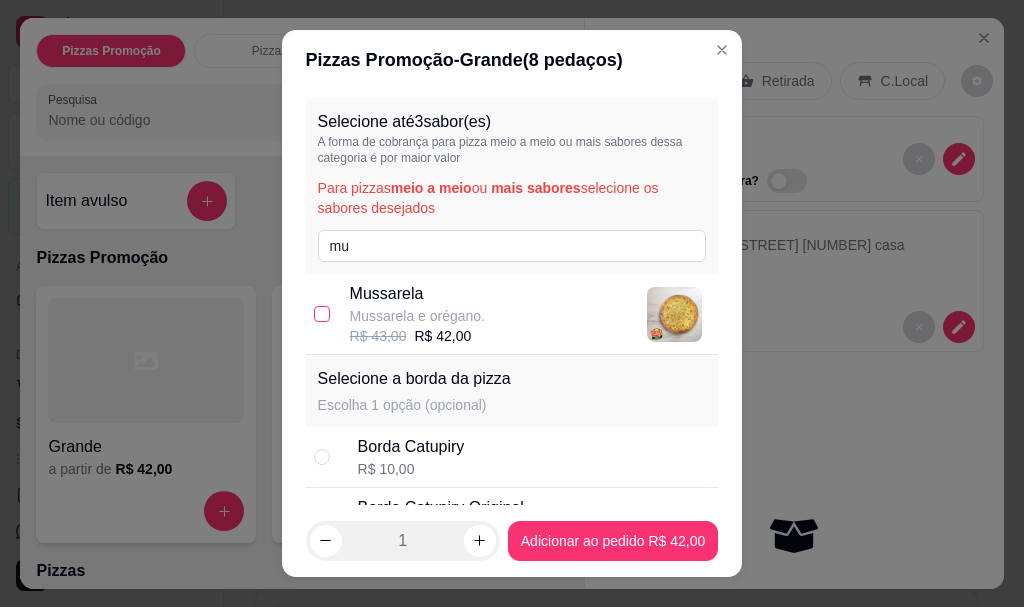 drag, startPoint x: 316, startPoint y: 313, endPoint x: 362, endPoint y: 318, distance: 46.270943 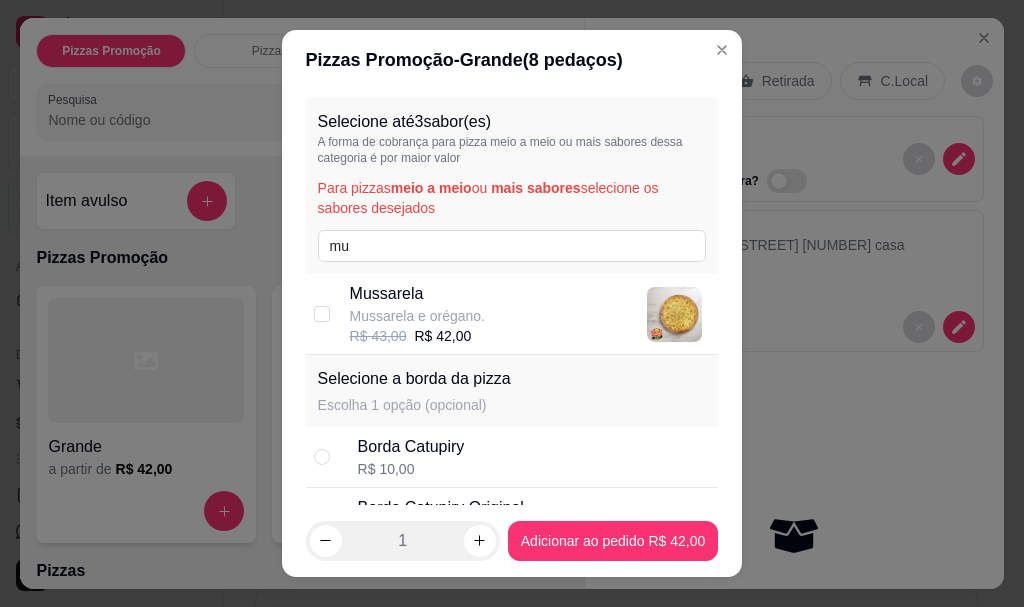 checkbox on "true" 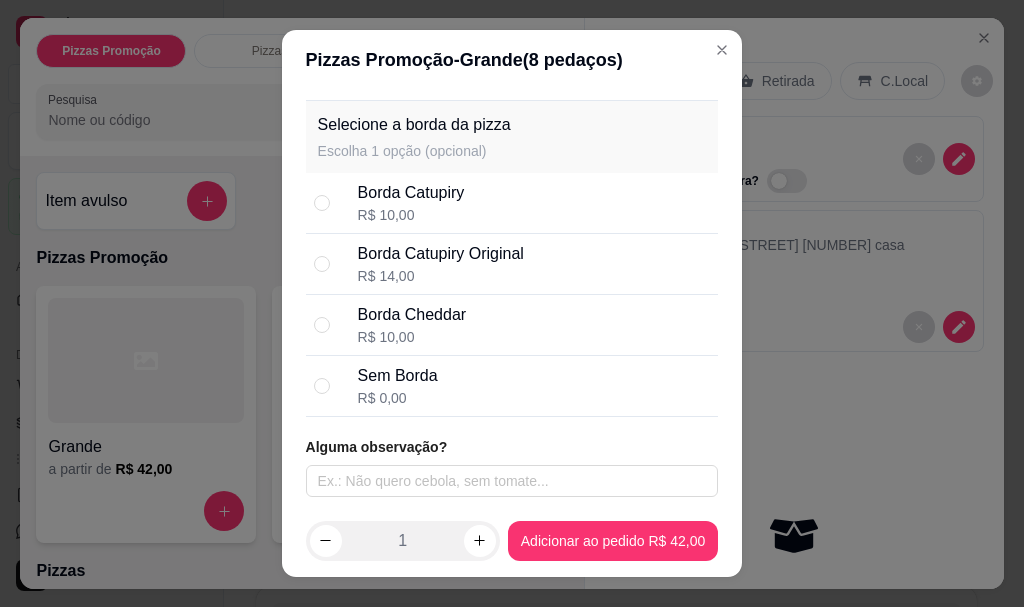 scroll, scrollTop: 254, scrollLeft: 0, axis: vertical 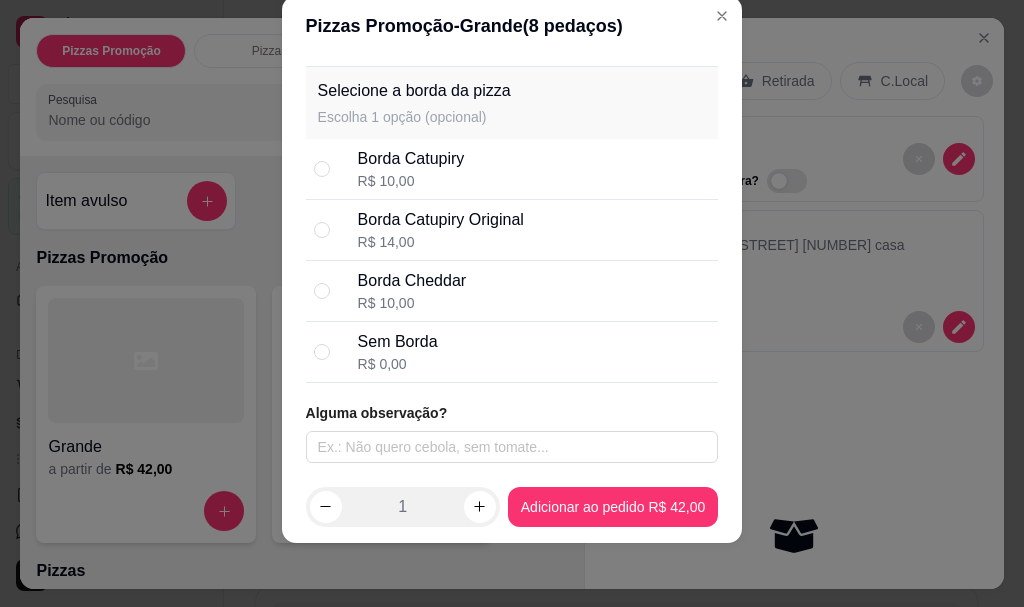 click on "Selecione até  3  sabor(es) A forma de cobrança para pizza meio a meio ou mais sabores dessa categoria é por   maior valor Para pizzas  meio a meio  ou   mais sabores  selecione os sabores desejados mu Mussarela Mussarela e orégano. R$ 43,00 R$ 42,00 Selecione a borda da pizza Escolha 1 opção (opcional) Borda Catupiry R$ 10,00 Borda  Catupiry Original R$ 14,00 Borda Cheddar R$ 10,00 Sem Borda R$ 0,00 Alguma observação?" at bounding box center (512, 263) 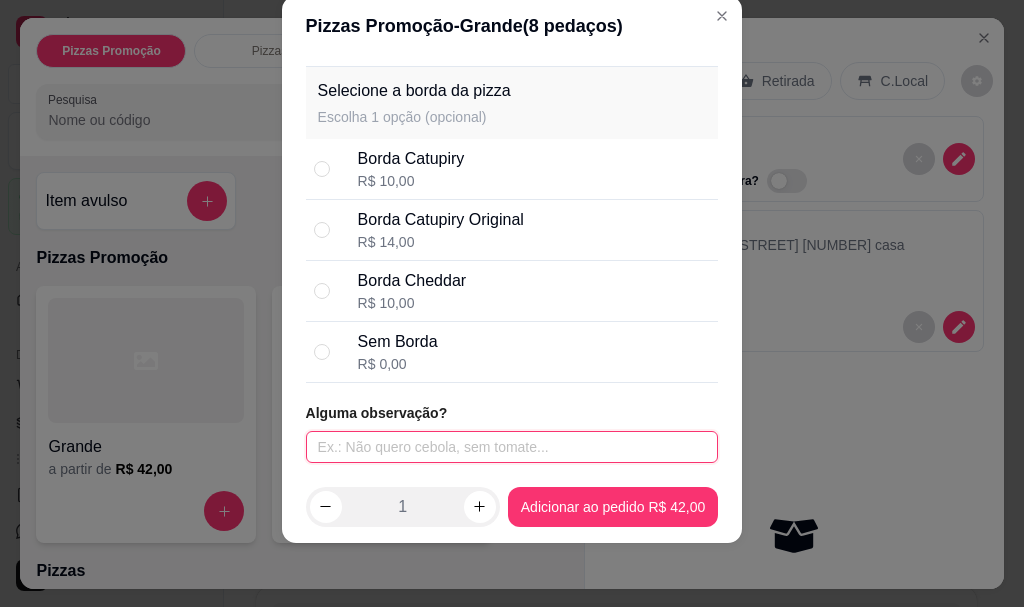 click at bounding box center [512, 447] 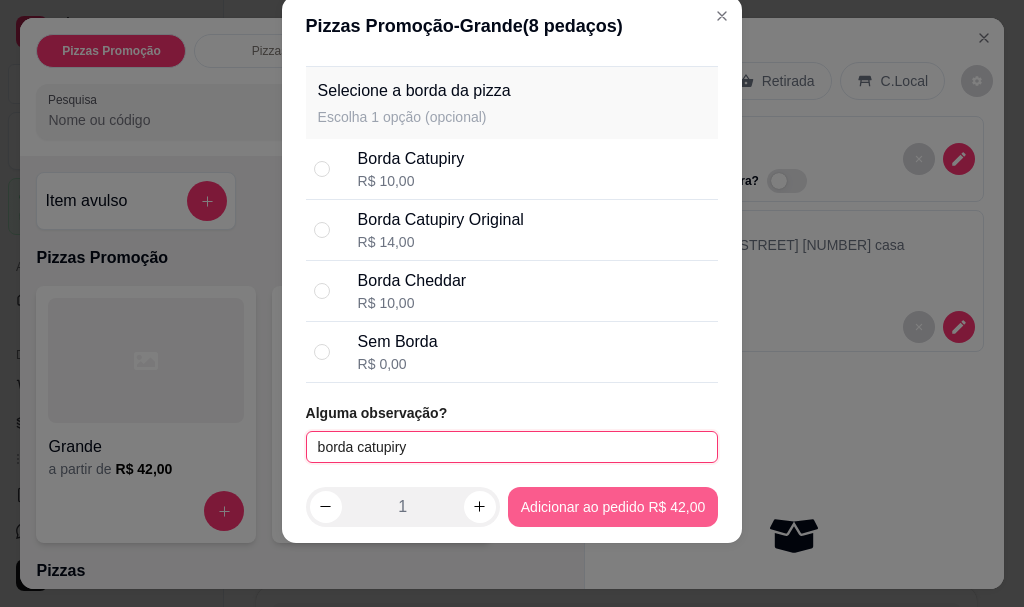 type on "borda catupiry" 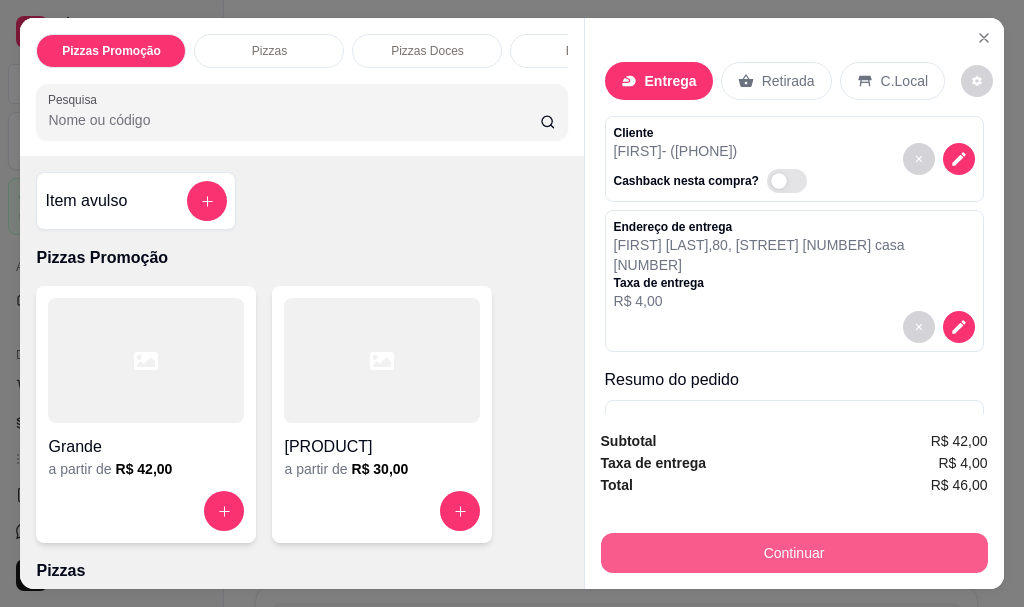 click on "Continuar" at bounding box center [794, 553] 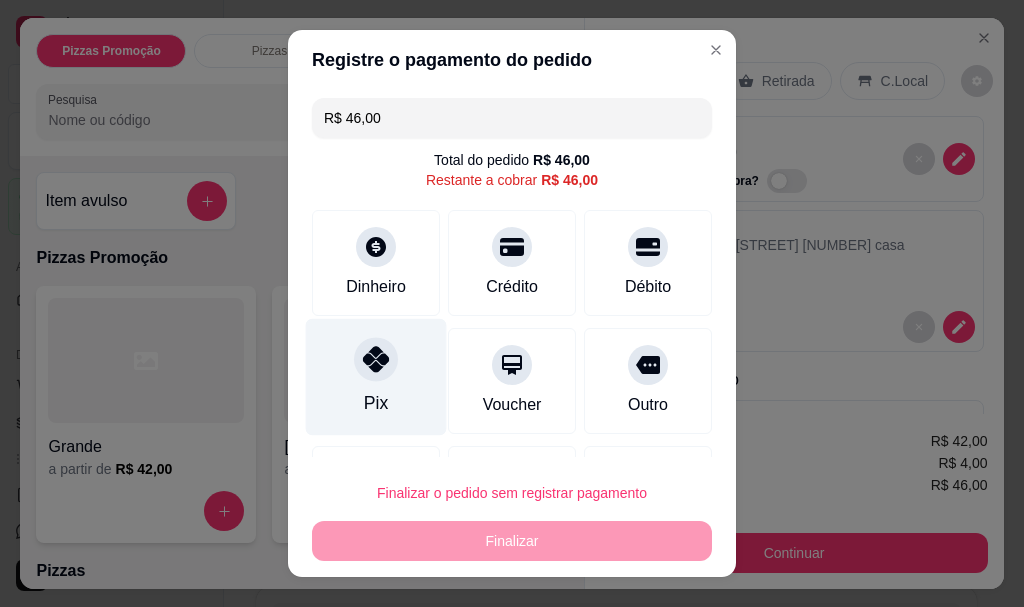 click on "Pix" at bounding box center (376, 377) 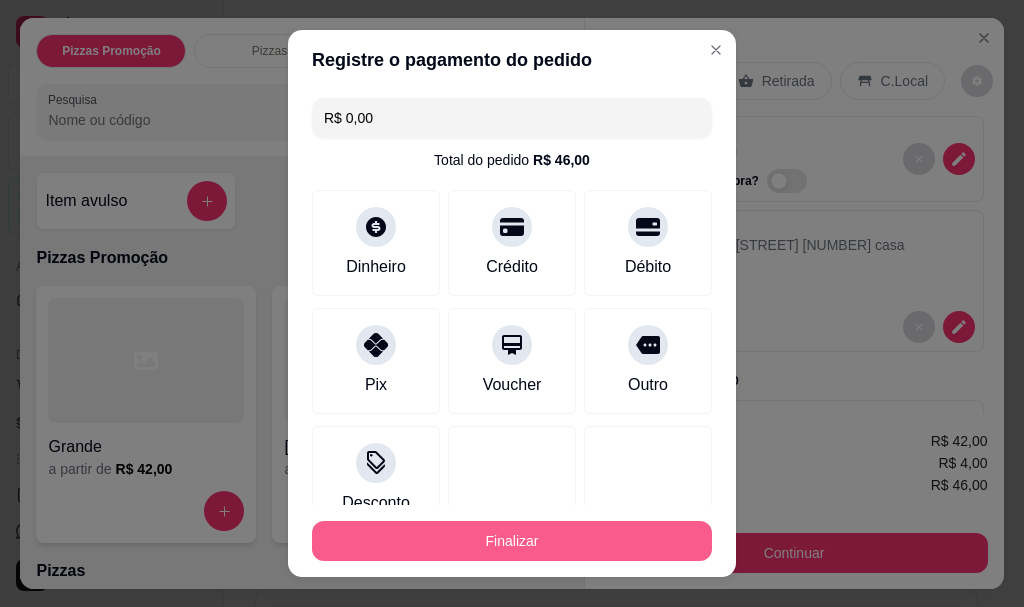 click on "Finalizar" at bounding box center (512, 541) 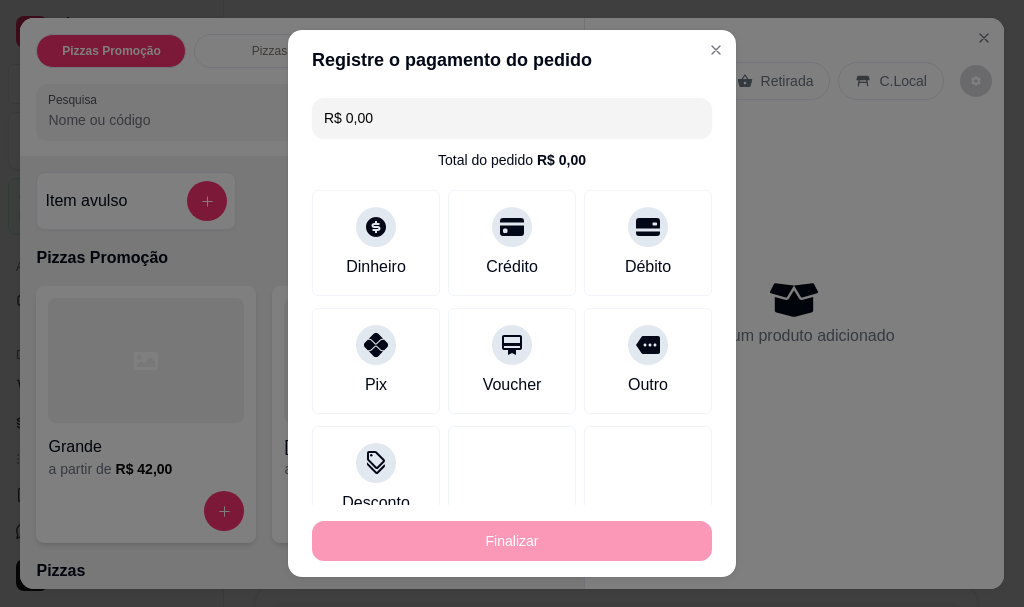 type on "-R$ 46,00" 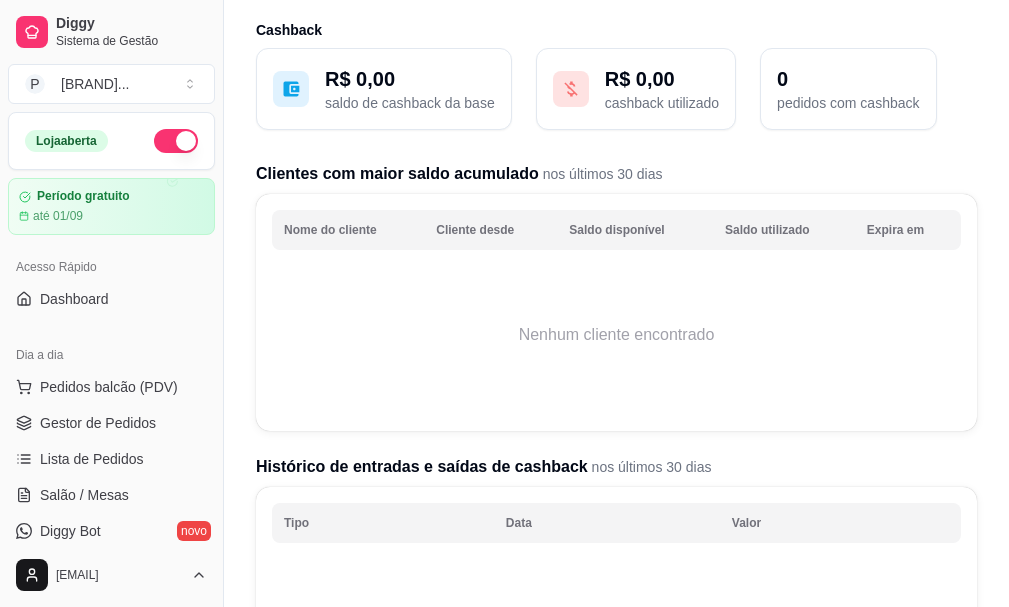 scroll, scrollTop: 0, scrollLeft: 0, axis: both 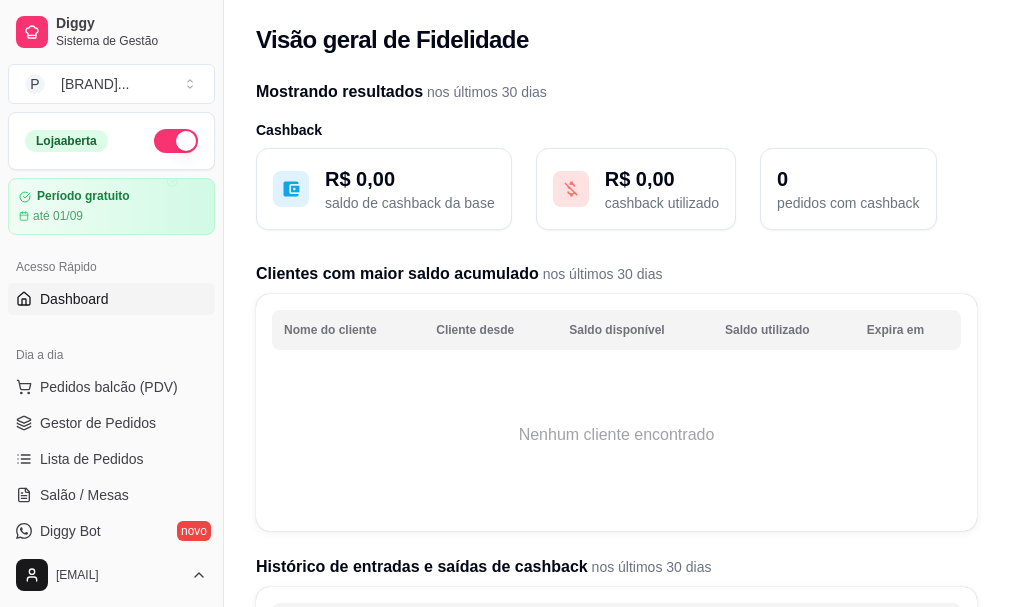 click on "Dashboard" at bounding box center (74, 299) 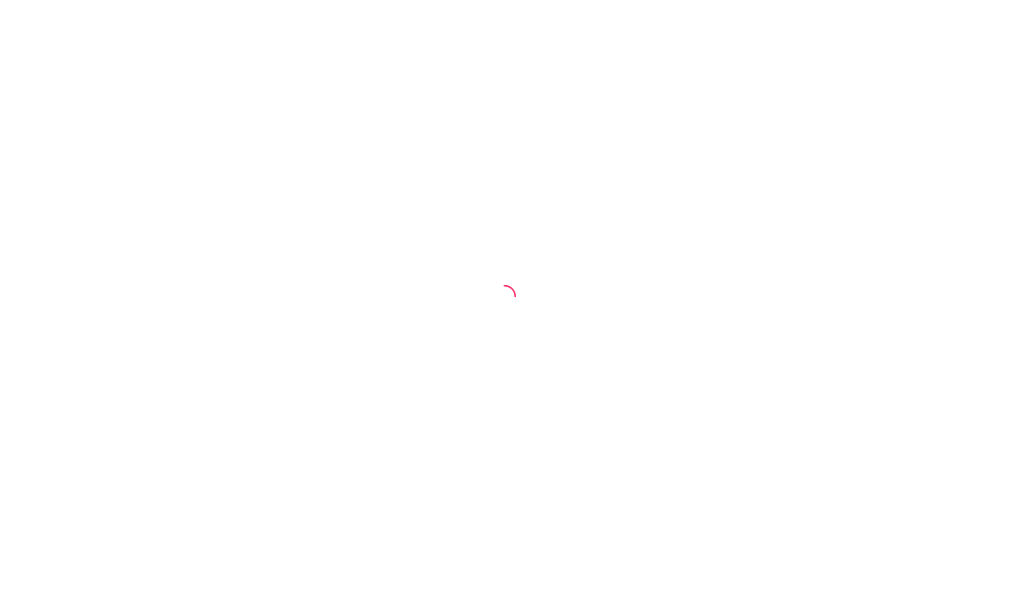 scroll, scrollTop: 0, scrollLeft: 0, axis: both 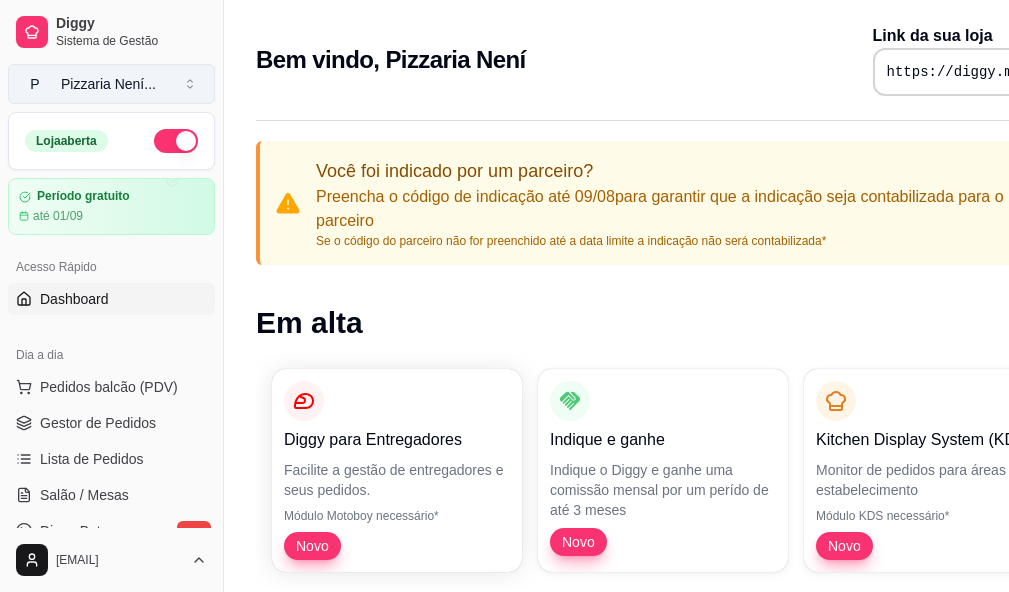 click on "Pizzaria Není ..." at bounding box center (108, 84) 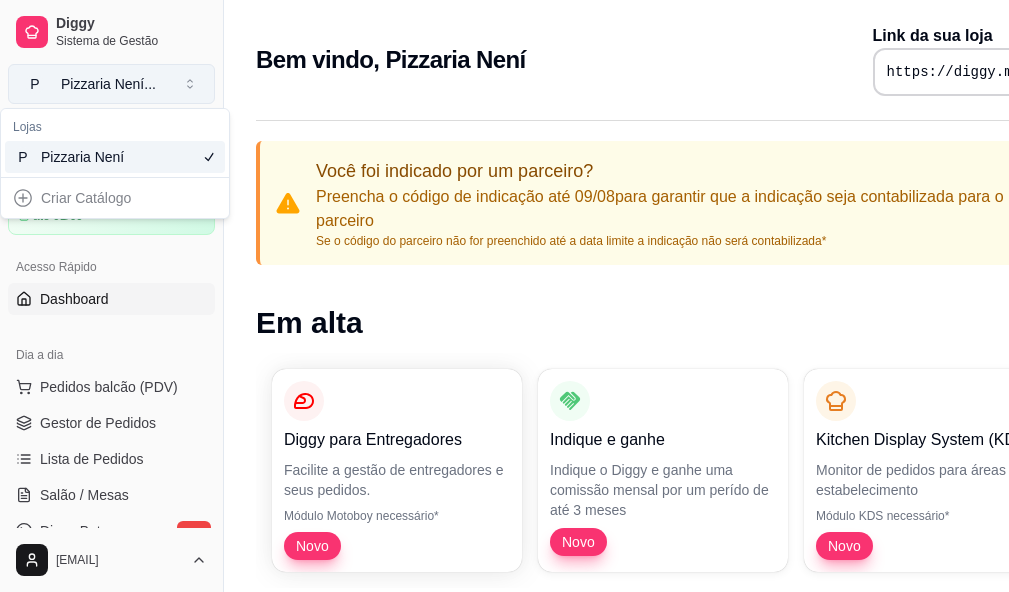 click on "Pizzaria Není ..." at bounding box center (108, 84) 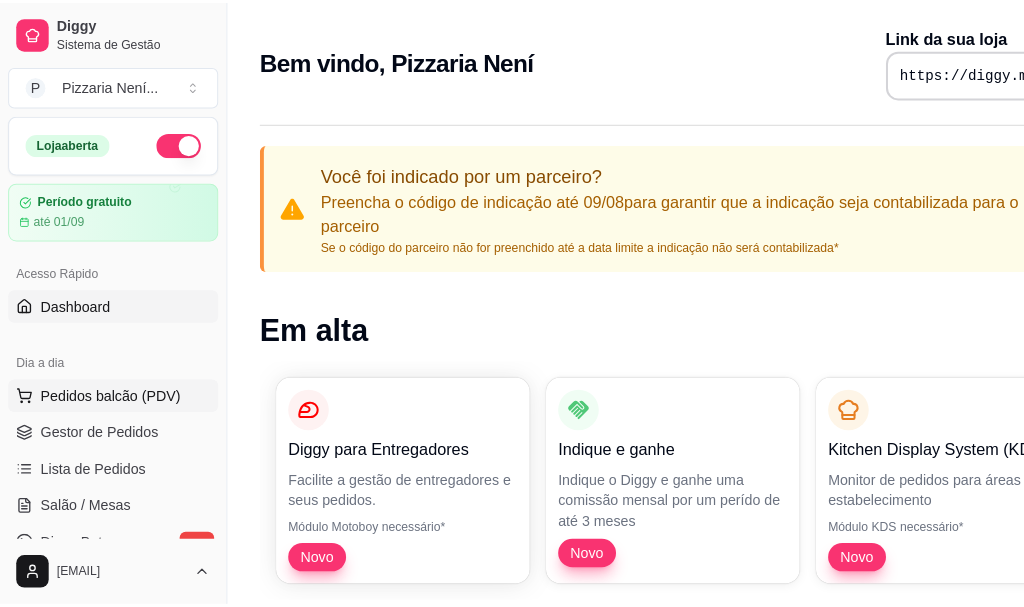 scroll, scrollTop: 300, scrollLeft: 0, axis: vertical 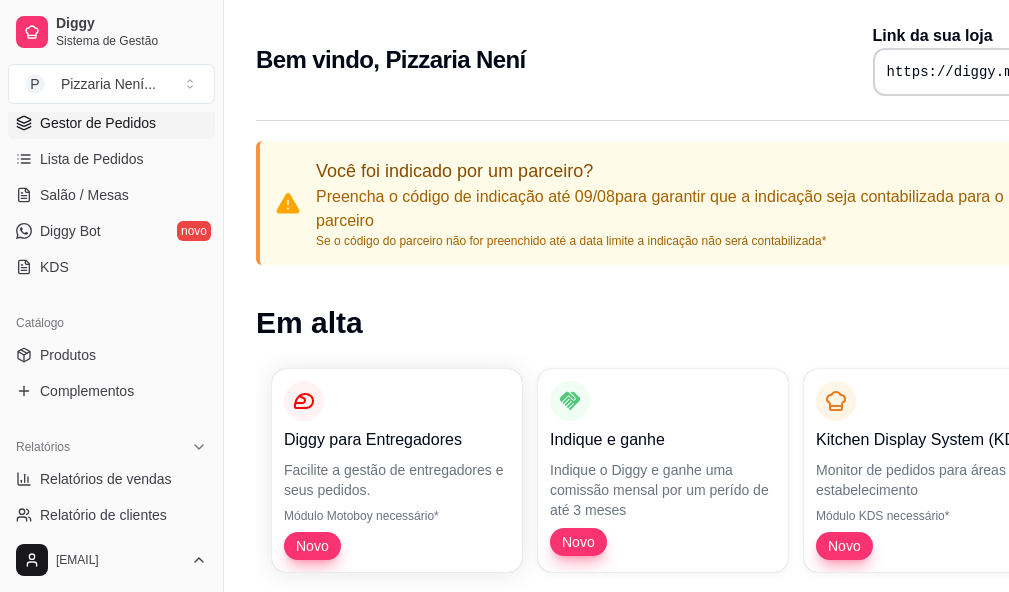 click on "Gestor de Pedidos" at bounding box center [98, 123] 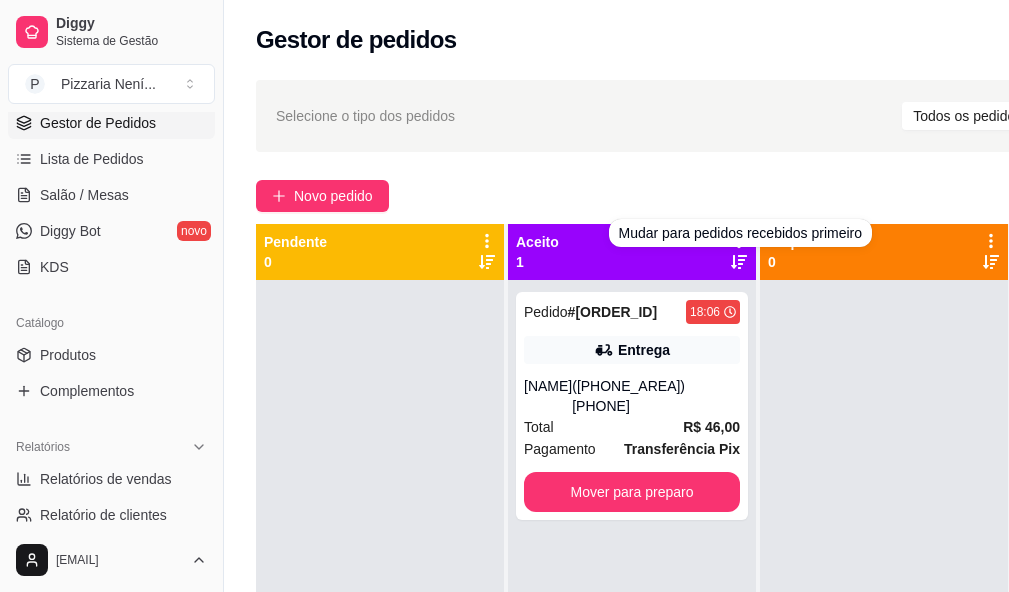 click on "Aceito 1" at bounding box center (632, 252) 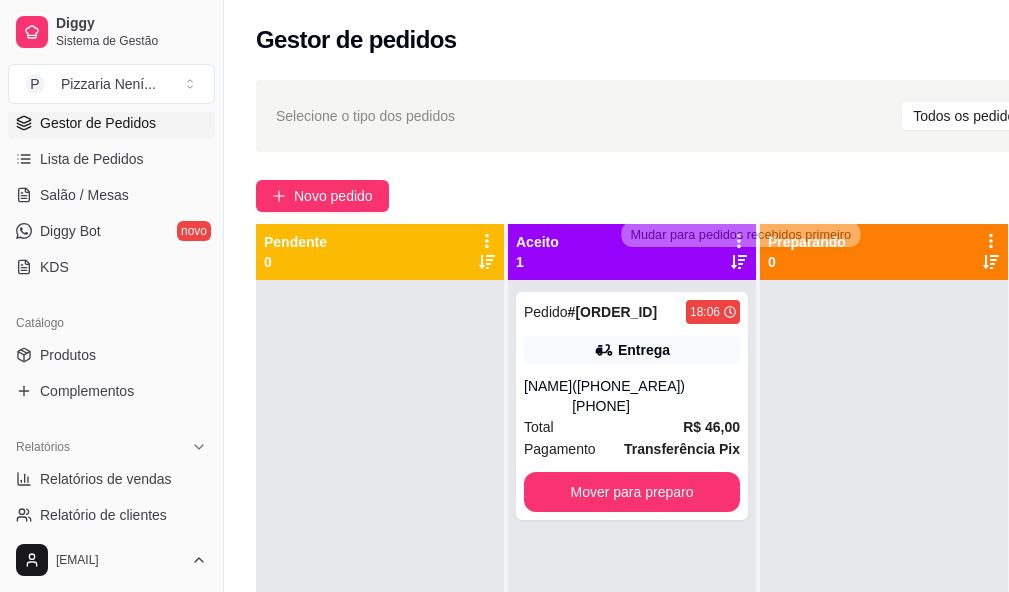 click on "Mudar para pedidos recebidos primeiro" at bounding box center (740, 234) 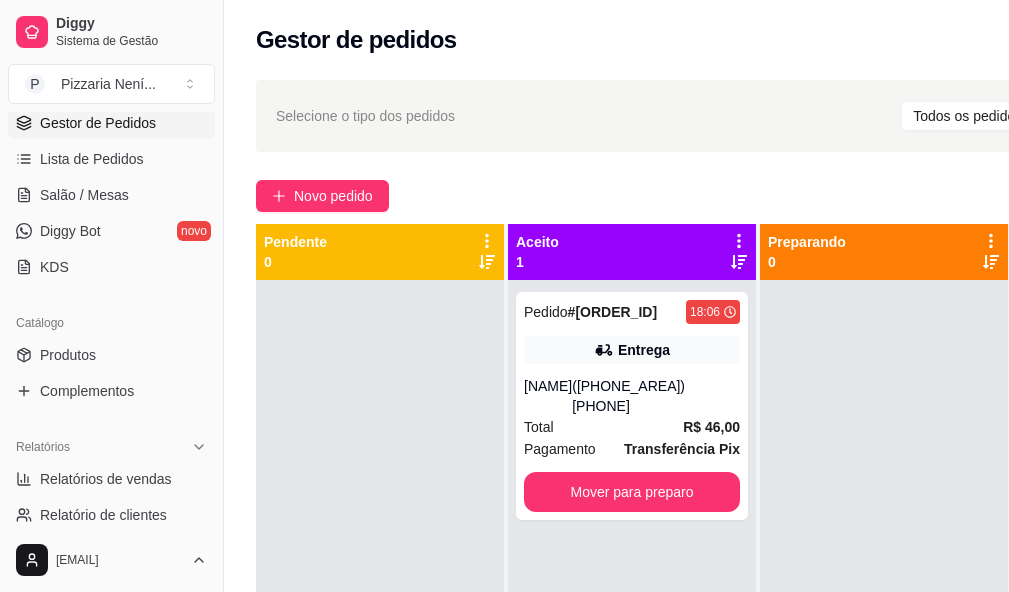 click 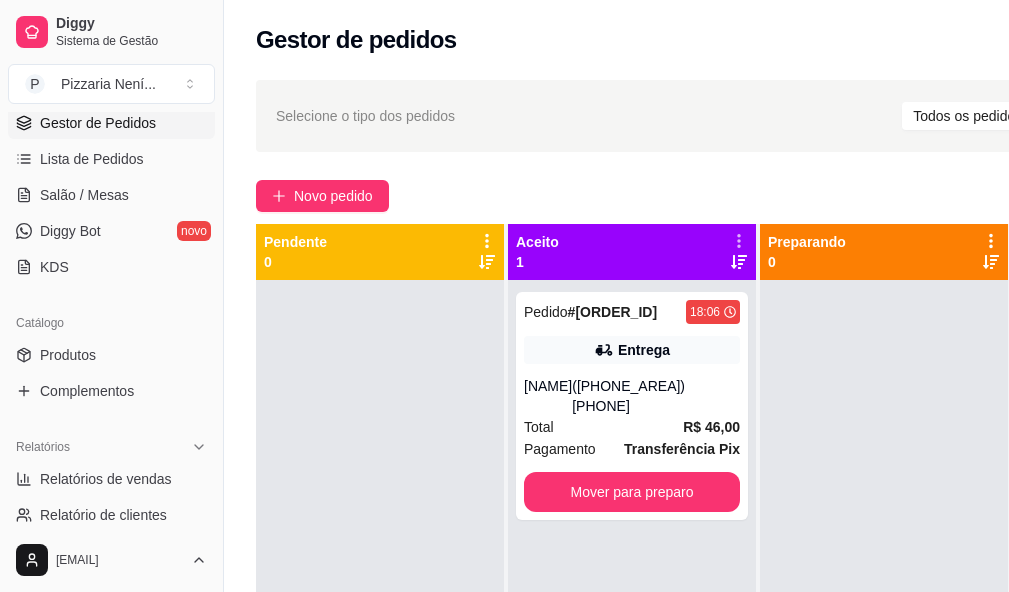 click at bounding box center [884, 576] 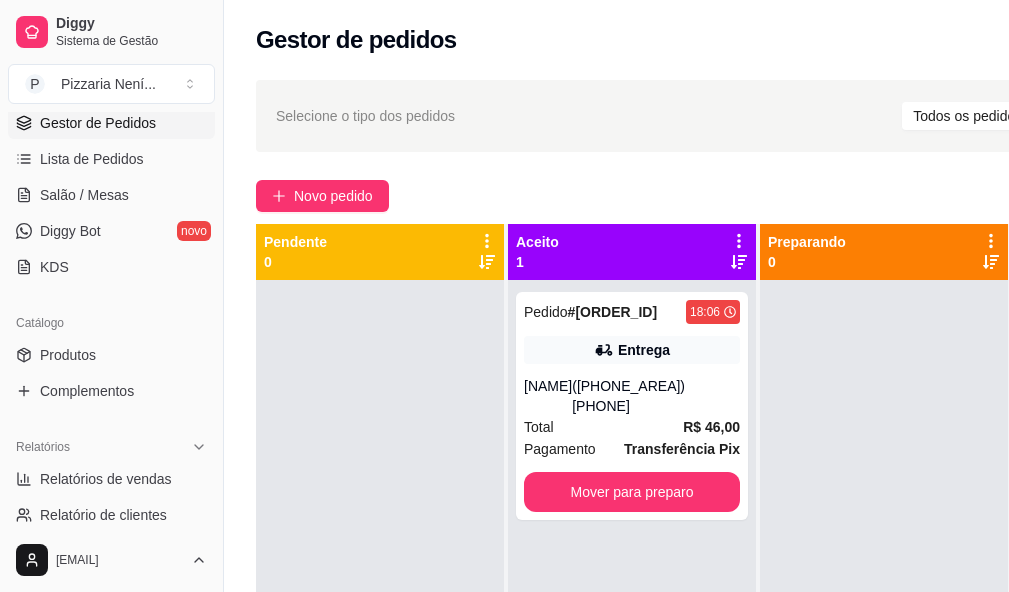 click 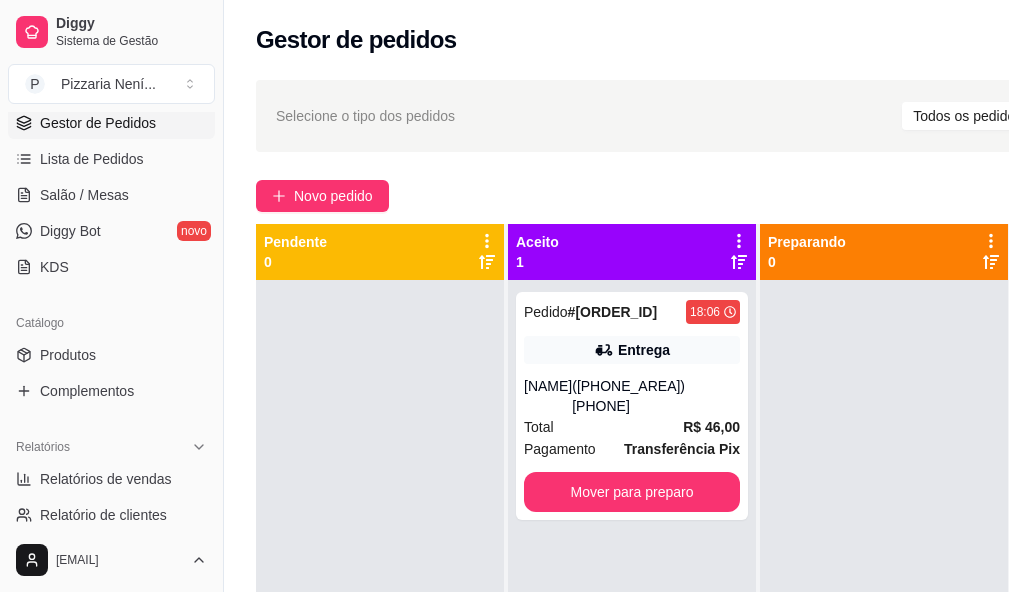 click 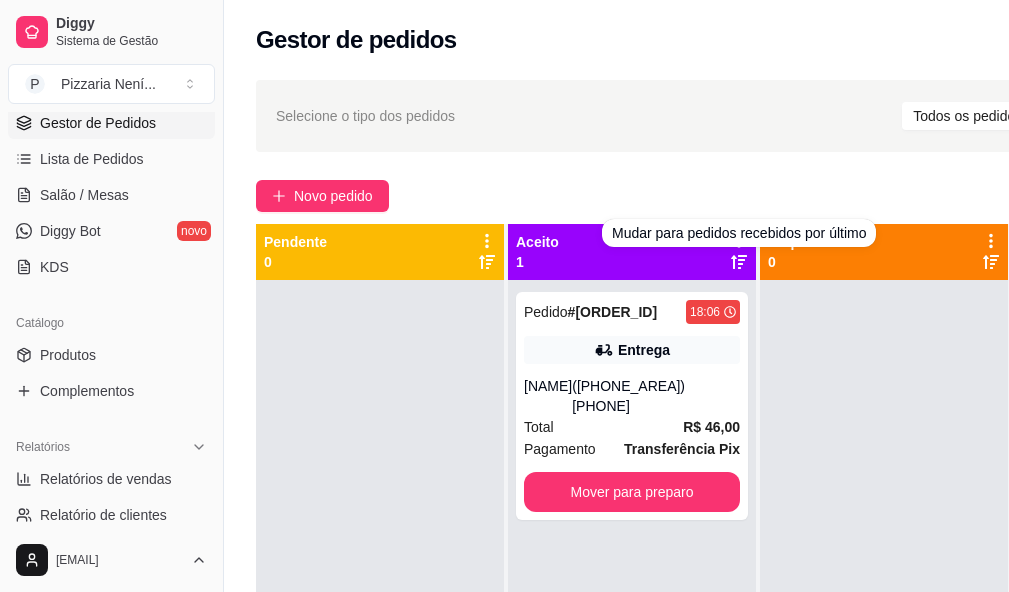 click at bounding box center (884, 576) 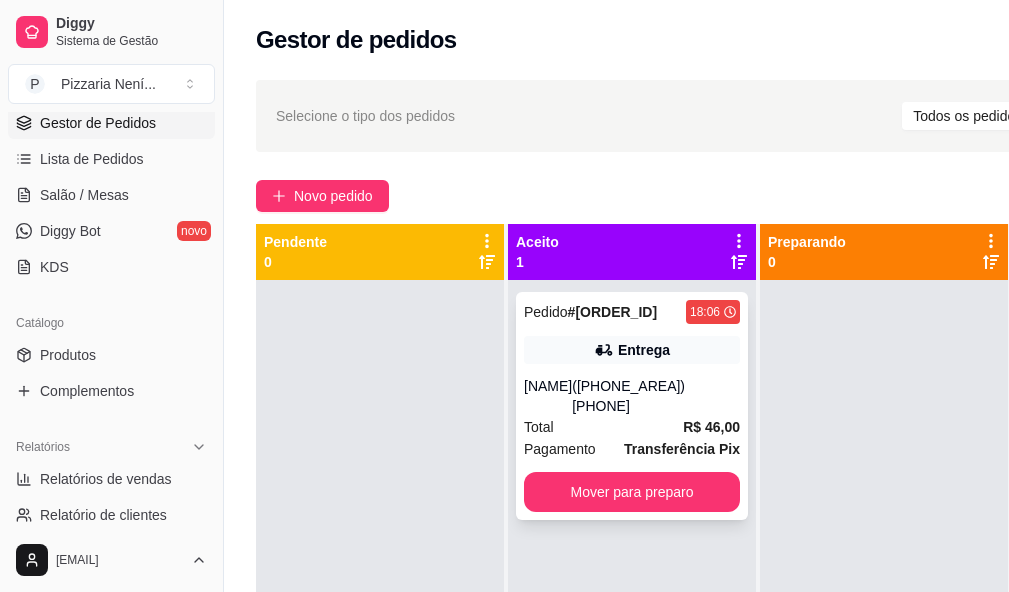 click on "# 0062-37ac2" at bounding box center [612, 312] 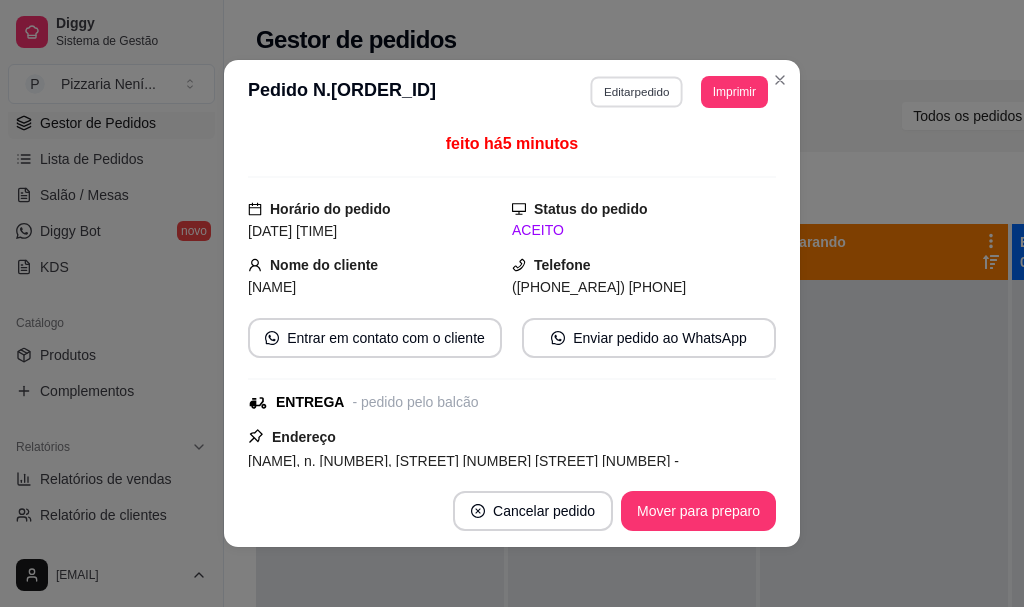click on "Editar  pedido" at bounding box center (637, 91) 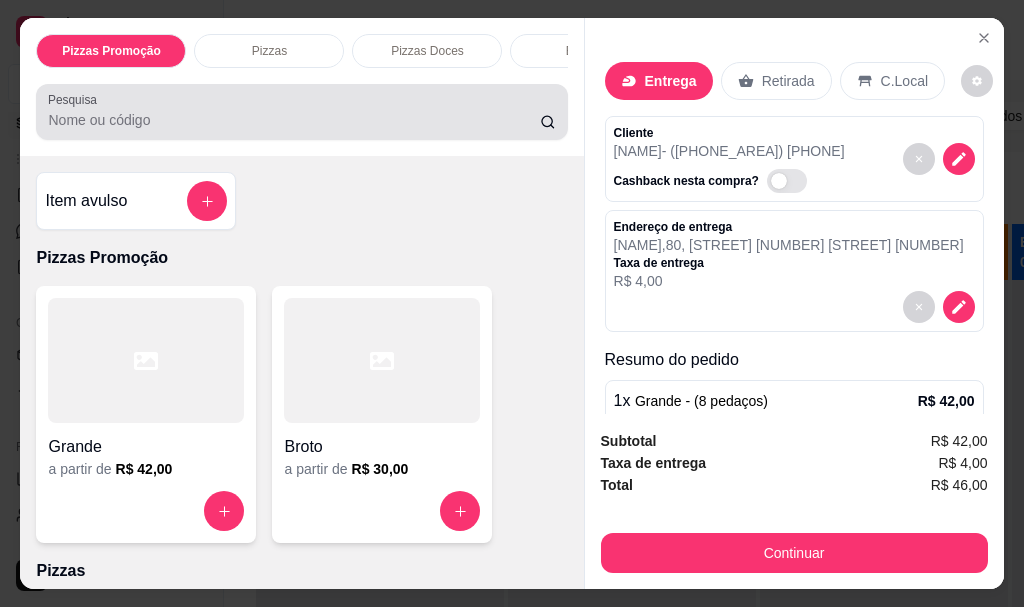 click on "Pesquisa" at bounding box center (294, 120) 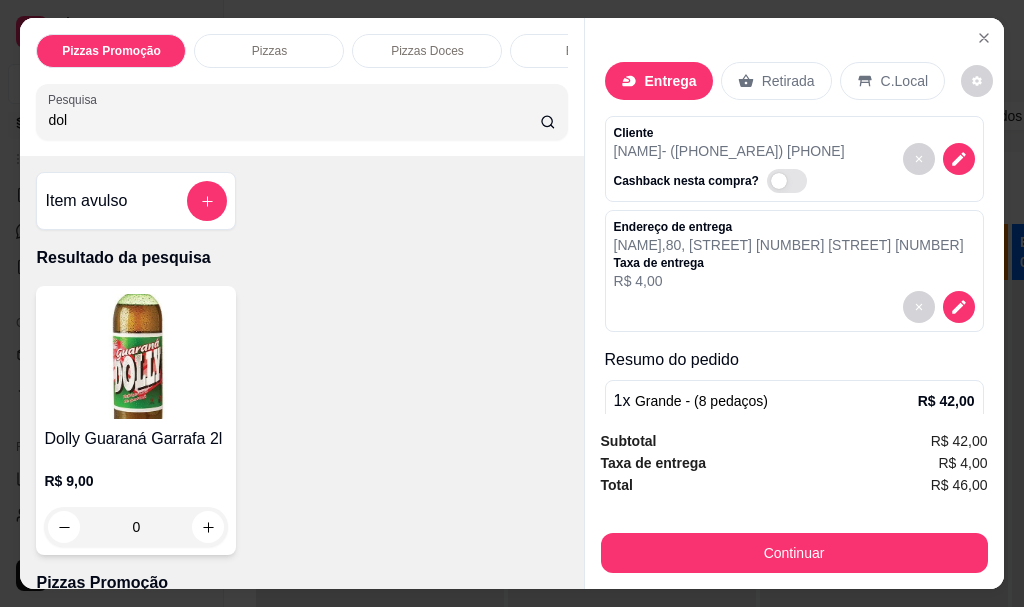 type on "dol" 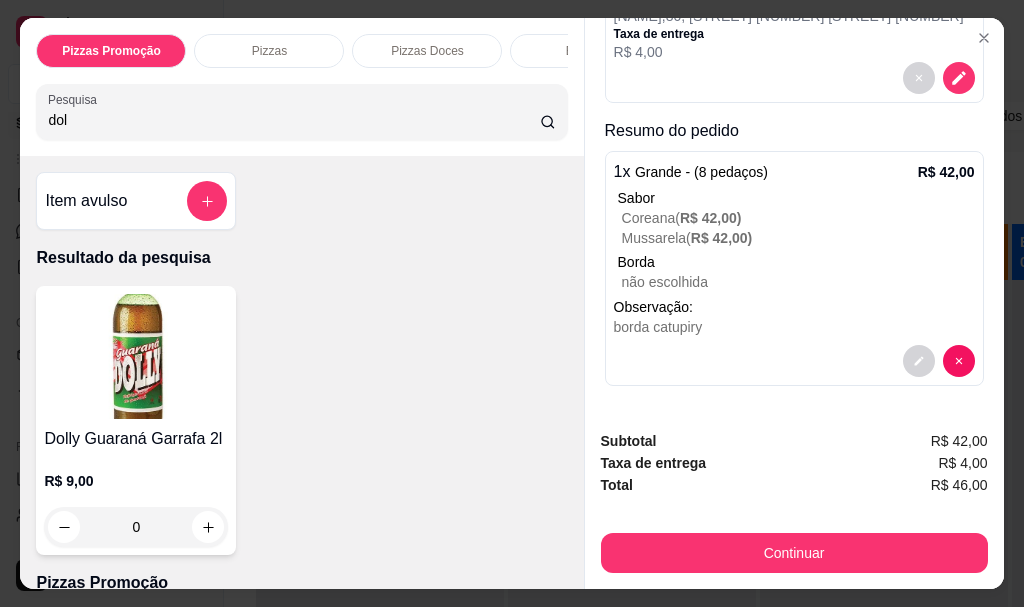 click at bounding box center [136, 356] 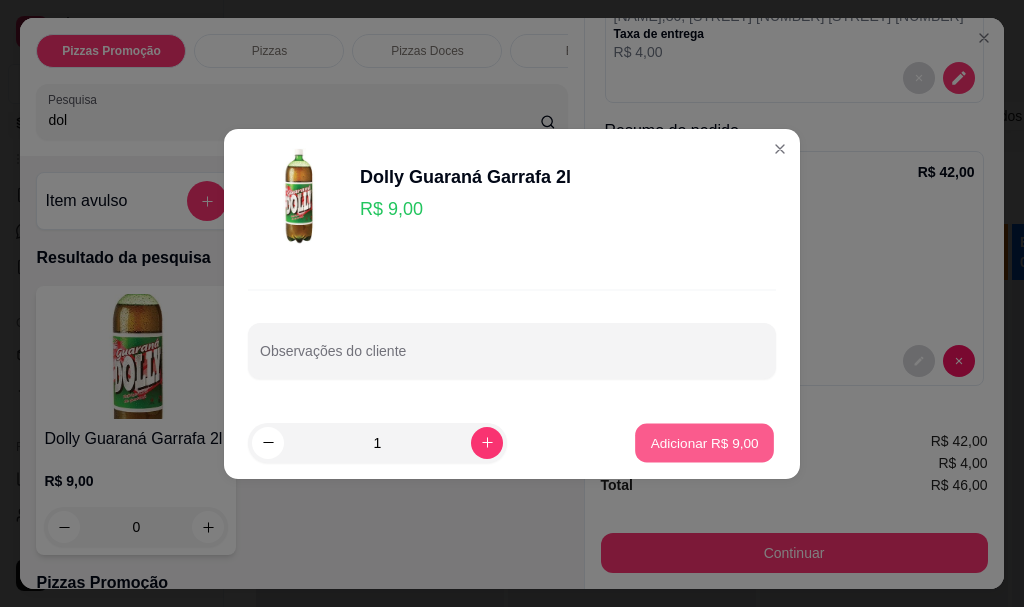 click on "Adicionar   R$ 9,00" at bounding box center [704, 442] 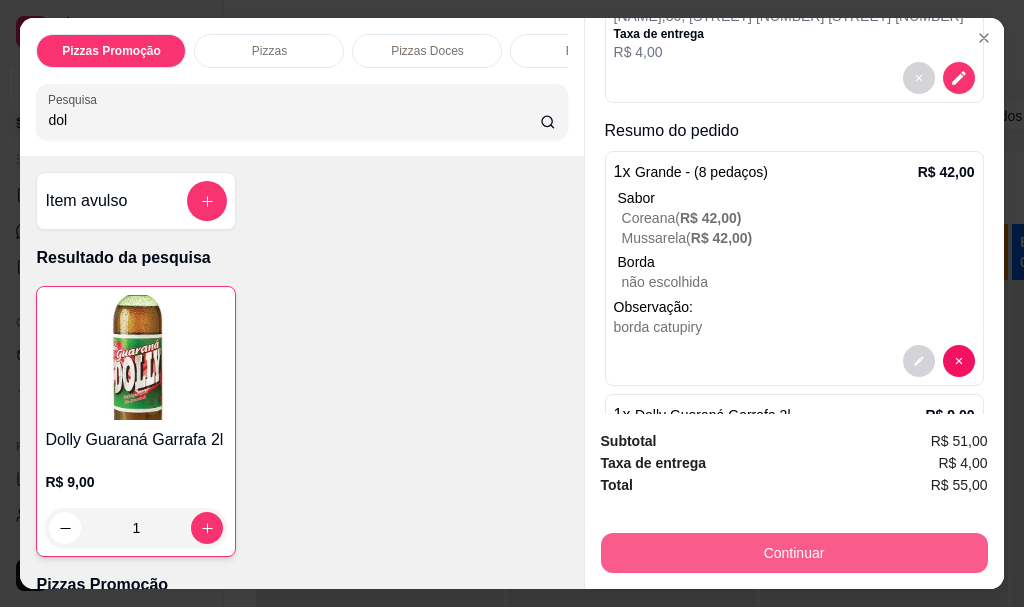 click on "Continuar" at bounding box center (794, 553) 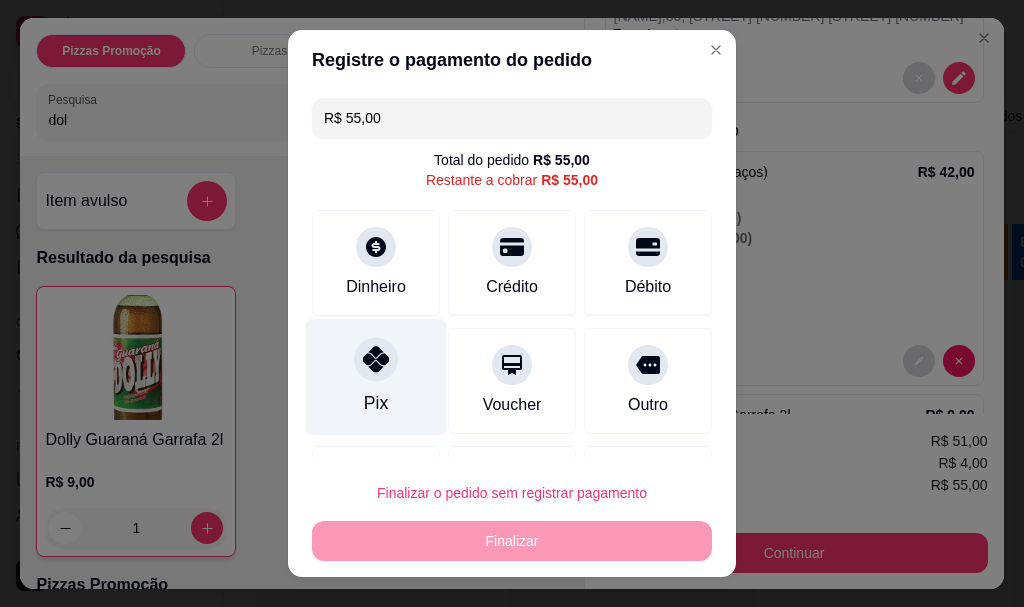 click on "Pix" at bounding box center (376, 377) 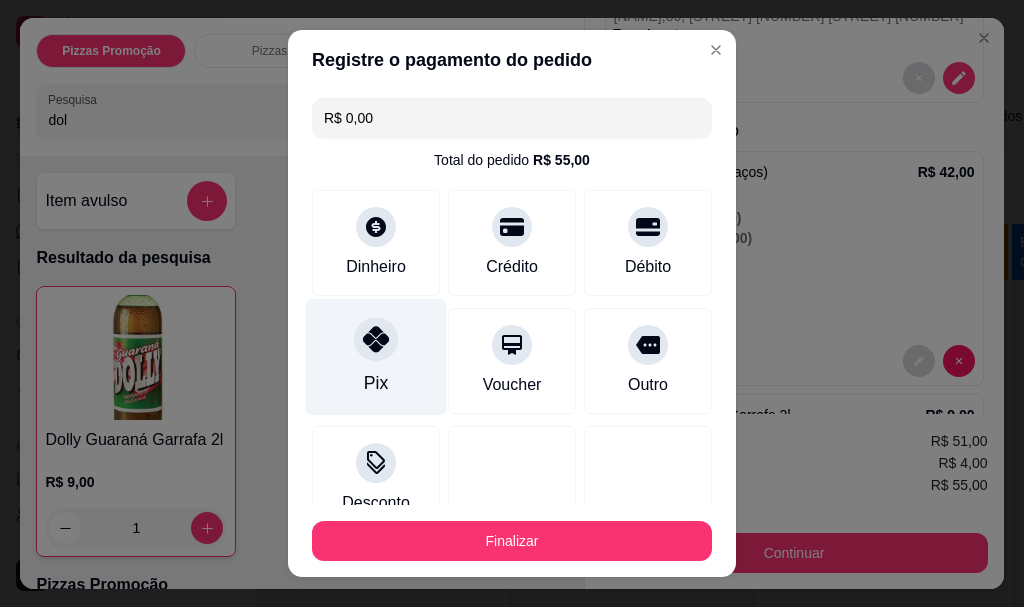click 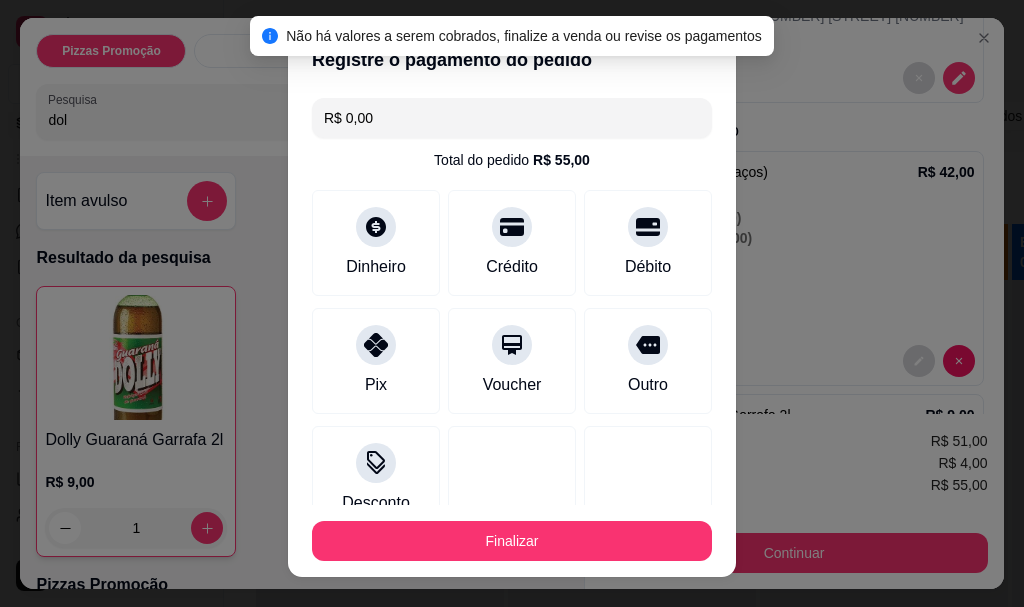 click on "Finalizar" at bounding box center (512, 541) 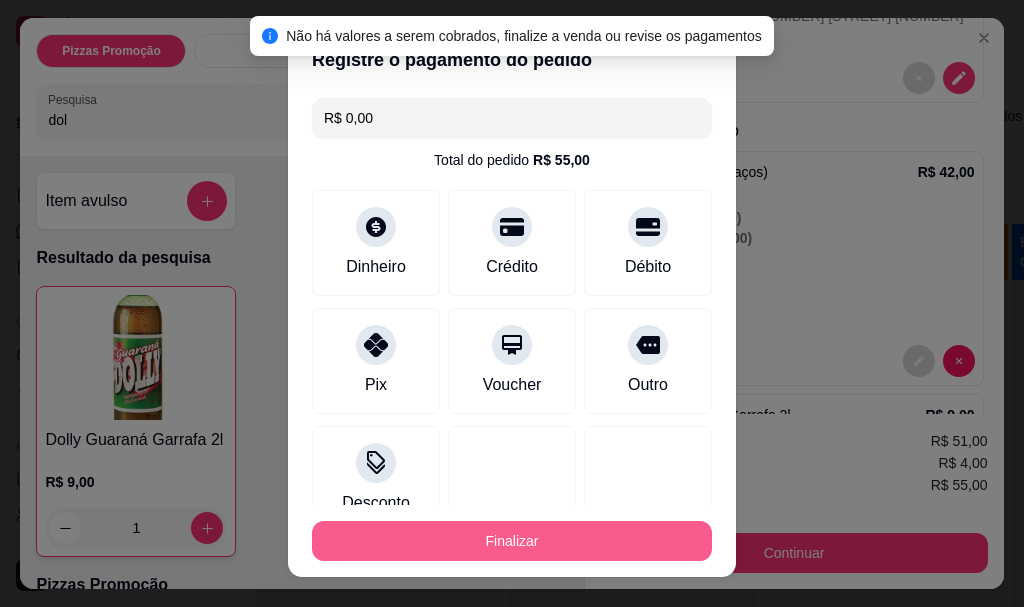 click on "Finalizar" at bounding box center (512, 541) 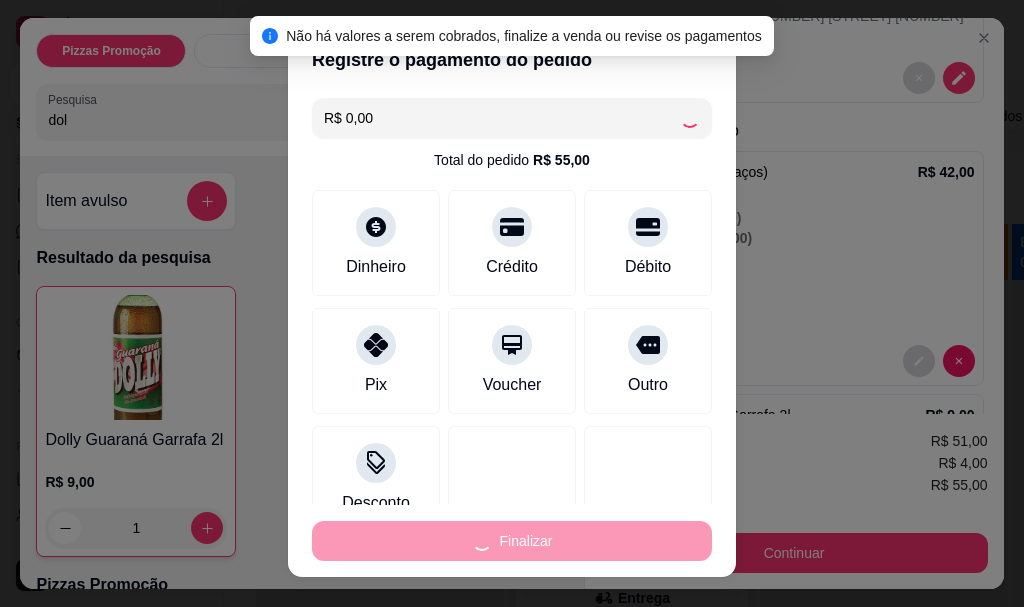 type on "0" 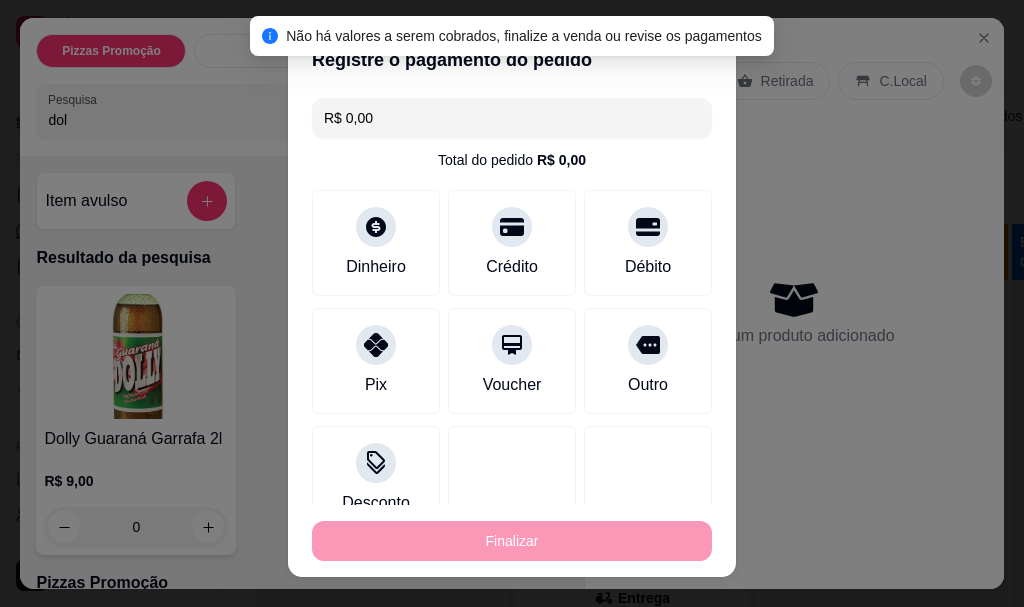 type on "-R$ 55,00" 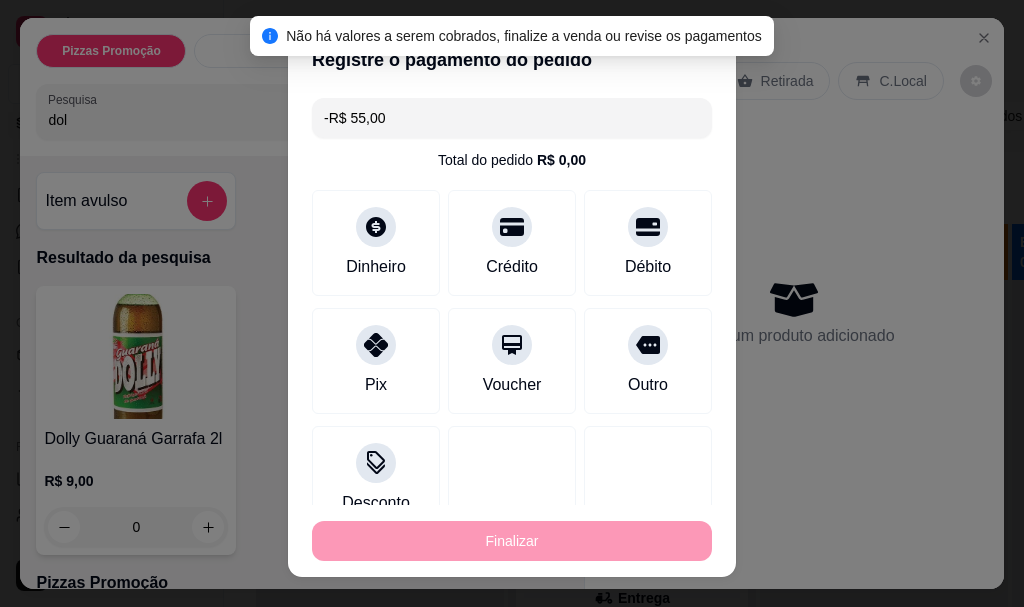 scroll, scrollTop: 0, scrollLeft: 0, axis: both 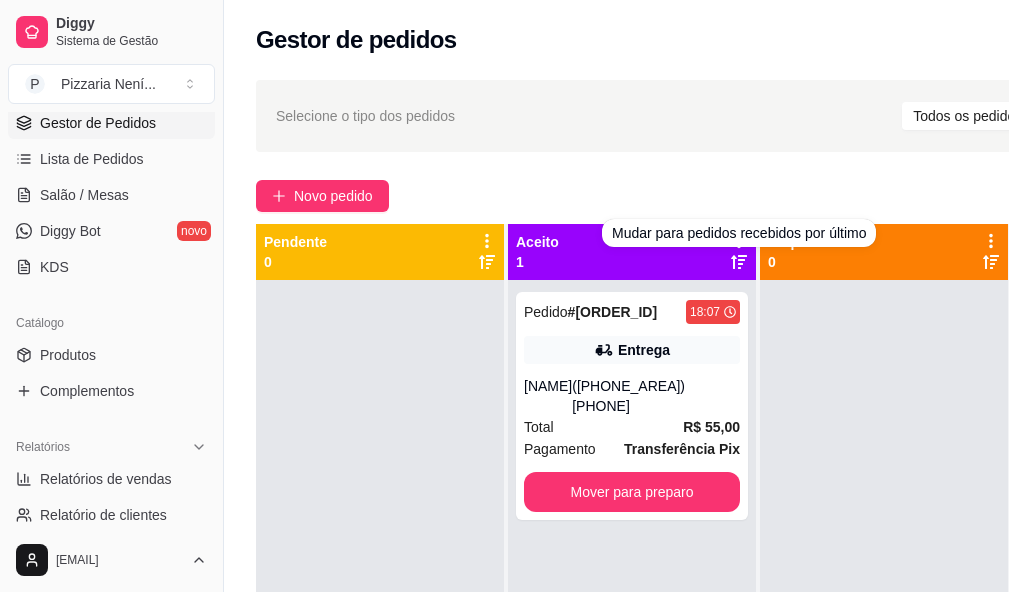 click on "Mudar para pedidos recebidos por último" at bounding box center (739, 233) 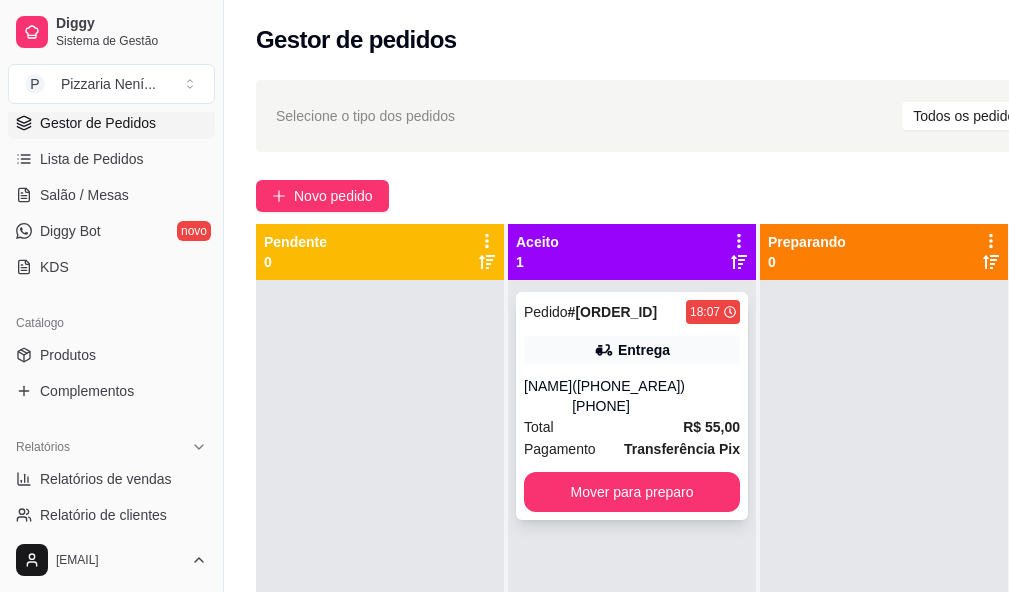 click on "([PHONE])" at bounding box center [656, 396] 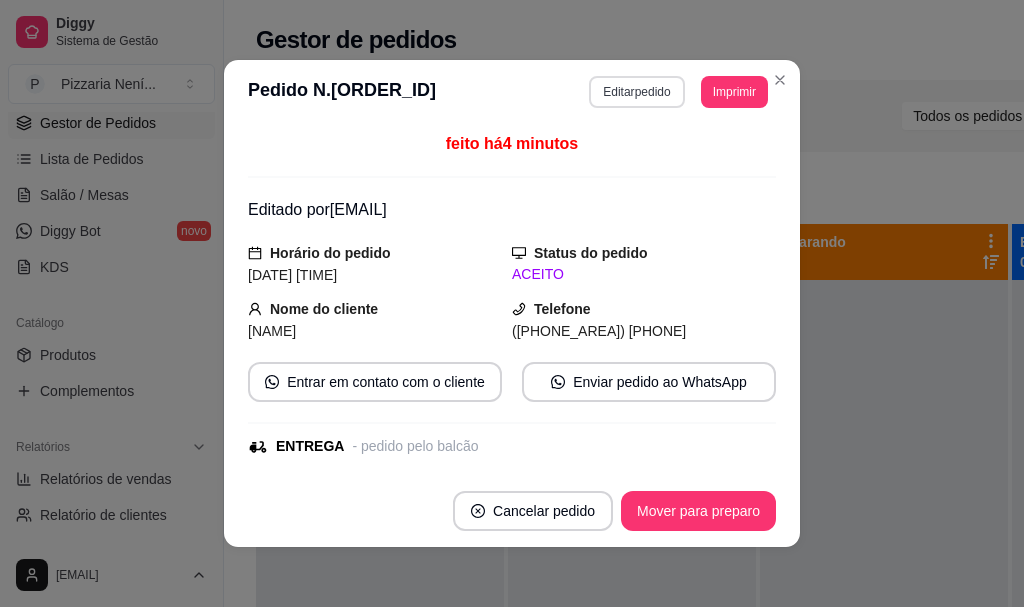 click on "Editar  pedido" at bounding box center (636, 92) 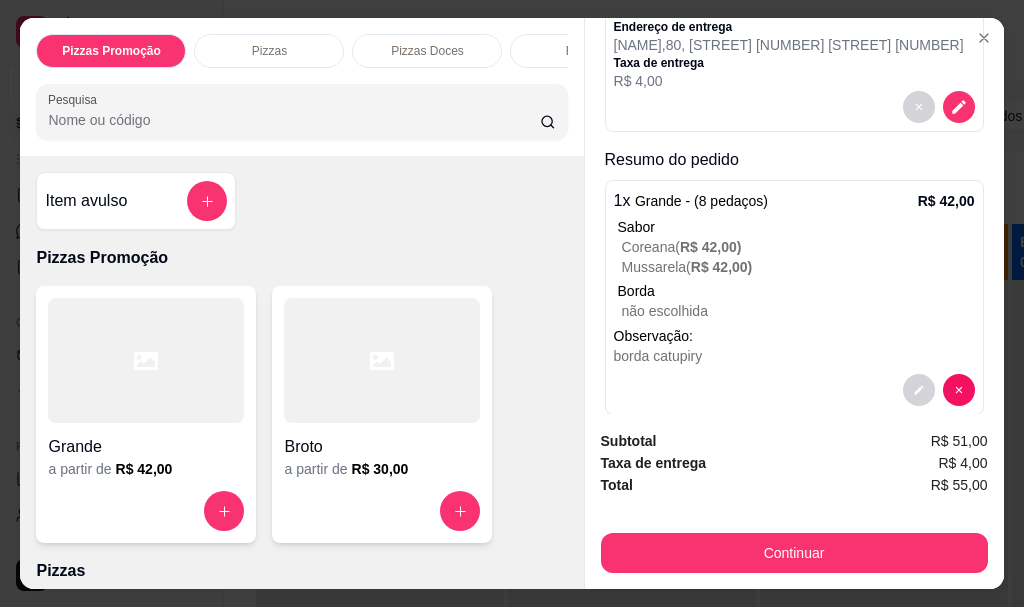 scroll, scrollTop: 319, scrollLeft: 0, axis: vertical 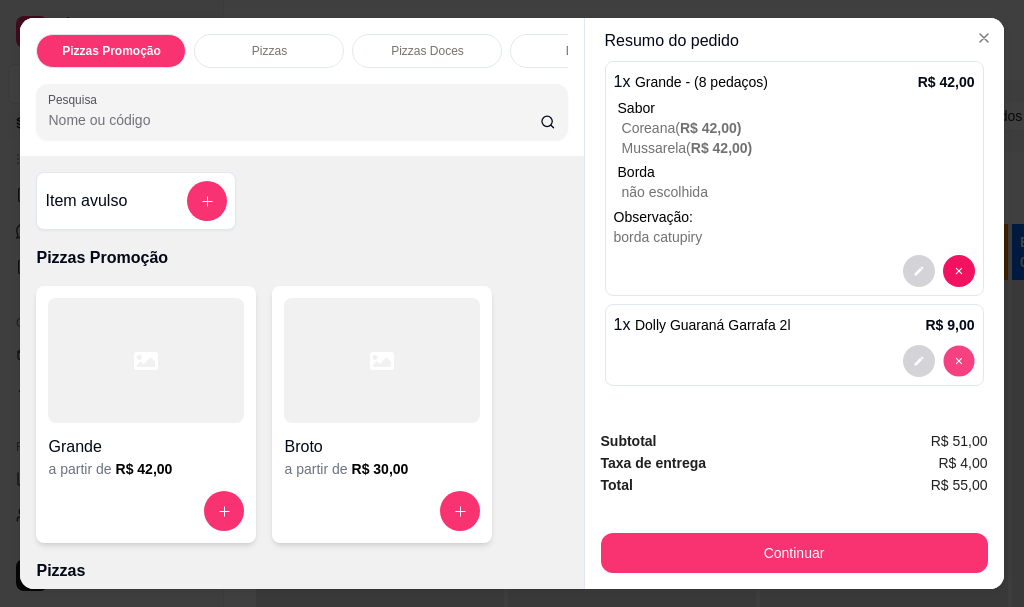 type on "0" 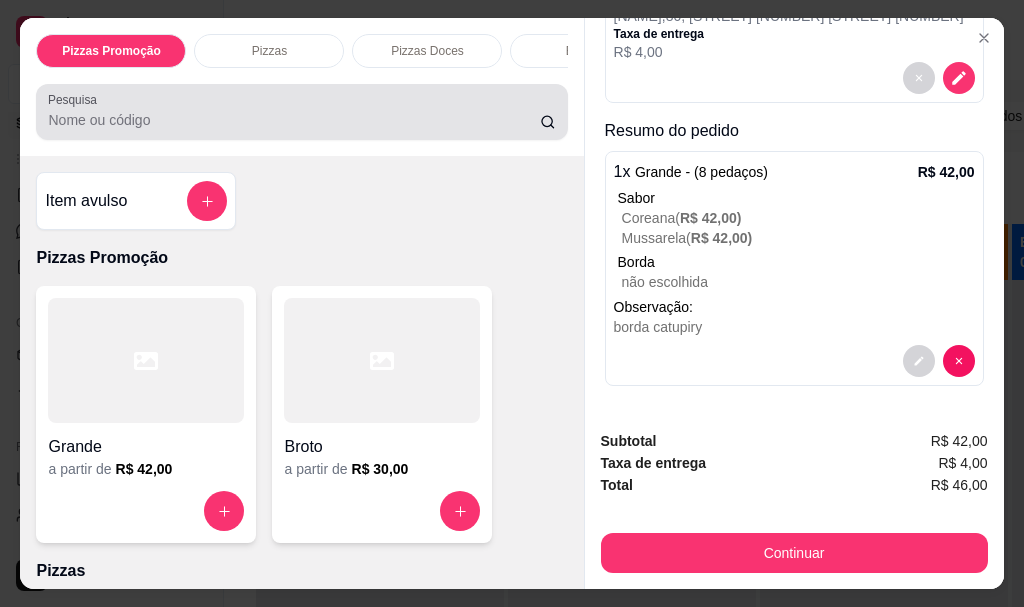 click on "Pesquisa" at bounding box center (301, 112) 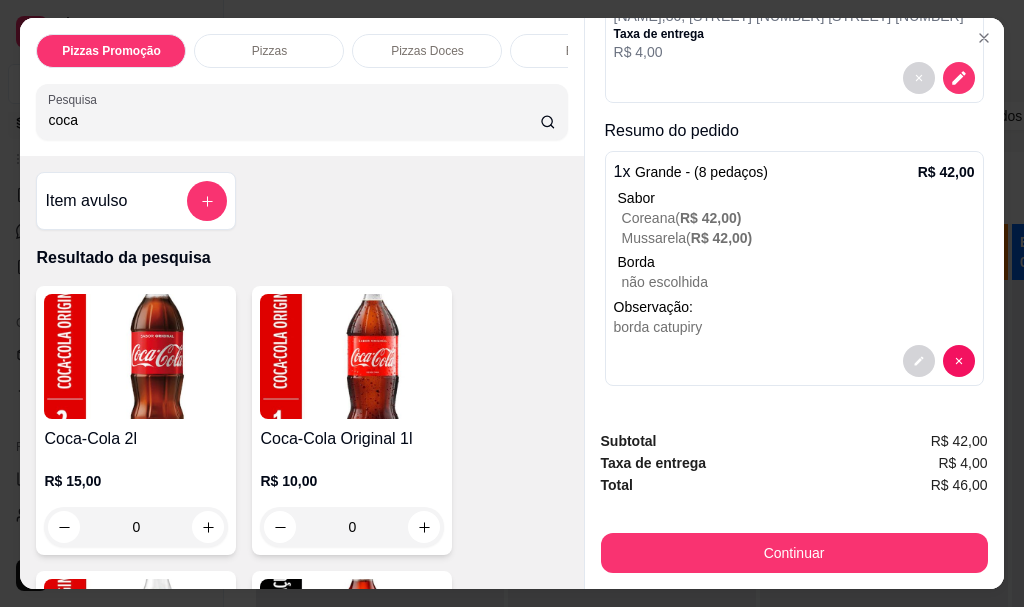 type on "coca" 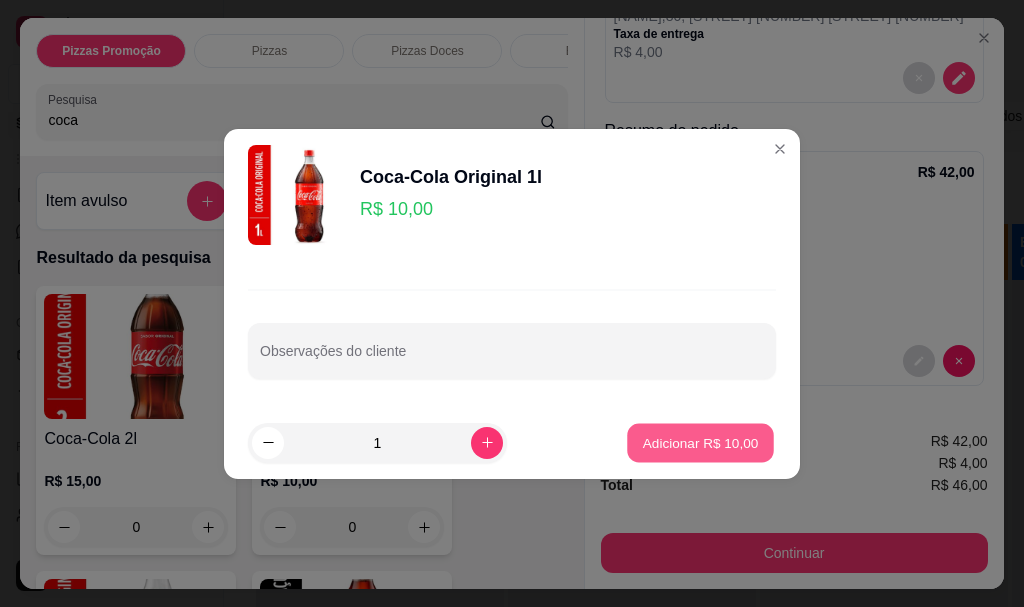 click on "Adicionar   R$ 10,00" at bounding box center (701, 442) 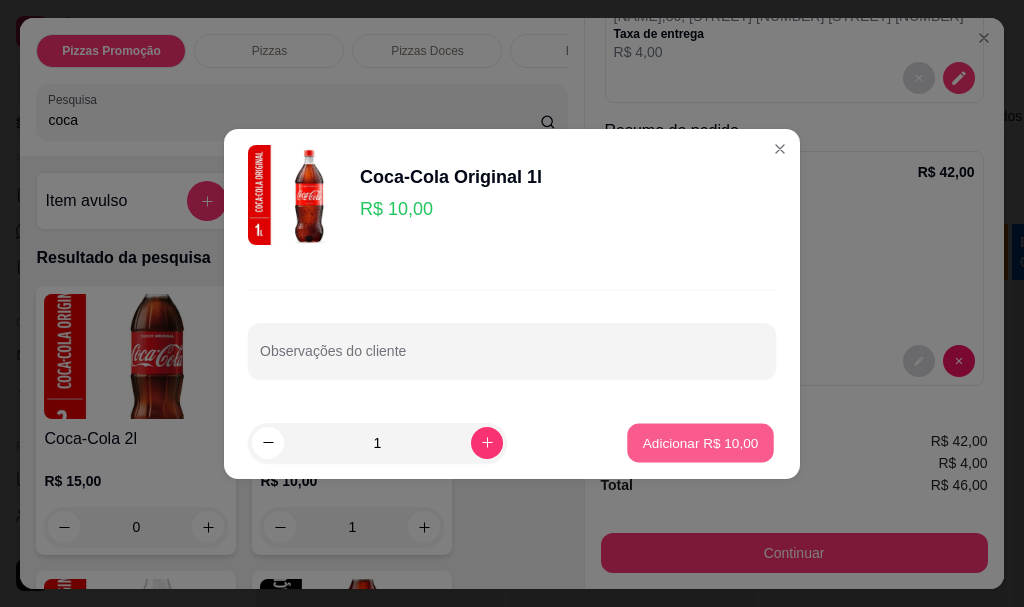 scroll, scrollTop: 319, scrollLeft: 0, axis: vertical 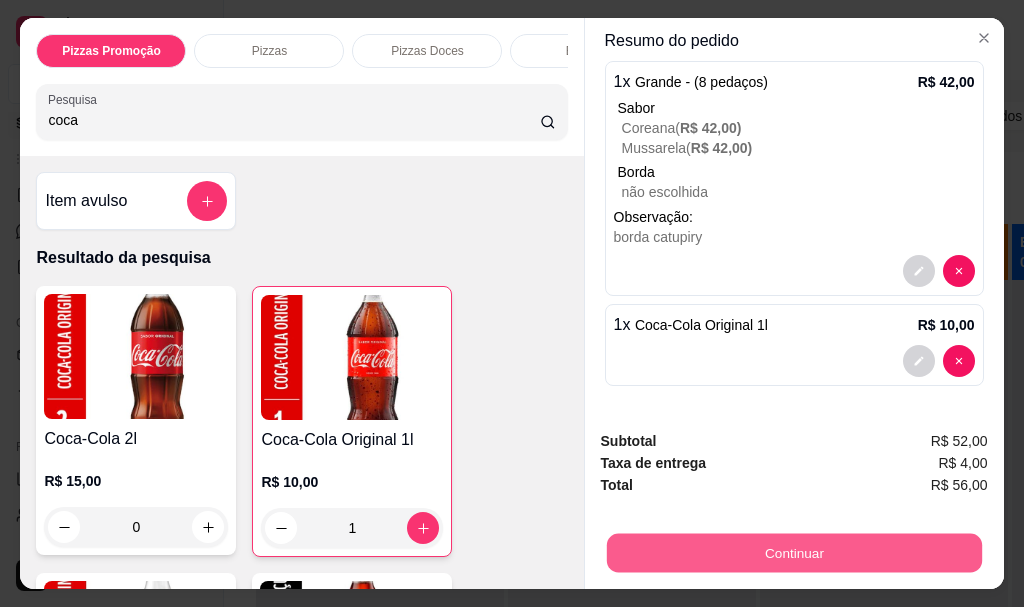 click on "Continuar" at bounding box center (793, 552) 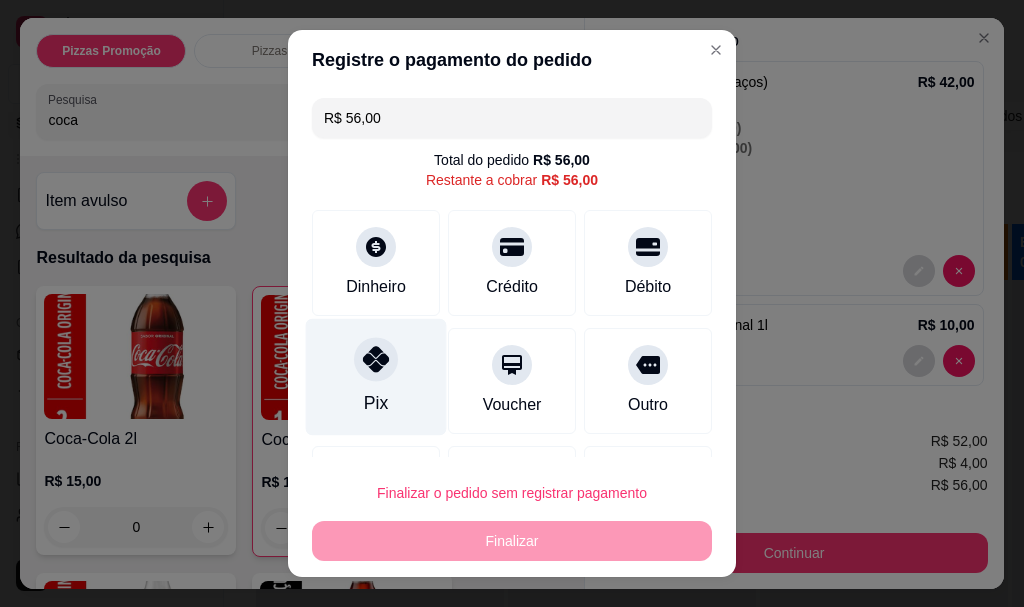 click on "Pix" at bounding box center (376, 377) 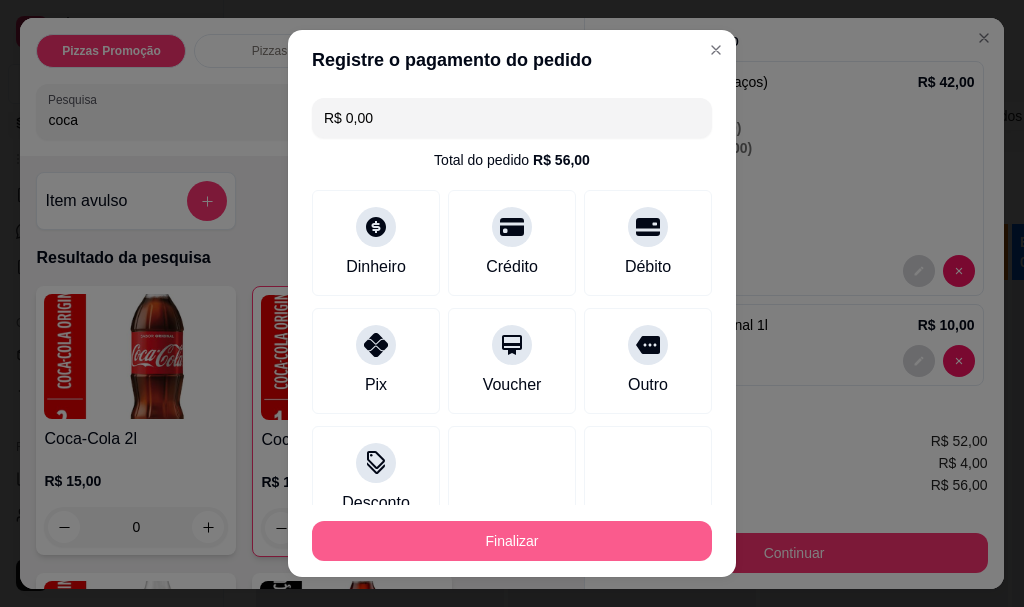 click on "Finalizar" at bounding box center (512, 541) 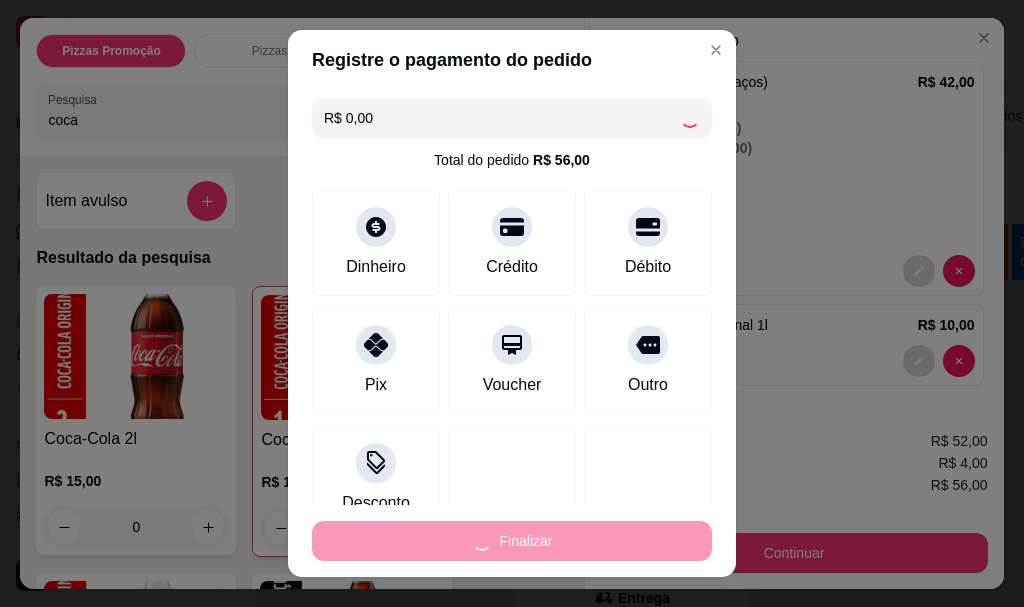 type on "0" 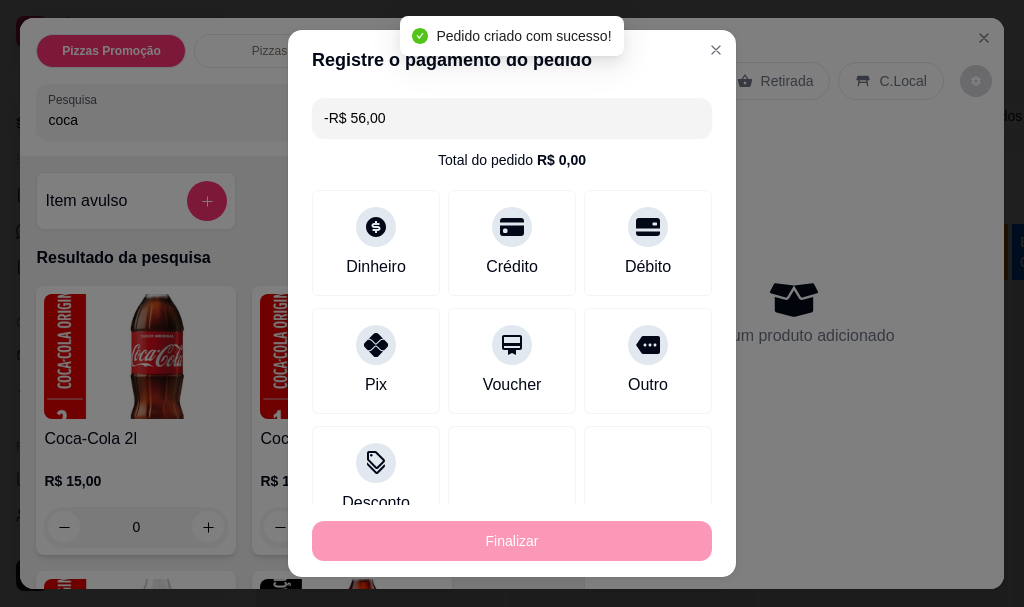 scroll, scrollTop: 0, scrollLeft: 0, axis: both 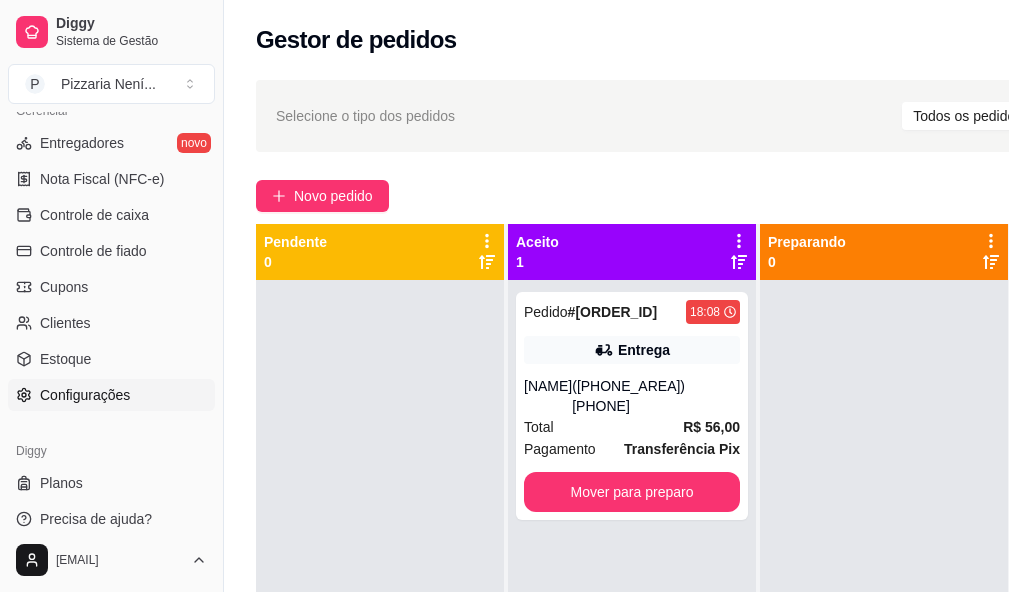 click on "Configurações" at bounding box center [85, 395] 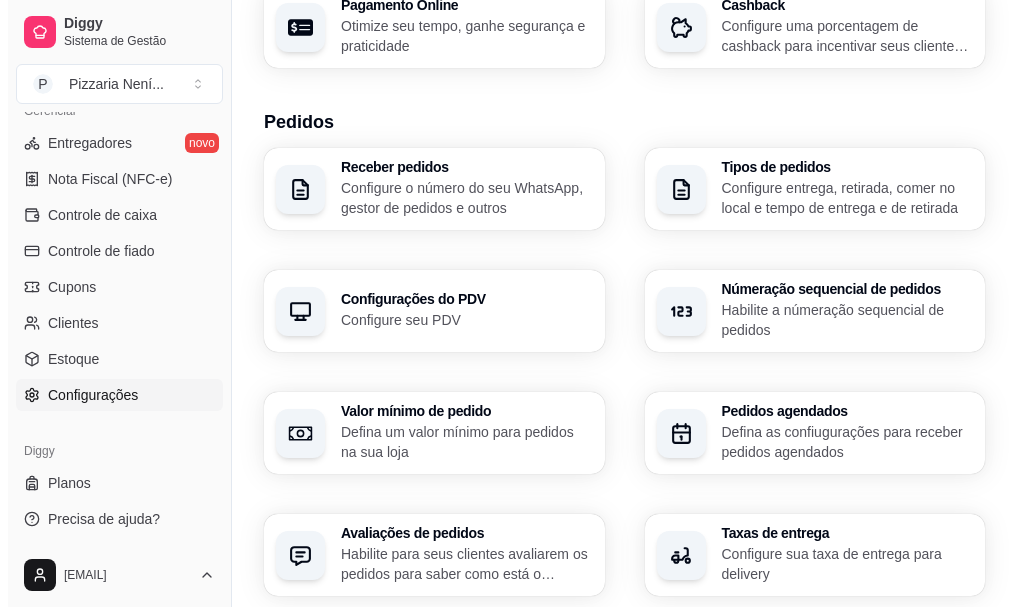 scroll, scrollTop: 868, scrollLeft: 0, axis: vertical 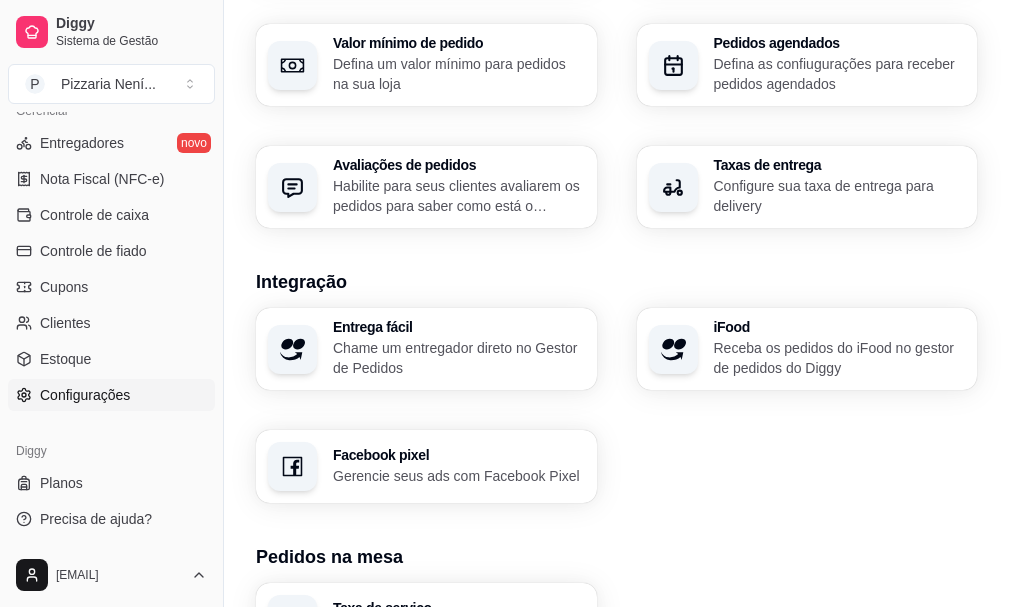 click on "Configurações de impressão" at bounding box center (459, 782) 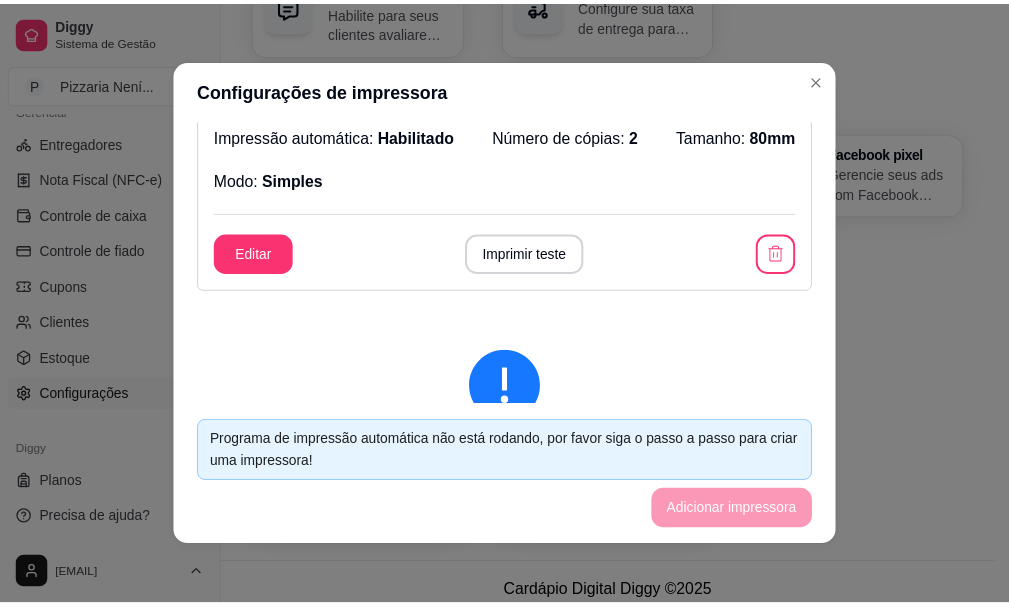 scroll, scrollTop: 0, scrollLeft: 0, axis: both 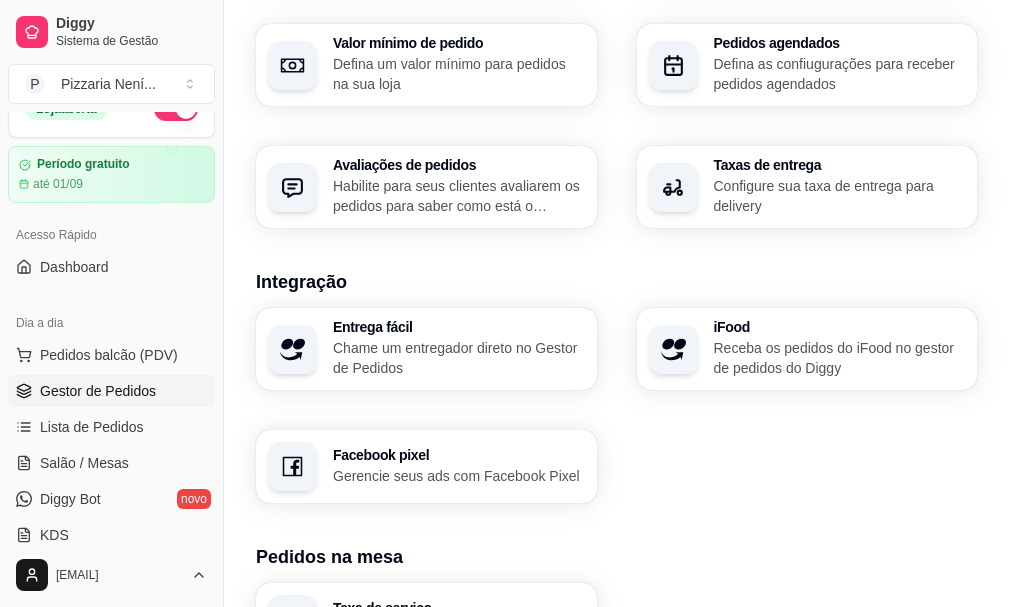 click on "Gestor de Pedidos" at bounding box center [98, 391] 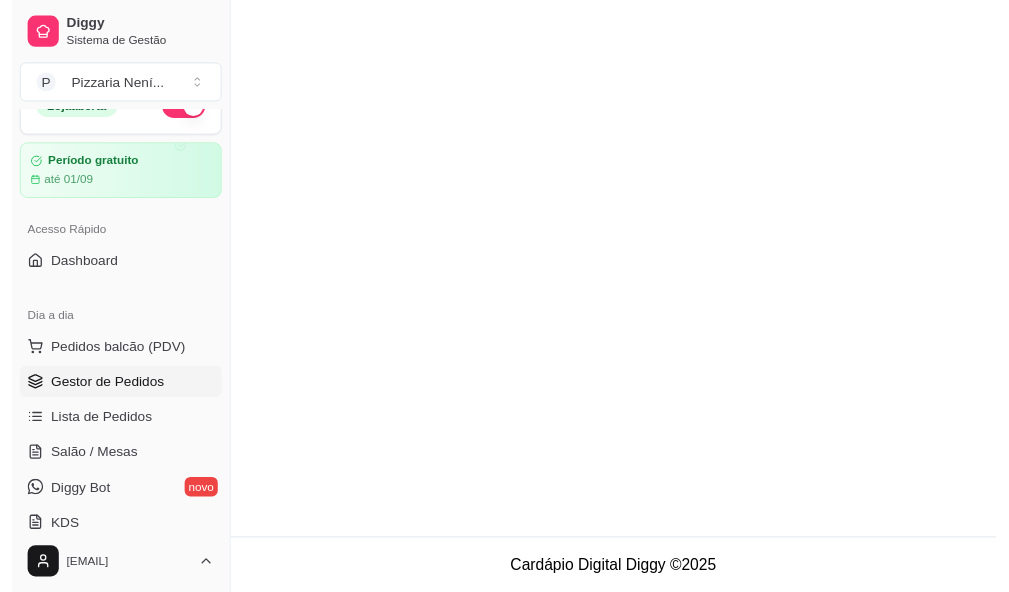 scroll, scrollTop: 0, scrollLeft: 0, axis: both 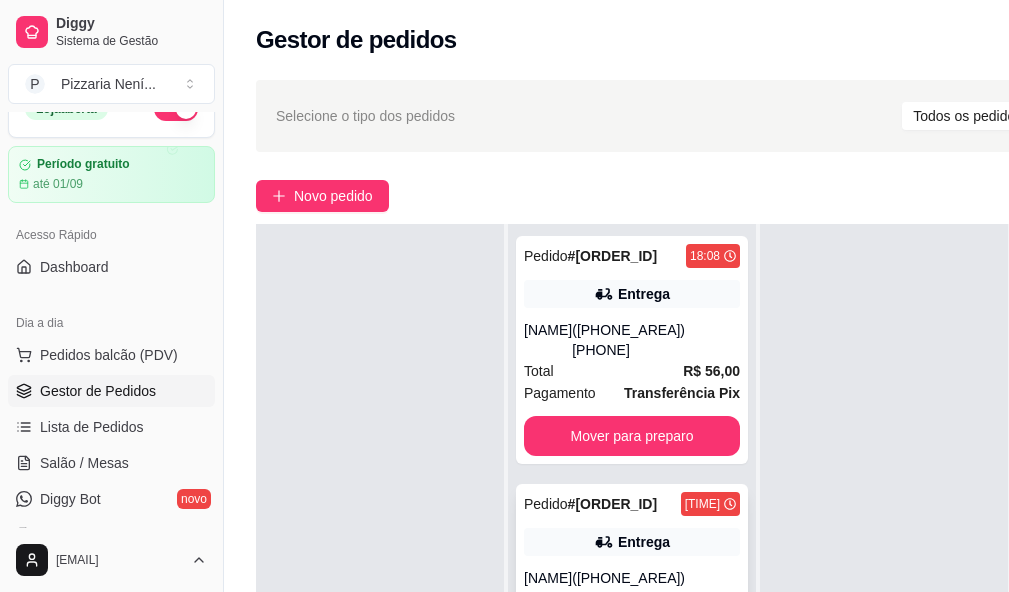 click on "Entrega" at bounding box center (632, 542) 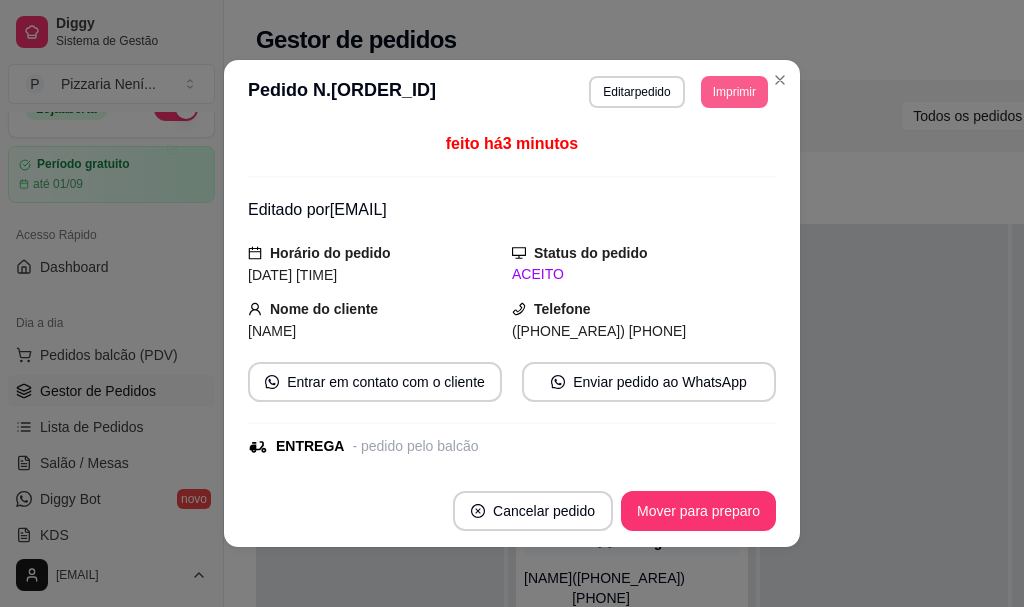 click on "Imprimir" at bounding box center [734, 92] 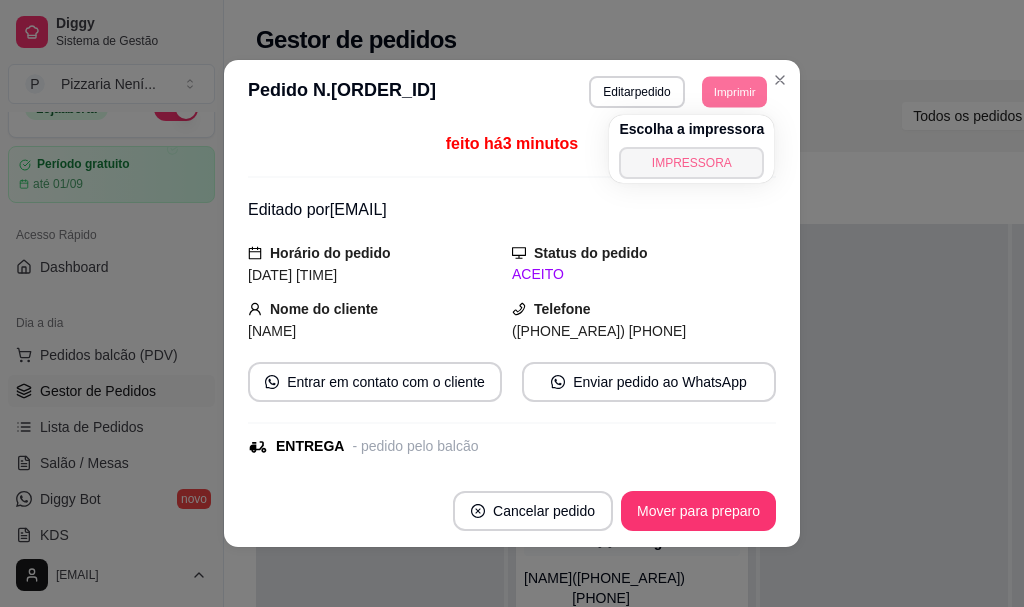 click on "IMPRESSORA" at bounding box center (691, 163) 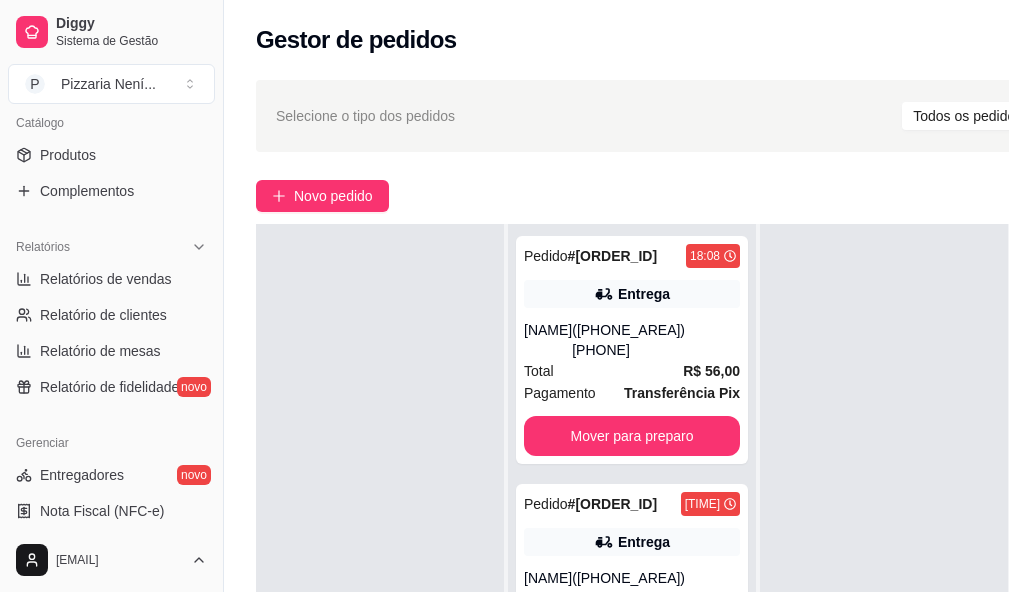 scroll, scrollTop: 832, scrollLeft: 0, axis: vertical 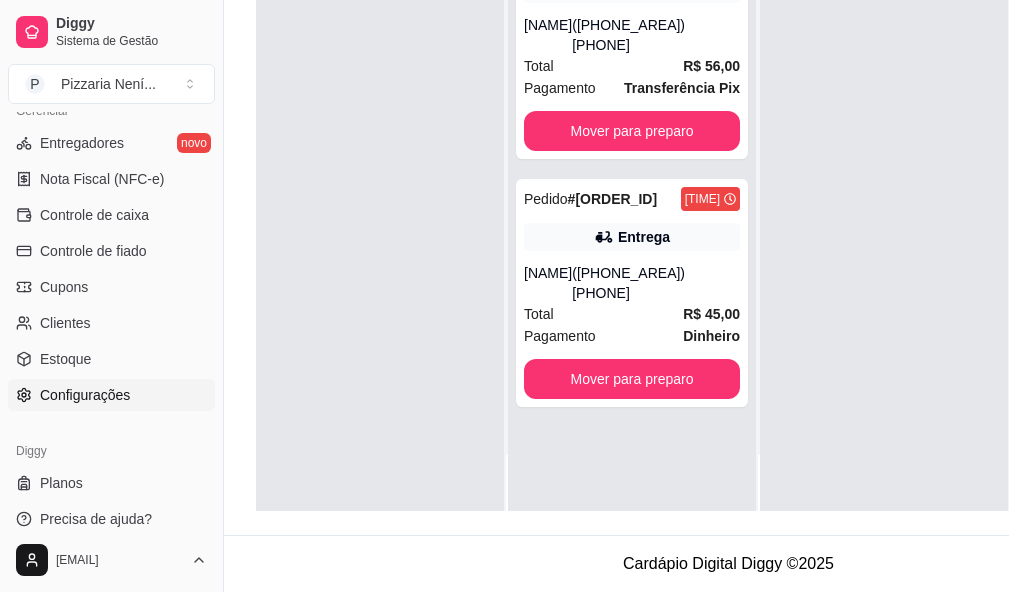 click on "Configurações" at bounding box center (85, 395) 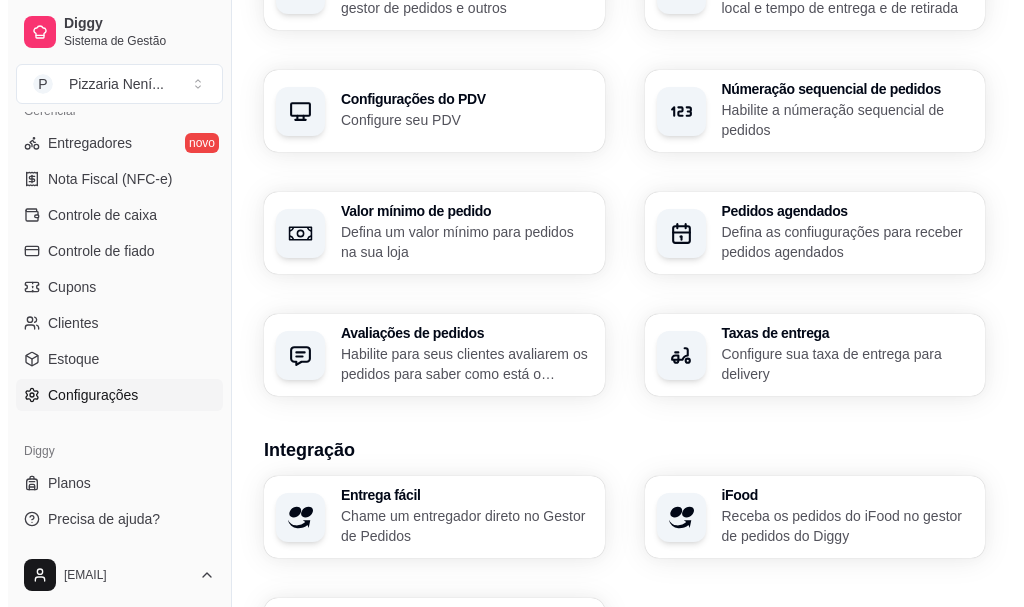 scroll, scrollTop: 868, scrollLeft: 0, axis: vertical 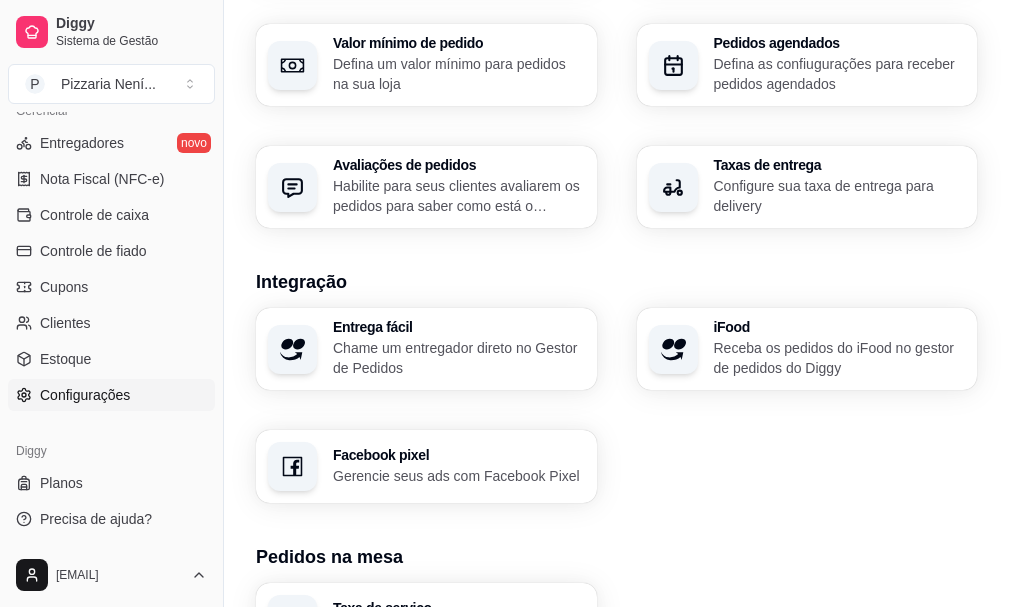 click on "Configurações de impressão" at bounding box center [459, 782] 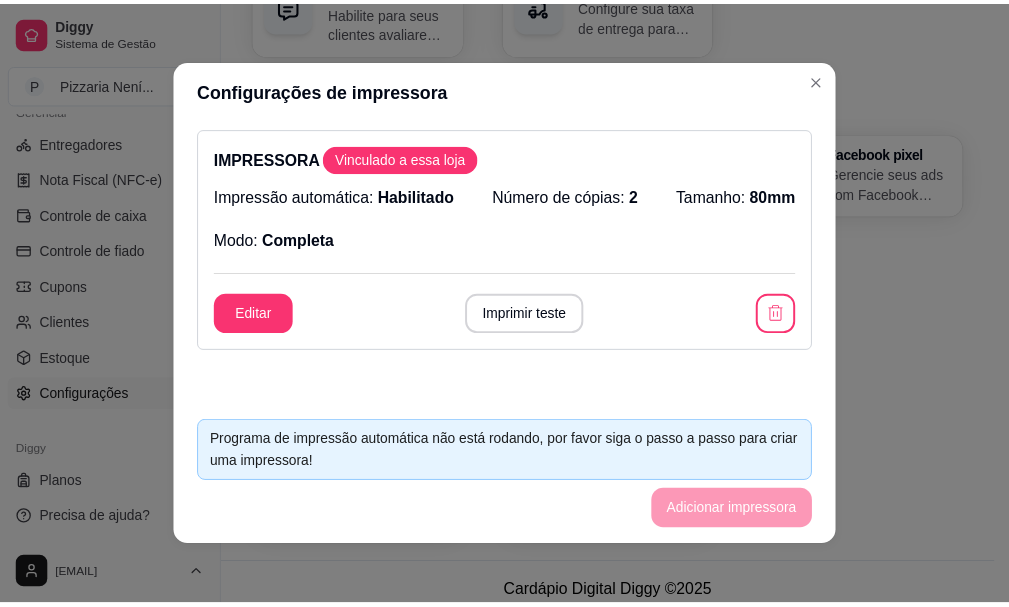 scroll, scrollTop: 600, scrollLeft: 0, axis: vertical 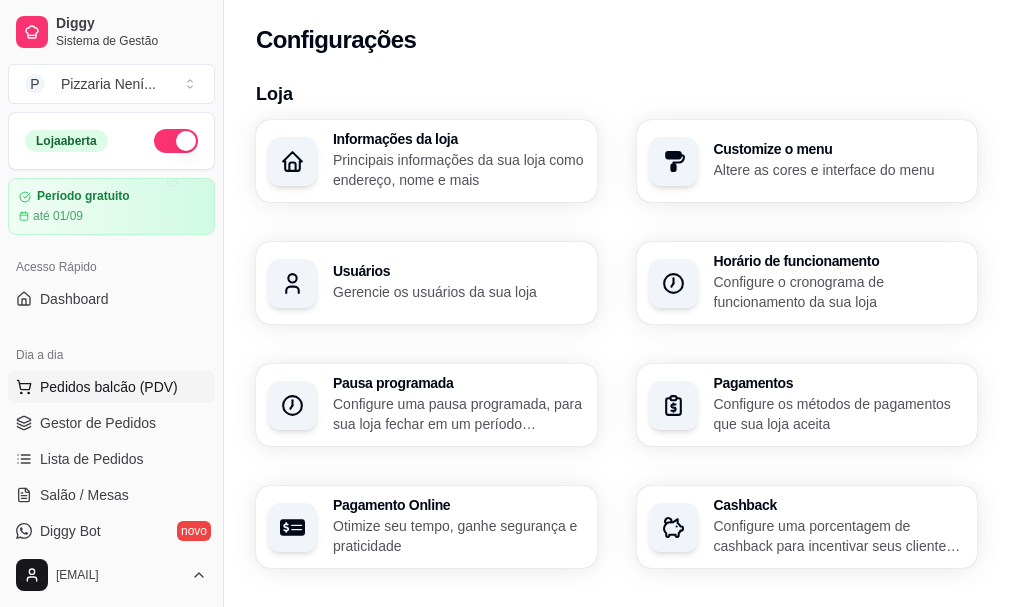 click on "Pedidos balcão (PDV)" at bounding box center (111, 387) 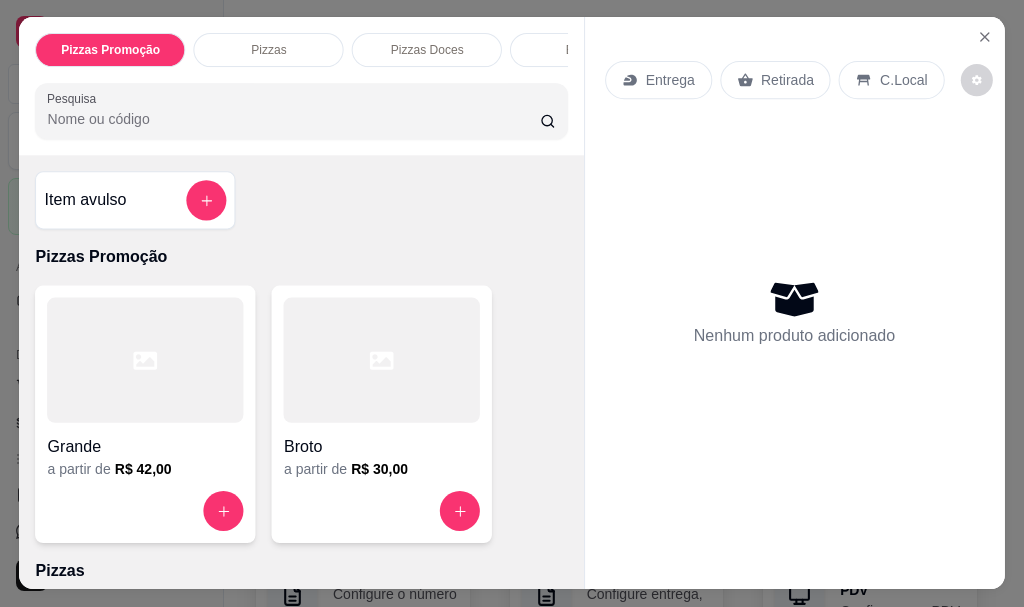 click at bounding box center [146, 360] 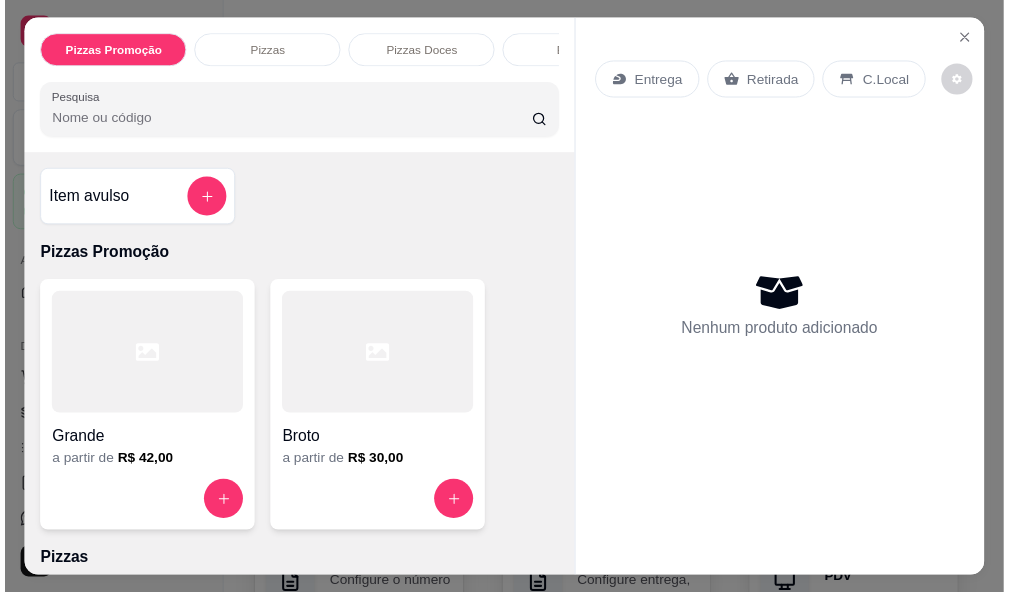 scroll, scrollTop: 0, scrollLeft: 0, axis: both 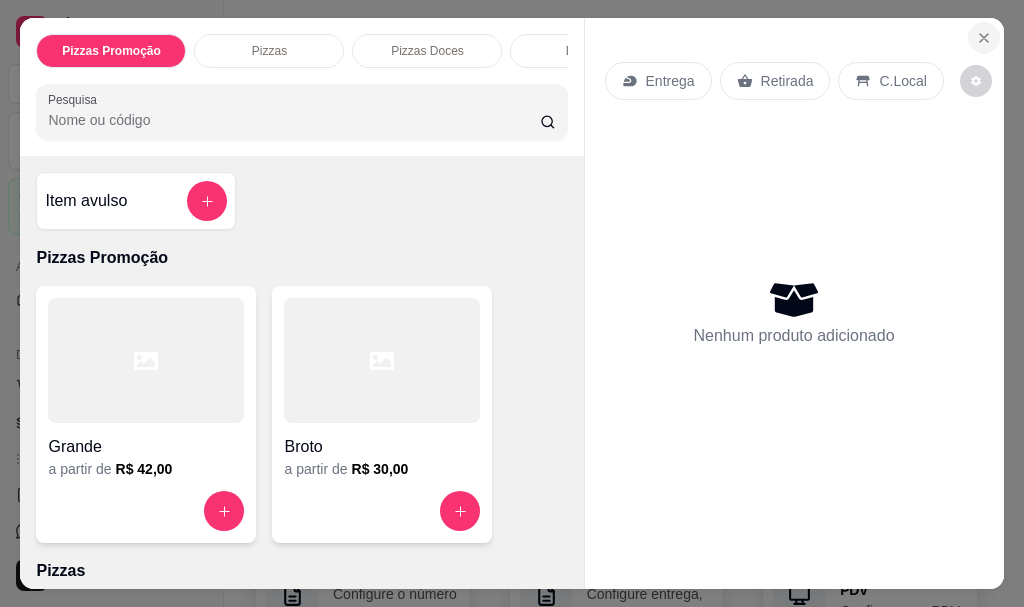click at bounding box center [984, 38] 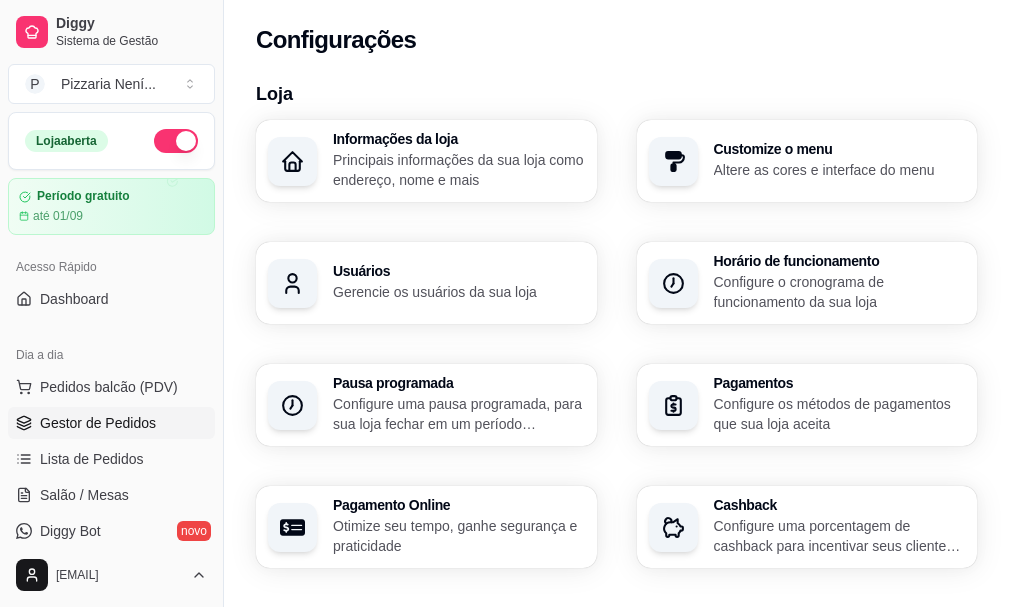 click on "Gestor de Pedidos" at bounding box center [98, 423] 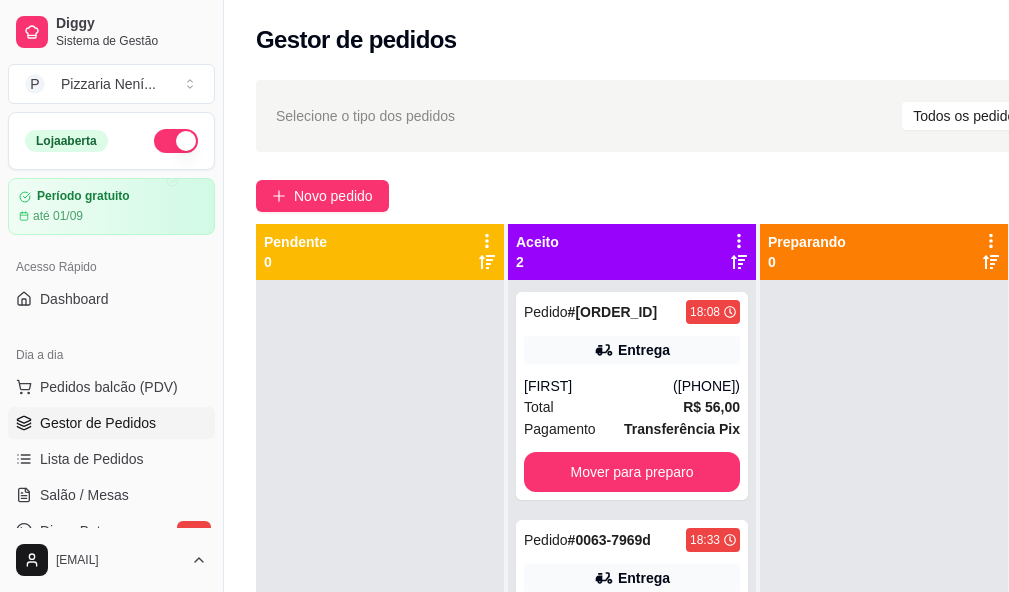 scroll, scrollTop: 71, scrollLeft: 0, axis: vertical 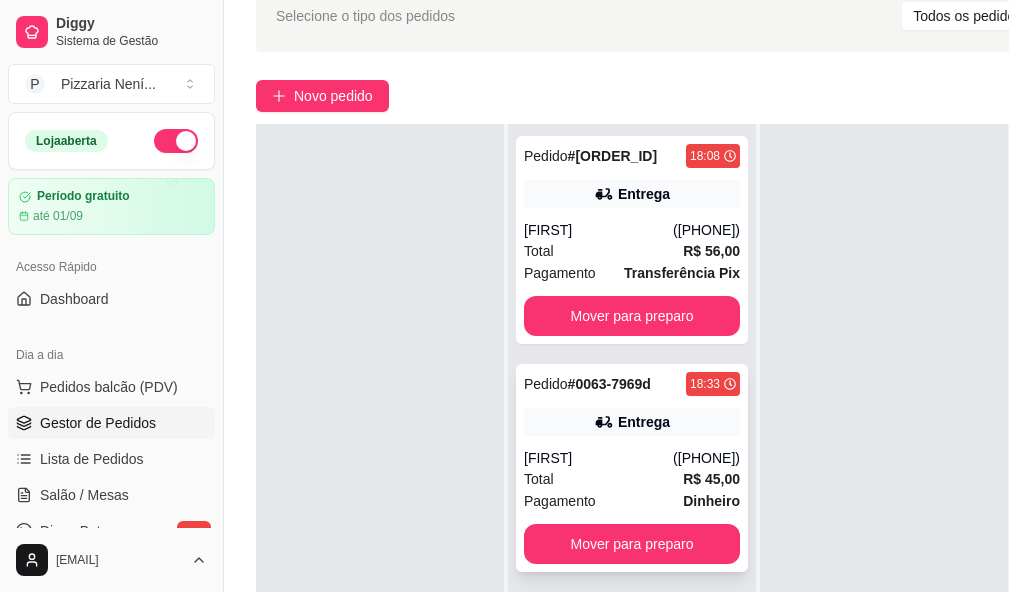 click on "Entrega" at bounding box center (632, 422) 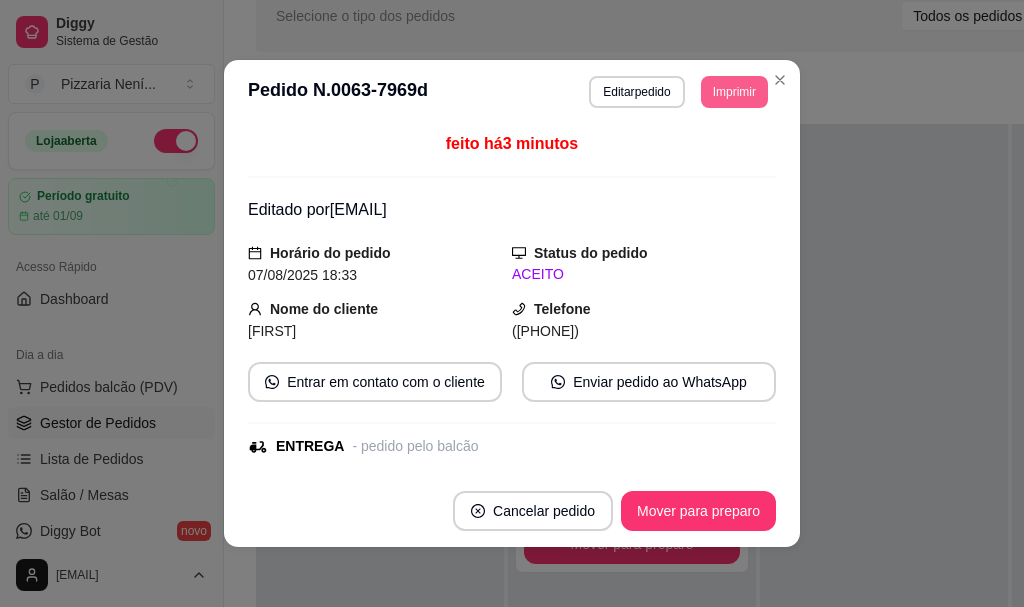 click on "Imprimir" at bounding box center (734, 92) 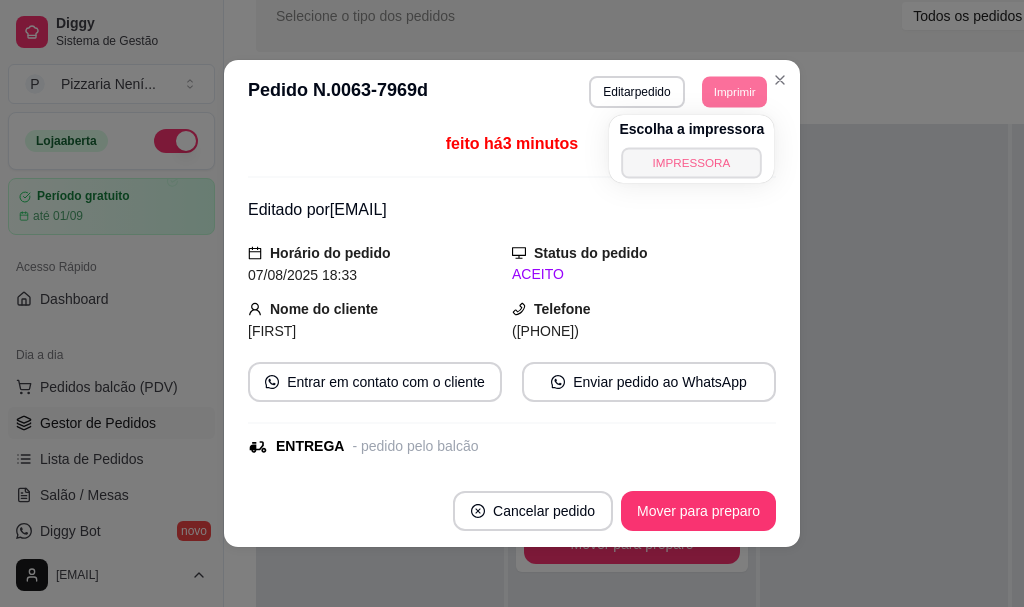 click on "IMPRESSORA" at bounding box center [692, 162] 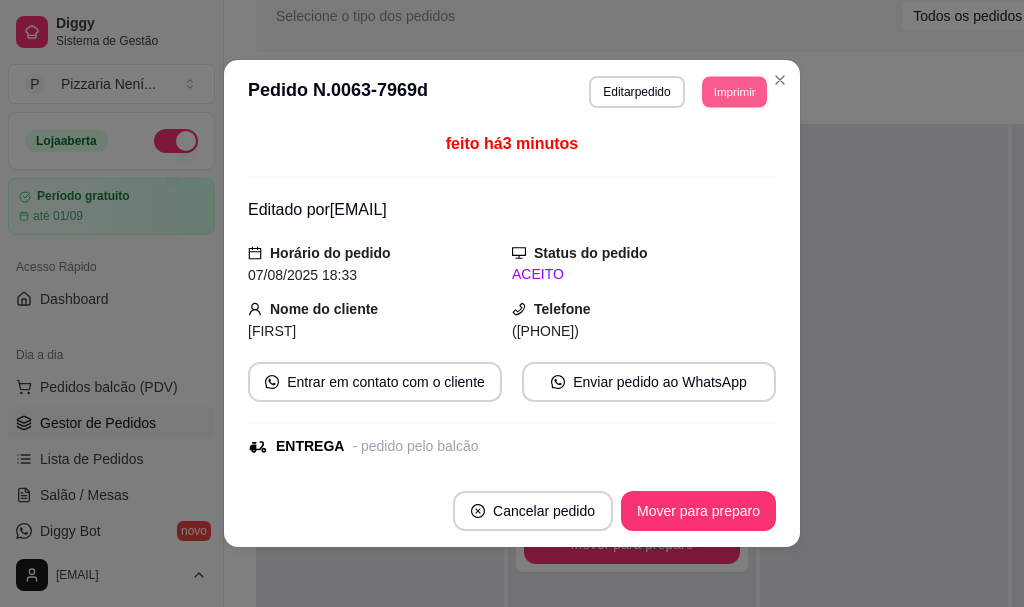 click on "Imprimir" at bounding box center [734, 91] 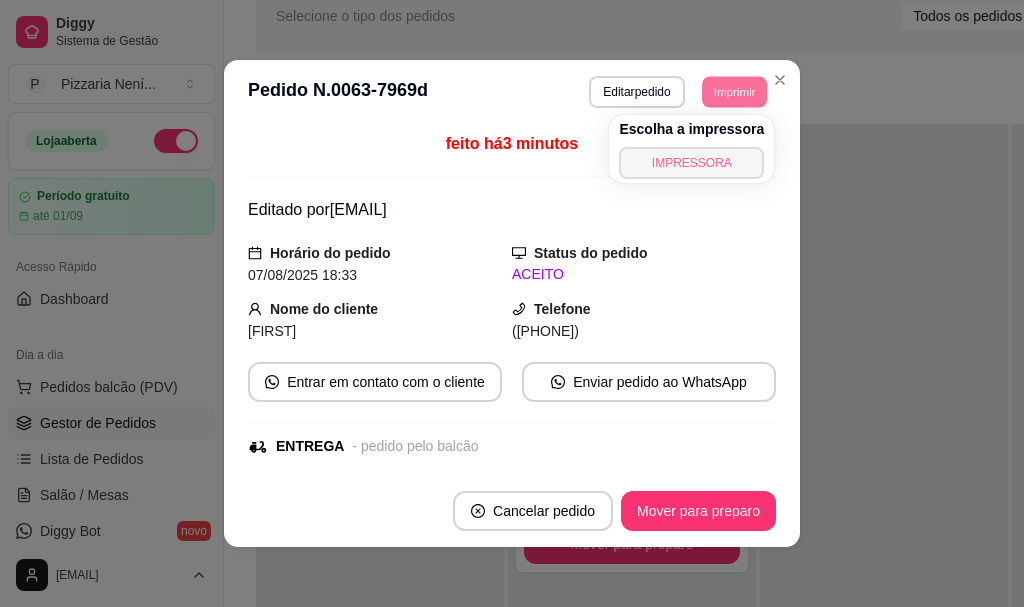 click on "IMPRESSORA" at bounding box center [691, 163] 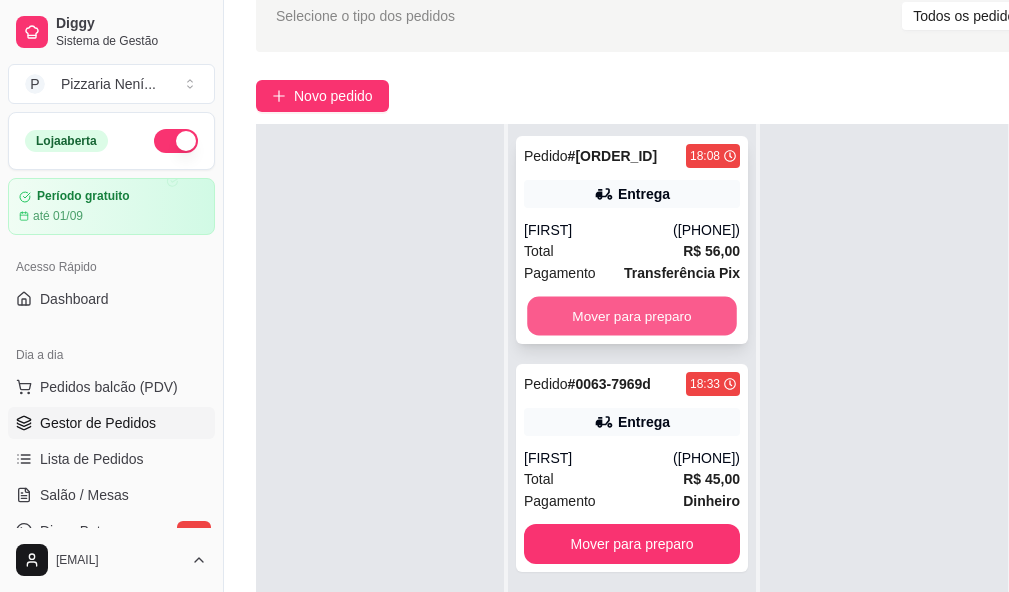 click on "Mover para preparo" at bounding box center [632, 316] 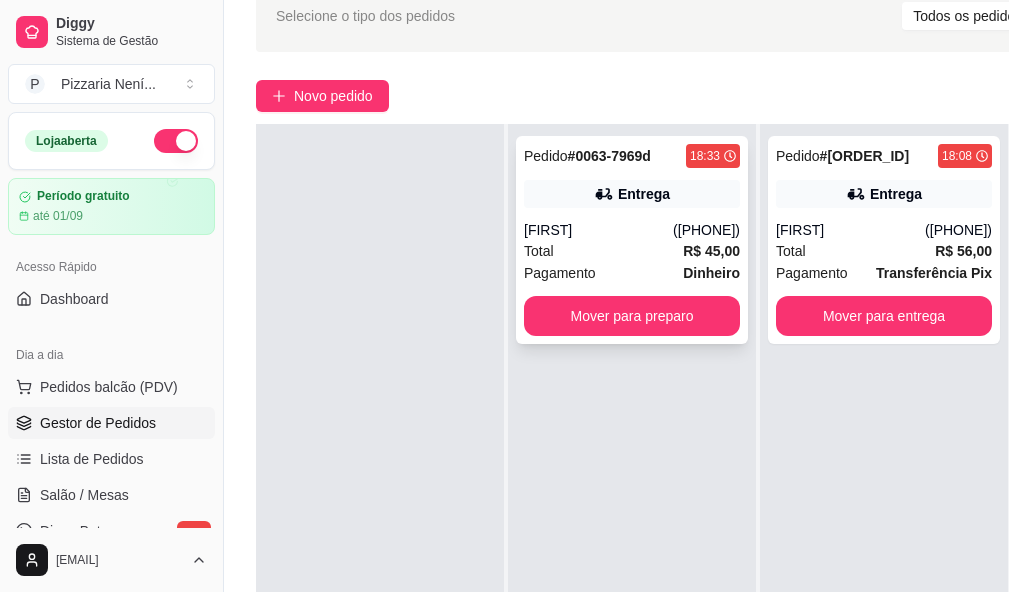 click on "Mover para preparo" at bounding box center [632, 316] 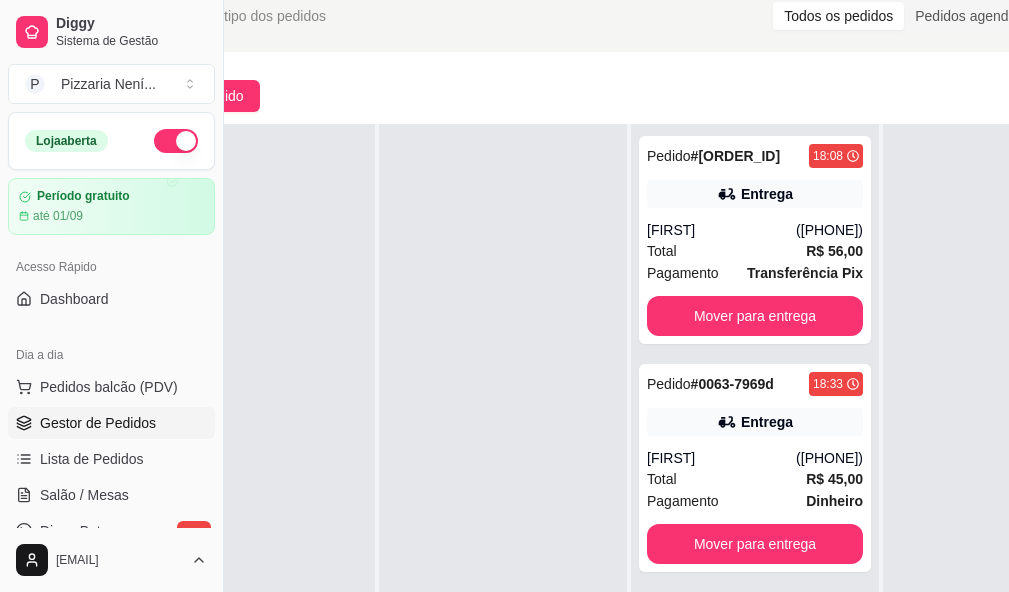 scroll, scrollTop: 100, scrollLeft: 224, axis: both 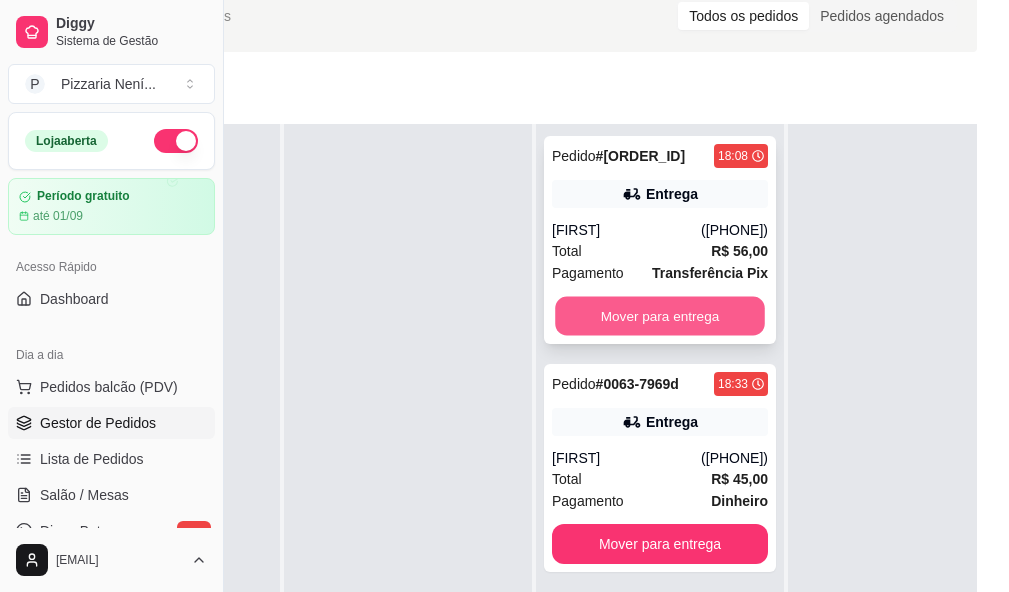 click on "Mover para entrega" at bounding box center (660, 316) 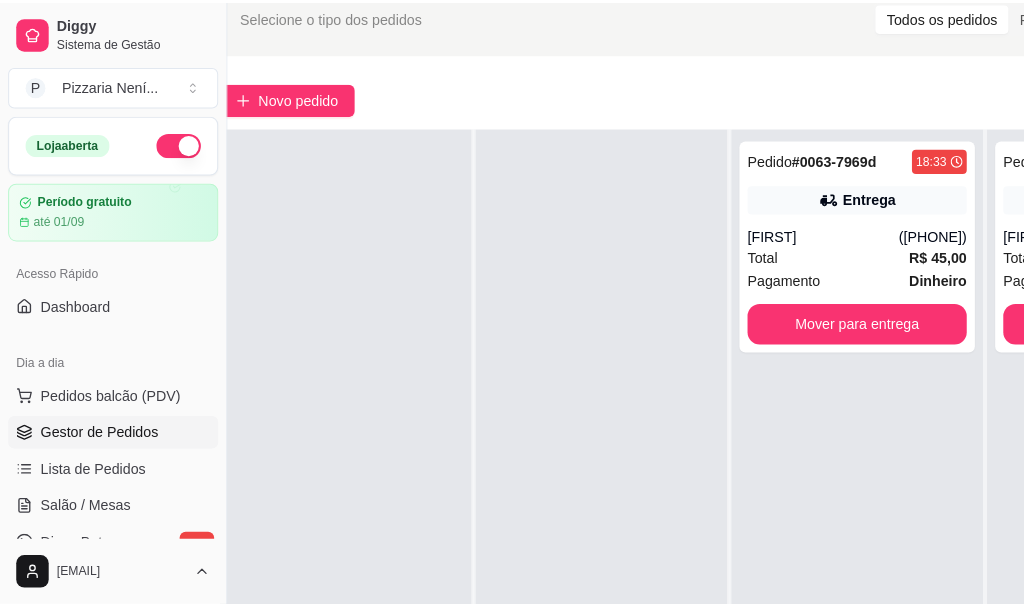 scroll, scrollTop: 100, scrollLeft: 0, axis: vertical 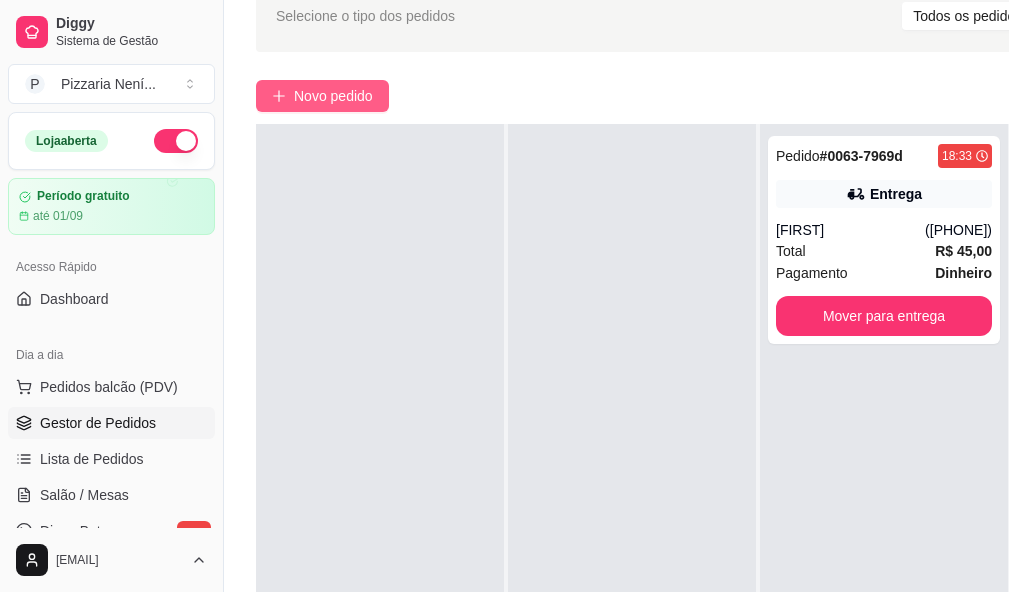 click on "Novo pedido" at bounding box center (333, 96) 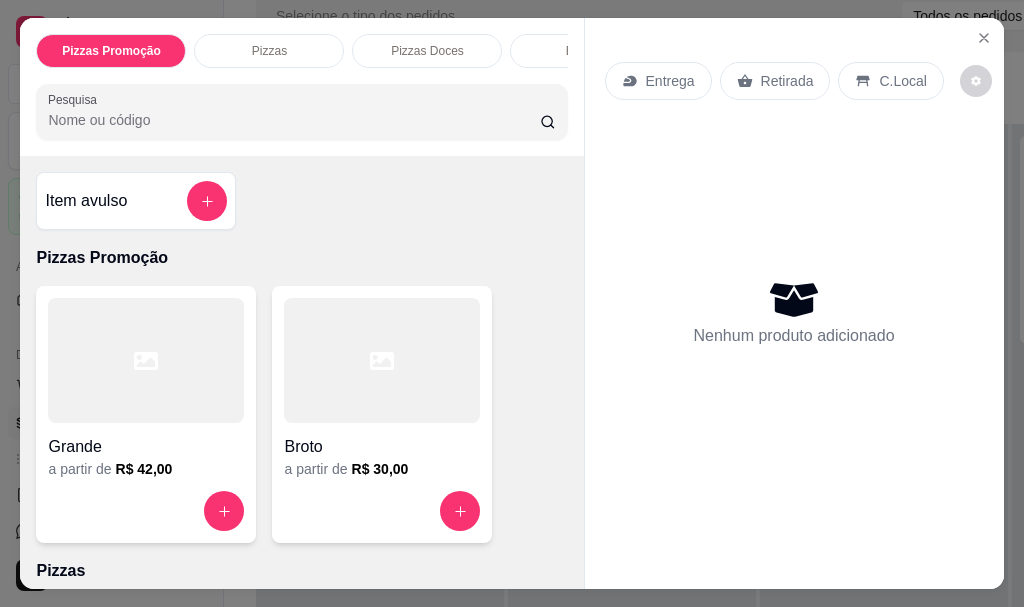 click on "Pesquisa" at bounding box center [294, 120] 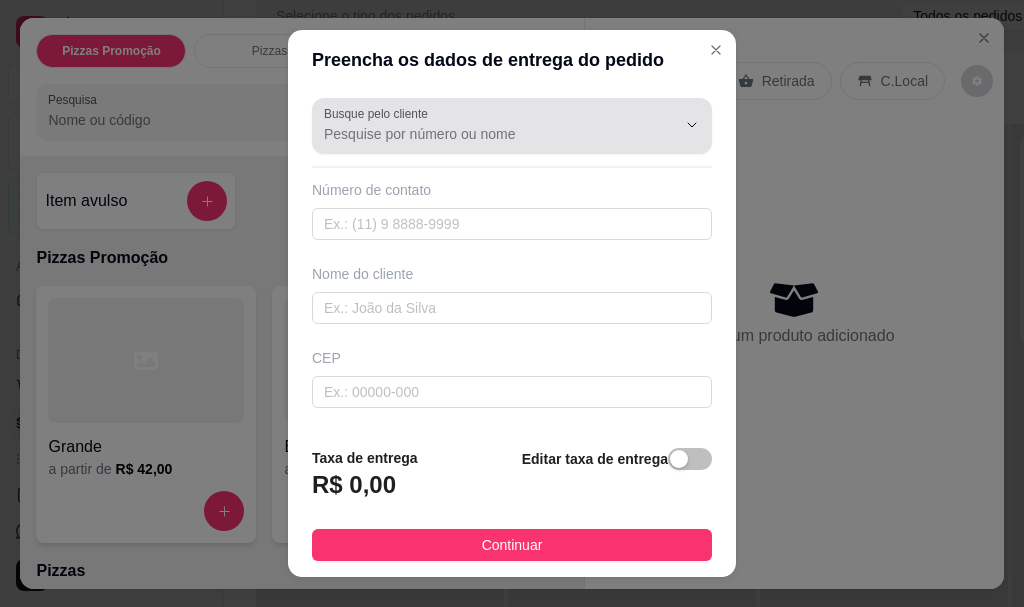 click on "Busque pelo cliente" at bounding box center [484, 134] 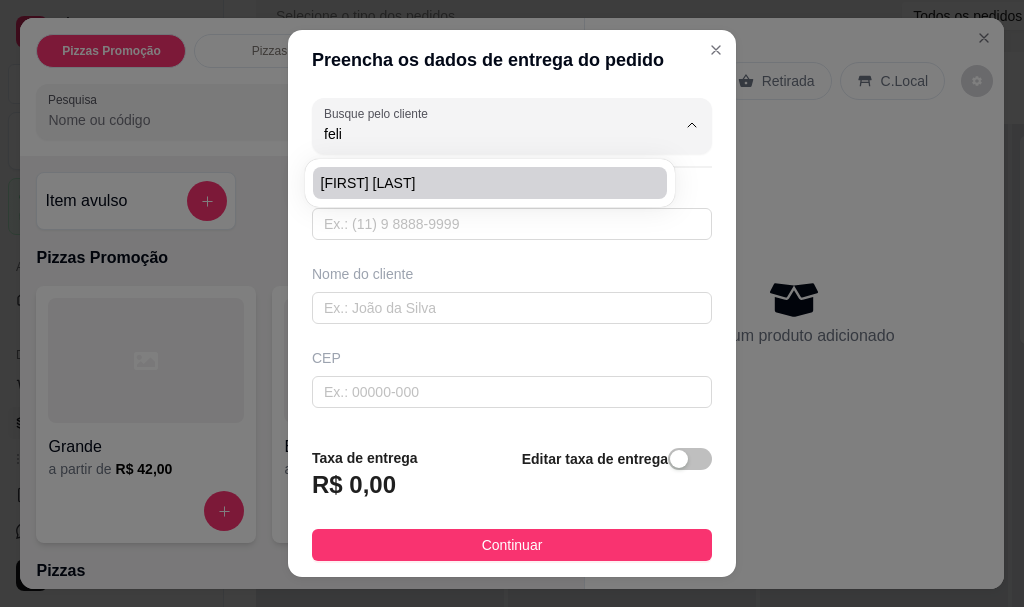 click on "[FIRST] [LAST]" at bounding box center [480, 183] 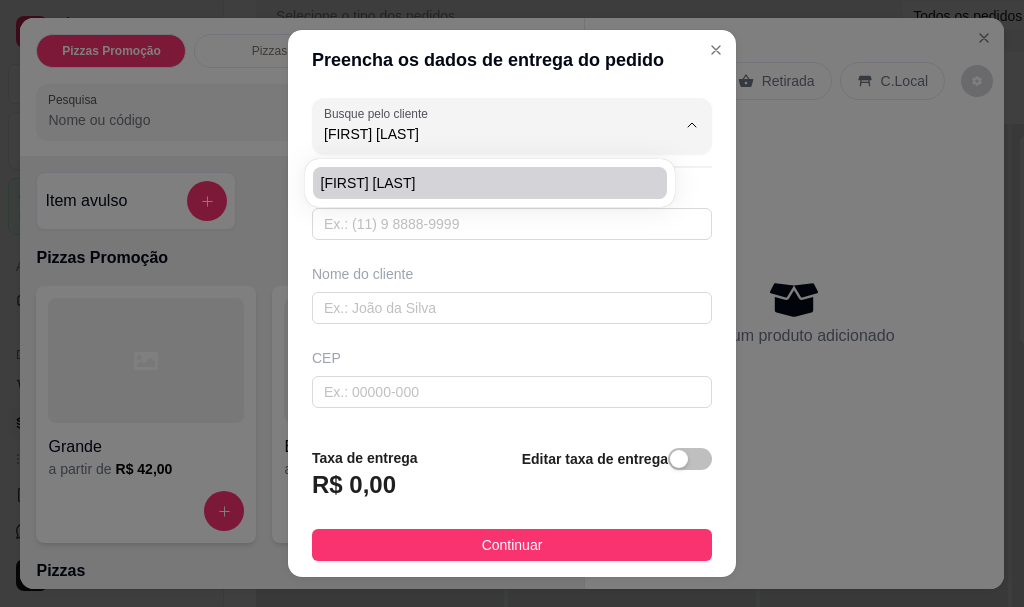 type on "[PHONE]" 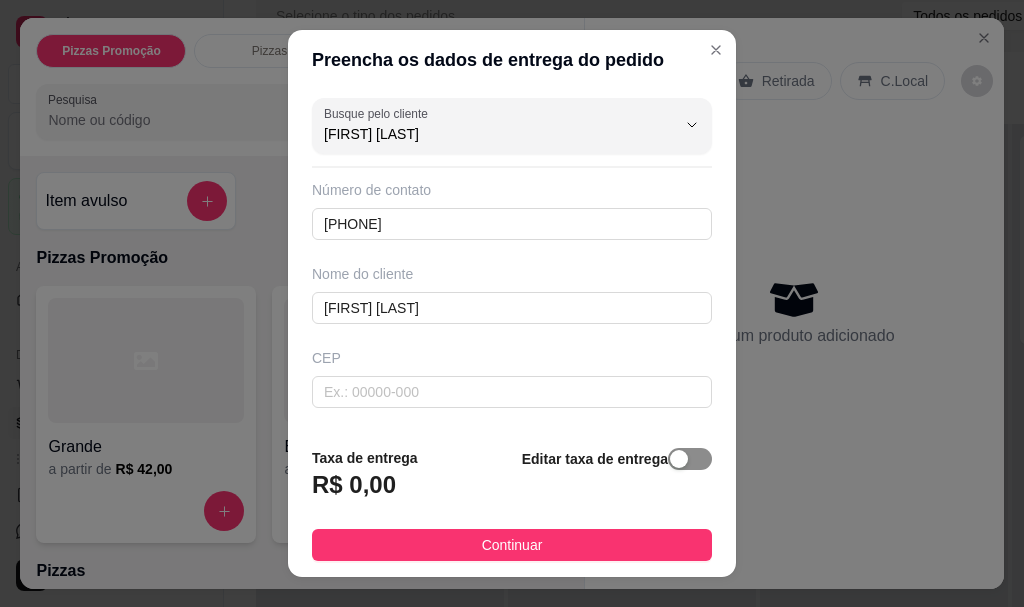 type on "[FIRST] [LAST]" 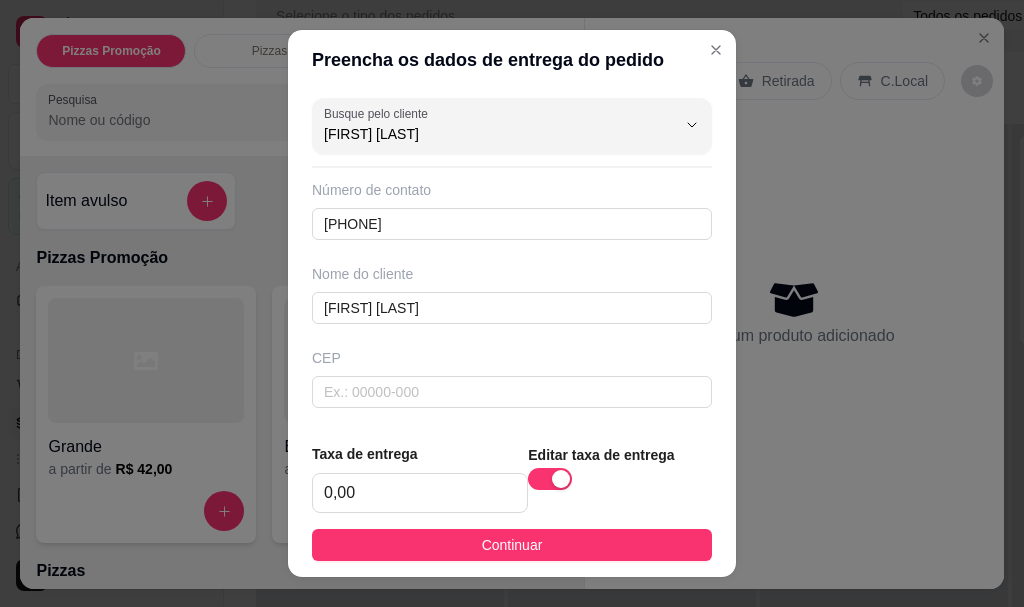 click on "Editar taxa de entrega" at bounding box center (620, 478) 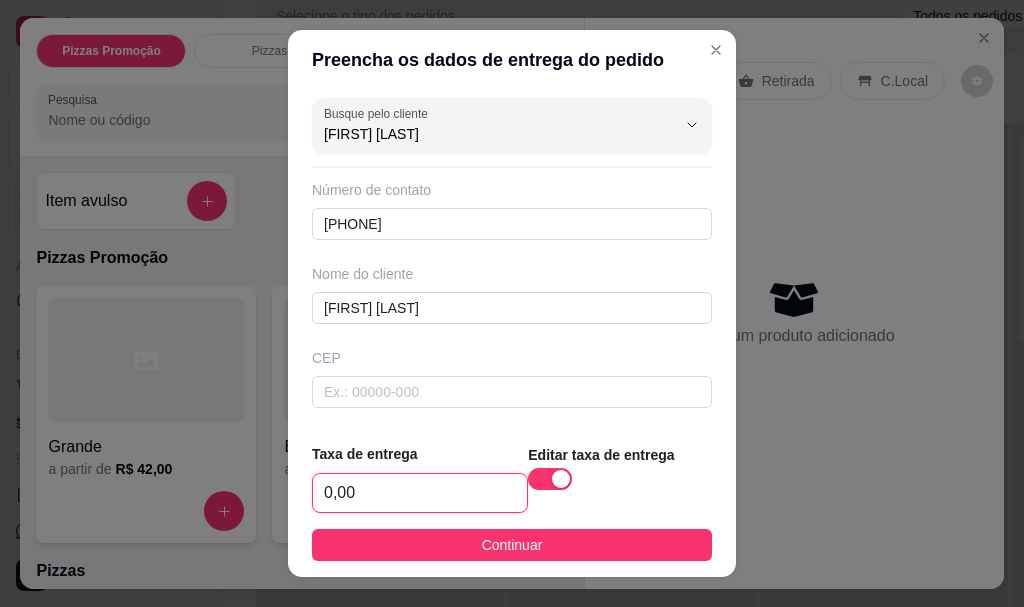 click on "0,00" at bounding box center [420, 493] 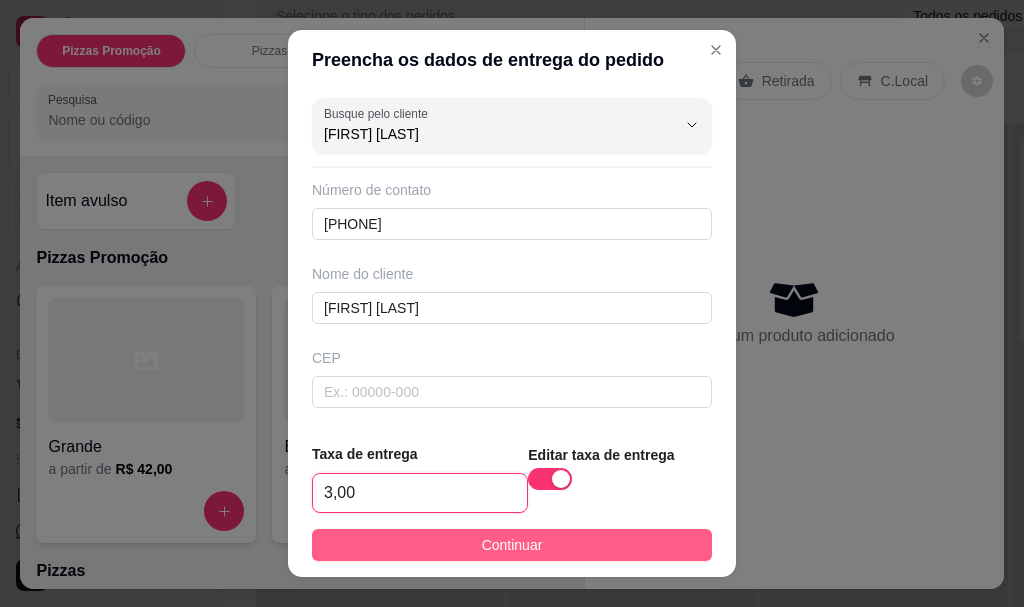 type on "3,00" 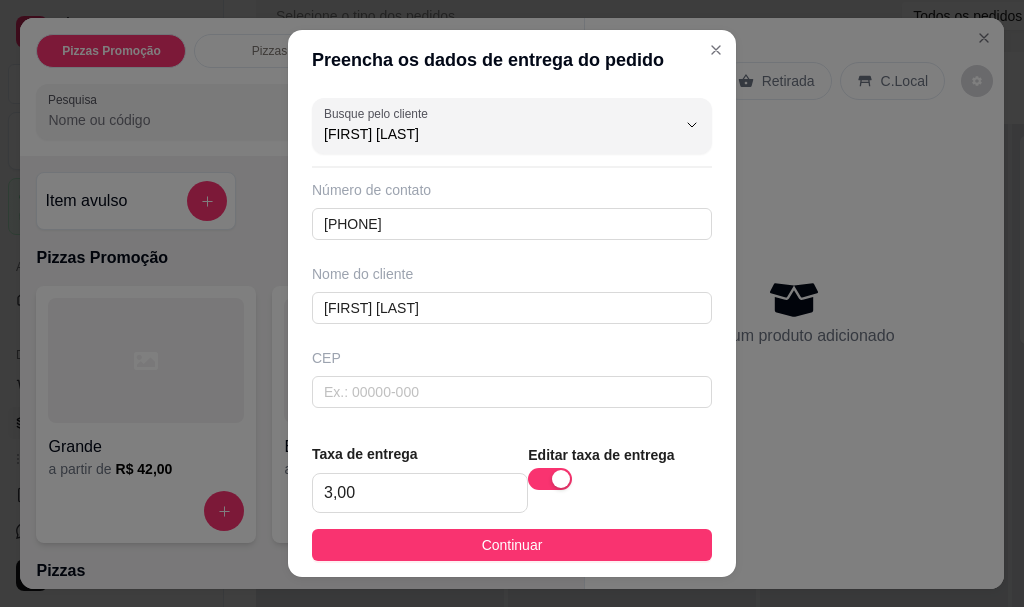 click on "Continuar" at bounding box center (512, 545) 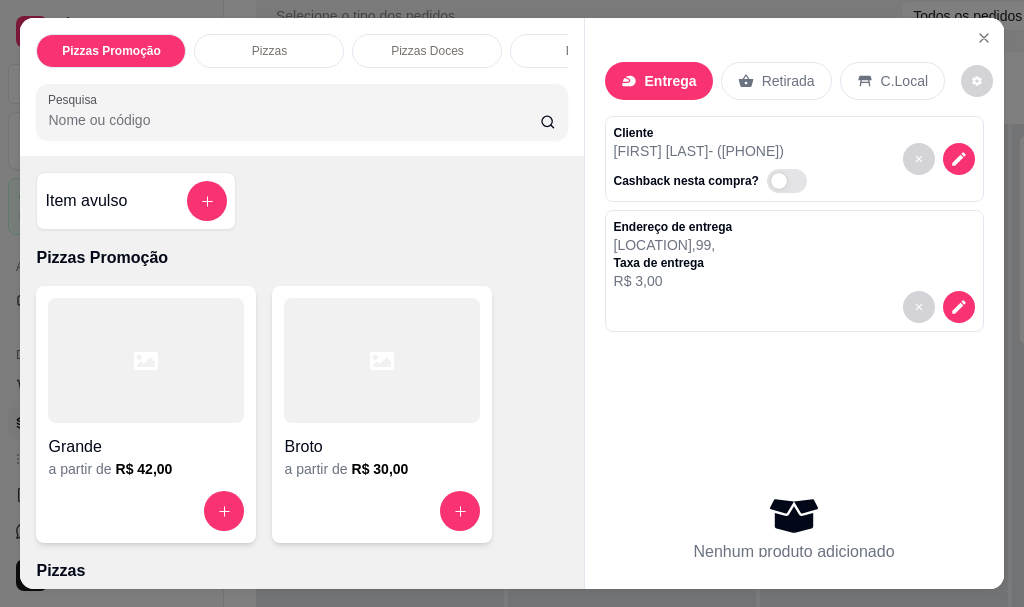 click at bounding box center [146, 360] 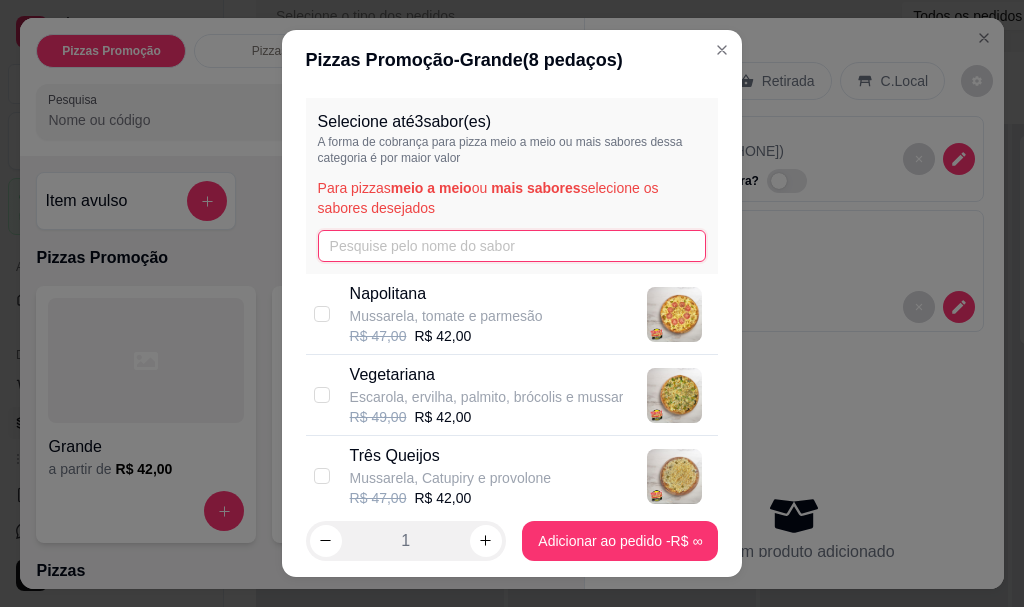 click at bounding box center (512, 246) 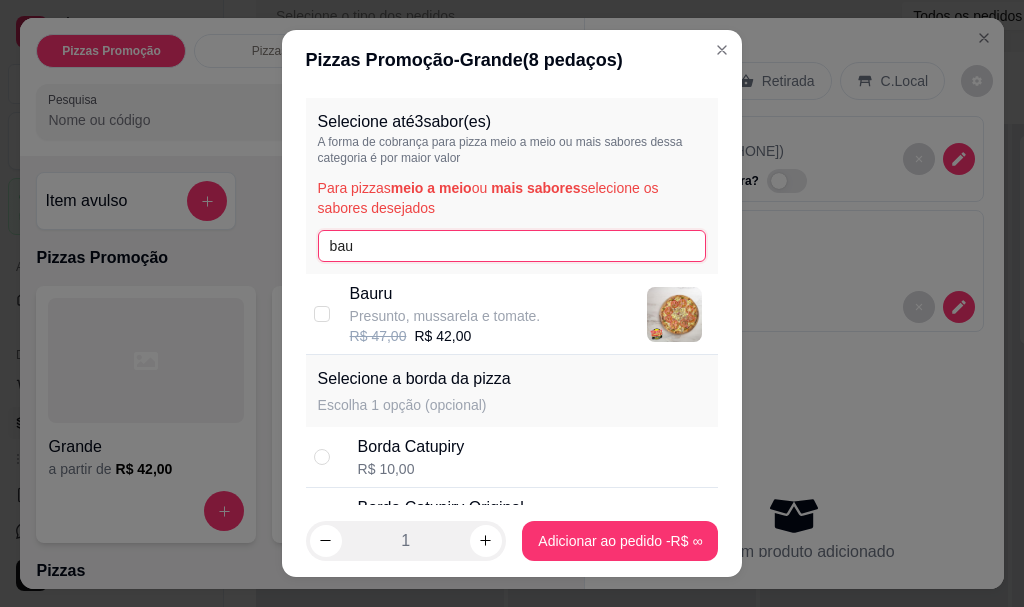 type on "bau" 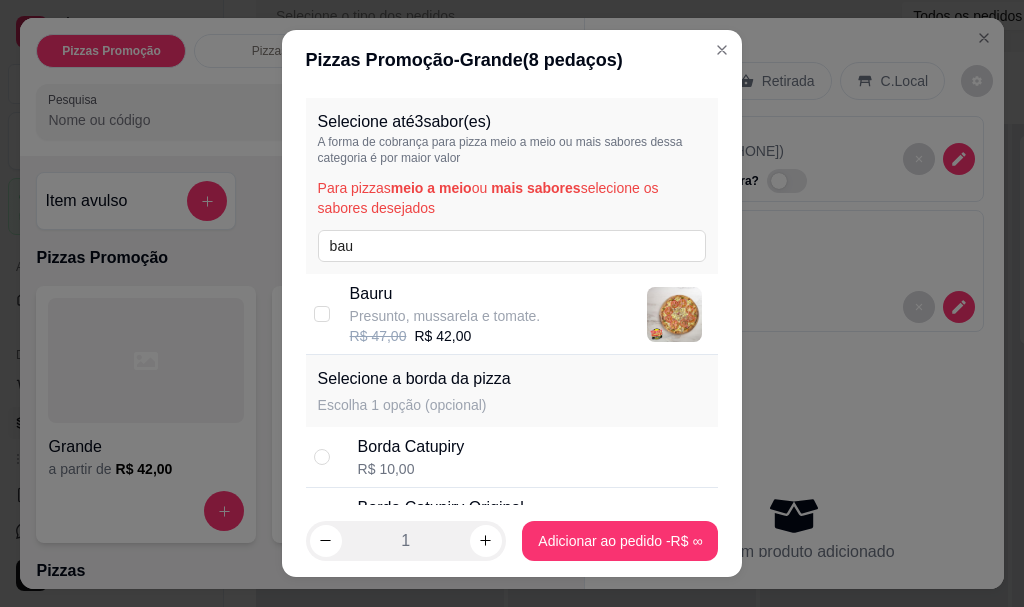 click on "Presunto, mussarela e tomate." at bounding box center (445, 316) 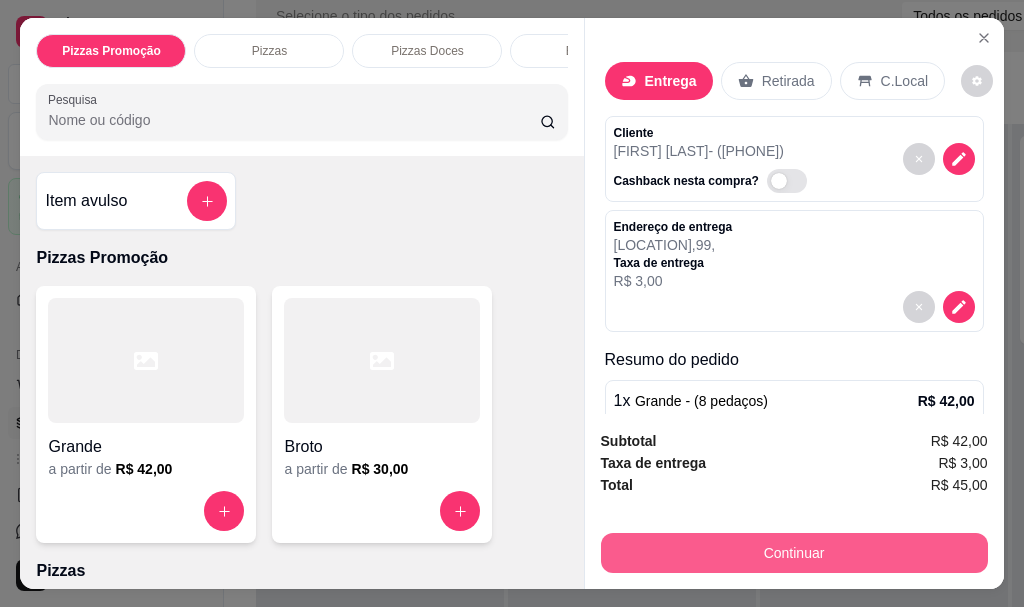 click on "Continuar" at bounding box center (794, 553) 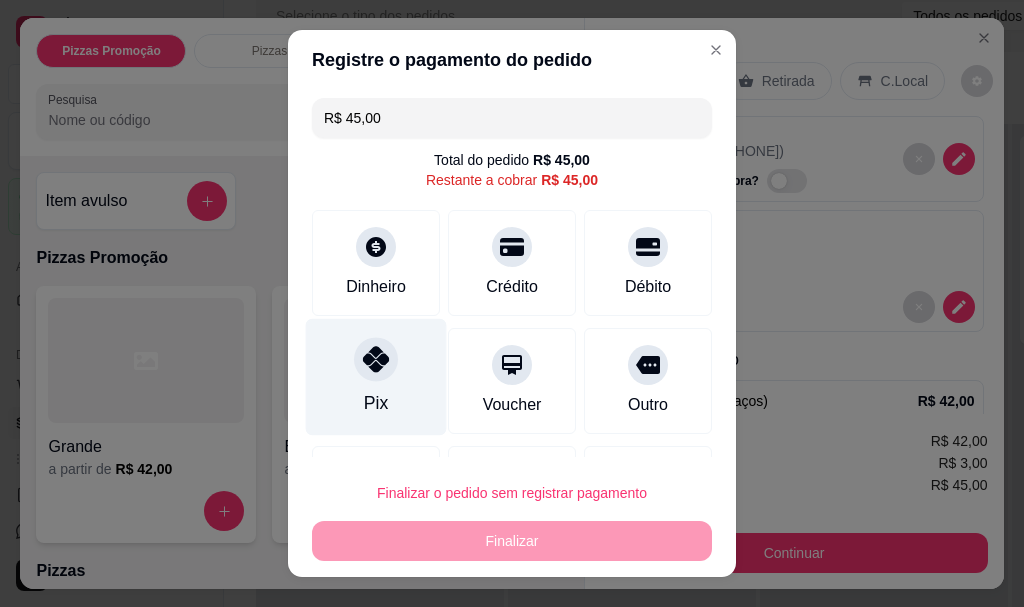 click on "Pix" at bounding box center (376, 377) 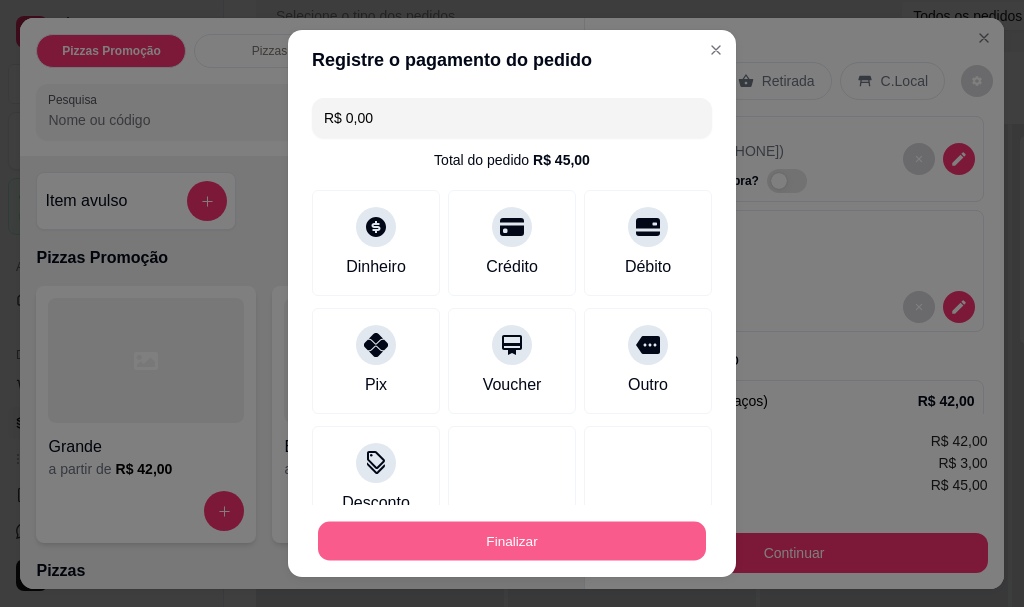 click on "Finalizar" at bounding box center (512, 540) 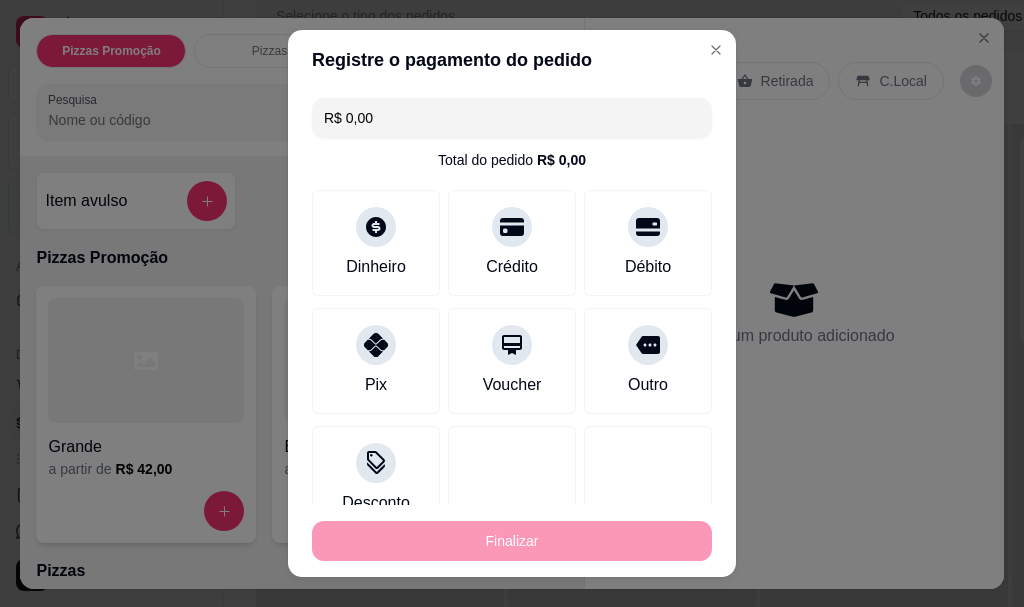 type on "-R$ 45,00" 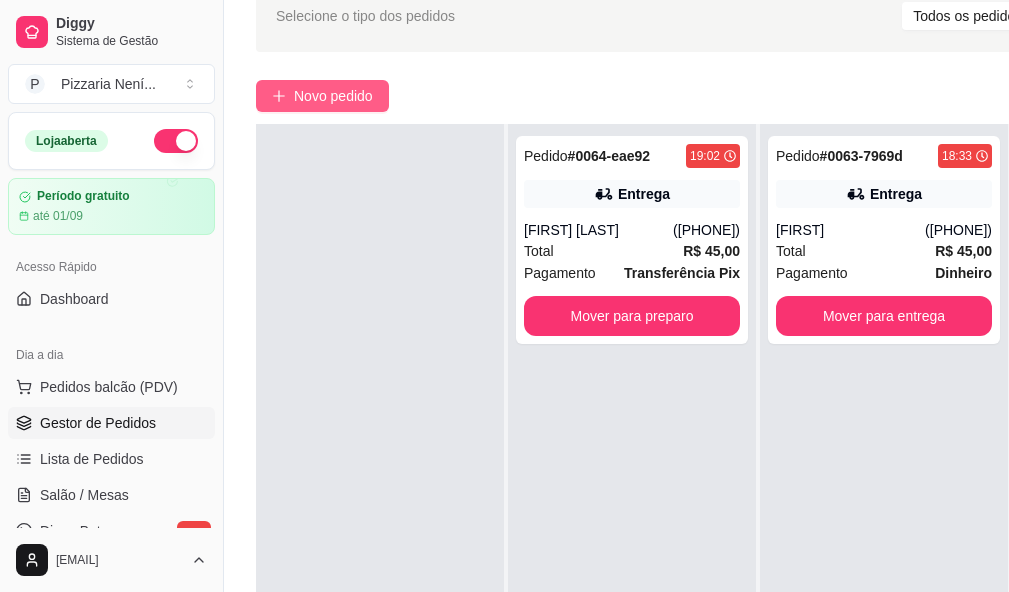 click on "Novo pedido" at bounding box center (322, 96) 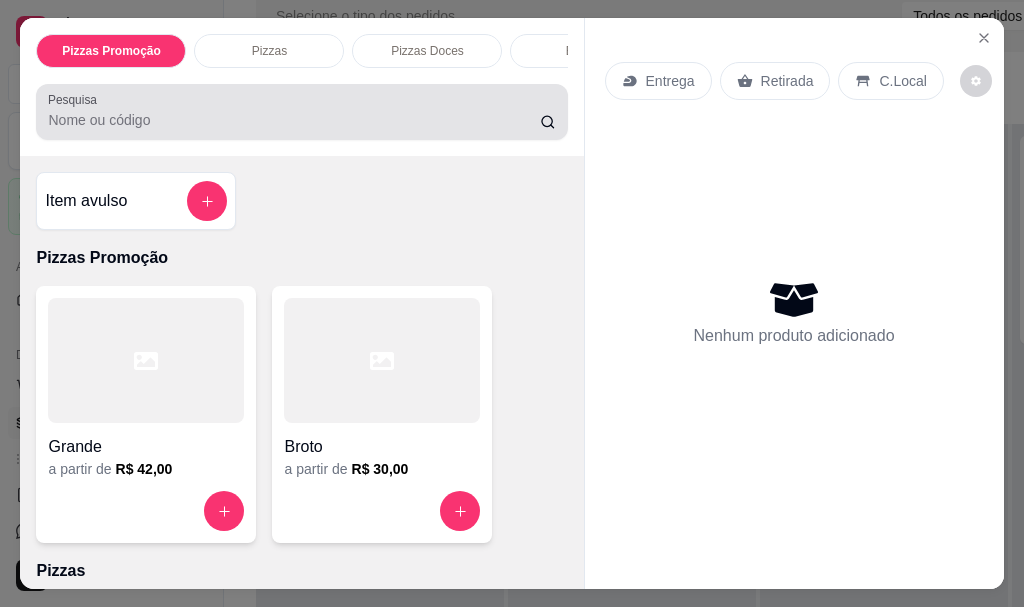 click on "Pesquisa" at bounding box center (294, 120) 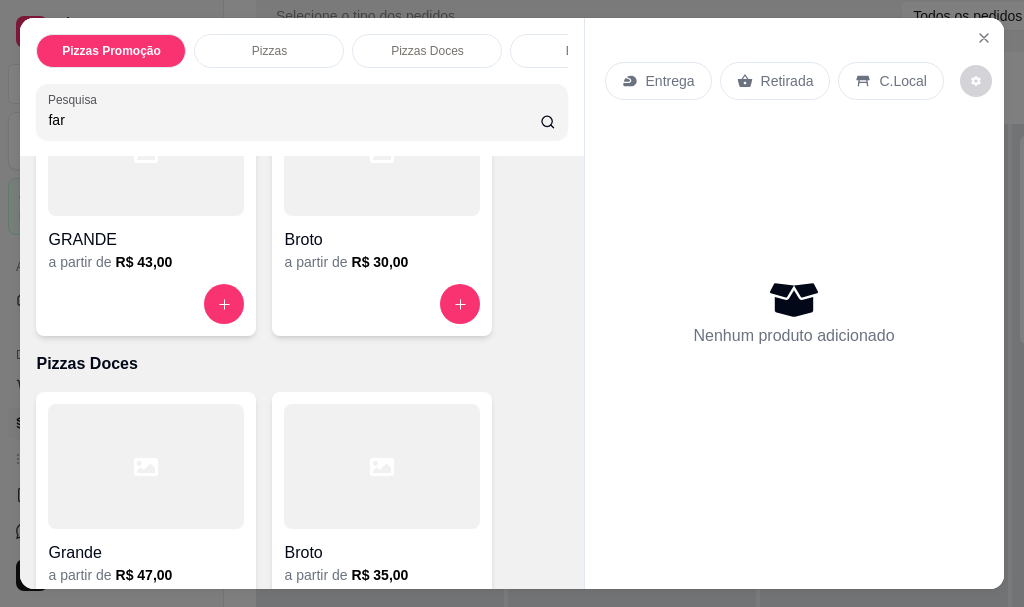 scroll, scrollTop: 100, scrollLeft: 0, axis: vertical 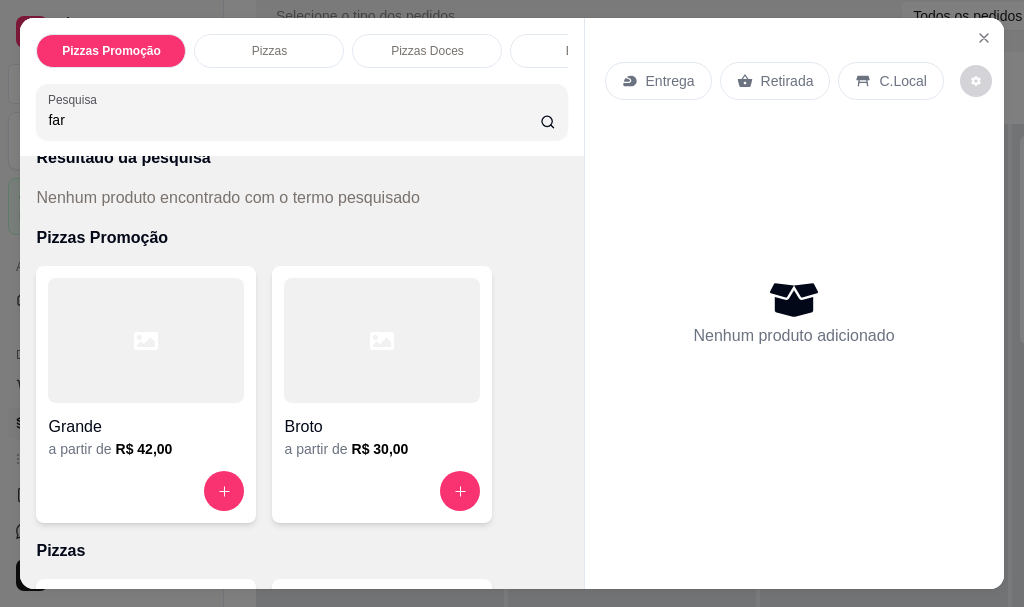 click on "far" at bounding box center (294, 120) 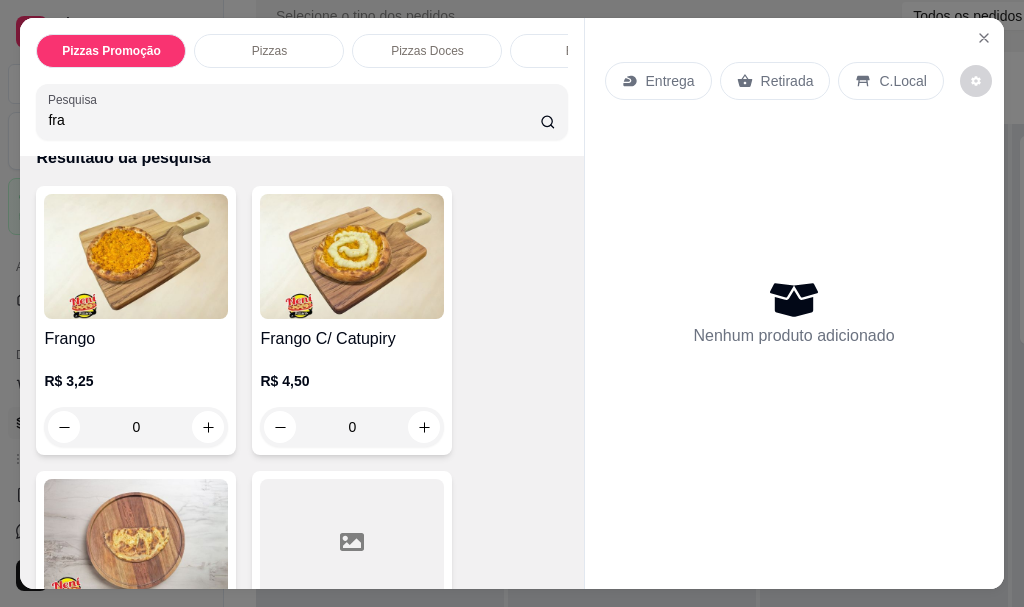 type on "fra" 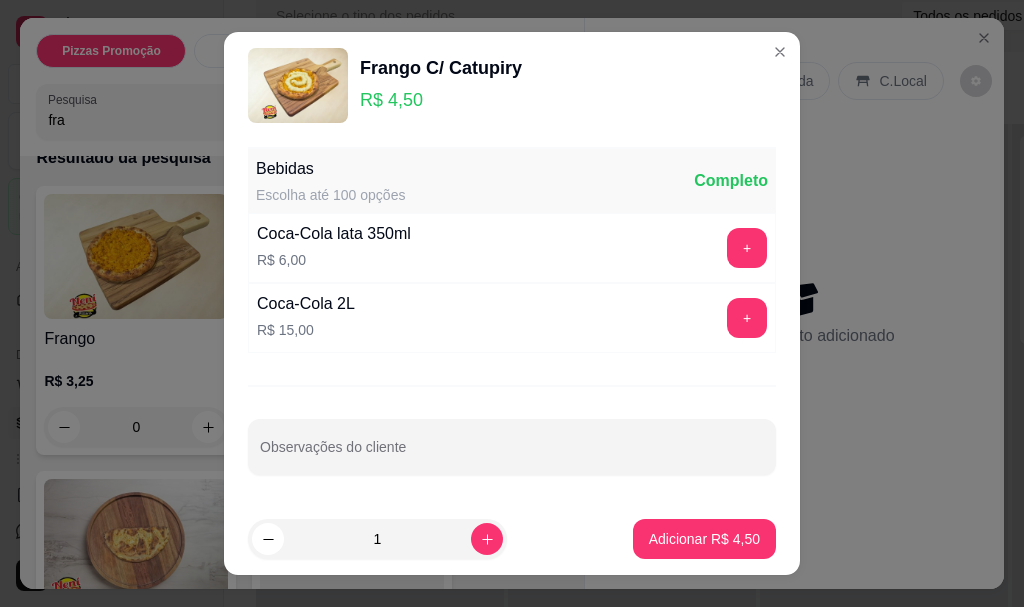 click on "Adicionar   R$ 4,50" at bounding box center [704, 539] 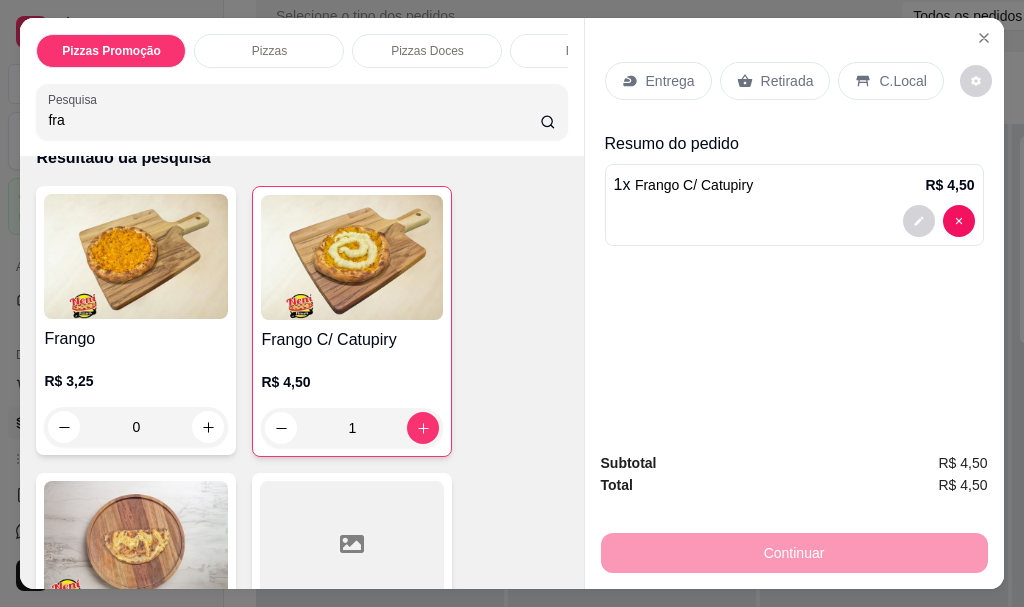 click on "fra" at bounding box center [294, 120] 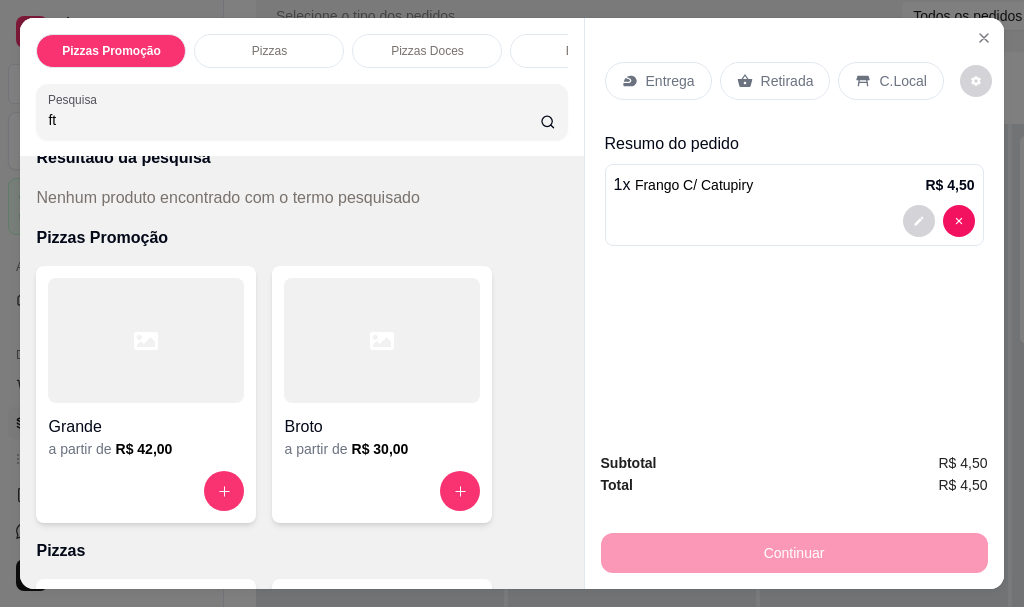 type on "f" 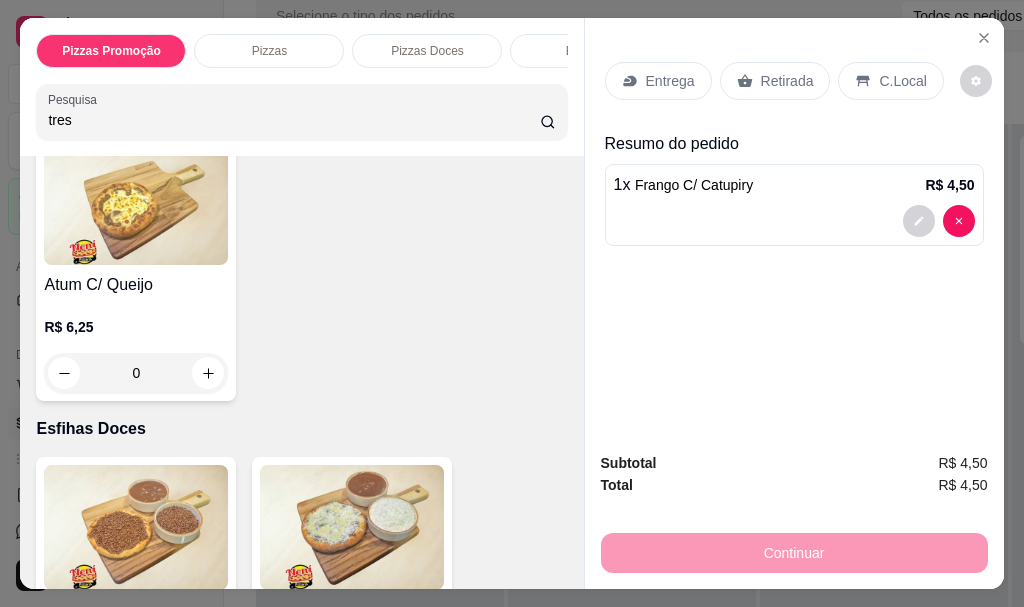 scroll, scrollTop: 4480, scrollLeft: 0, axis: vertical 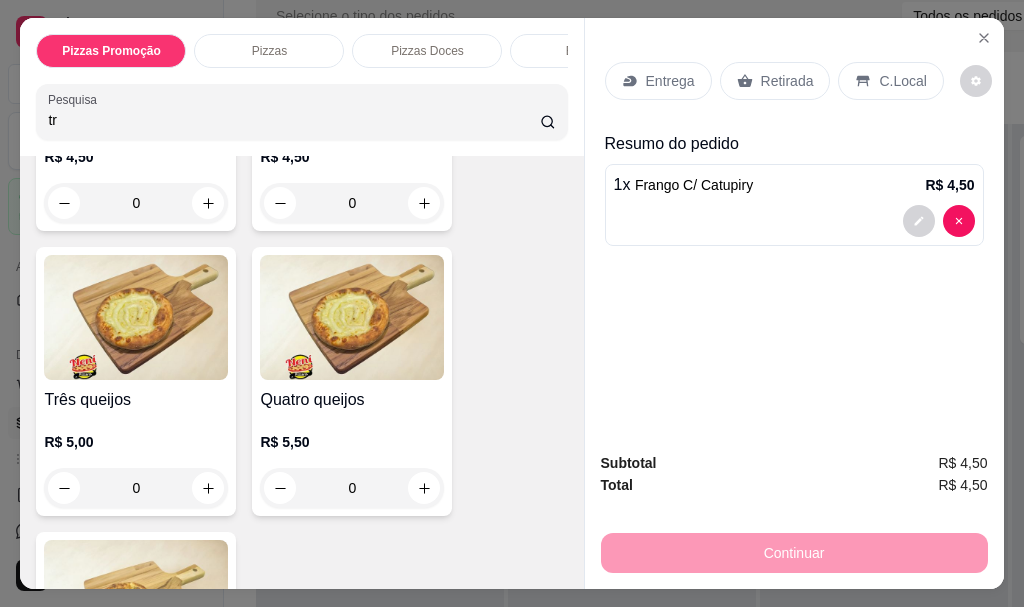 type on "t" 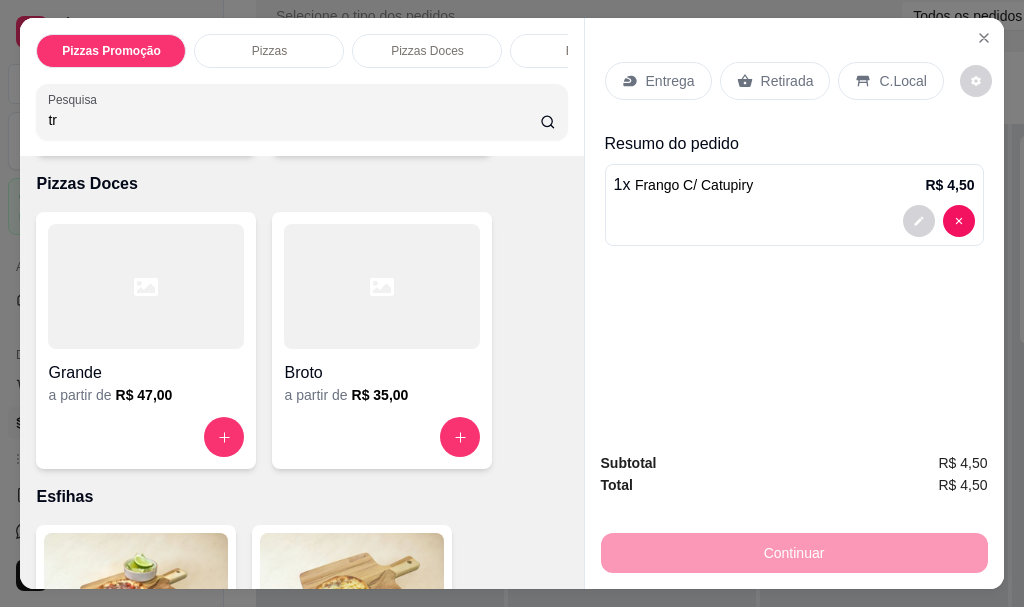 scroll, scrollTop: 425, scrollLeft: 0, axis: vertical 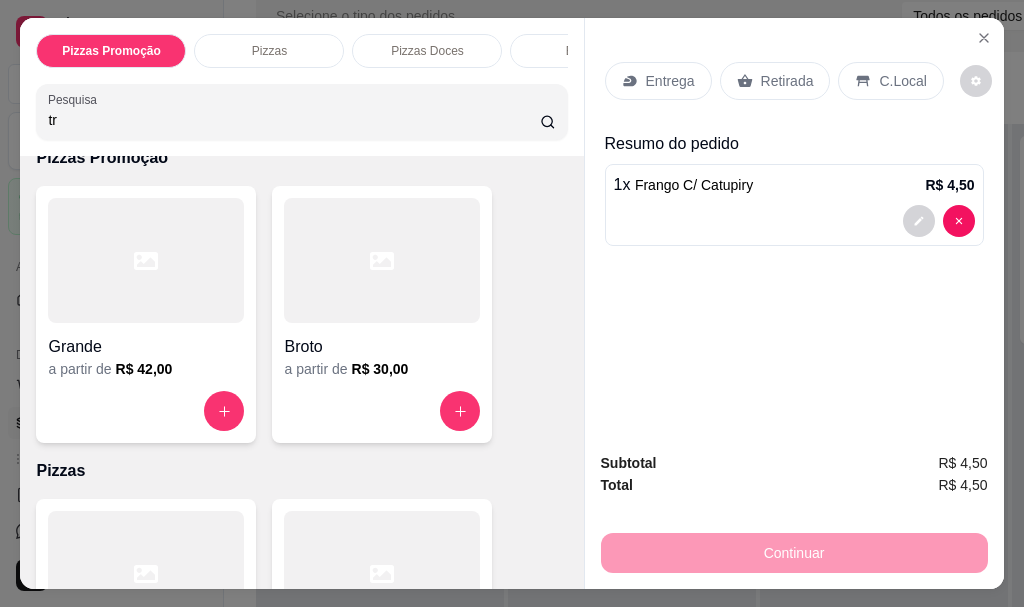 type on "t" 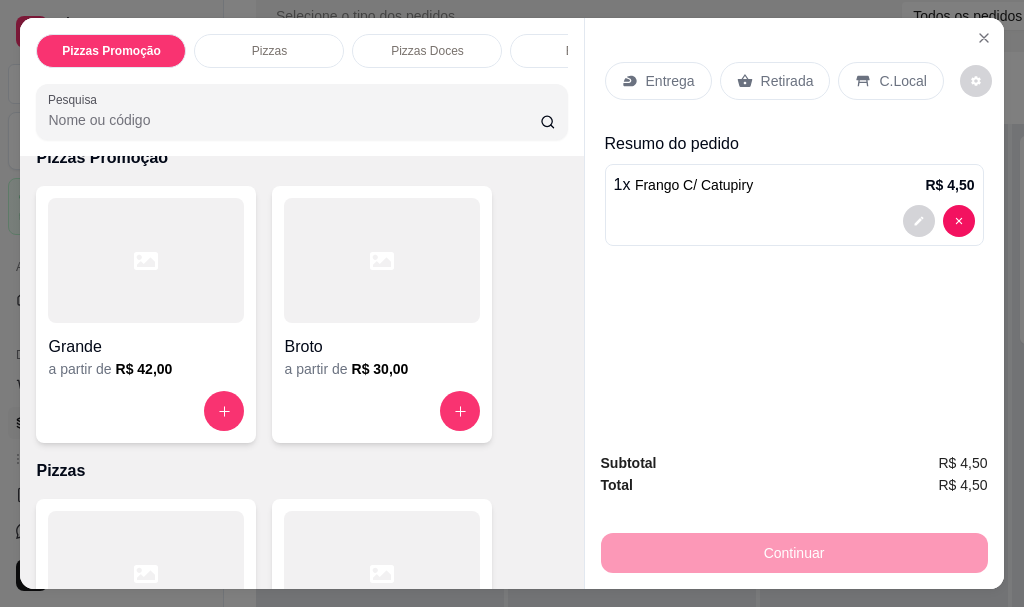 scroll, scrollTop: 0, scrollLeft: 0, axis: both 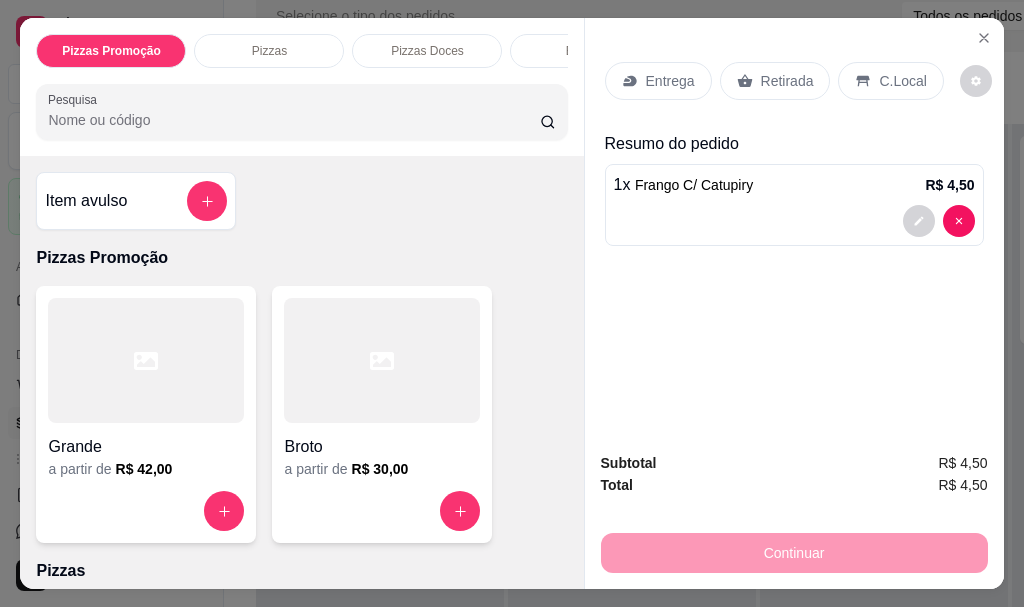type 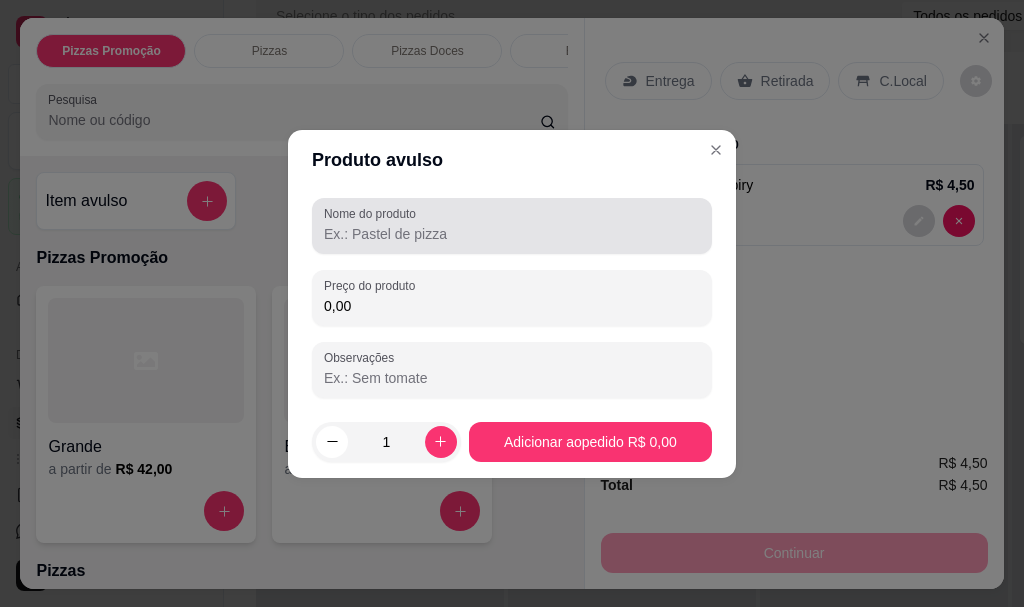 click on "Nome do produto" at bounding box center (512, 234) 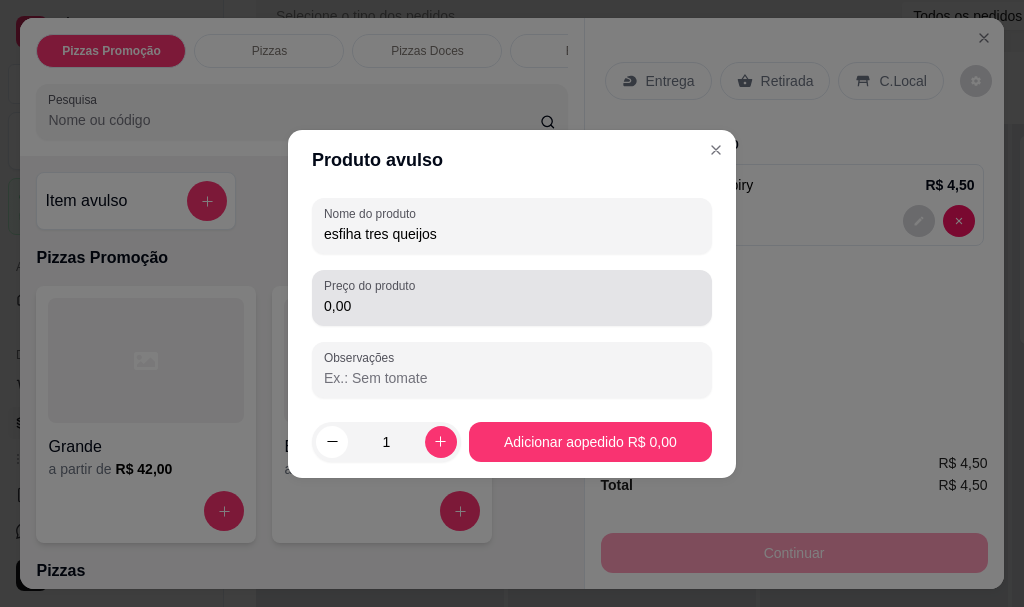 type on "esfiha tres queijos" 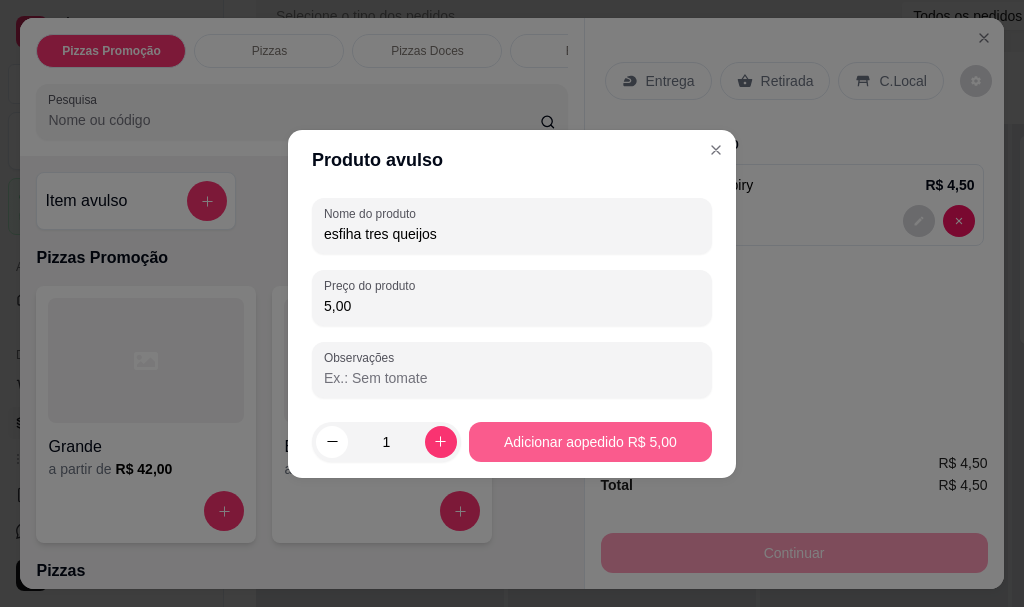 type on "5,00" 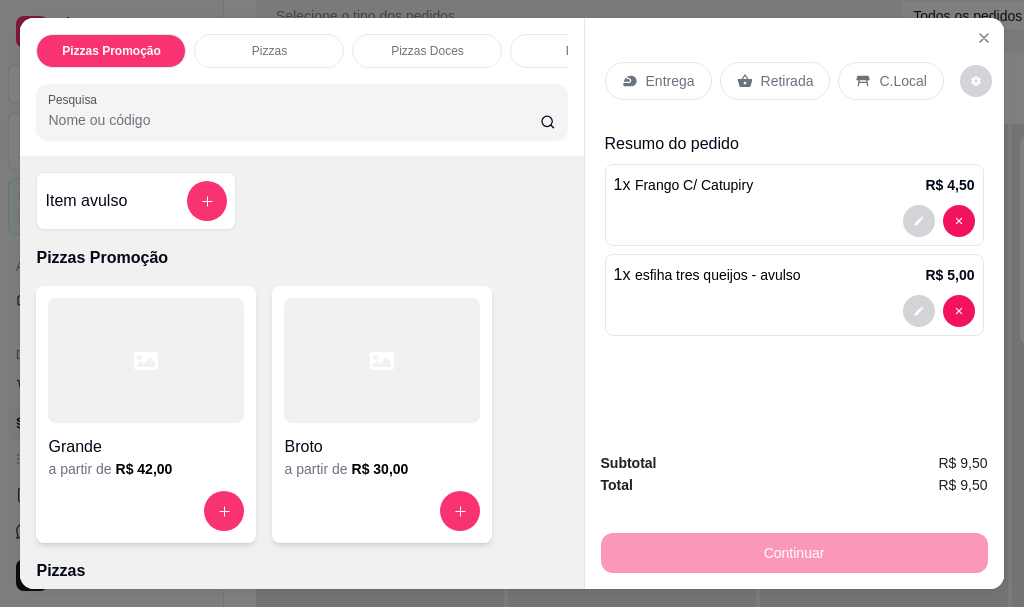 click on "Pesquisa" at bounding box center [301, 112] 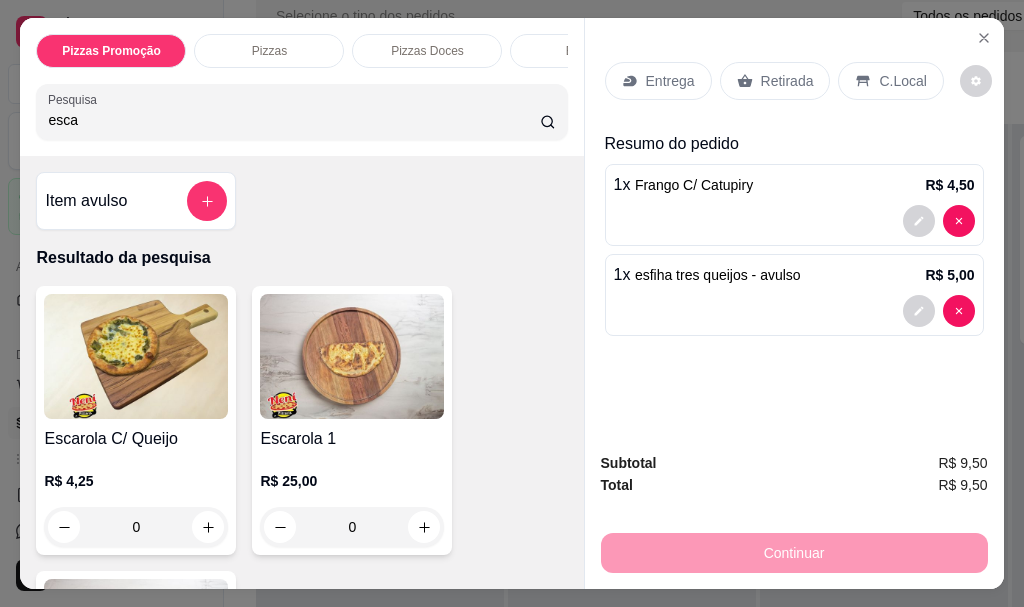 type on "esca" 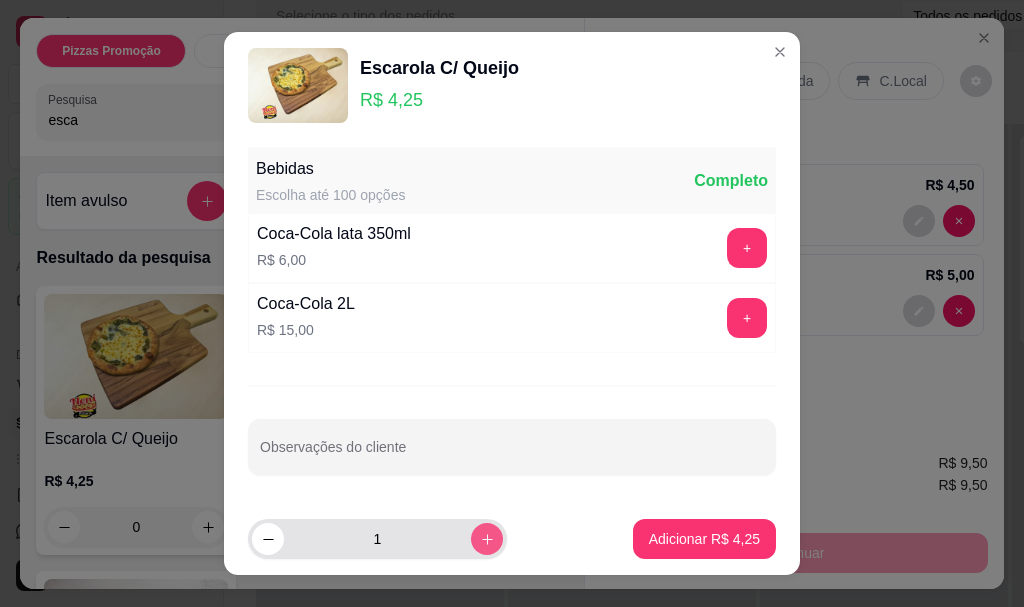 click at bounding box center [487, 539] 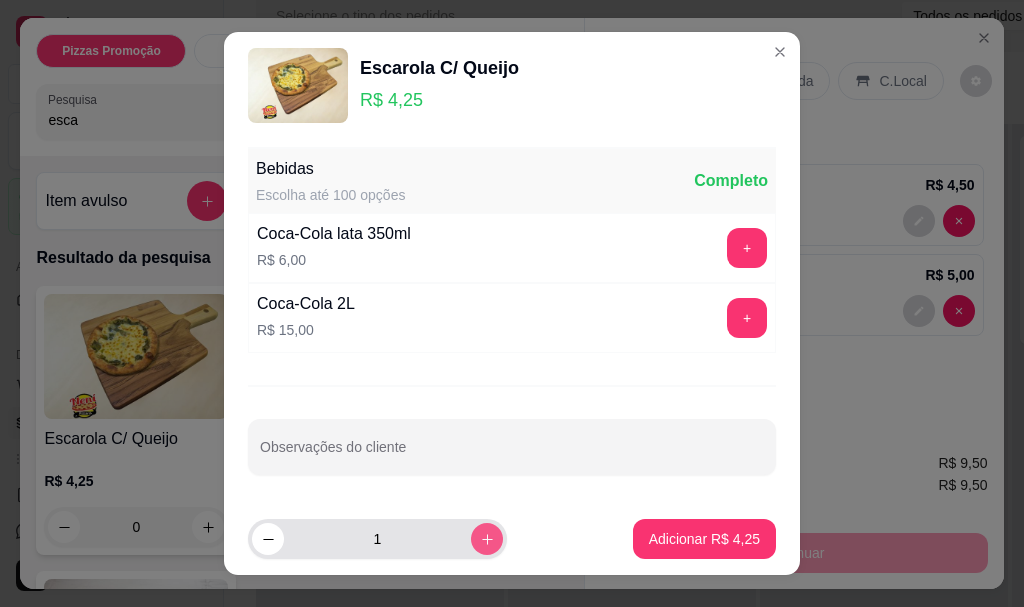 type on "2" 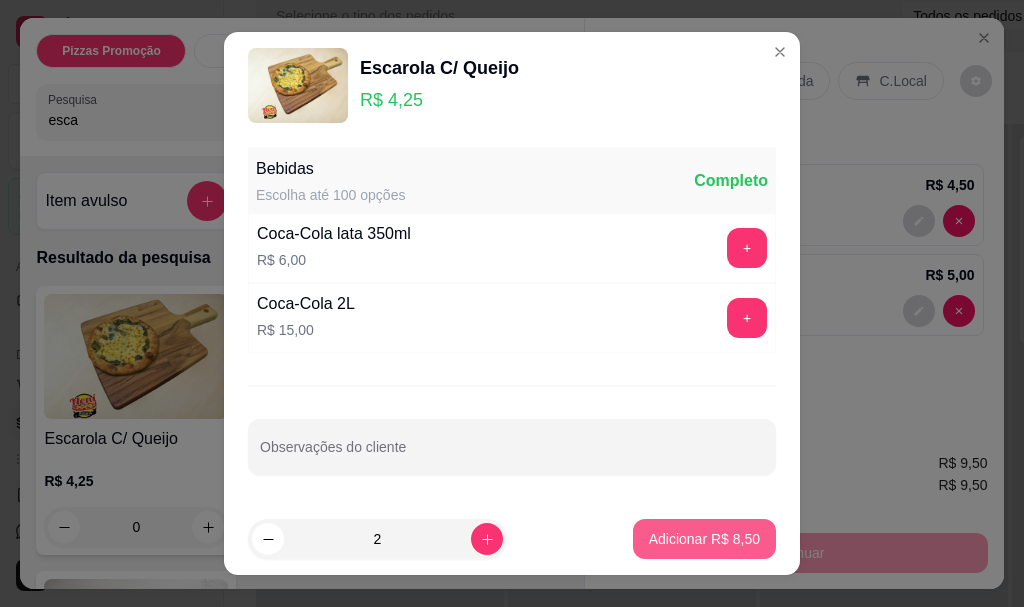 click on "Adicionar   R$ 8,50" at bounding box center [704, 539] 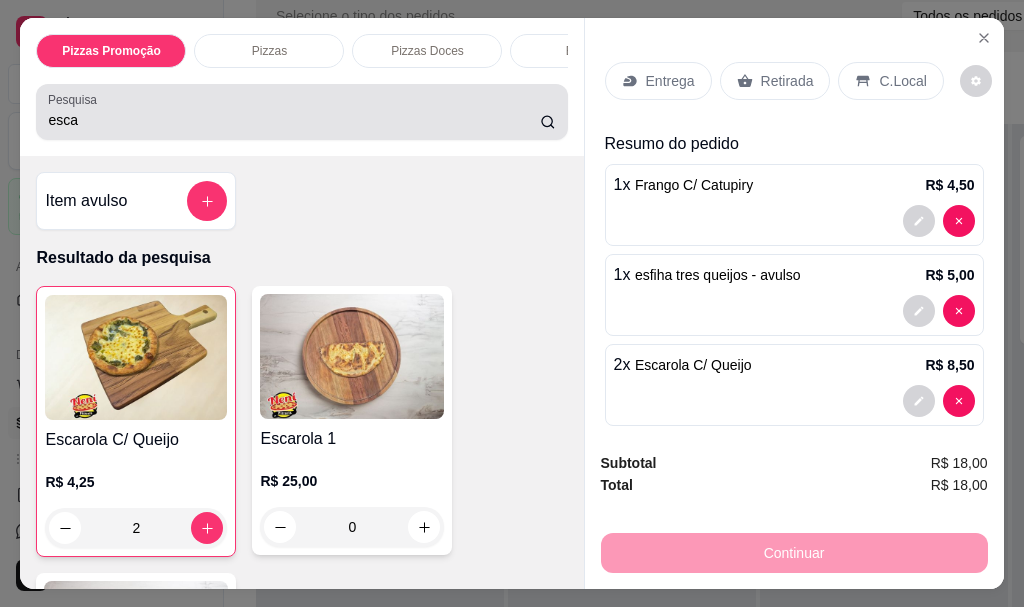 click on "esca" at bounding box center [294, 120] 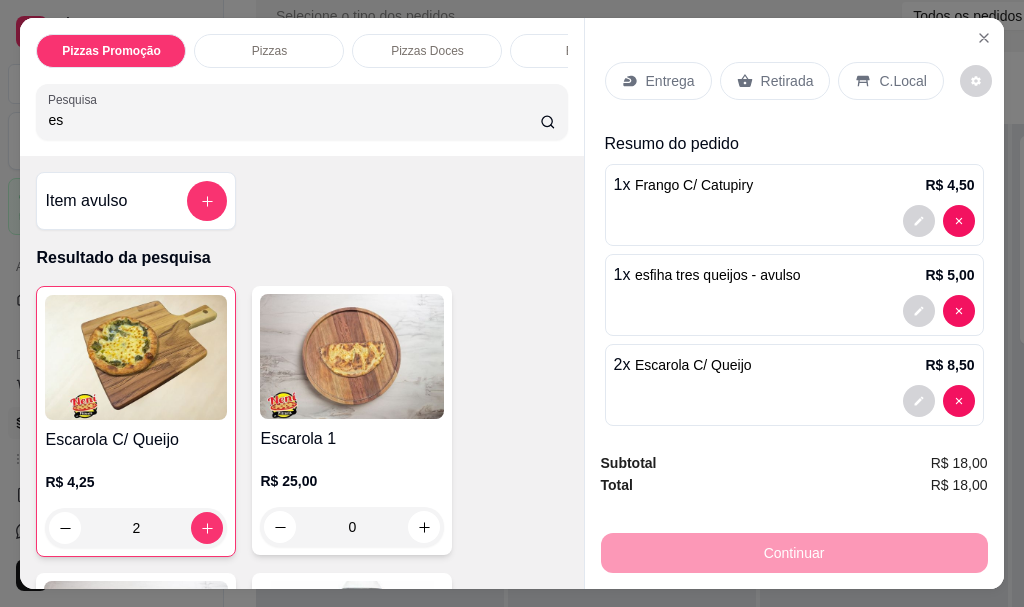 type on "e" 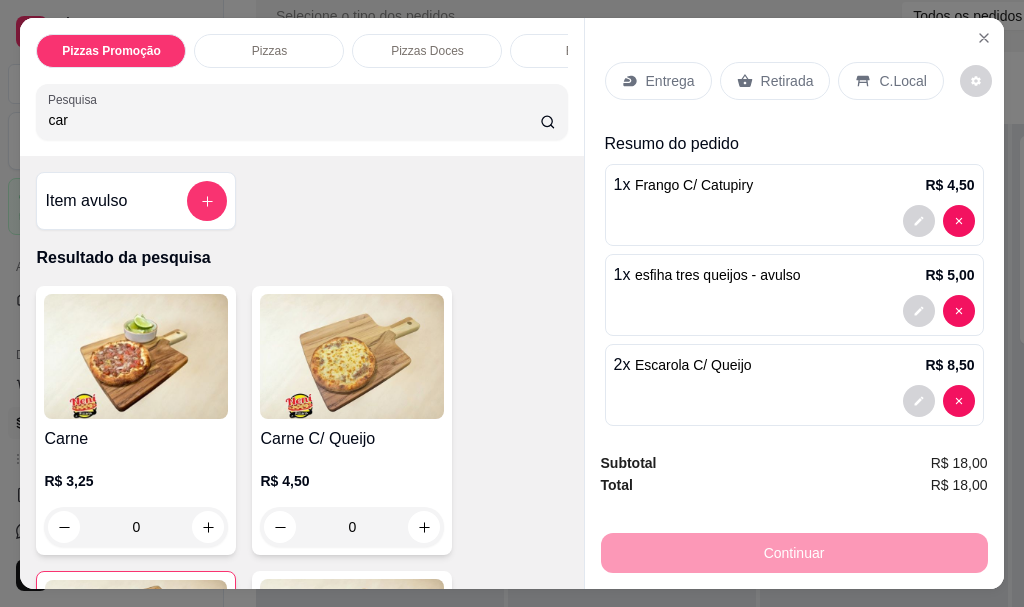 type on "car" 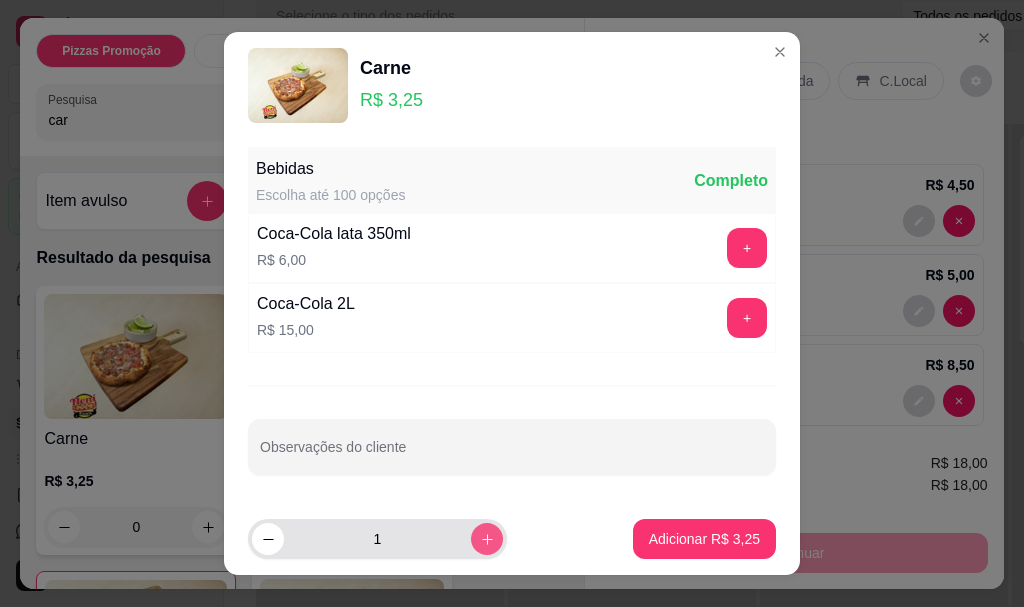 click 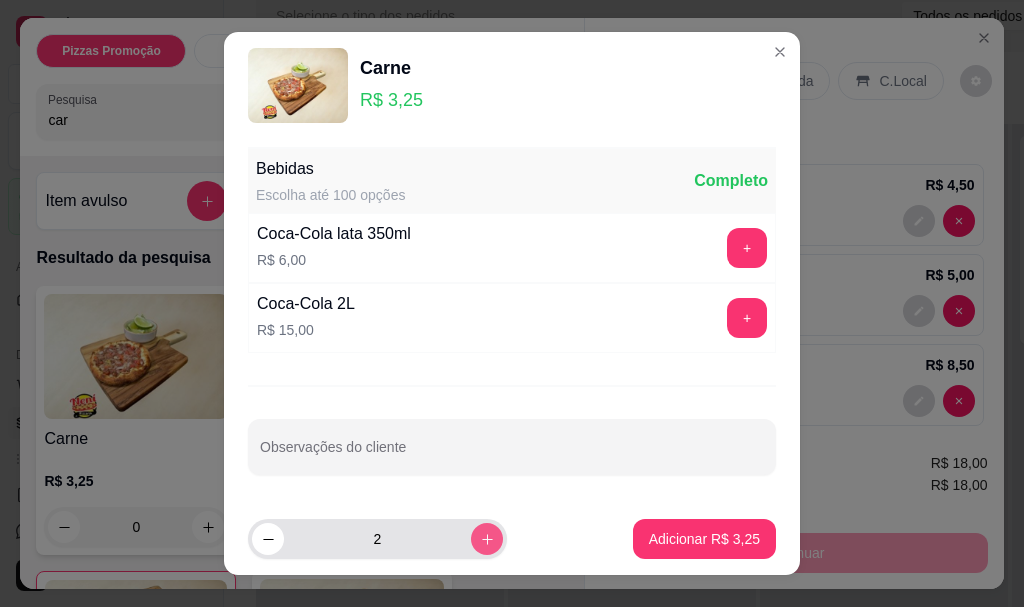 click 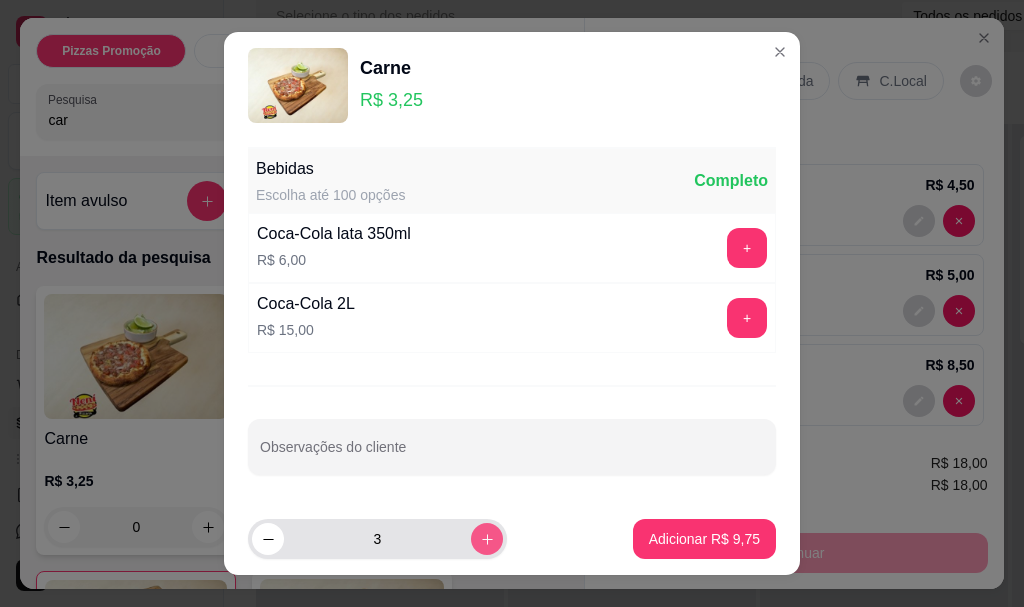 click 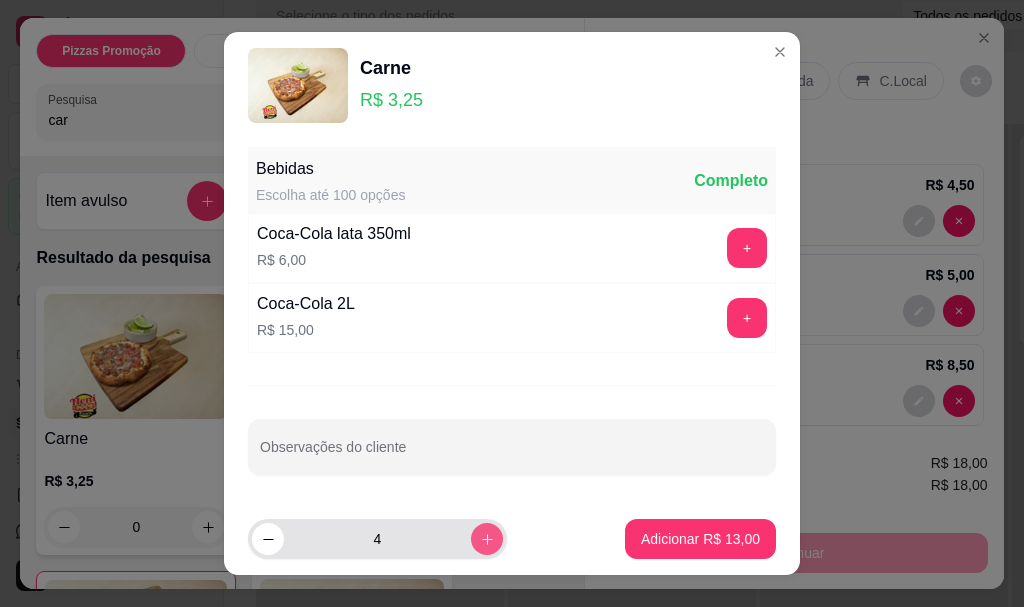 click 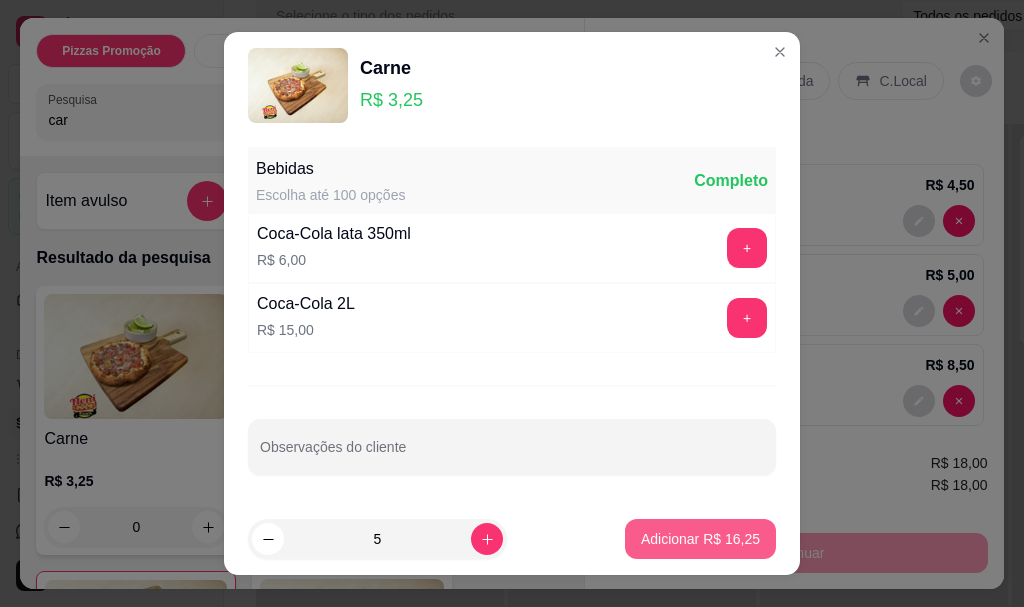 click on "Adicionar   R$ 16,25" at bounding box center [700, 539] 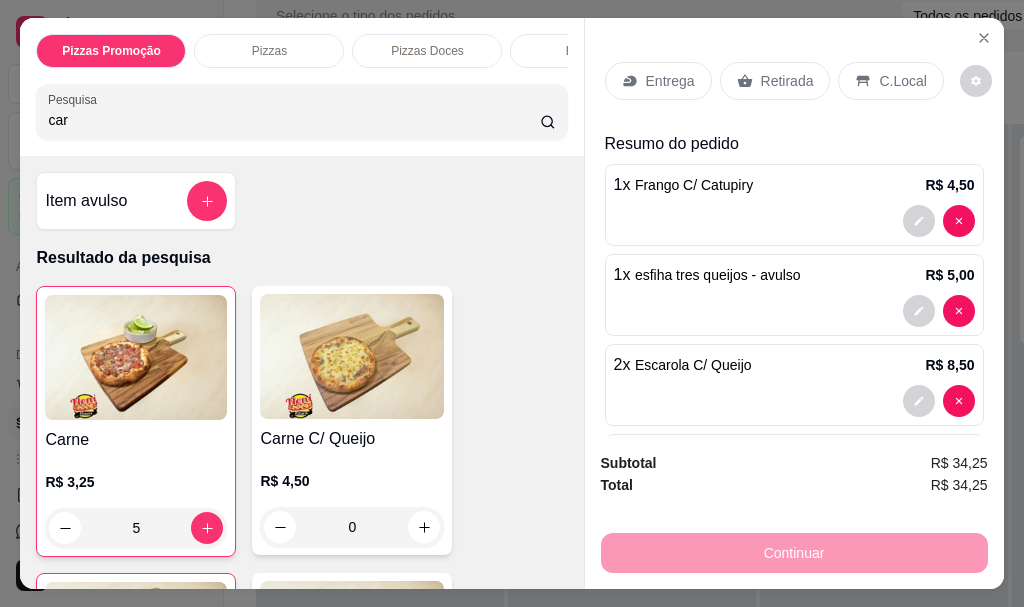 scroll, scrollTop: 108, scrollLeft: 0, axis: vertical 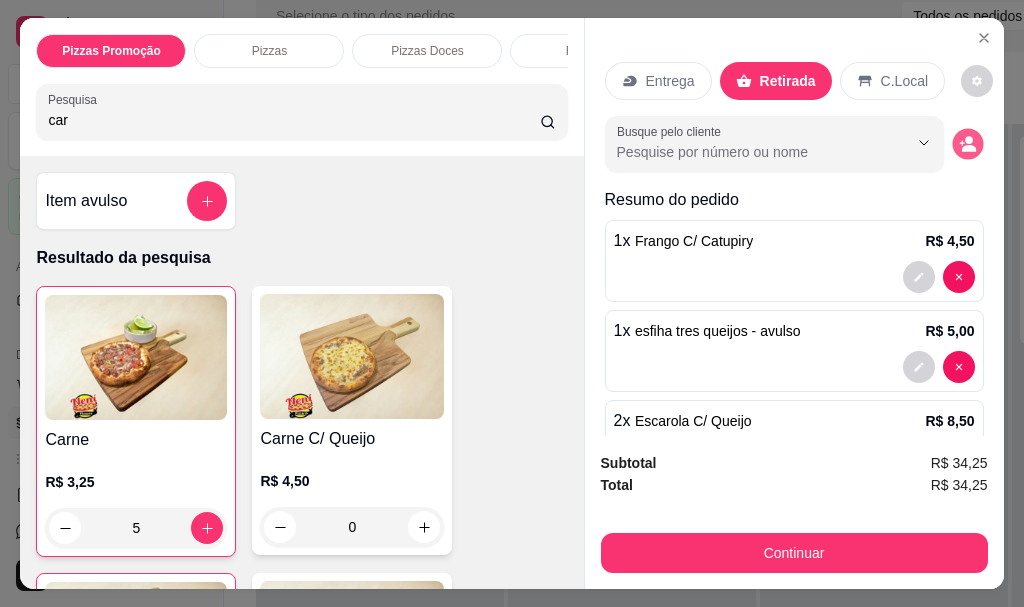 click 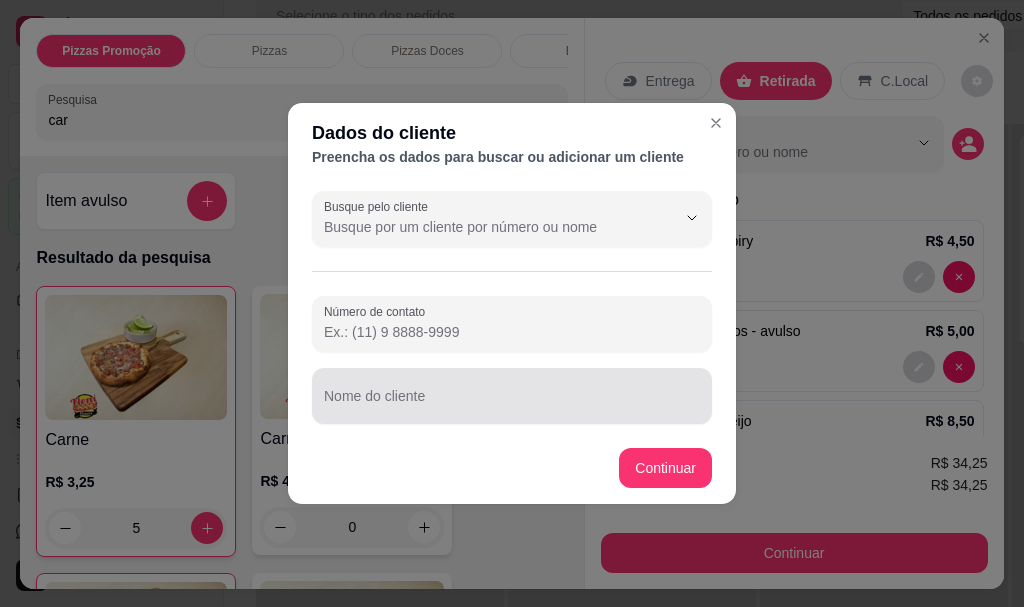 click at bounding box center [512, 396] 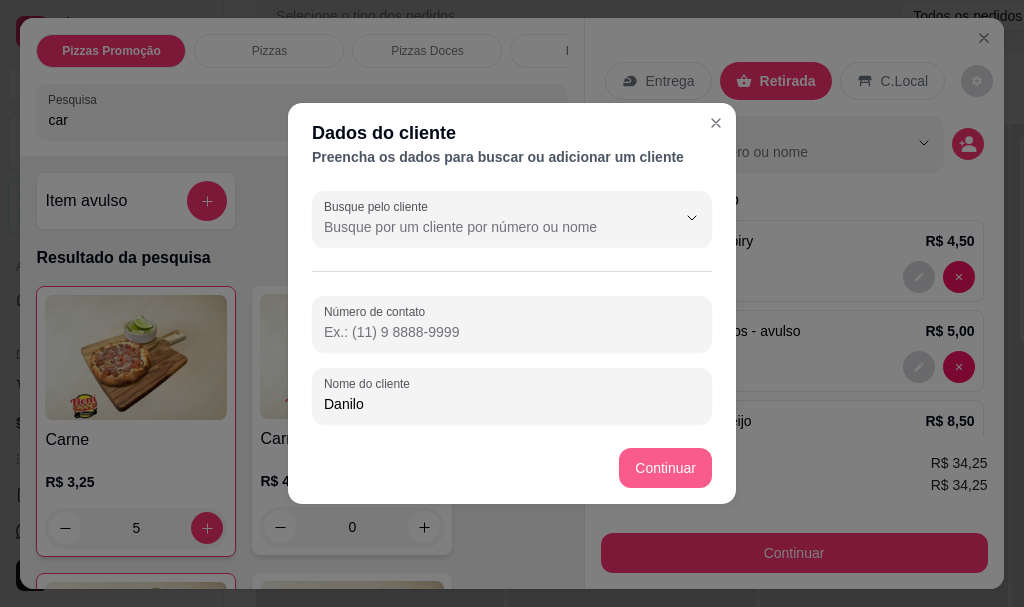 type on "Danilo" 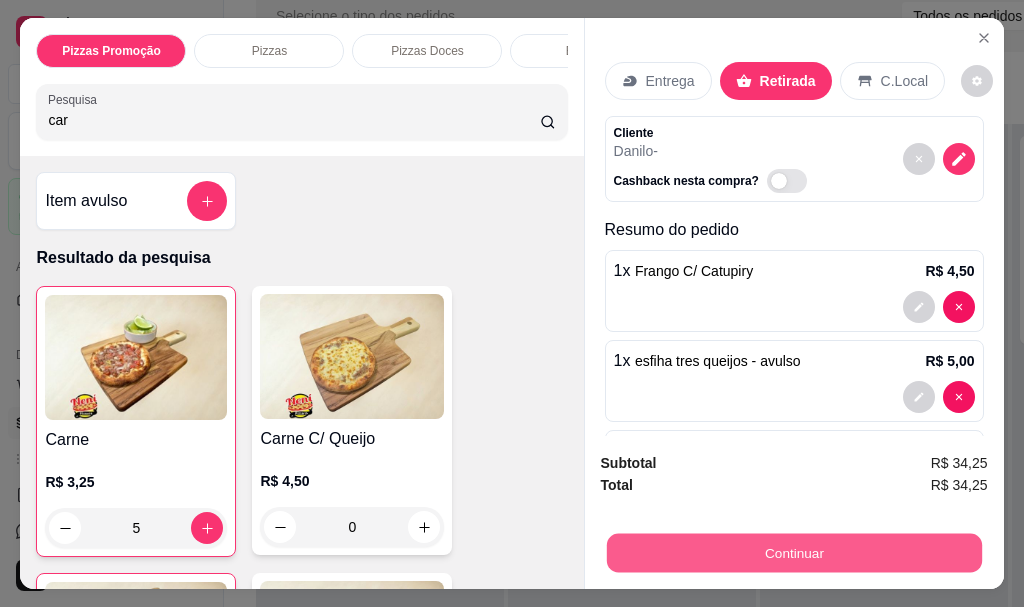 click on "Continuar" at bounding box center [793, 552] 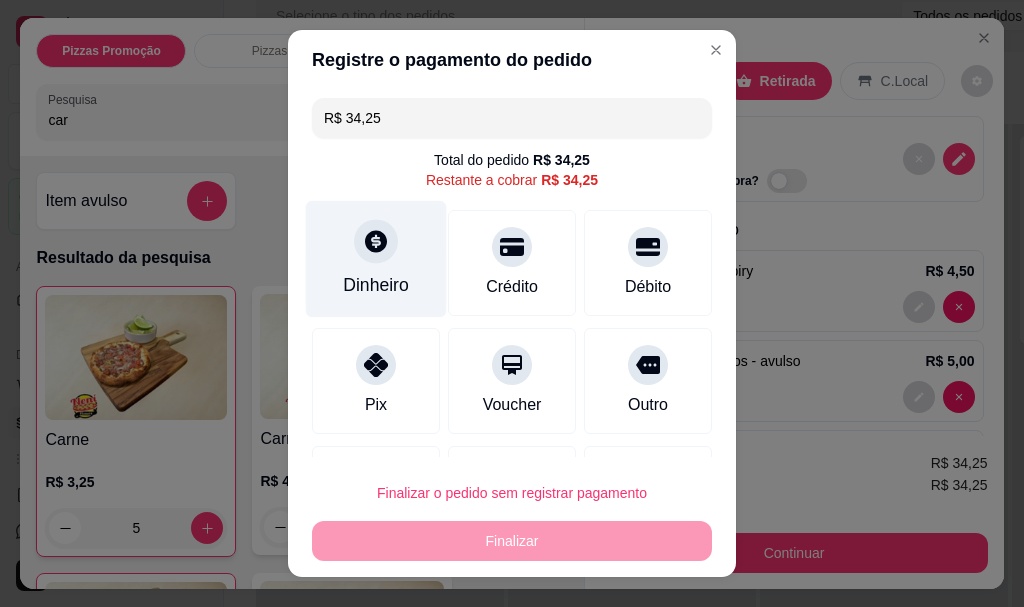 click on "Dinheiro" at bounding box center [376, 259] 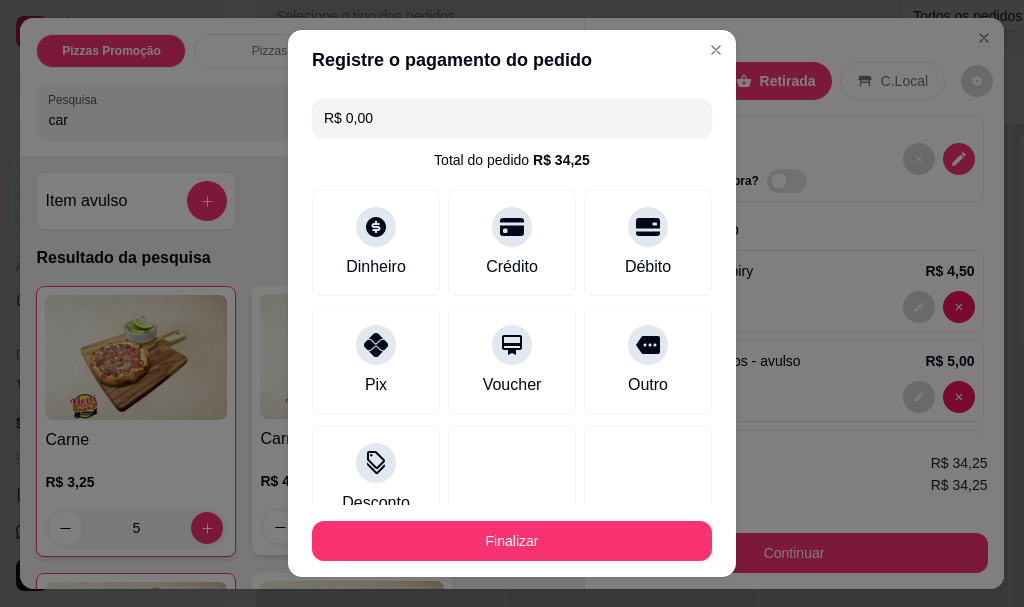 type on "R$ 0,00" 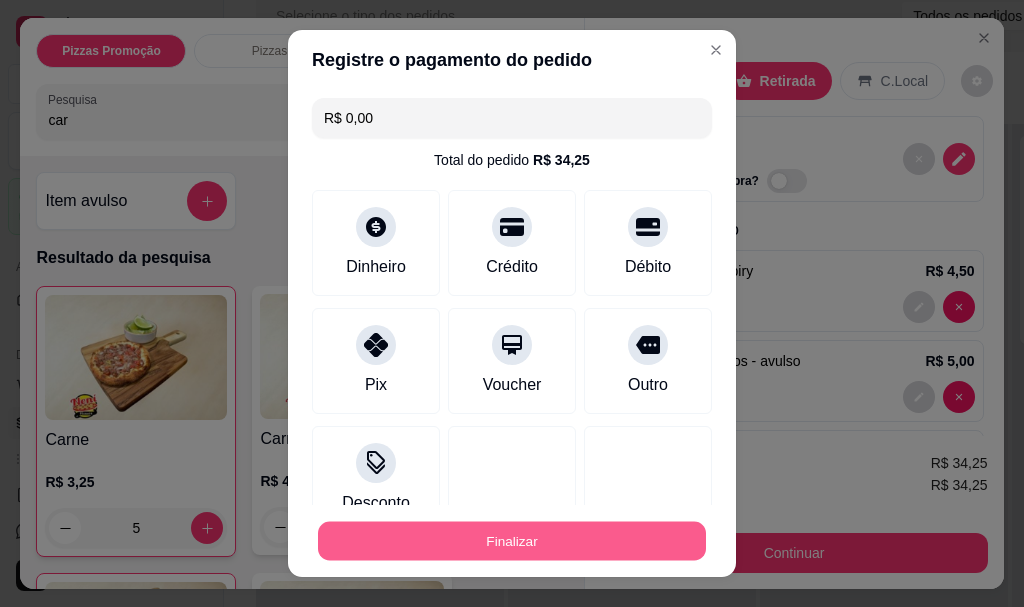 click on "Finalizar" at bounding box center [512, 540] 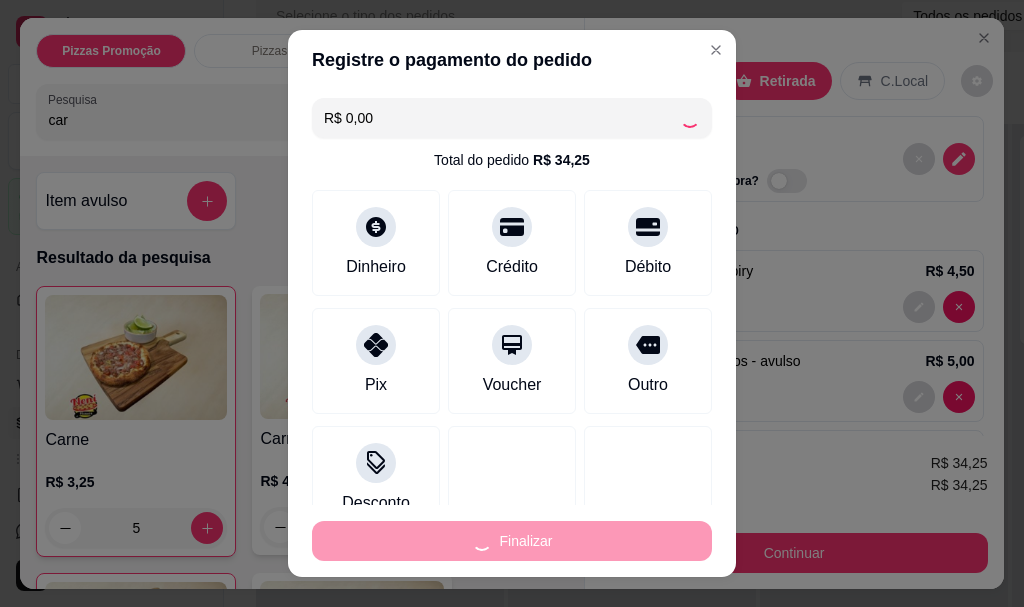 type on "0" 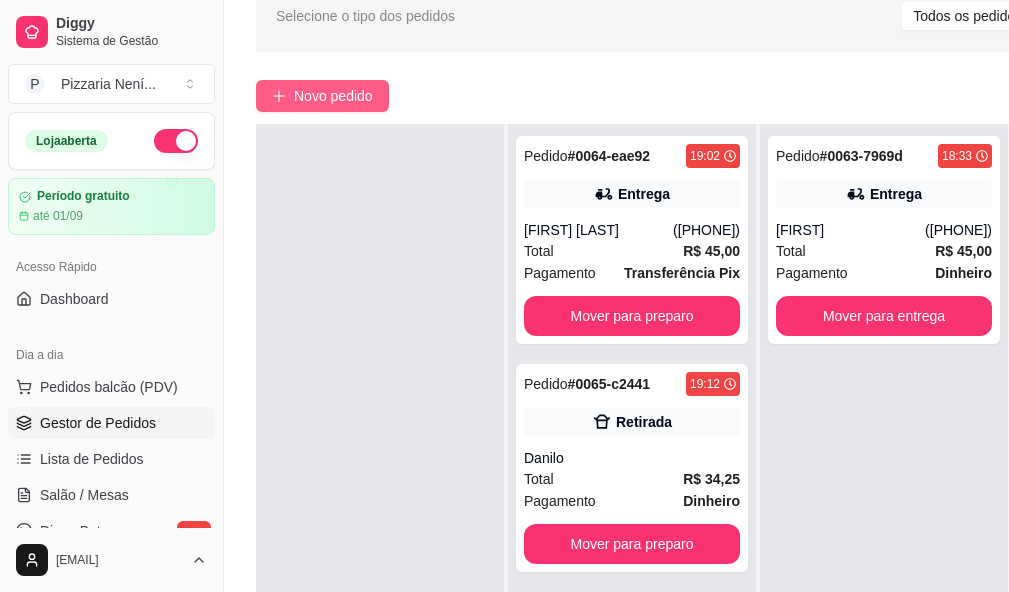 click on "Novo pedido" at bounding box center (333, 96) 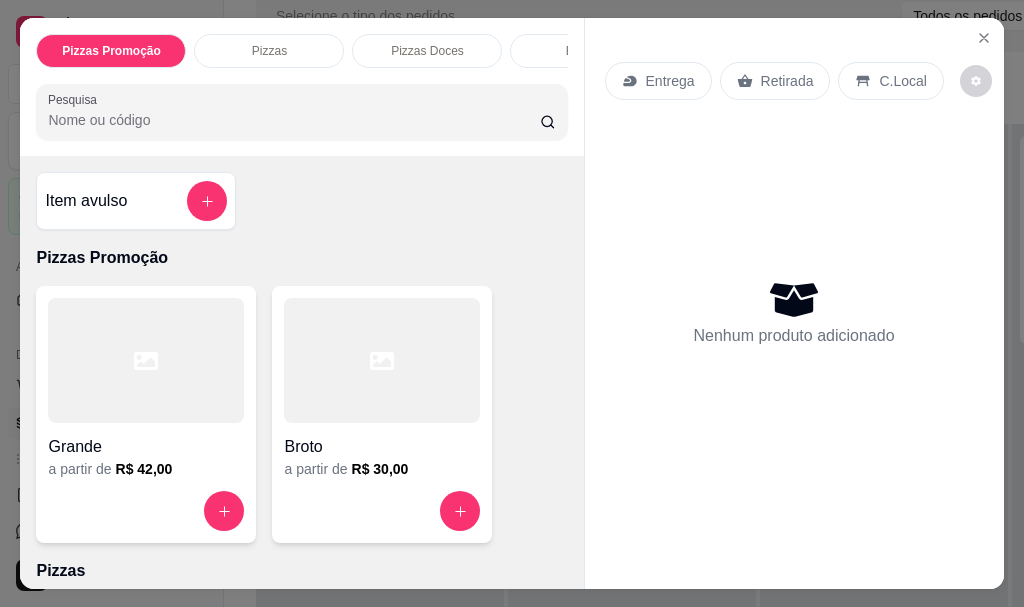 click on "Retirada" at bounding box center [787, 81] 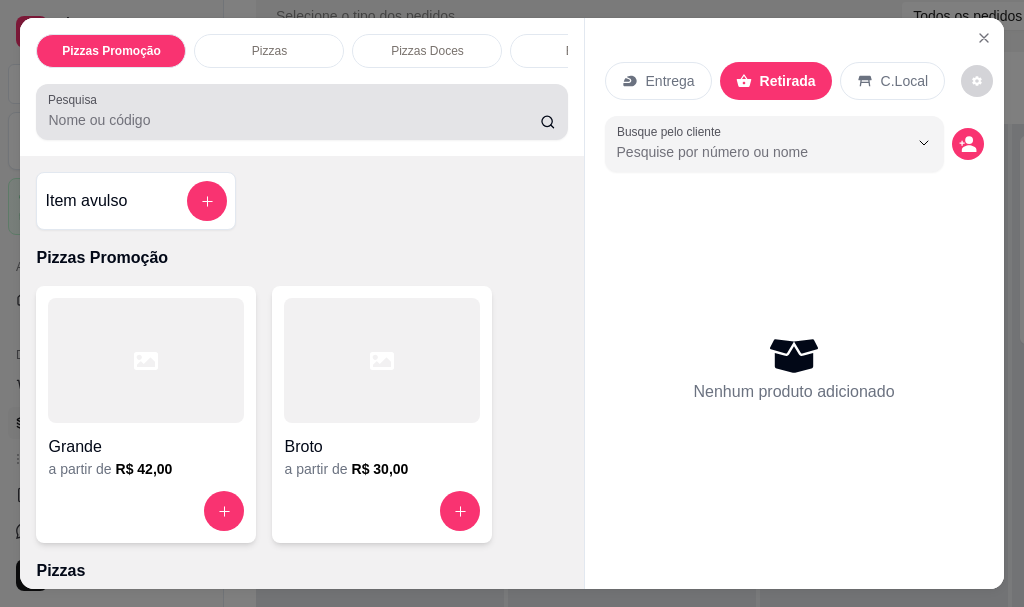 click on "Pesquisa" at bounding box center [301, 112] 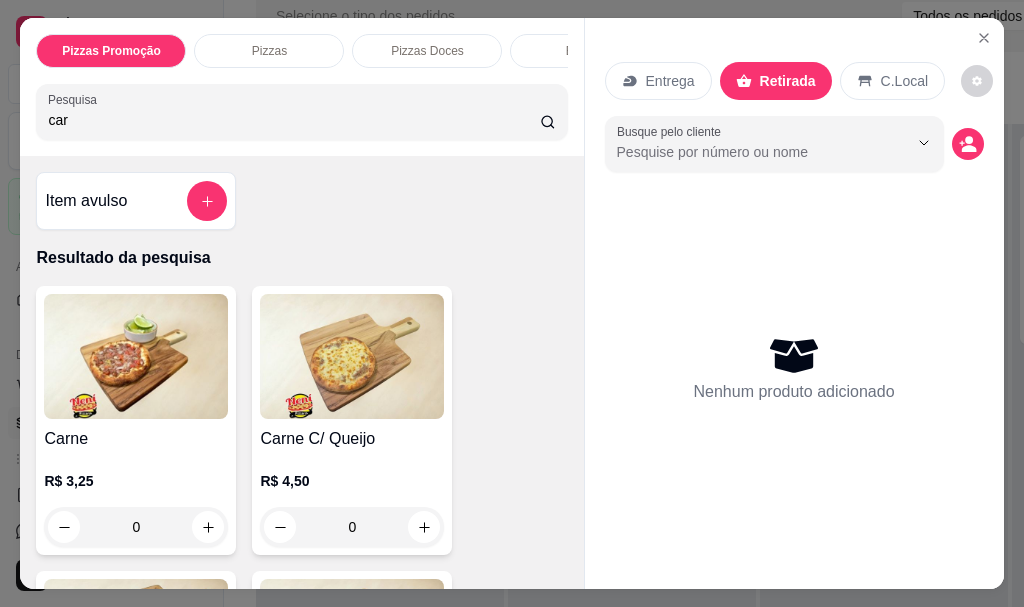 type on "car" 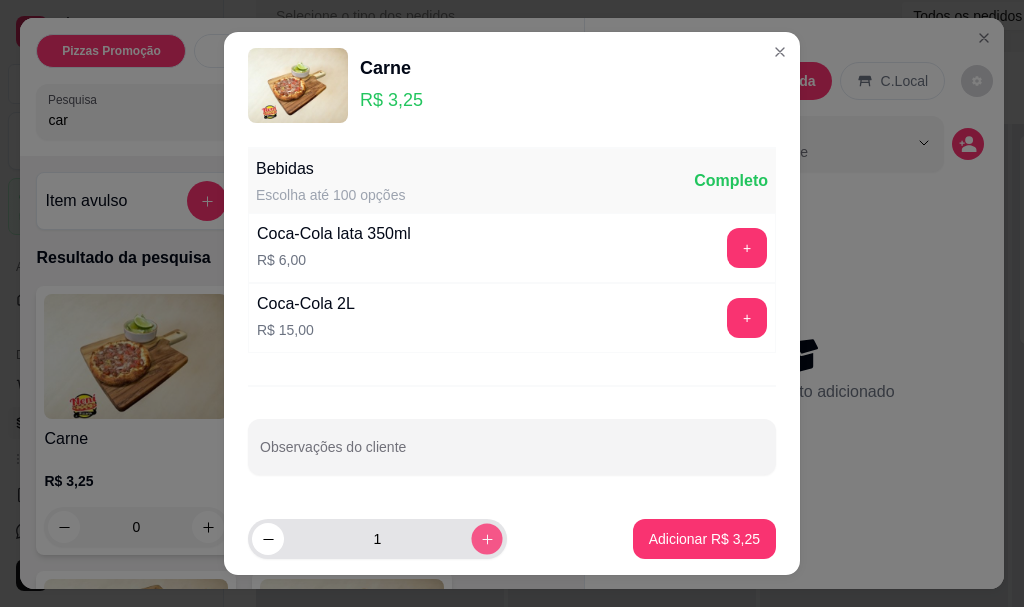 click 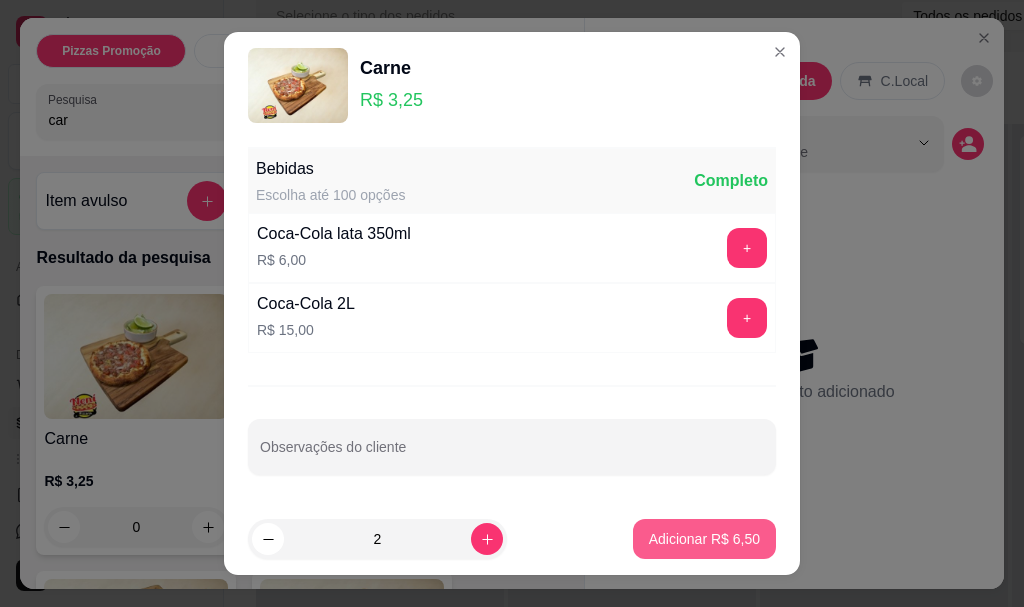 click on "Adicionar   R$ 6,50" at bounding box center (704, 539) 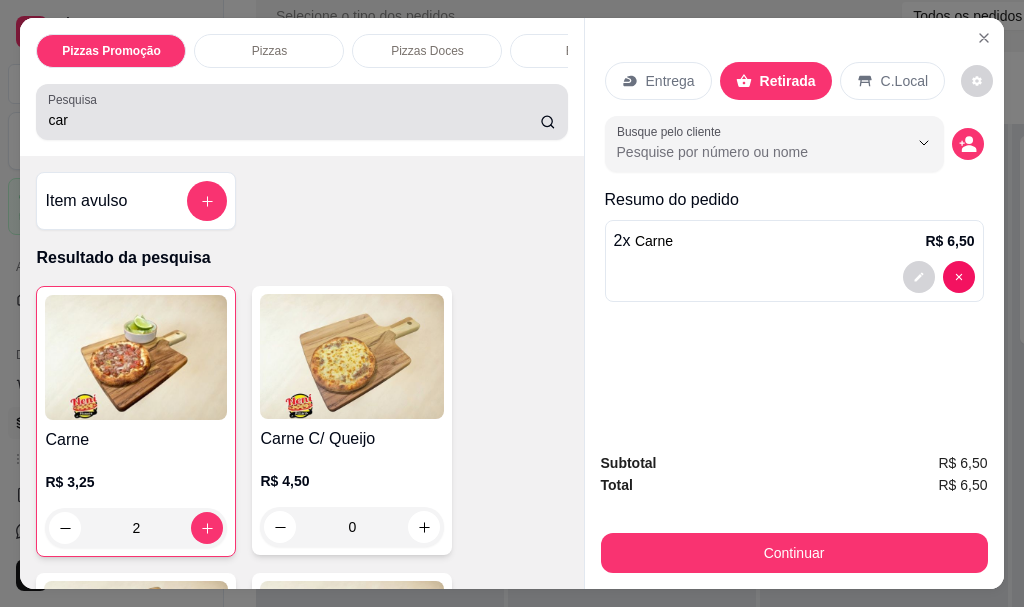 click on "car" at bounding box center (294, 120) 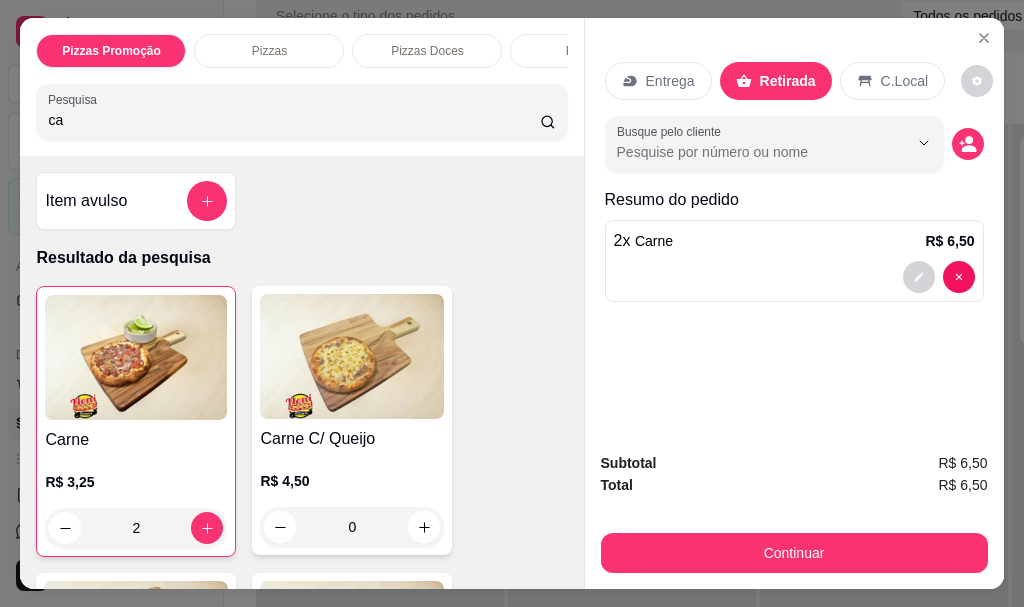 type on "c" 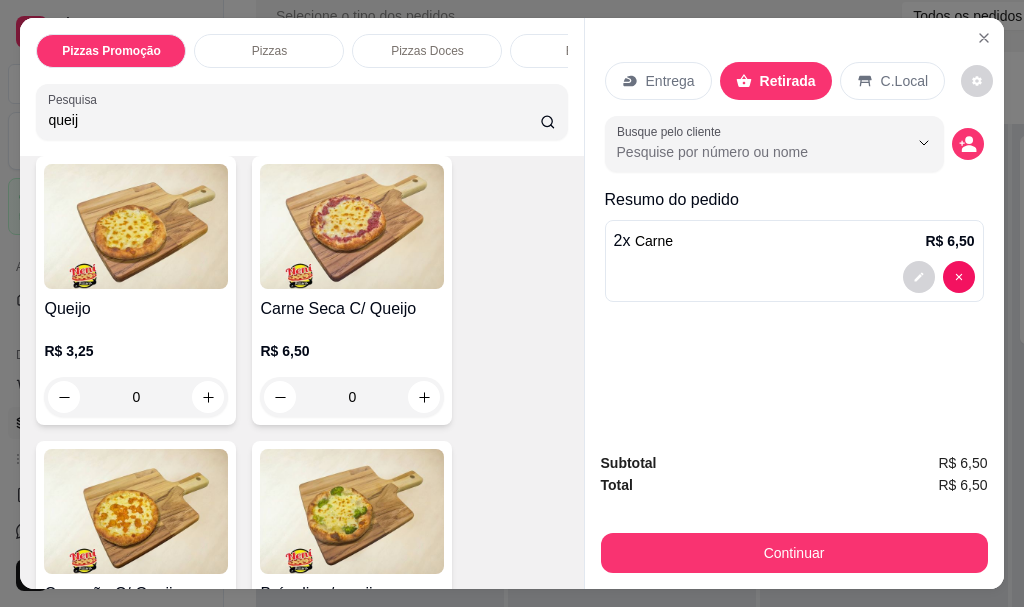 scroll, scrollTop: 700, scrollLeft: 0, axis: vertical 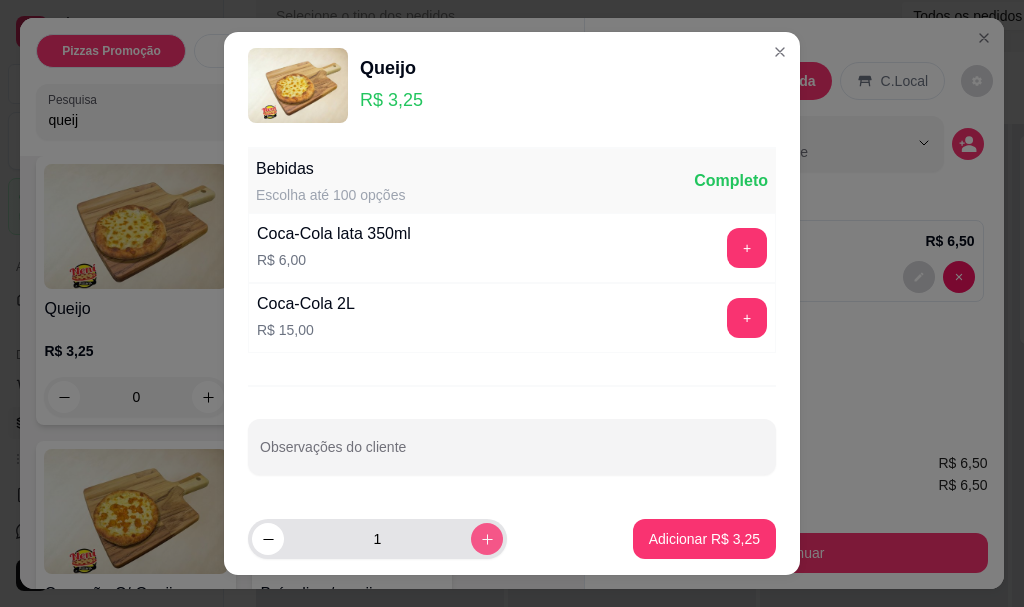 click at bounding box center [487, 539] 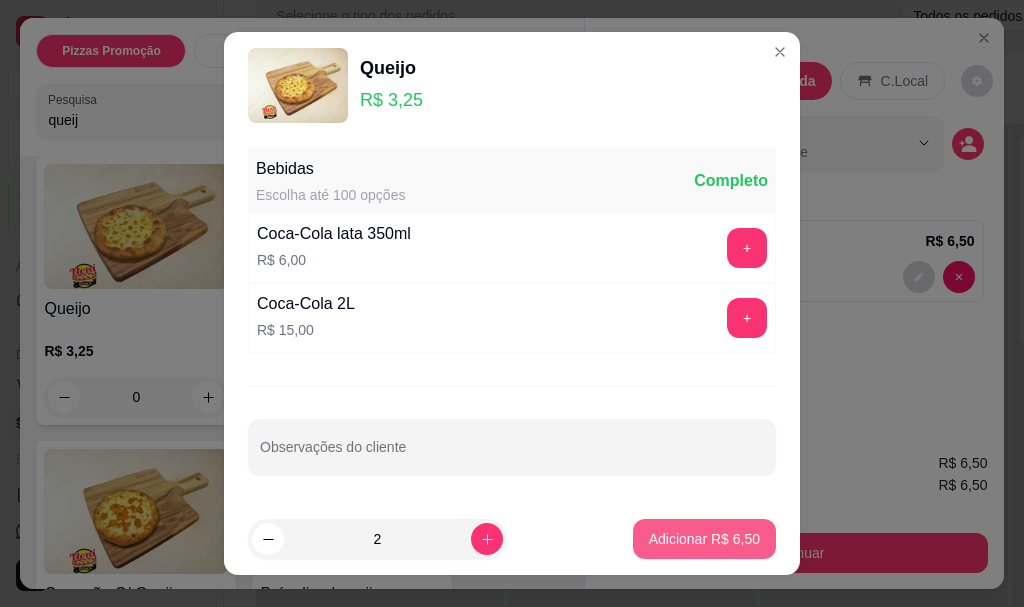 click on "Adicionar   R$ 6,50" at bounding box center [704, 539] 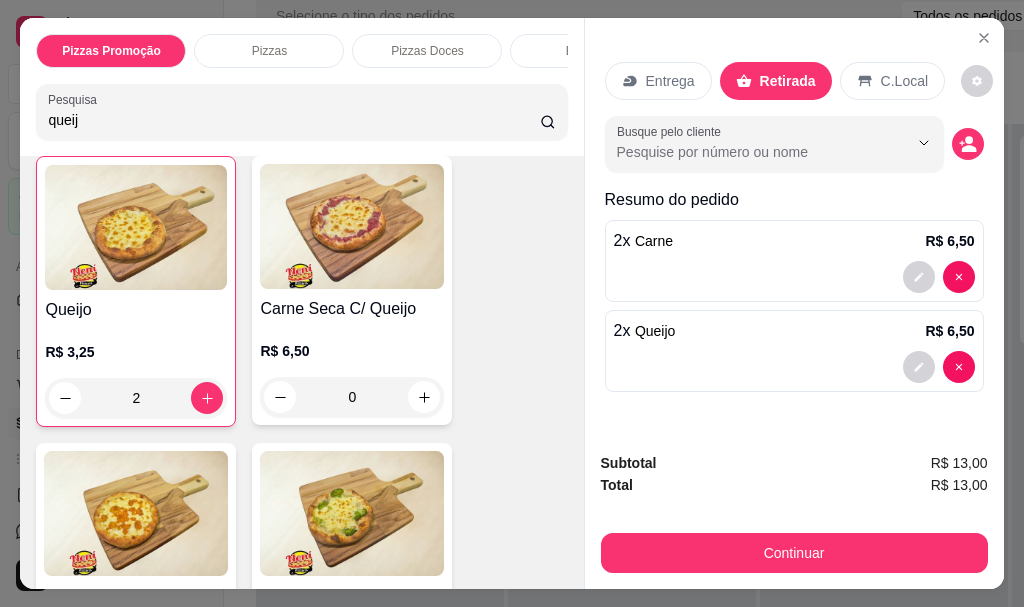 scroll, scrollTop: 400, scrollLeft: 0, axis: vertical 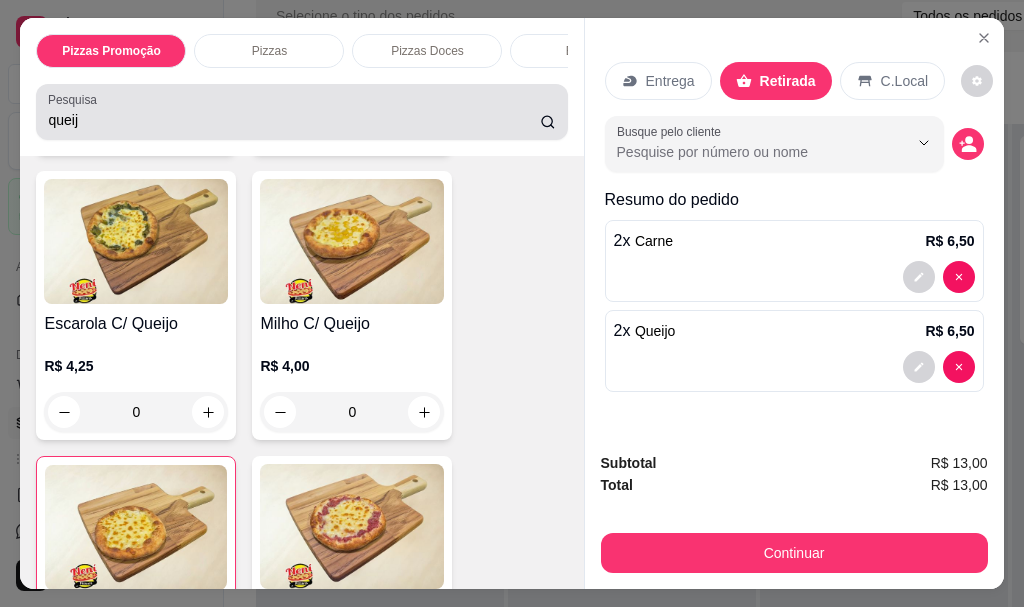 click on "queij" at bounding box center [294, 120] 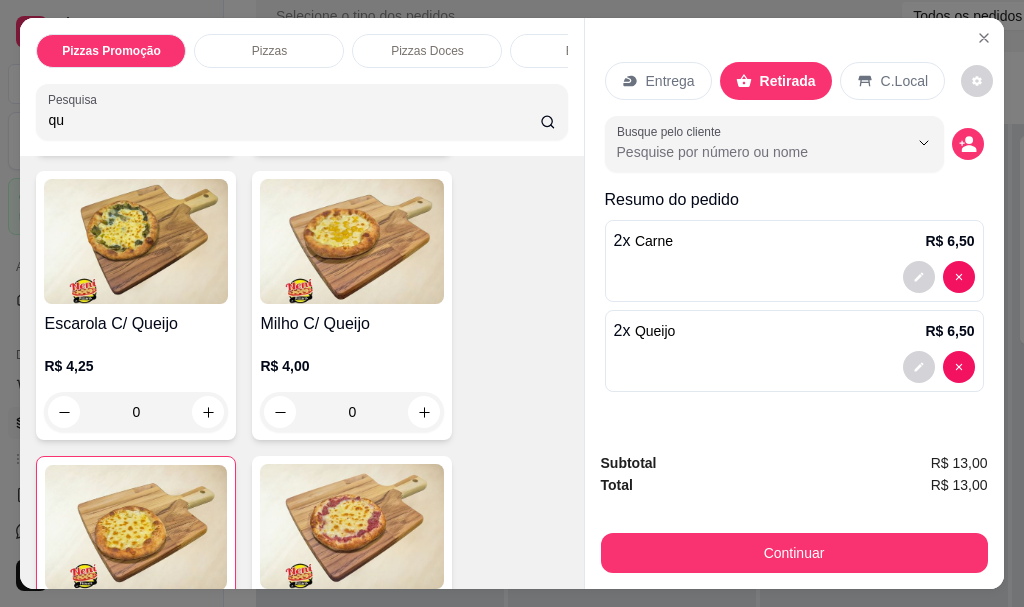 type on "q" 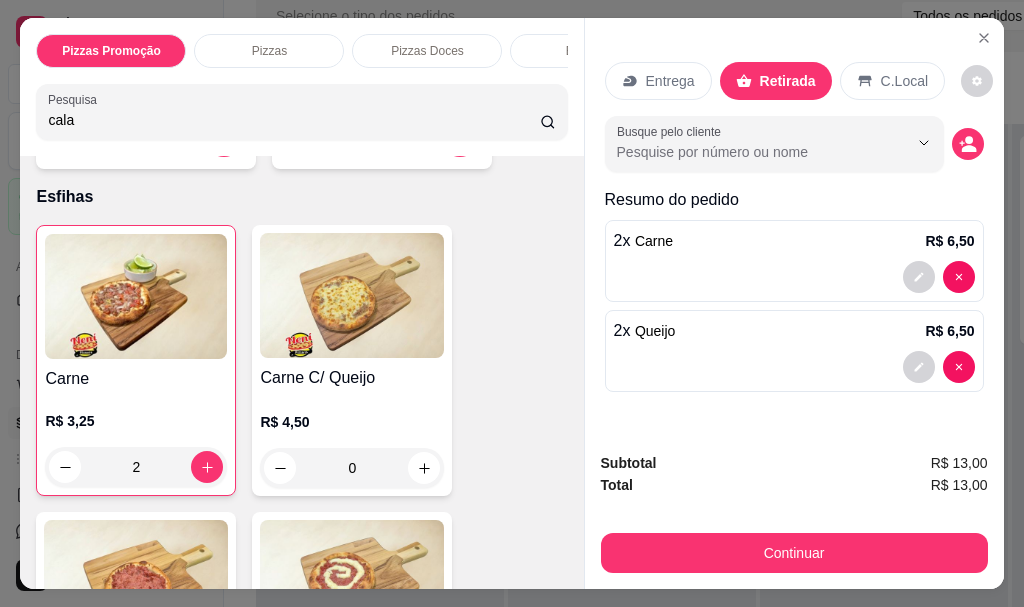 scroll, scrollTop: 2295, scrollLeft: 0, axis: vertical 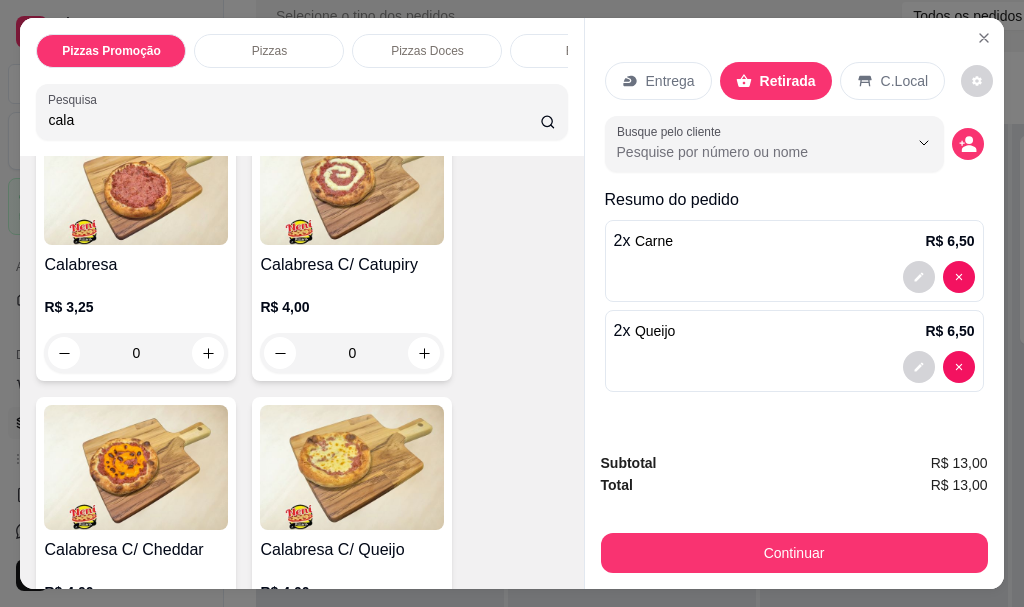 type on "cala" 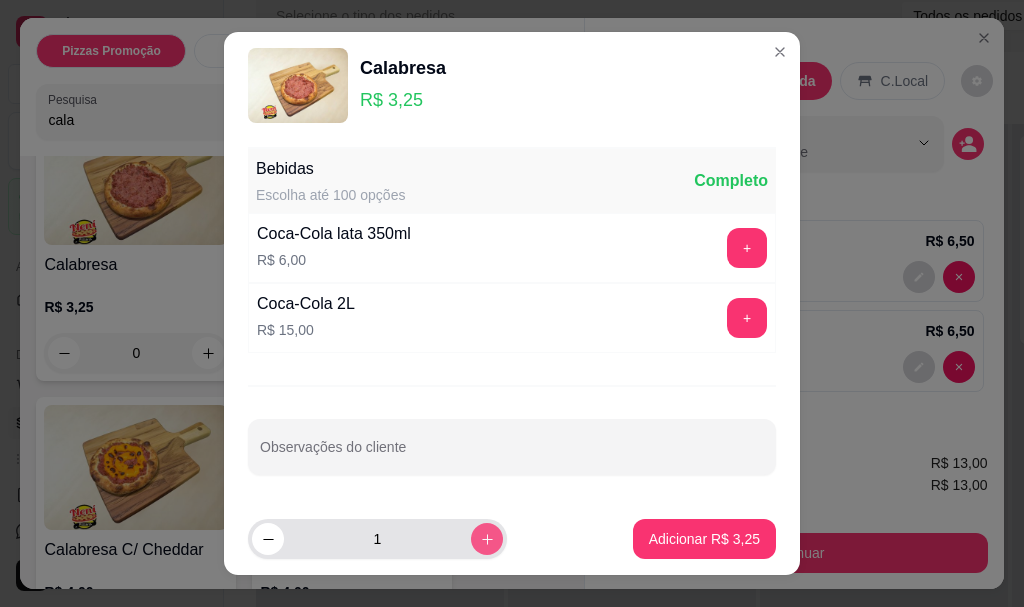 click 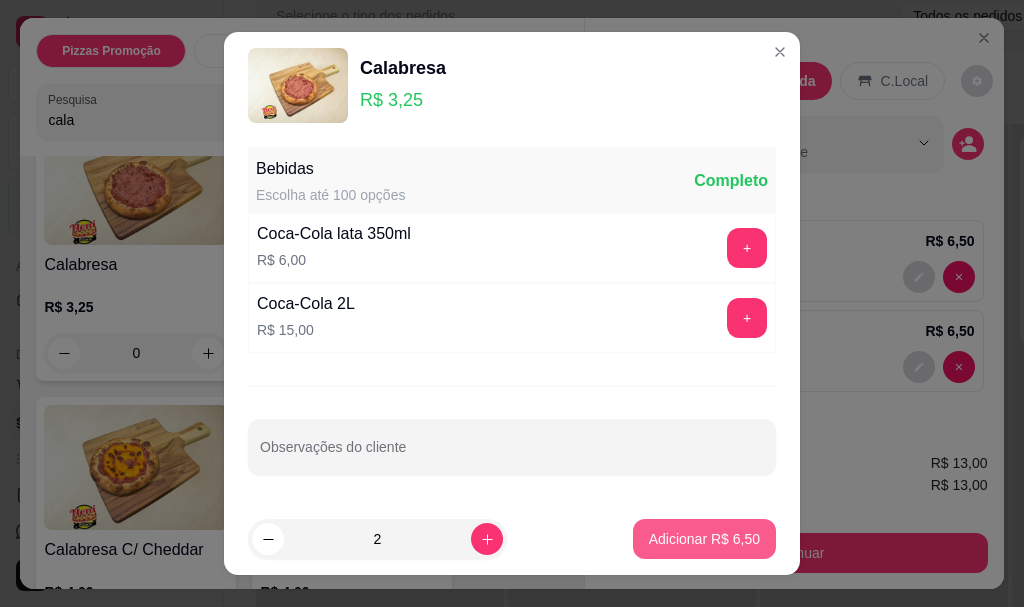 click on "Adicionar   R$ 6,50" at bounding box center (704, 539) 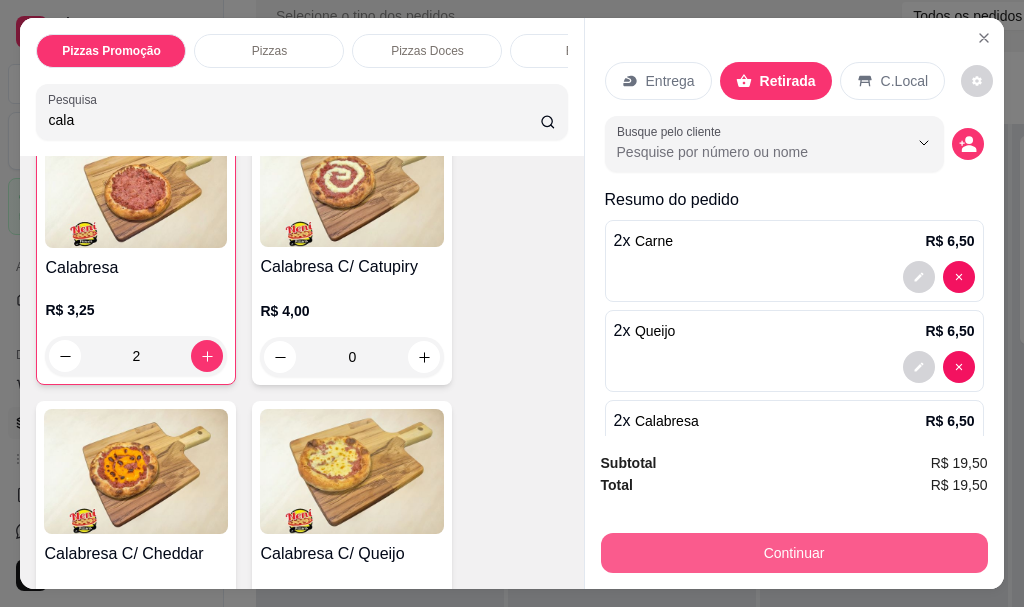 scroll, scrollTop: 2298, scrollLeft: 0, axis: vertical 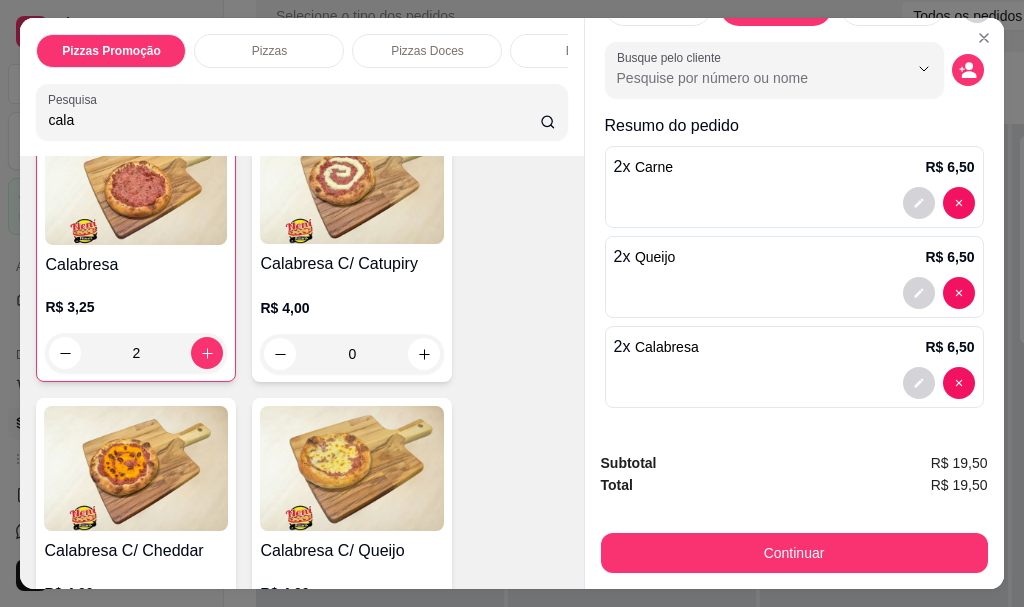 click on "cala" at bounding box center [294, 120] 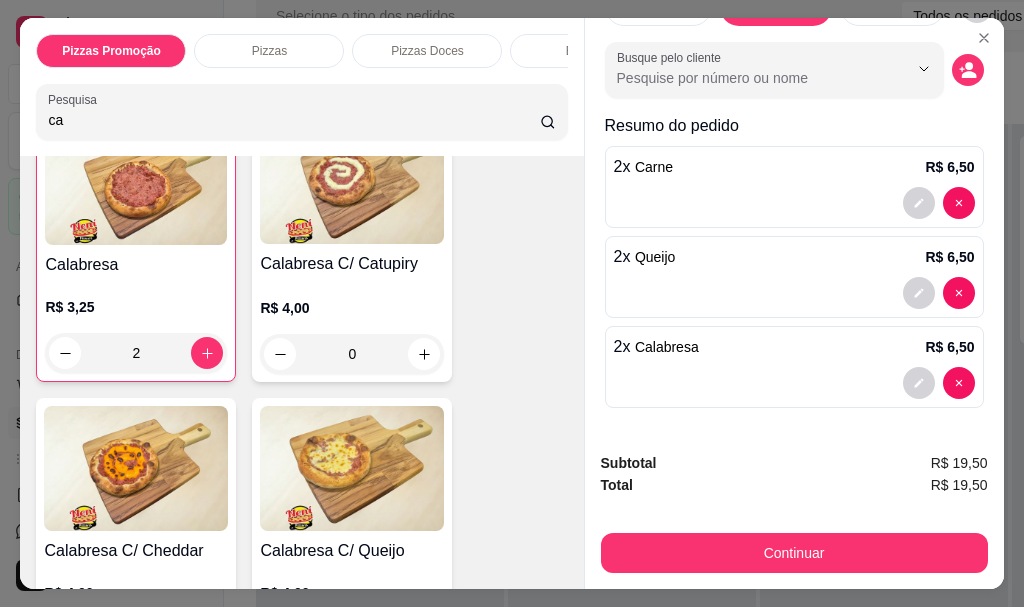 type on "c" 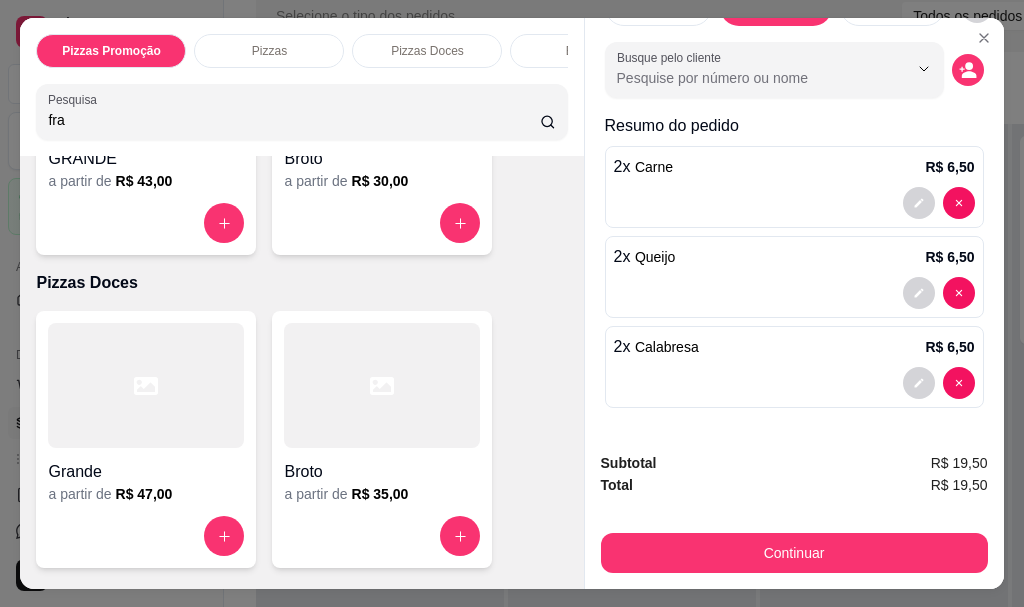 scroll, scrollTop: 1111, scrollLeft: 0, axis: vertical 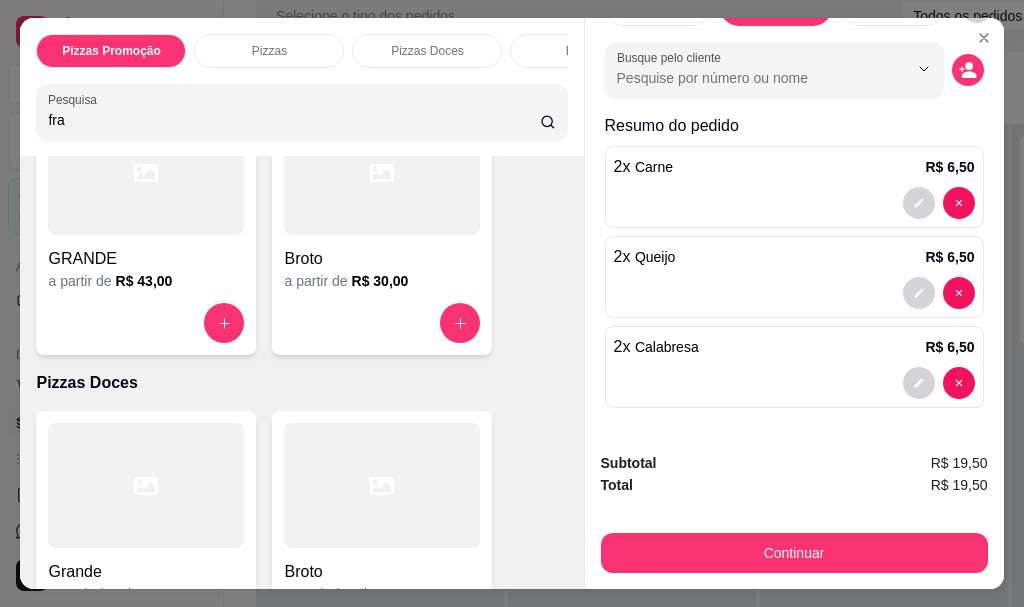 click on "fra" at bounding box center [294, 120] 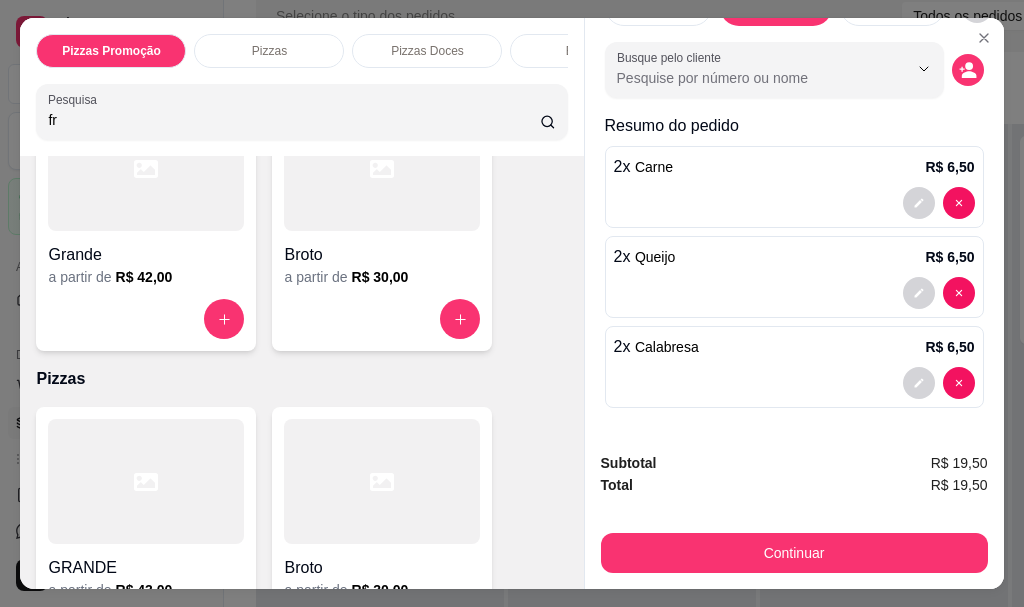 type on "f" 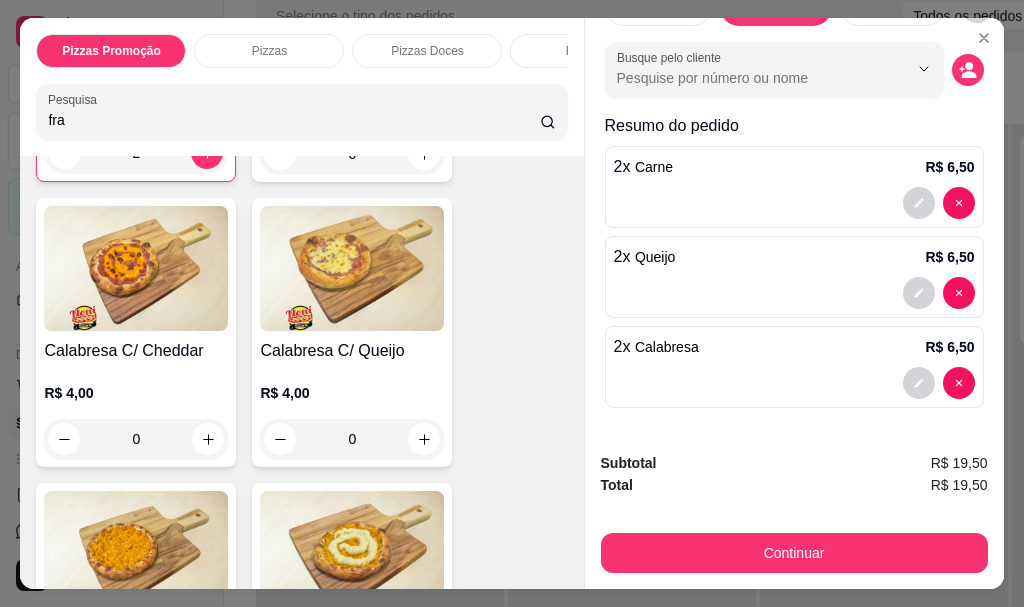 scroll, scrollTop: 2311, scrollLeft: 0, axis: vertical 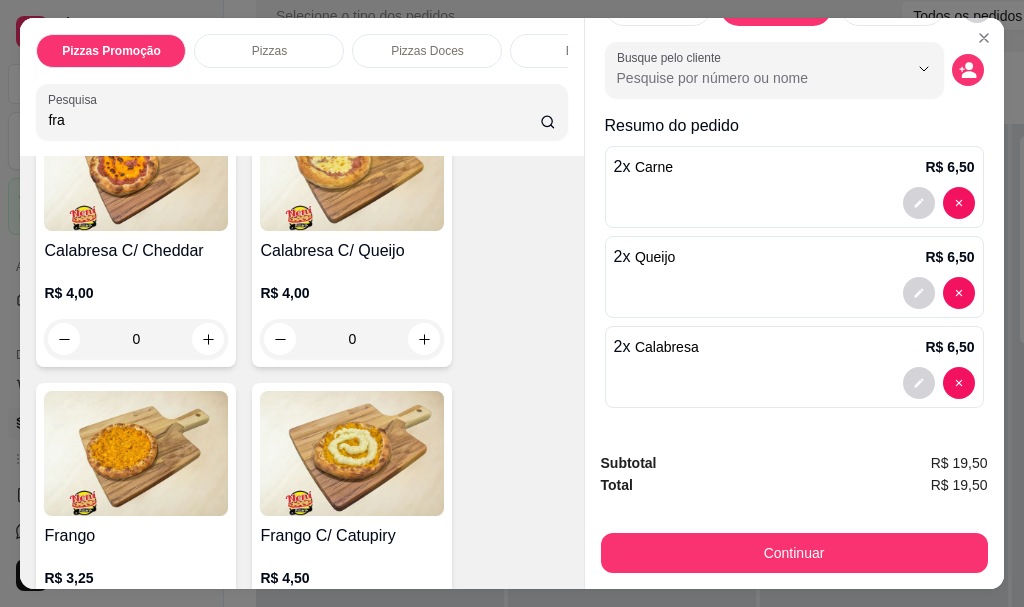 type on "fra" 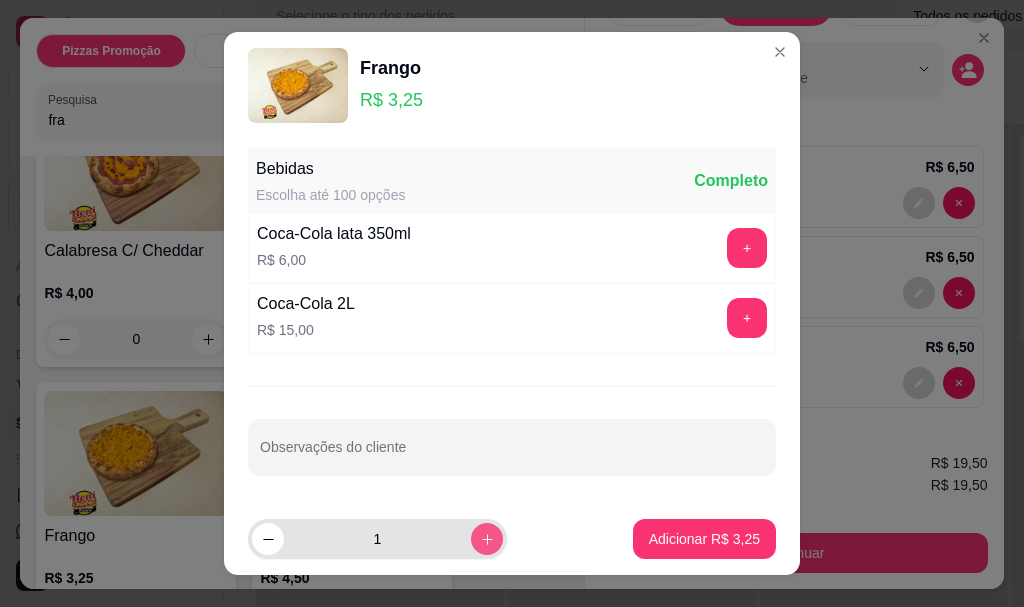 click at bounding box center (487, 539) 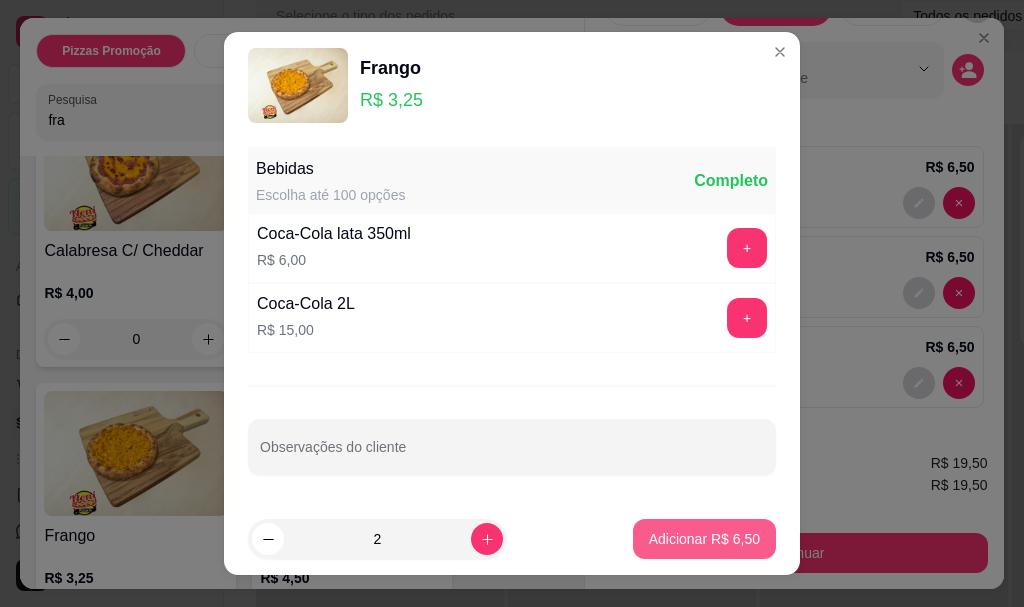 click on "Adicionar   R$ 6,50" at bounding box center [704, 539] 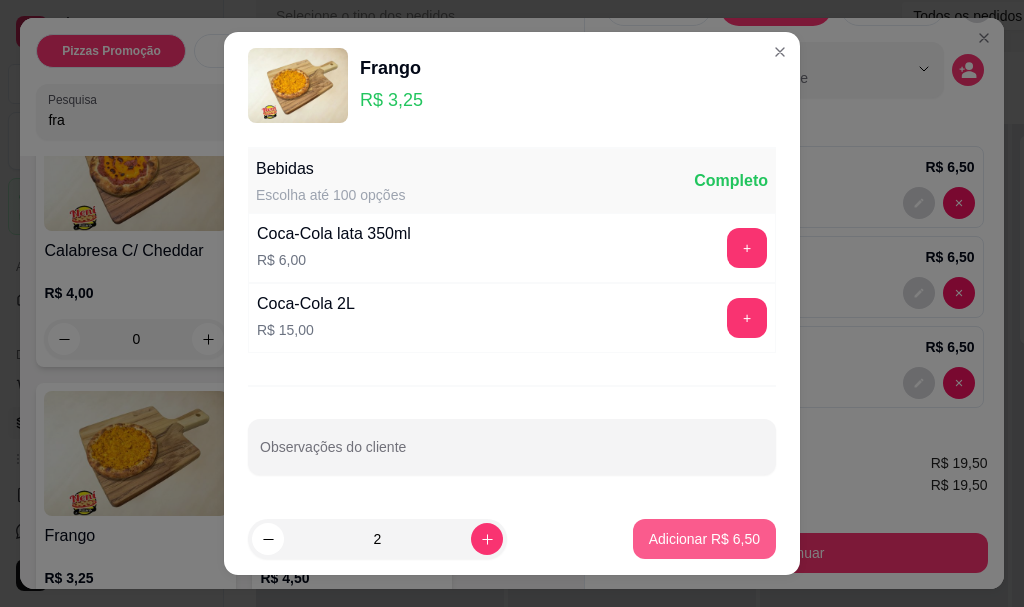 type on "2" 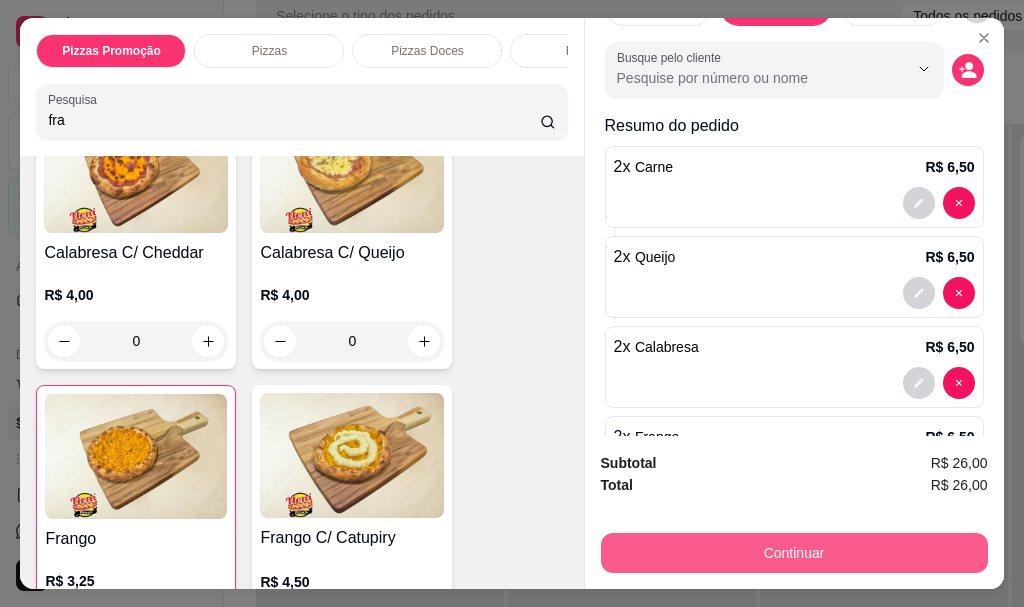 scroll, scrollTop: 2313, scrollLeft: 0, axis: vertical 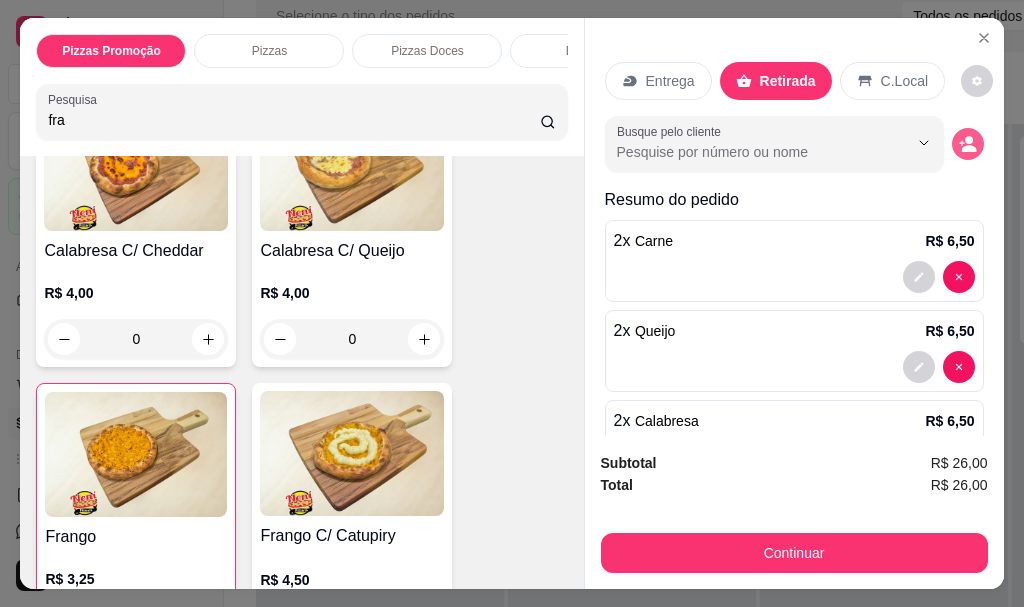 click 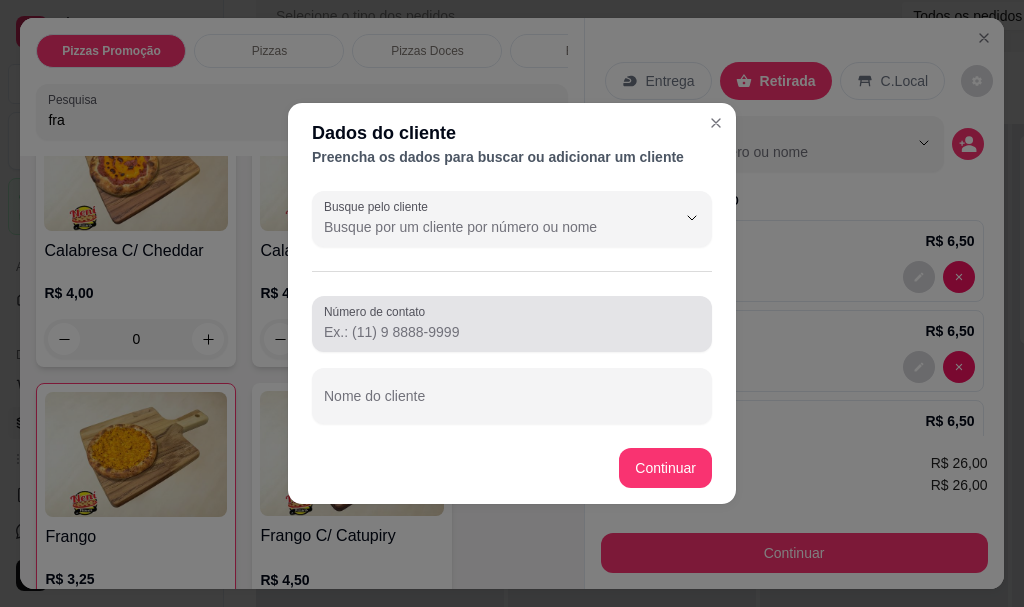 click on "Número de contato" at bounding box center (378, 311) 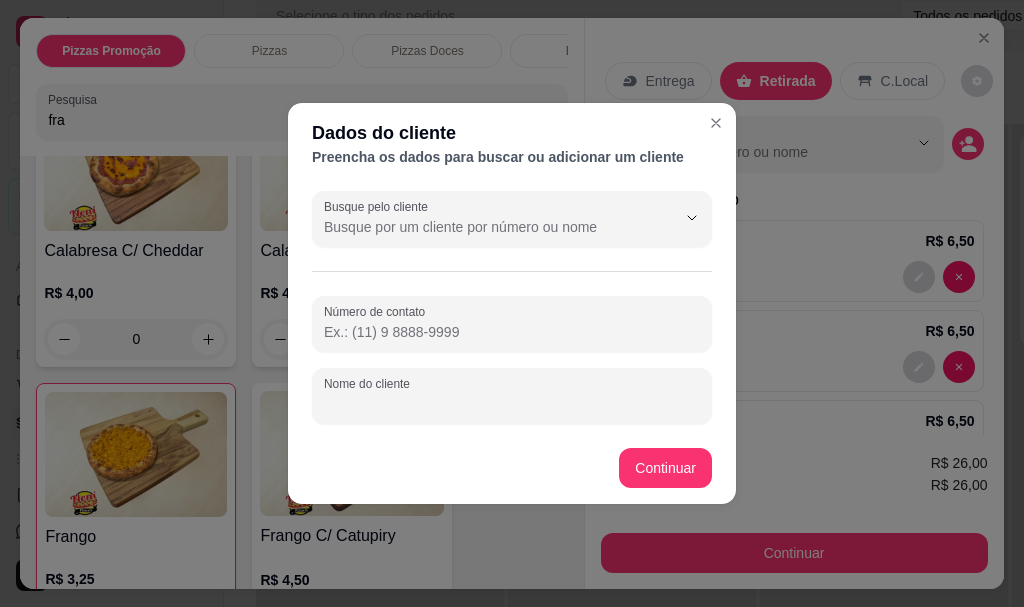click on "Nome do cliente" at bounding box center [512, 404] 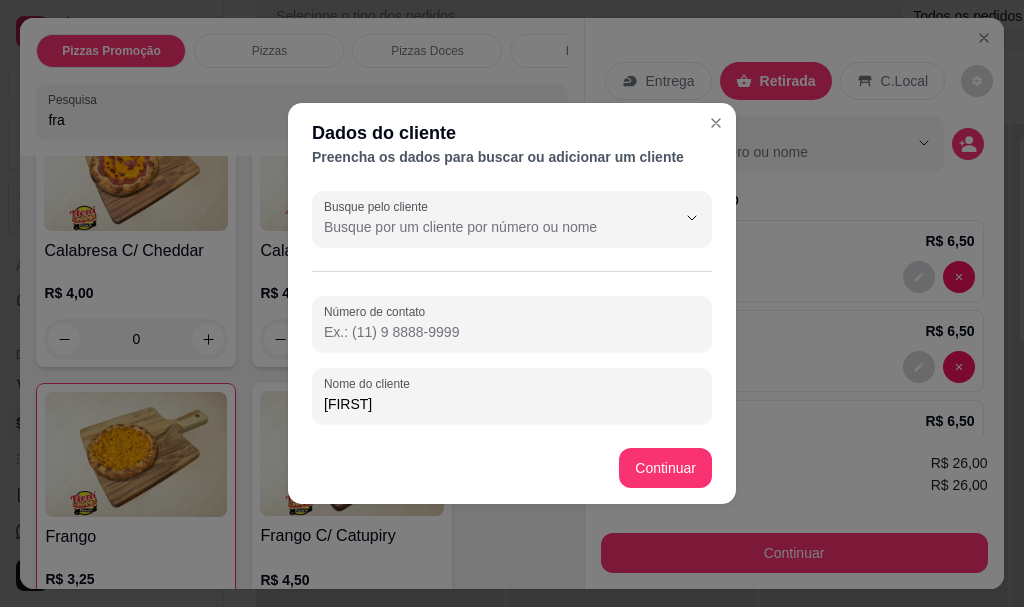 type on "[FIRST]" 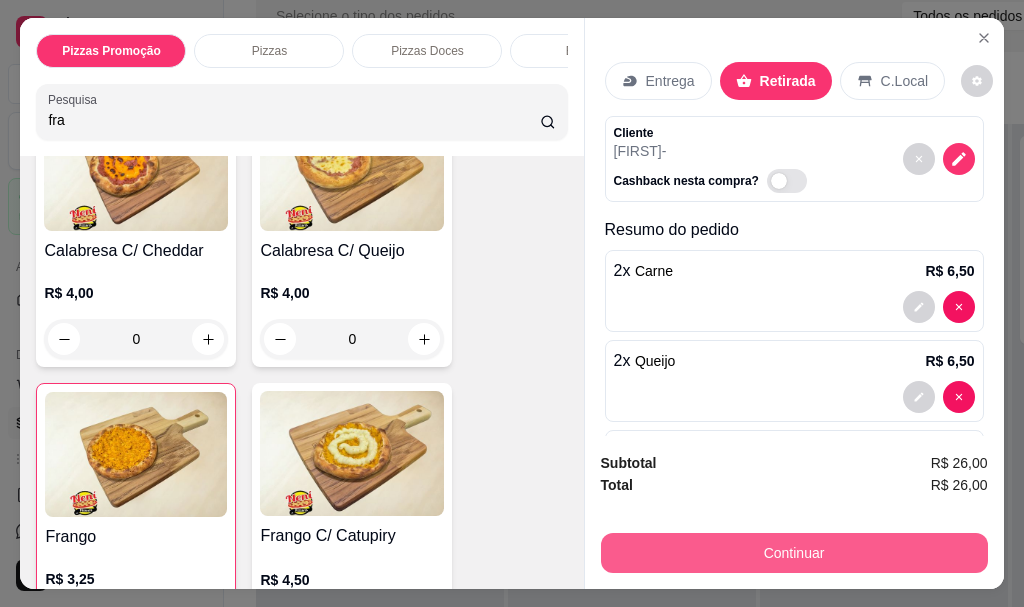 click on "Continuar" at bounding box center (794, 553) 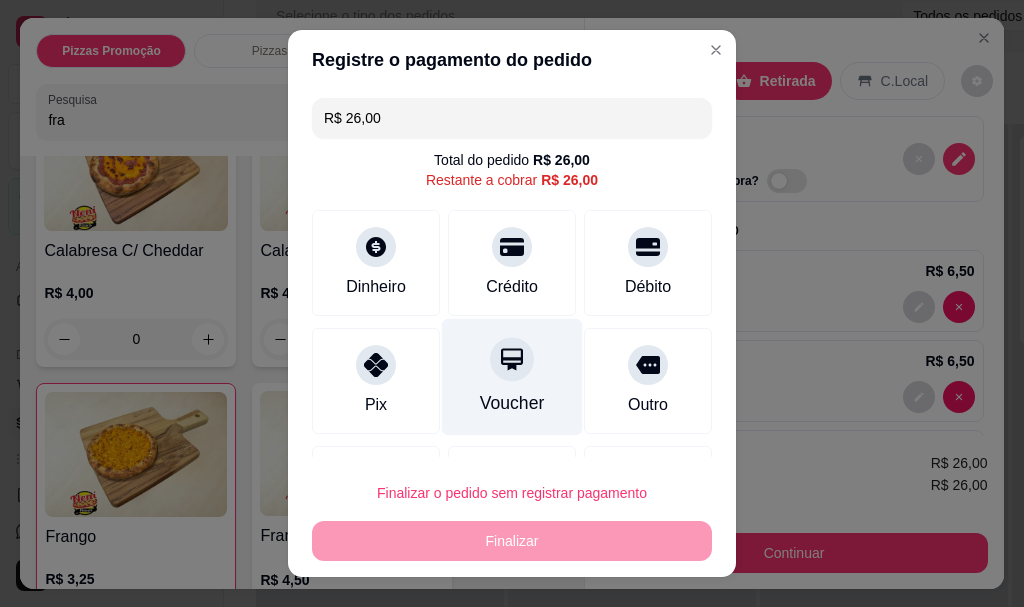 drag, startPoint x: 497, startPoint y: 263, endPoint x: 486, endPoint y: 322, distance: 60.016663 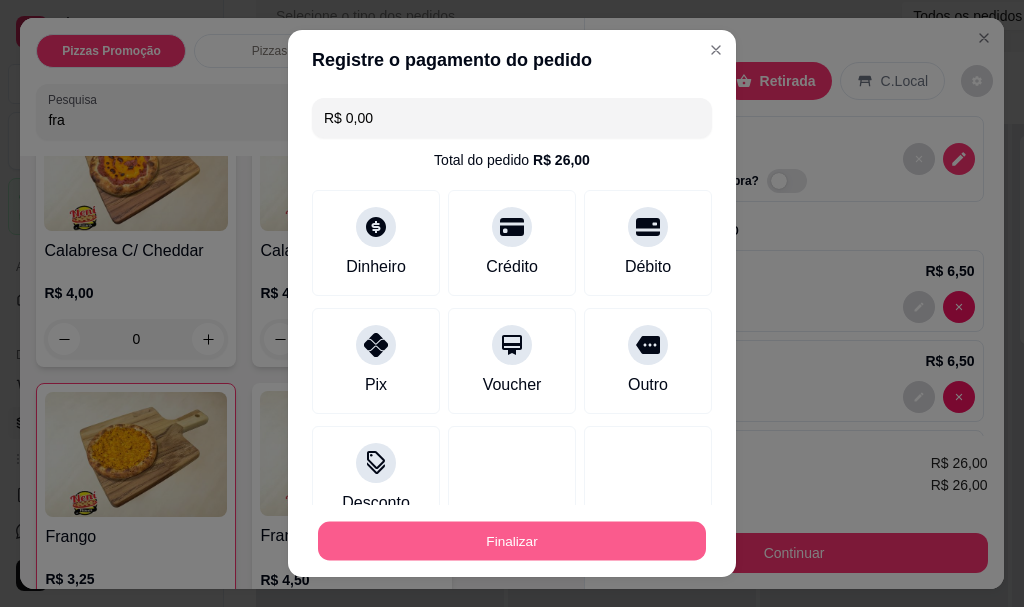 click on "Finalizar" at bounding box center [512, 540] 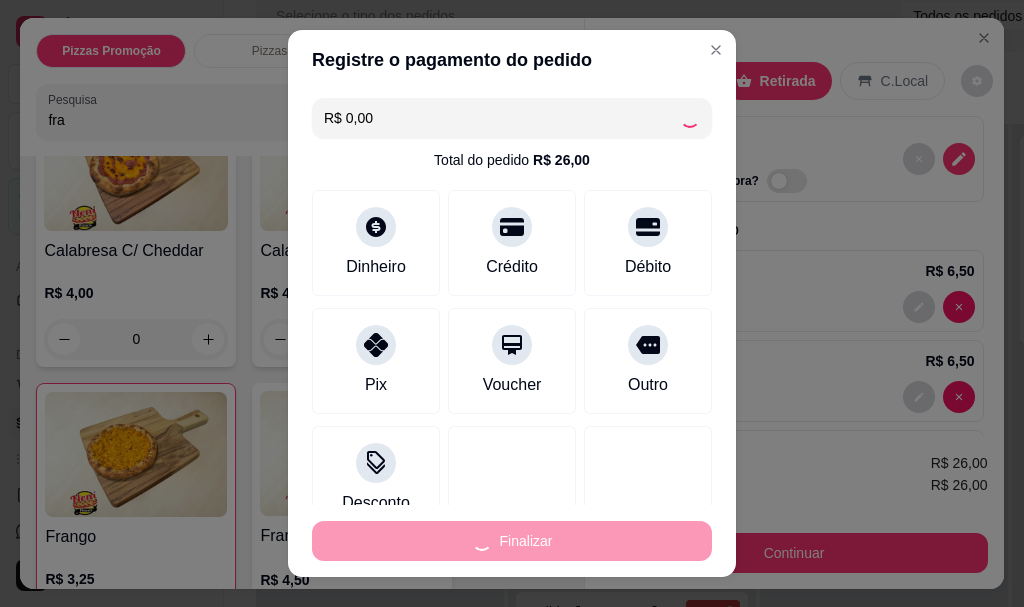 type on "0" 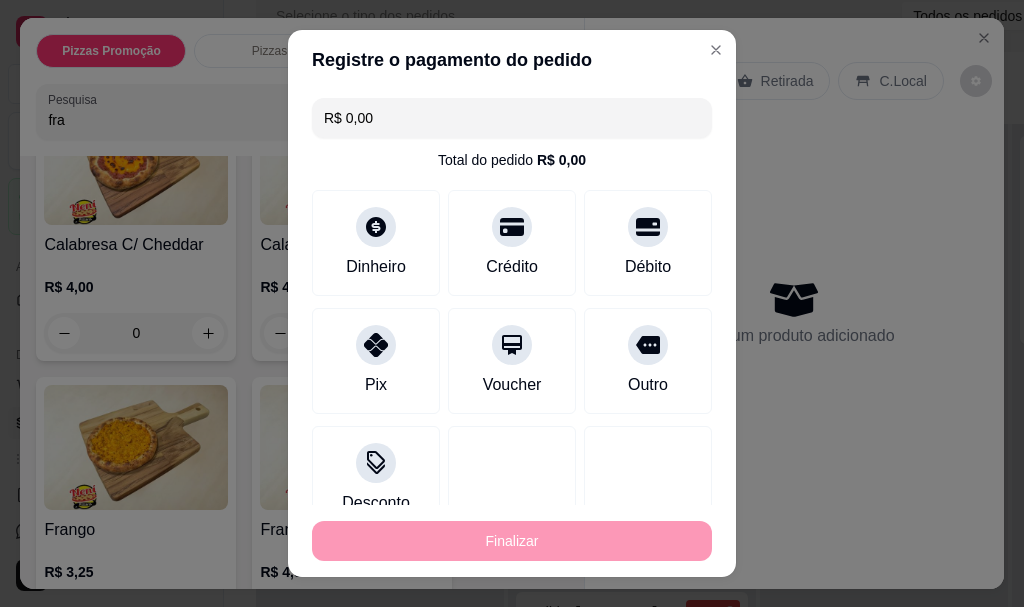 type on "-R$ 26,00" 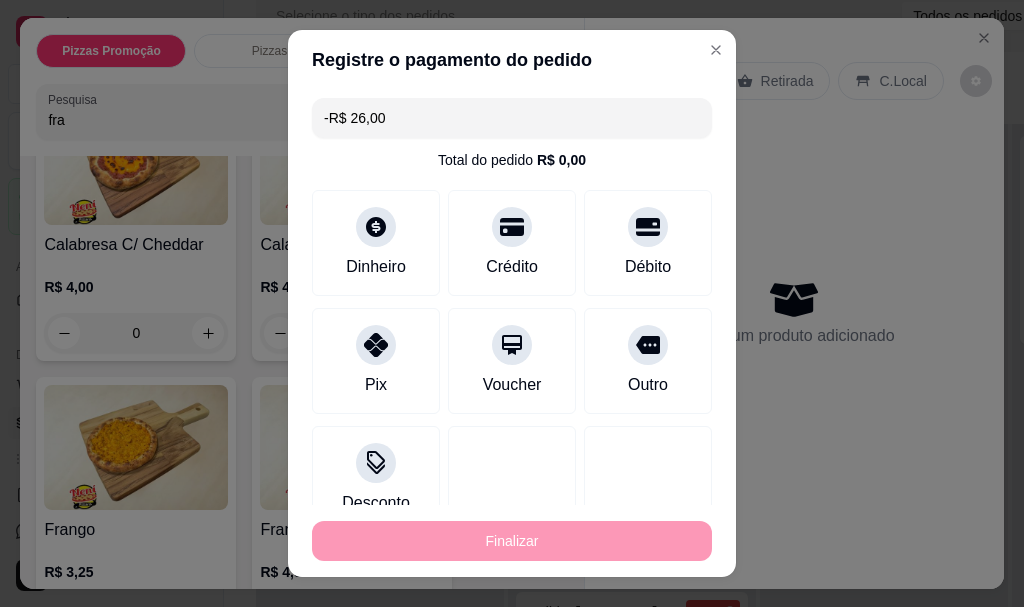 scroll, scrollTop: 2307, scrollLeft: 0, axis: vertical 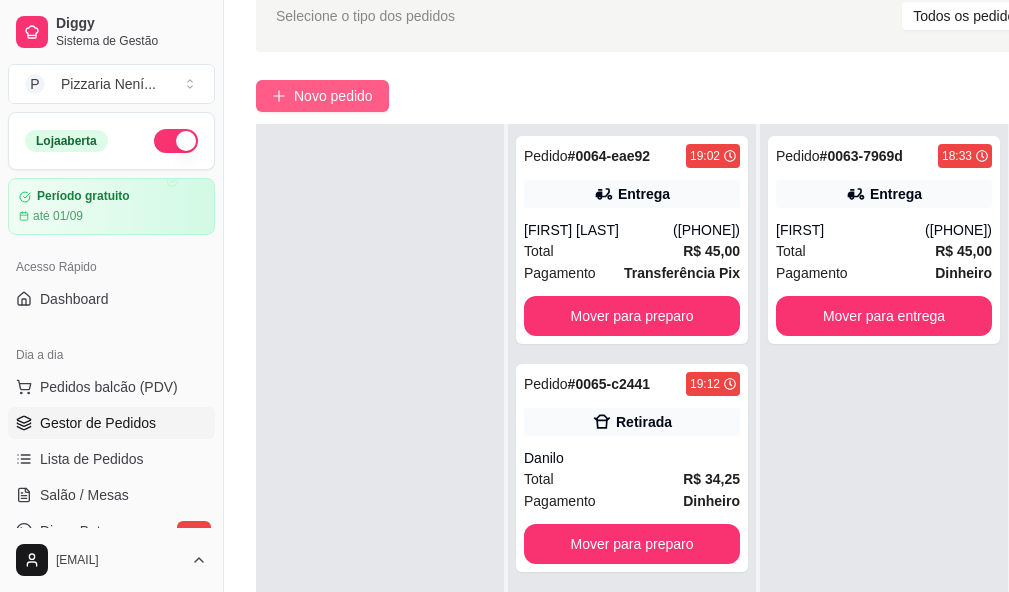 click on "Novo pedido" at bounding box center [333, 96] 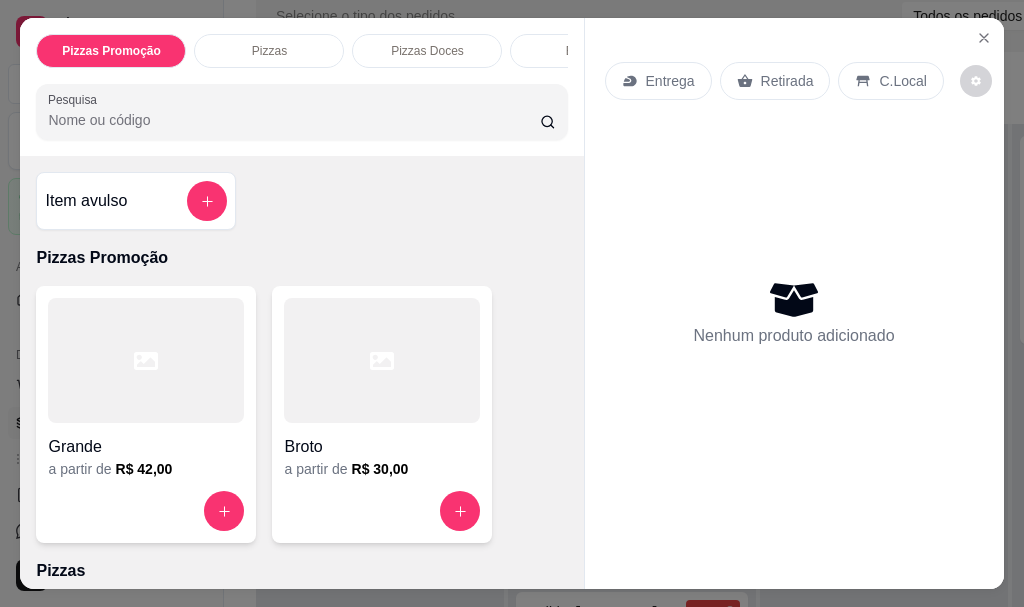 click on "Retirada" at bounding box center [787, 81] 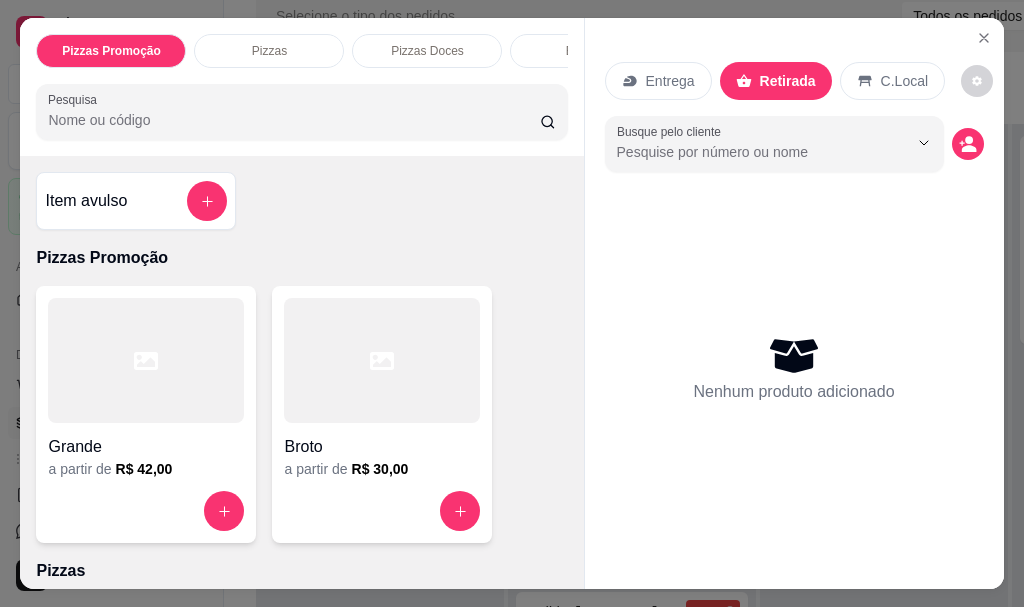 click on "Entrega" at bounding box center [670, 81] 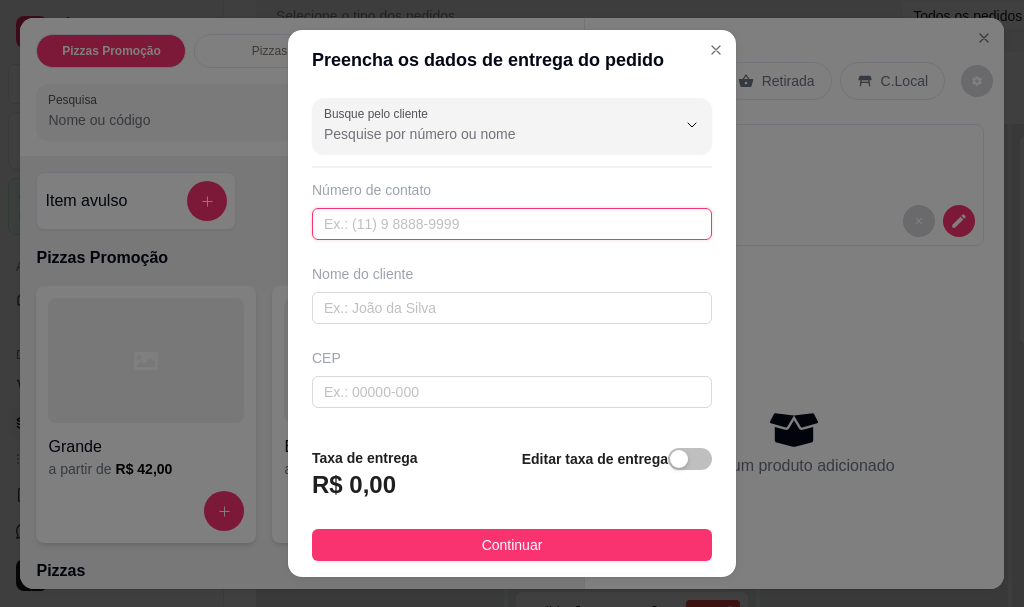 click at bounding box center (512, 224) 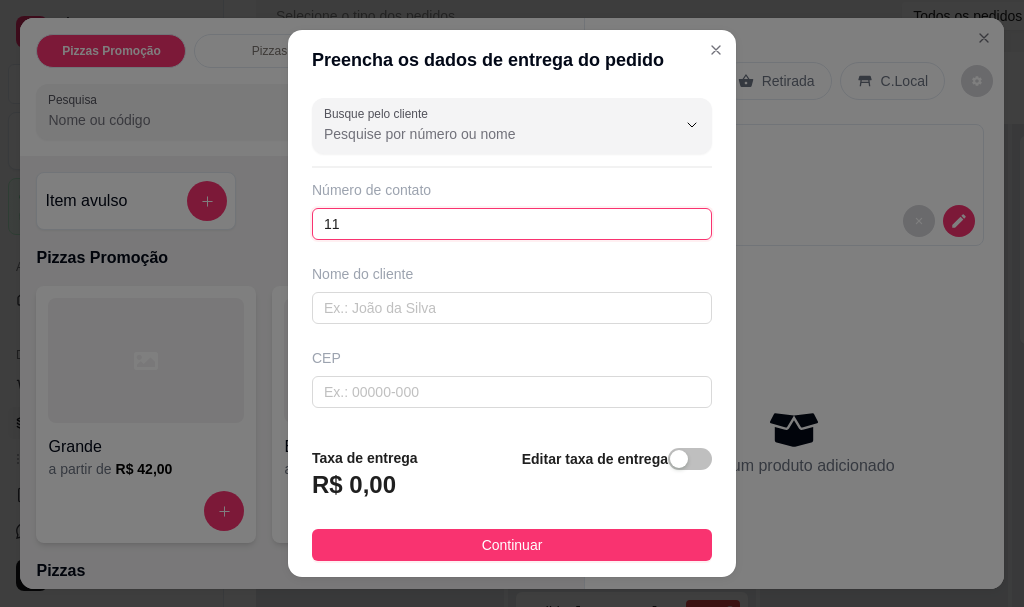 paste on "([AREA_CODE]) [PHONE]" 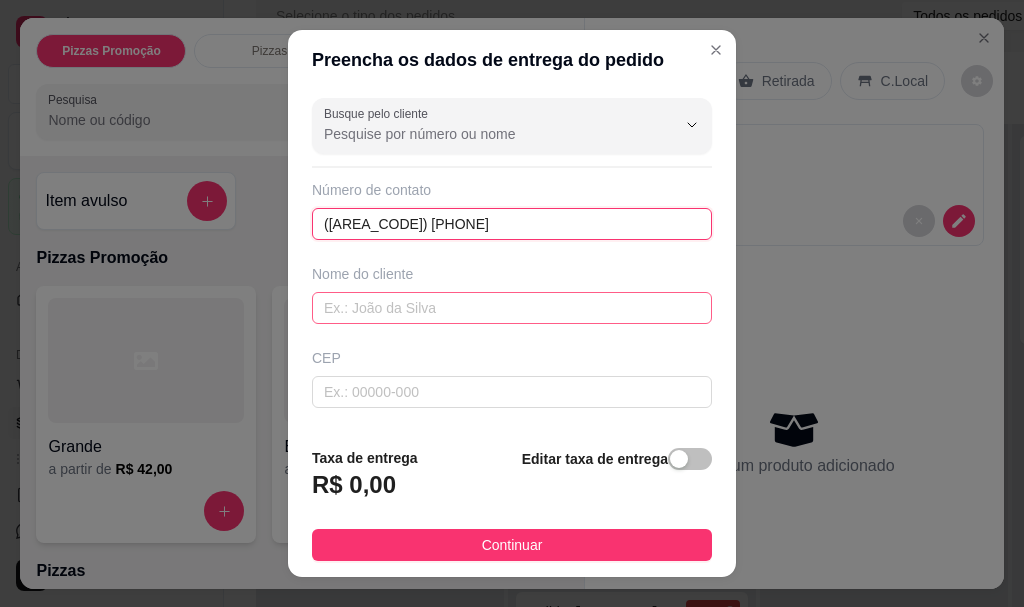 type on "([AREA_CODE]) [PHONE]" 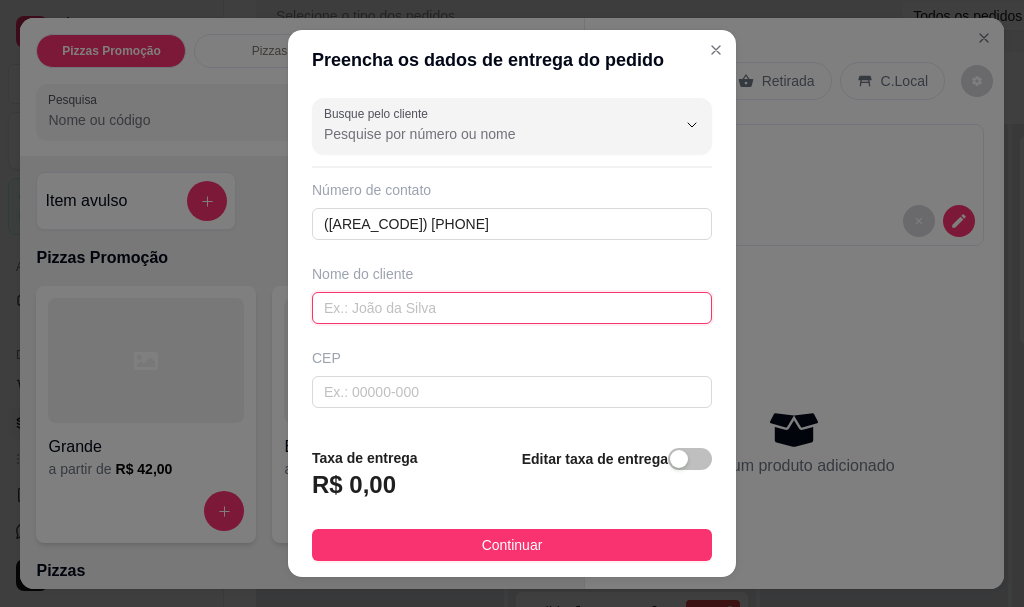 click at bounding box center [512, 308] 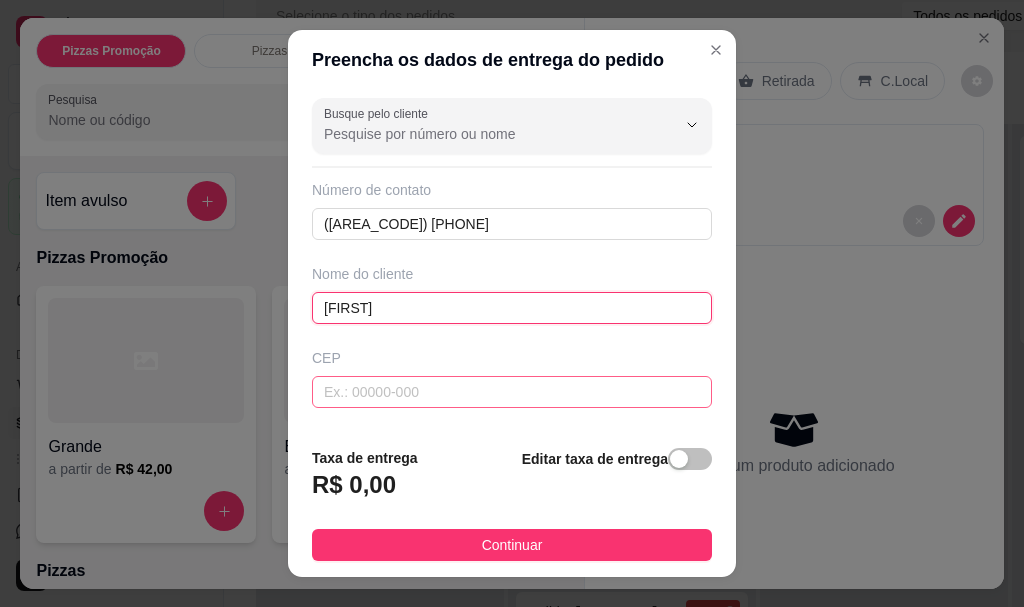 scroll, scrollTop: 100, scrollLeft: 0, axis: vertical 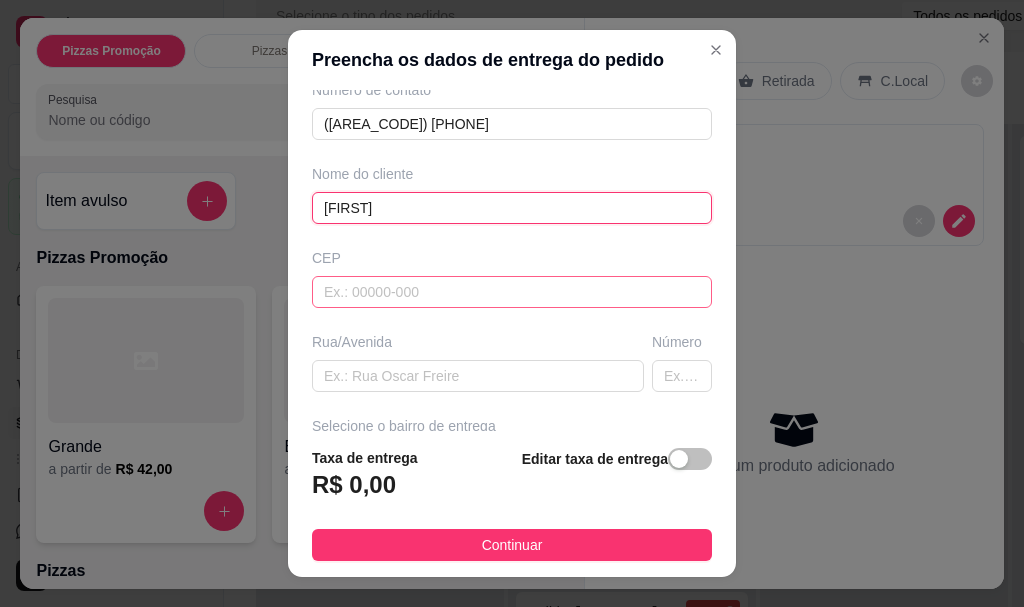 type on "[FIRST]" 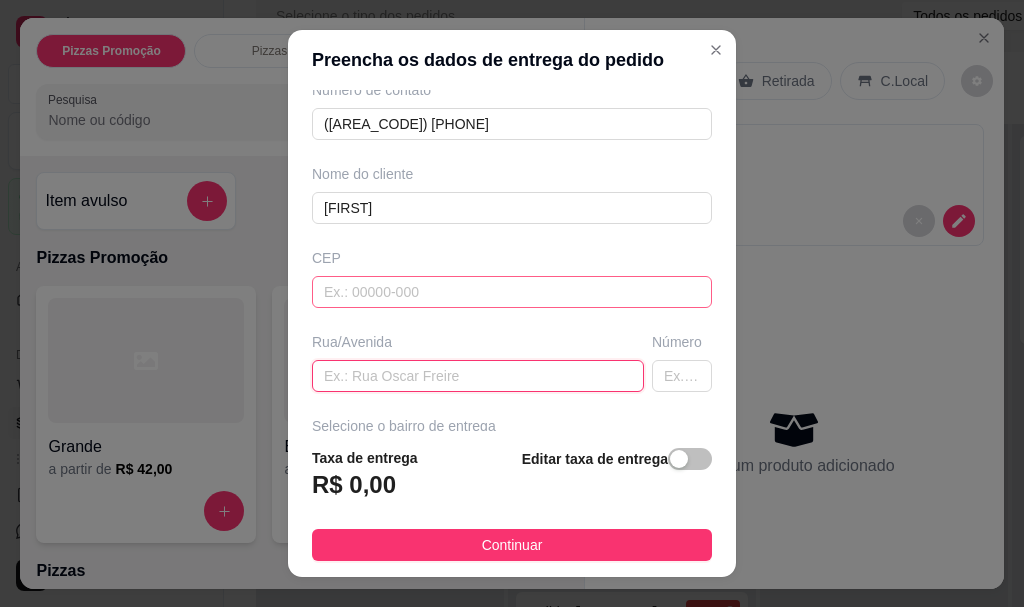 click at bounding box center (478, 376) 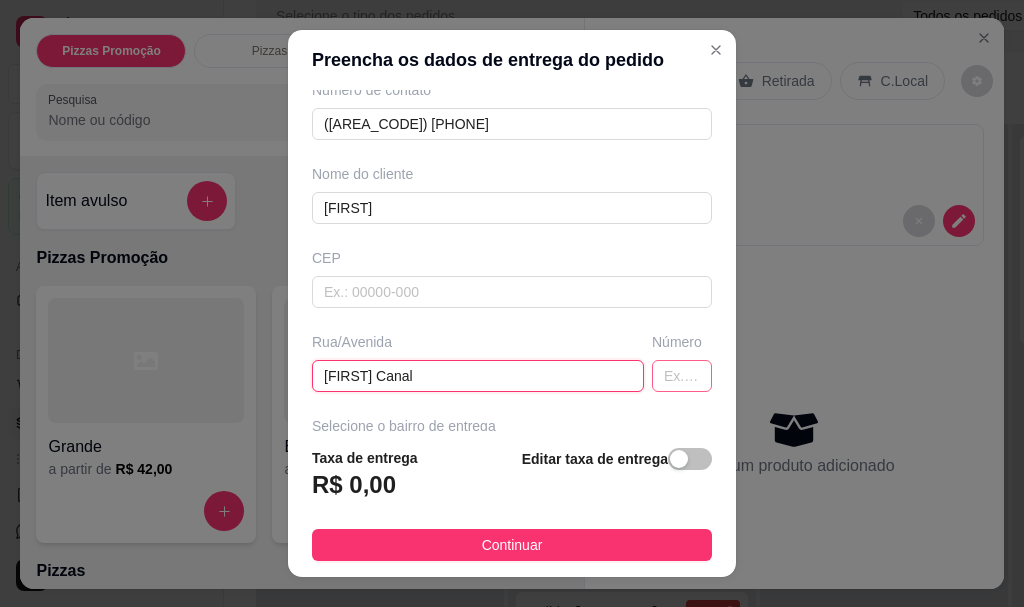 type on "[FIRST] Canal" 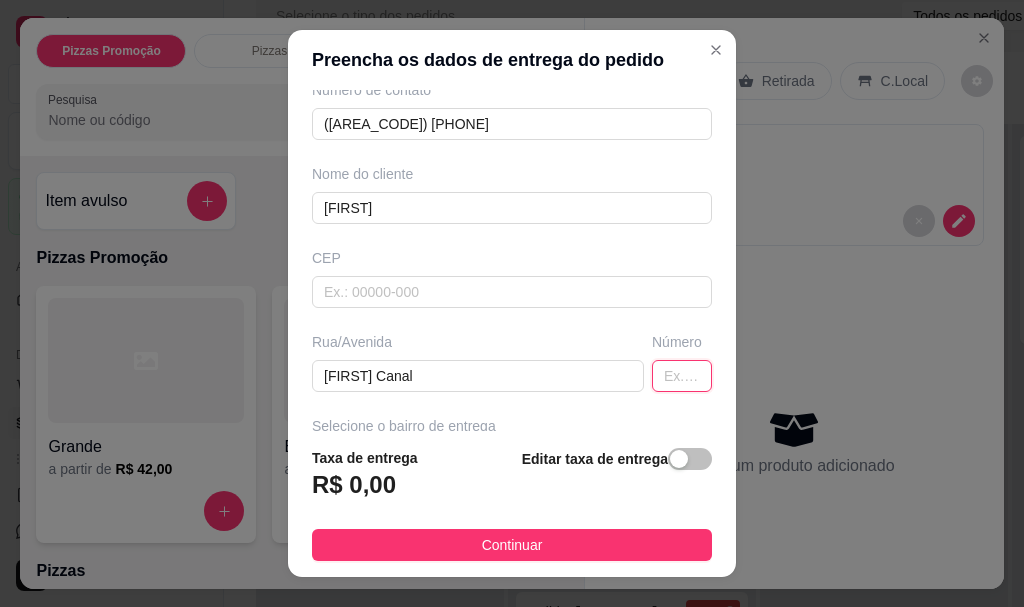 click at bounding box center [682, 376] 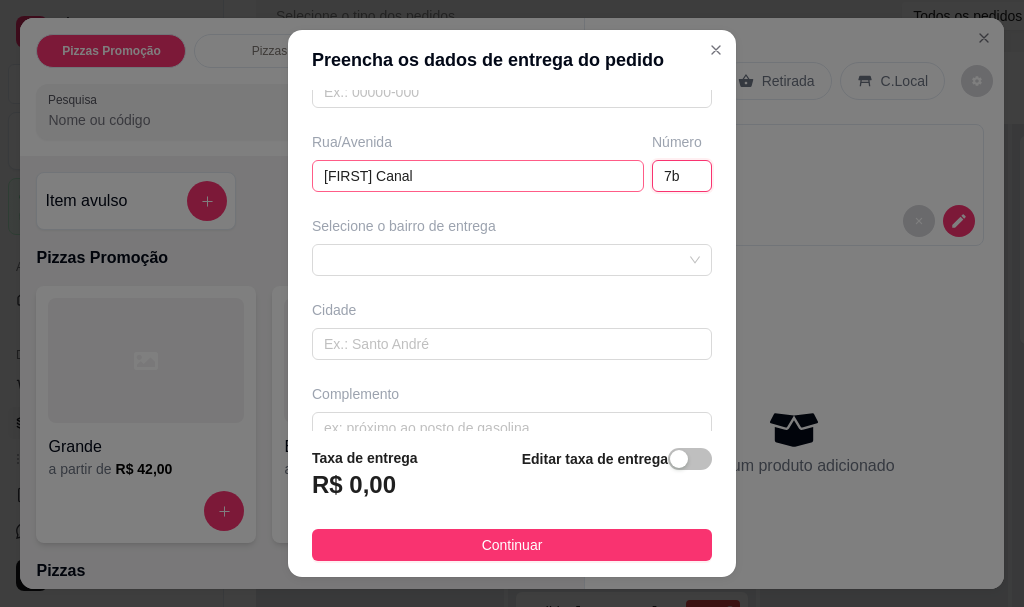 scroll, scrollTop: 200, scrollLeft: 0, axis: vertical 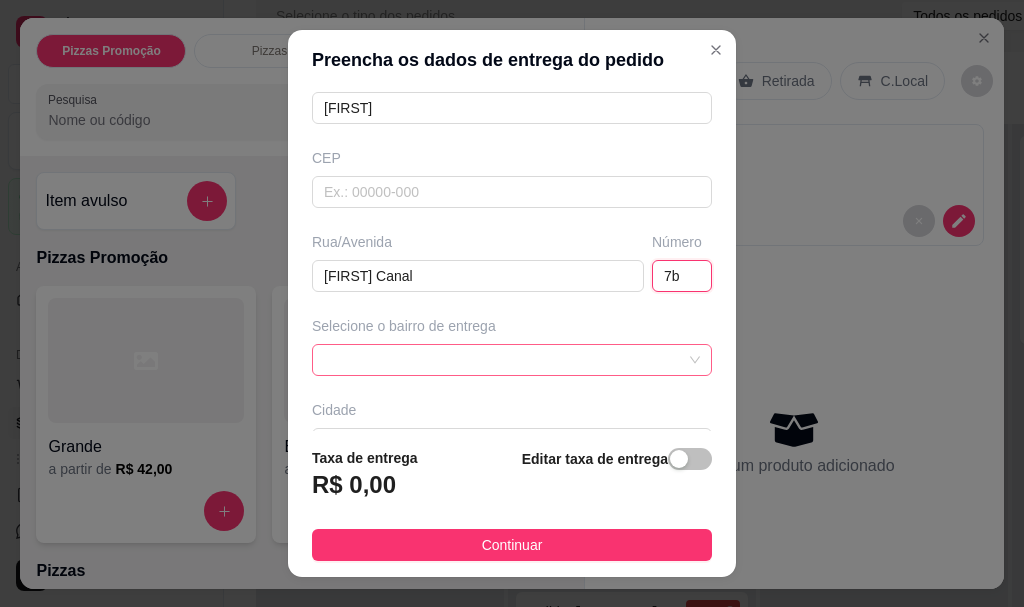 click at bounding box center [512, 360] 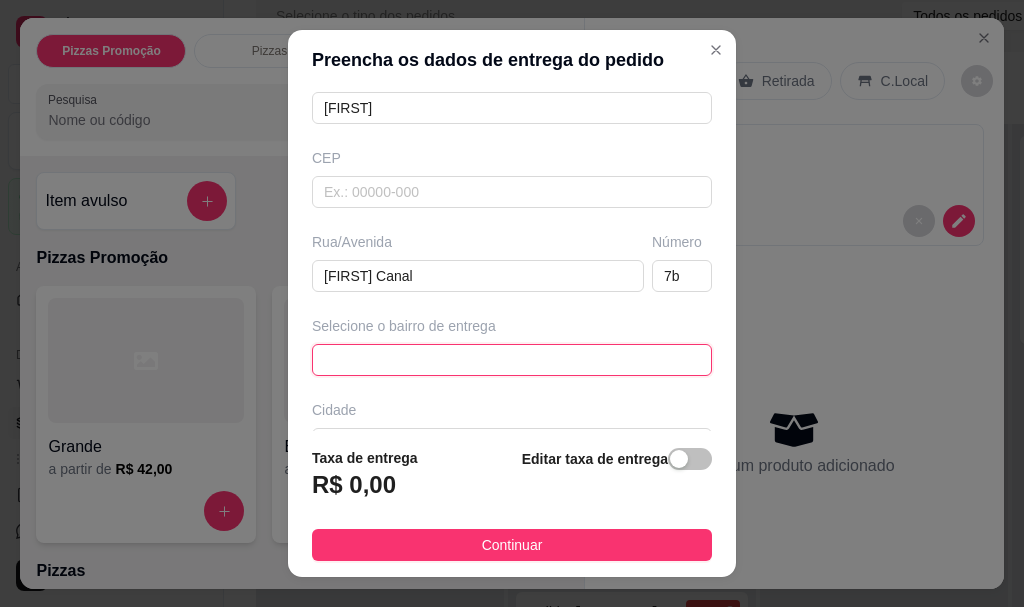 click at bounding box center (512, 360) 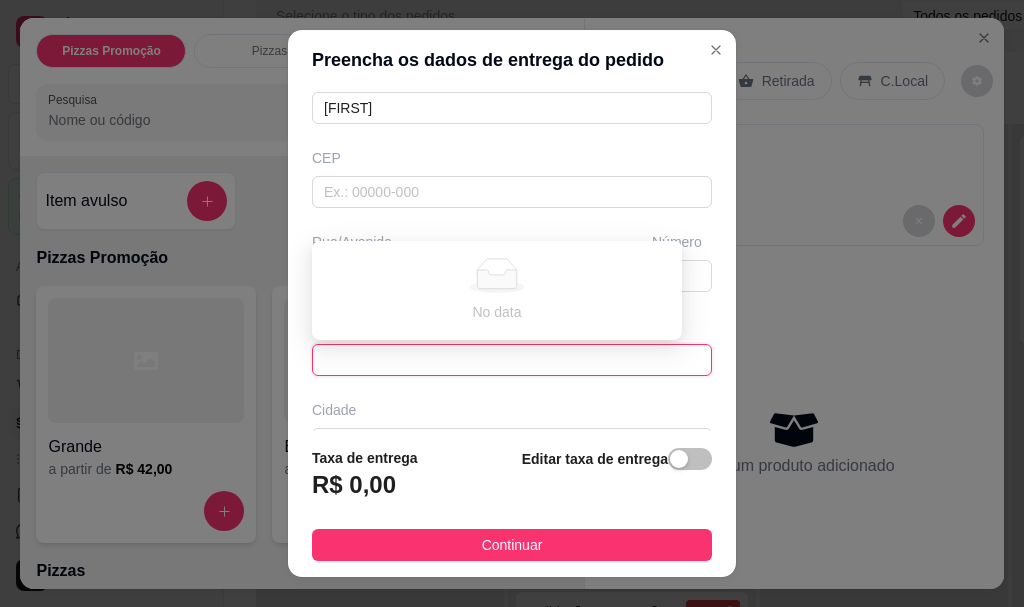 click at bounding box center (512, 360) 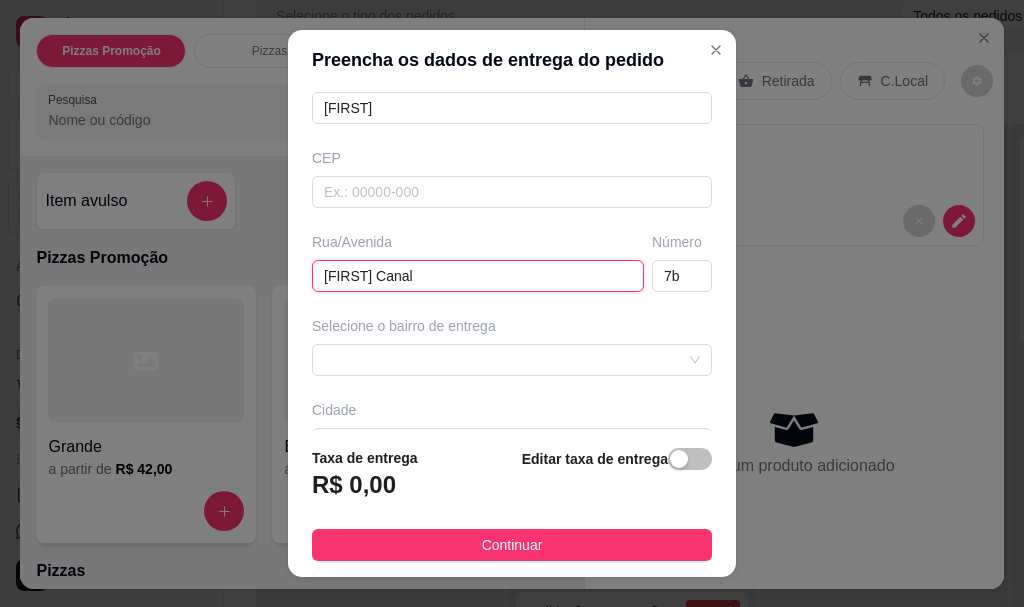 click on "[FIRST] Canal" at bounding box center (478, 276) 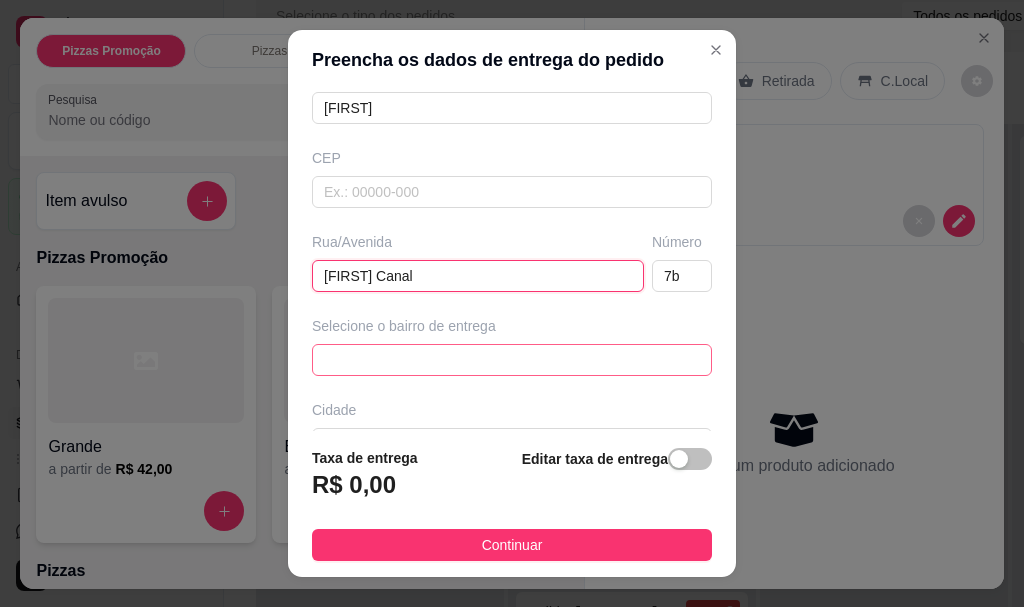 click at bounding box center (512, 360) 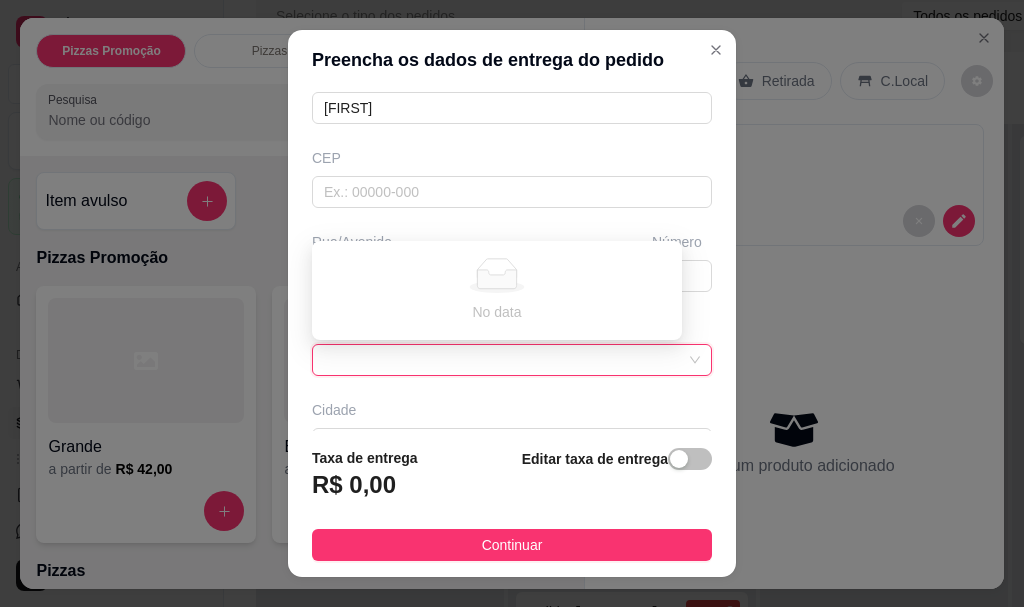 scroll, scrollTop: 34, scrollLeft: 0, axis: vertical 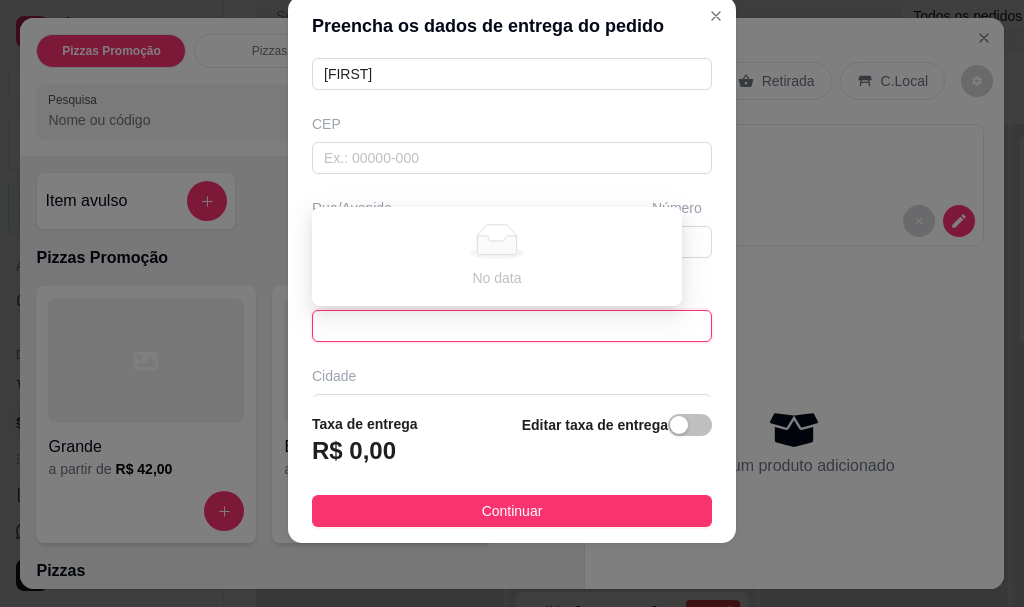 click at bounding box center [512, 326] 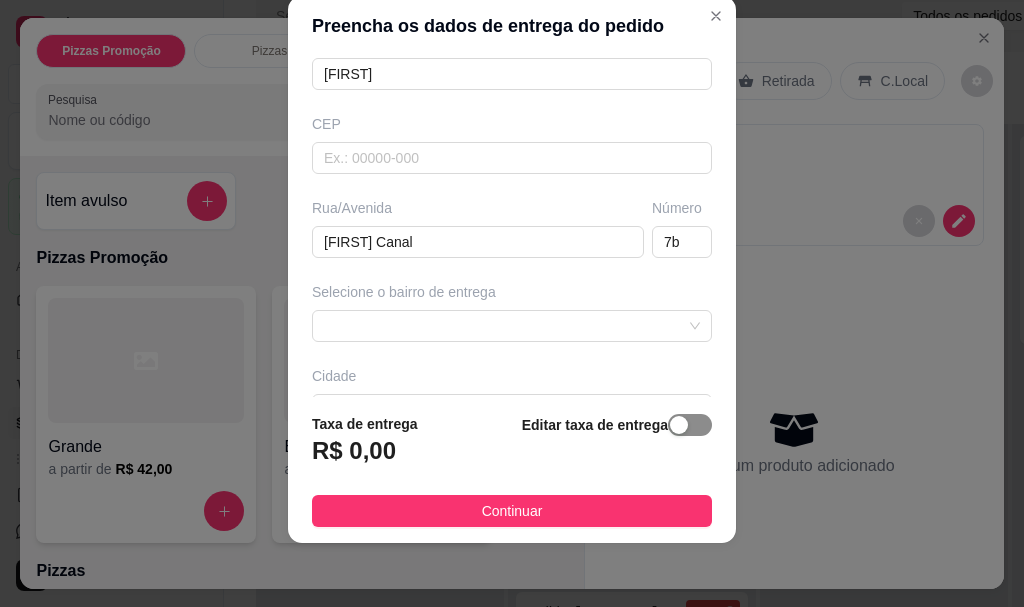 click at bounding box center [690, 425] 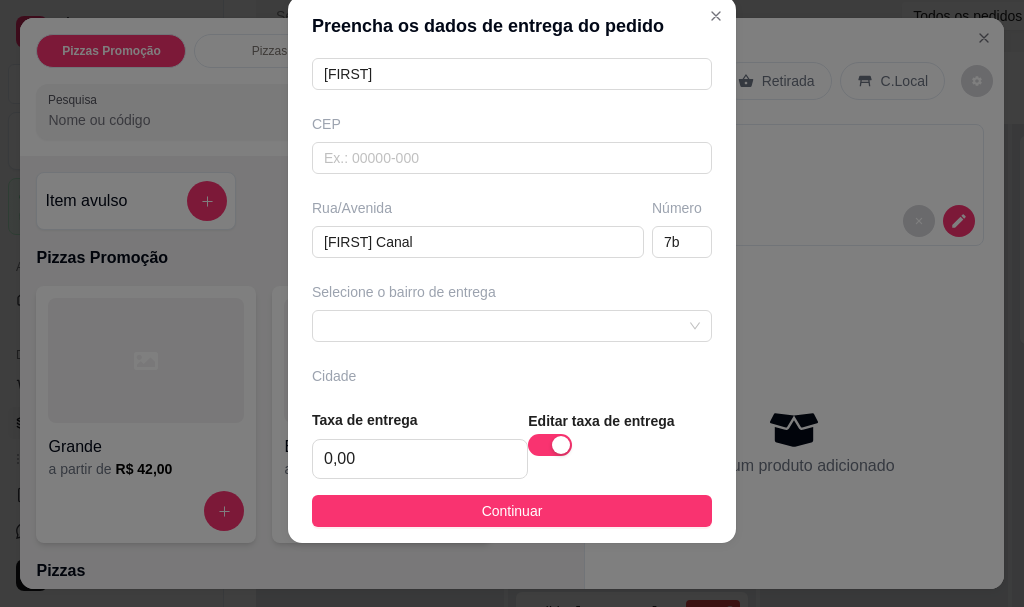 click on "Editar taxa de entrega" at bounding box center (620, 444) 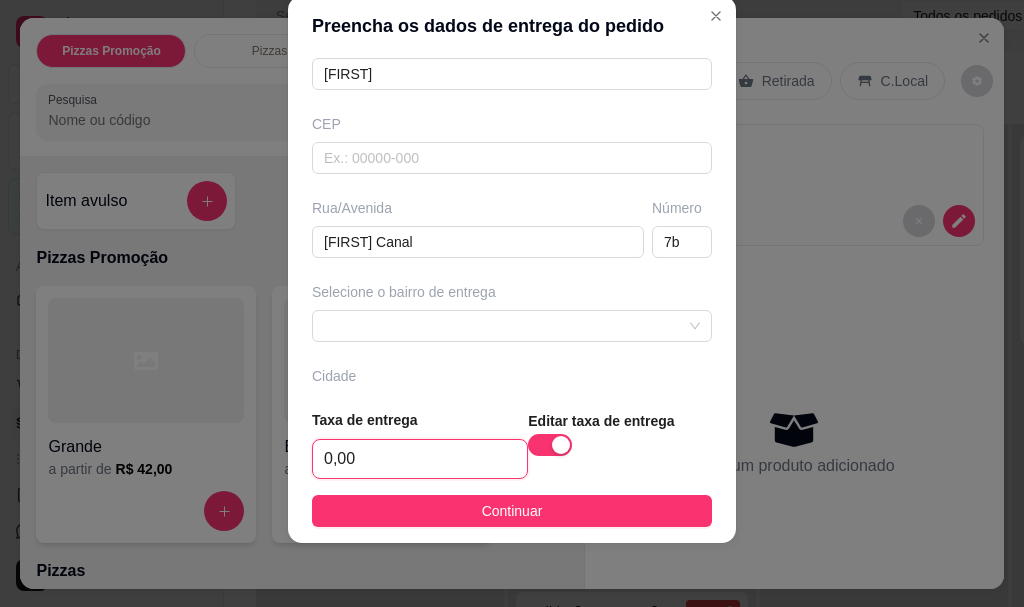 click on "0,00" at bounding box center (420, 459) 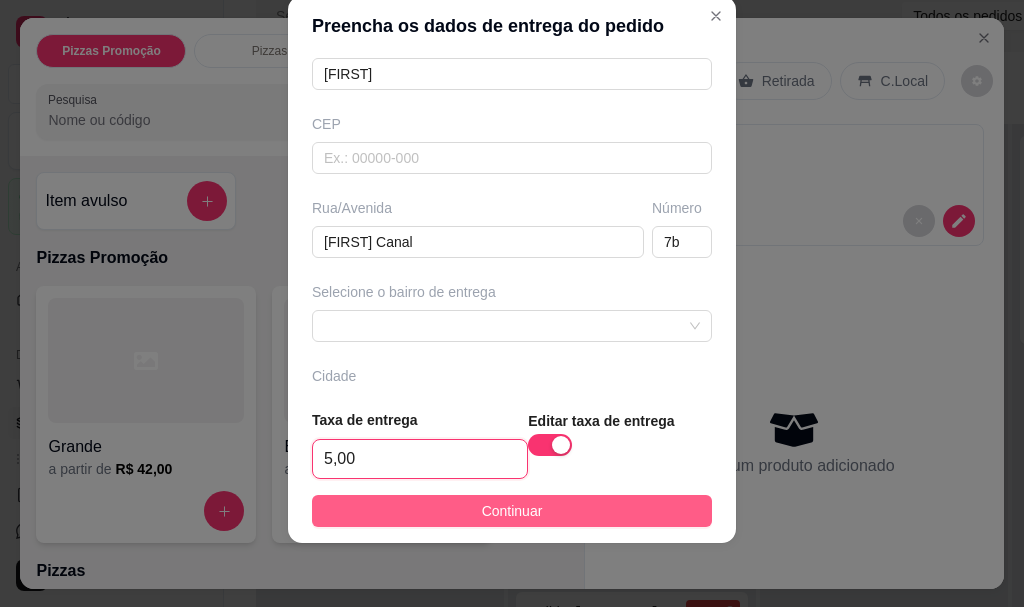 type on "5,00" 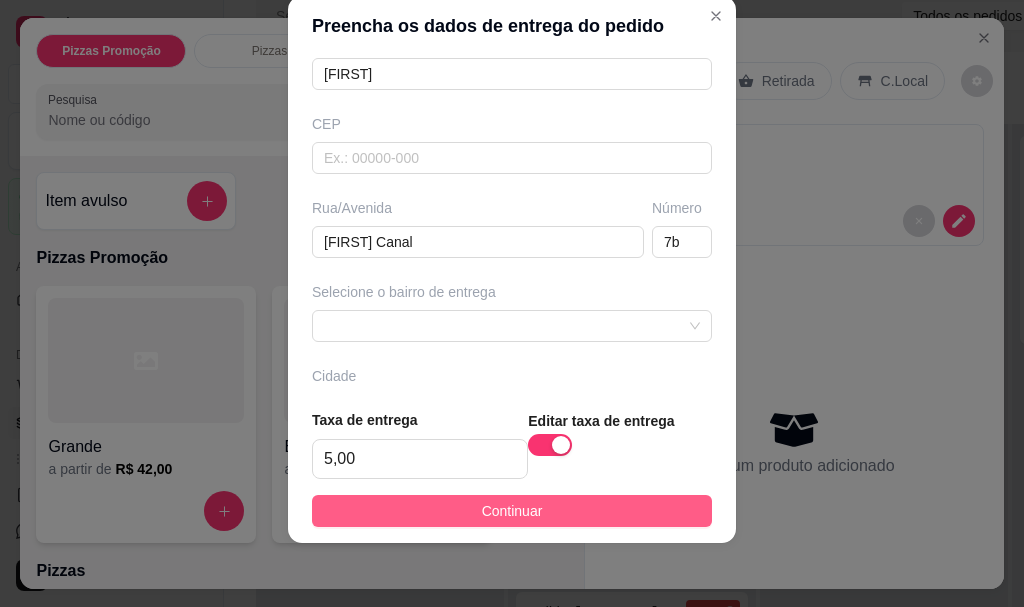 click on "Continuar" at bounding box center [512, 511] 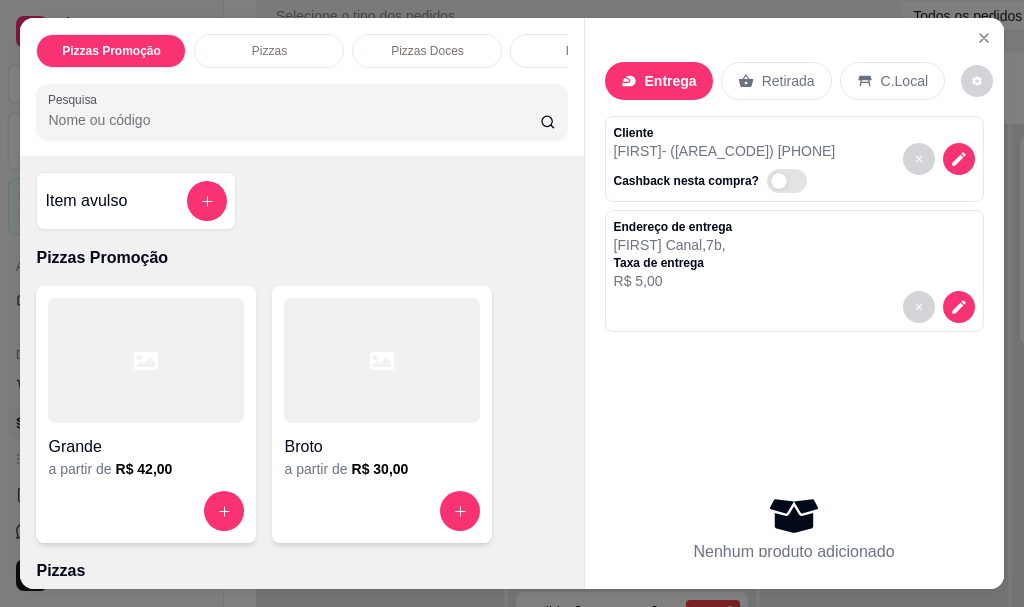click at bounding box center (146, 360) 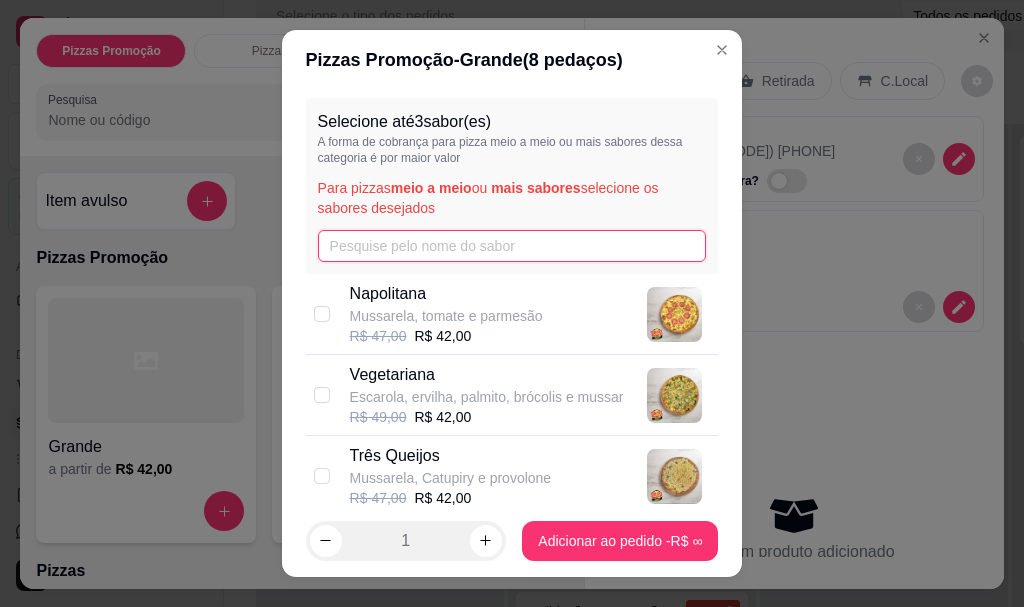 click at bounding box center [512, 246] 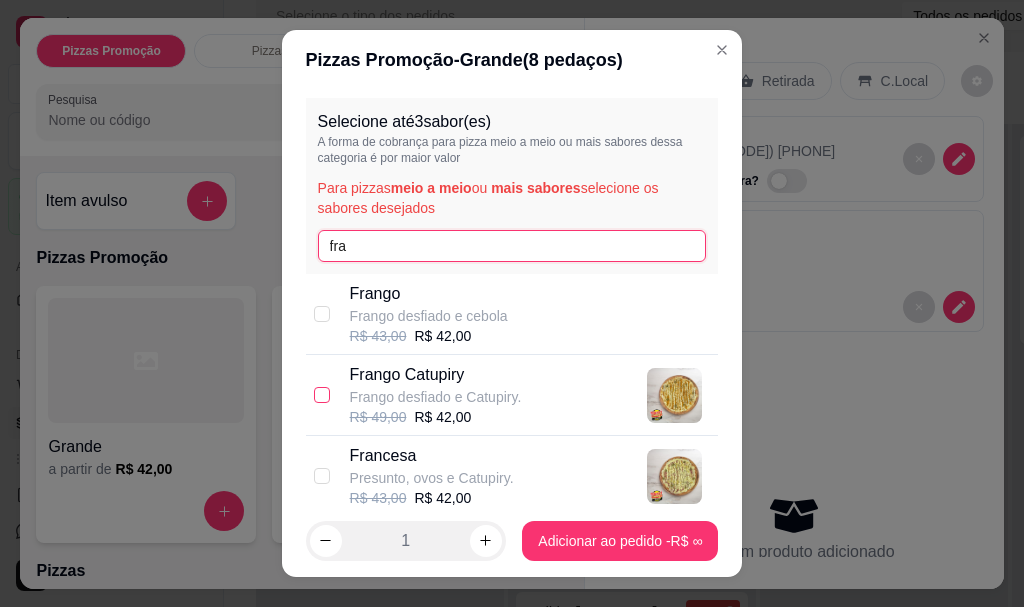 type on "fra" 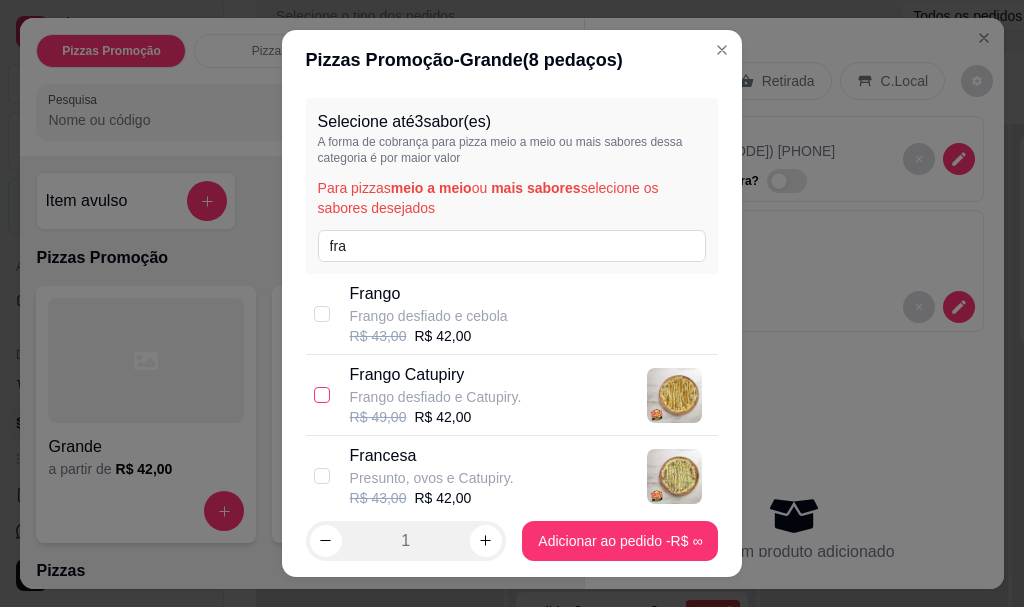 click at bounding box center [322, 395] 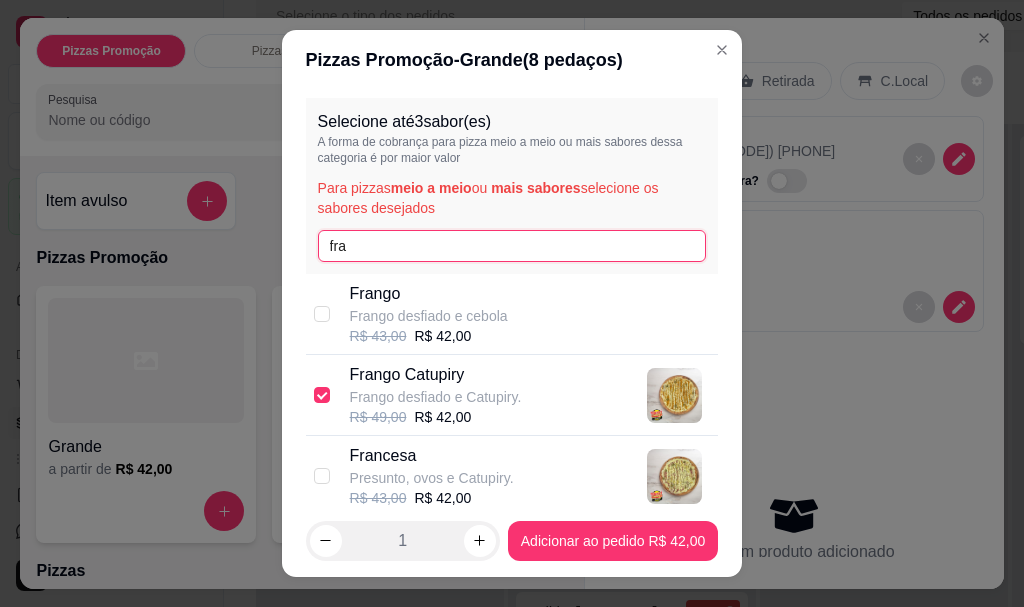 click on "fra" at bounding box center (512, 246) 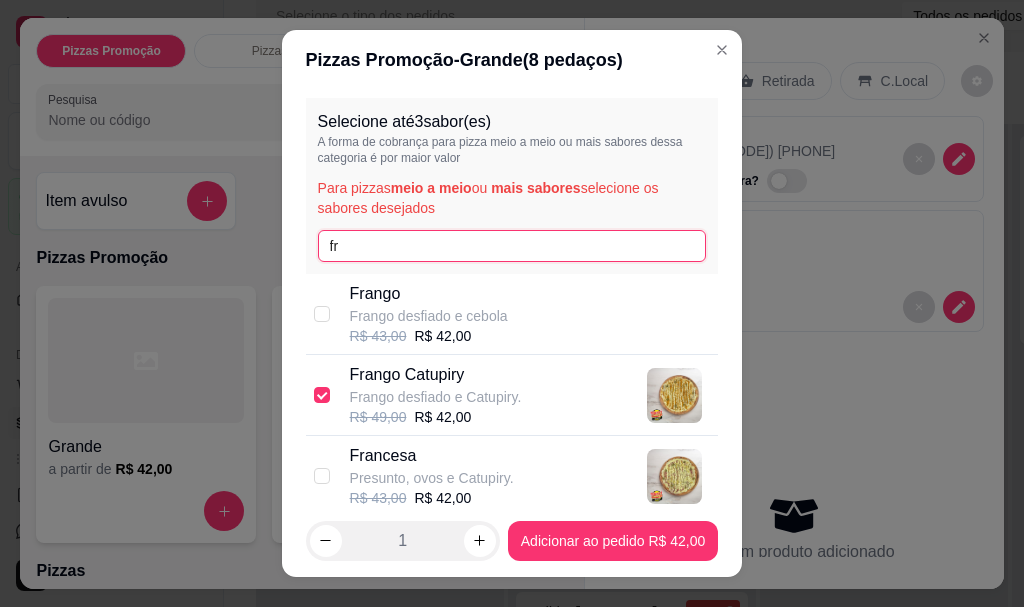 type on "f" 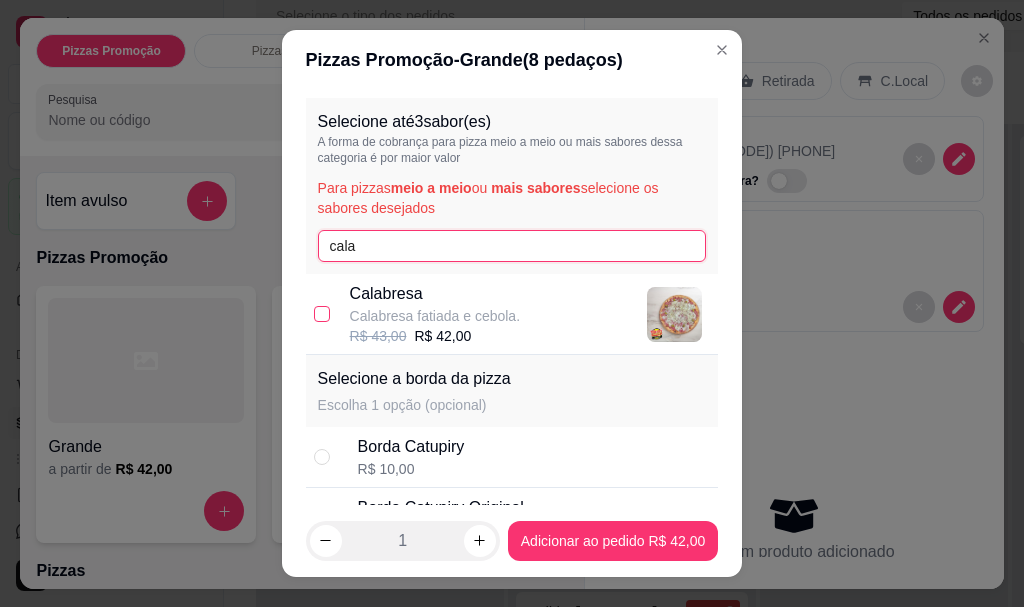 type on "cala" 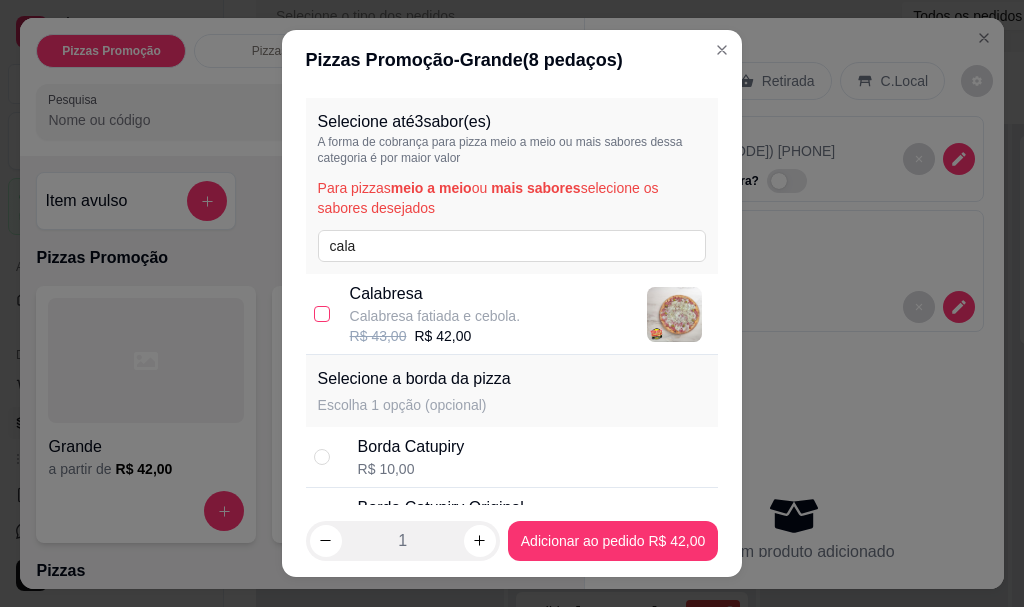 click at bounding box center (322, 314) 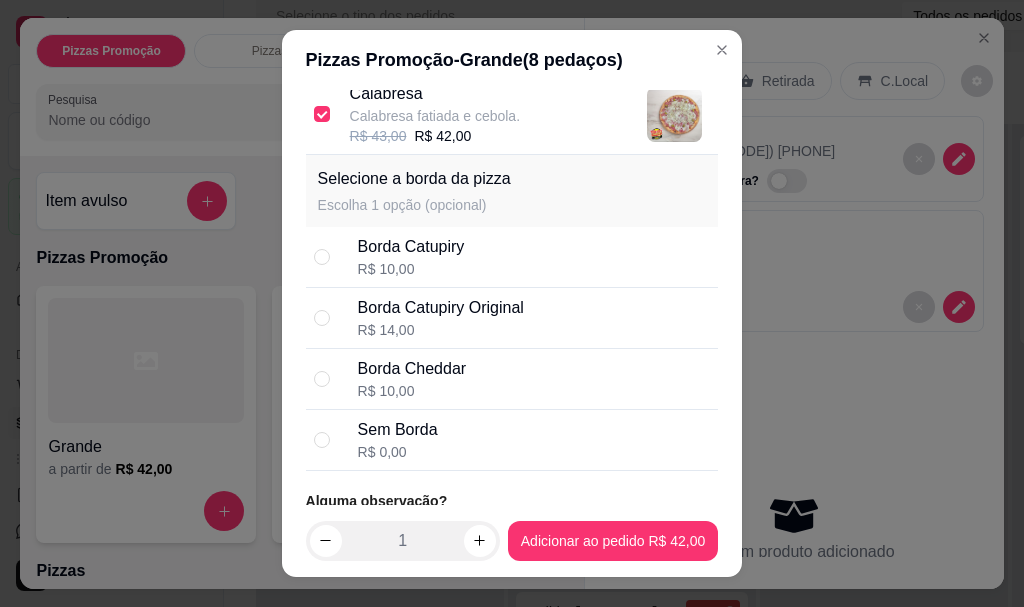 scroll, scrollTop: 254, scrollLeft: 0, axis: vertical 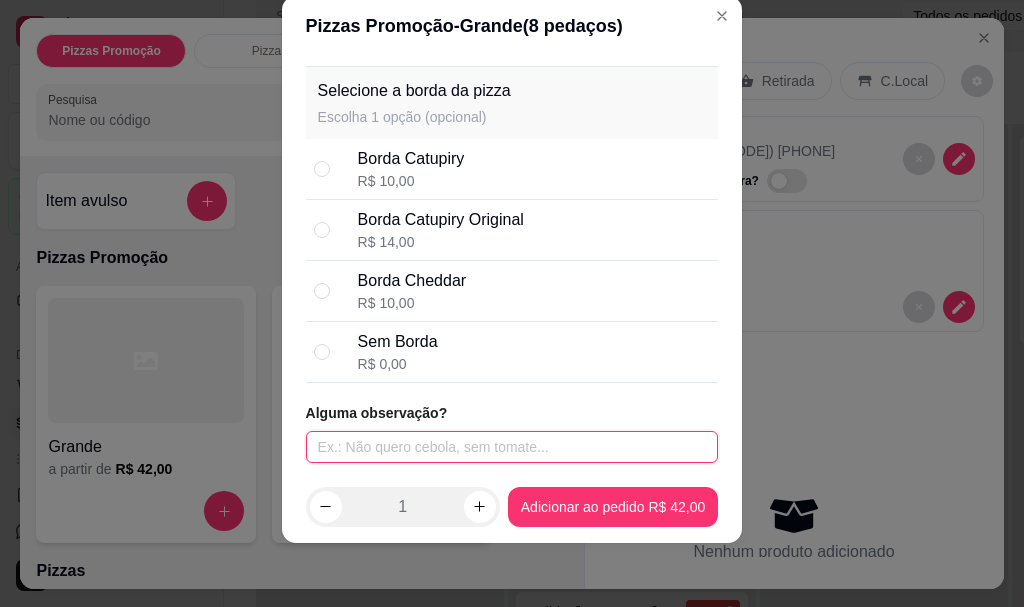 click at bounding box center [512, 447] 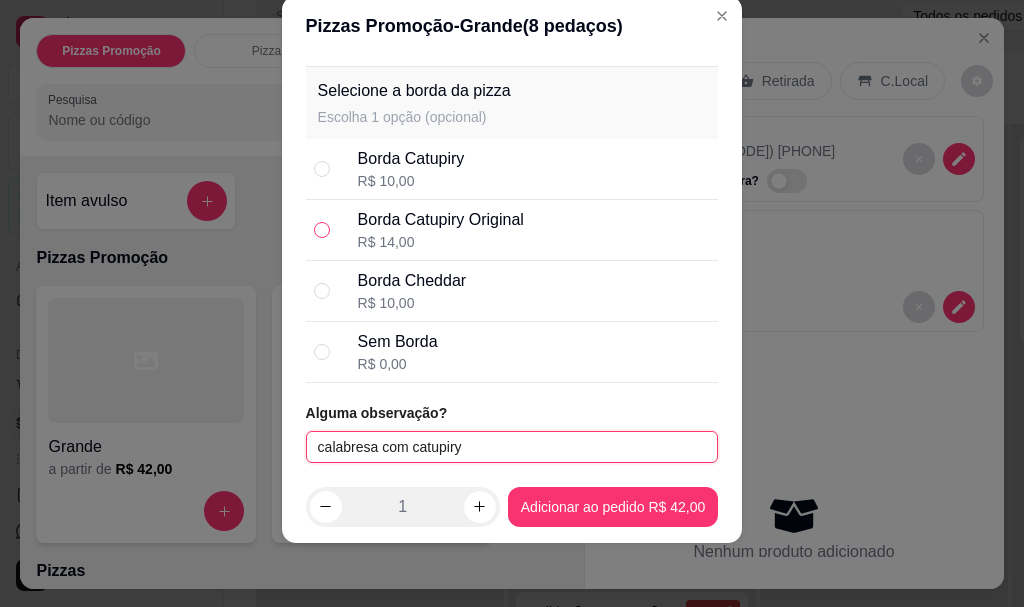 type on "calabresa com catupiry" 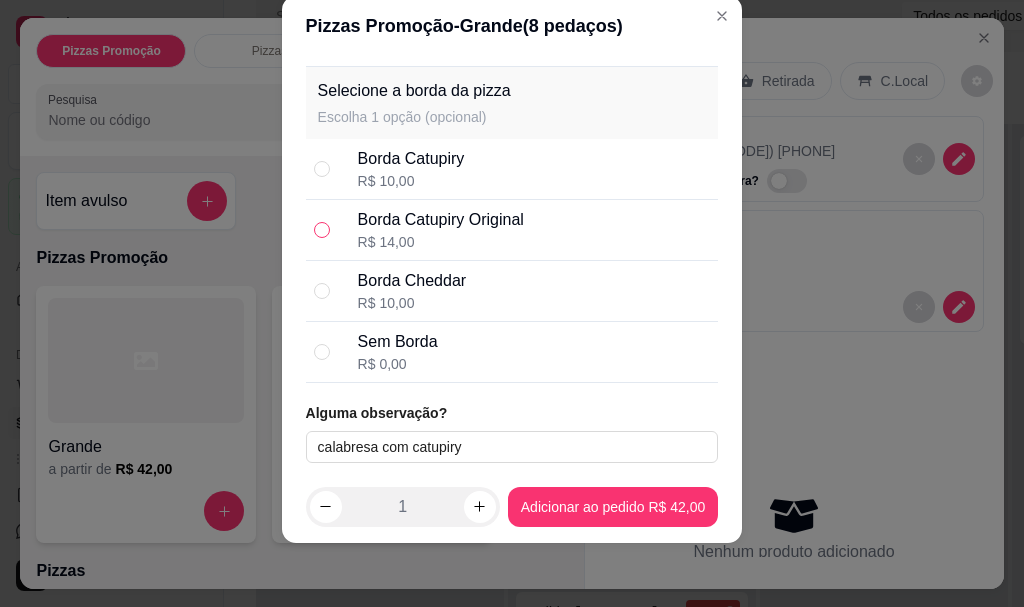 click at bounding box center [322, 230] 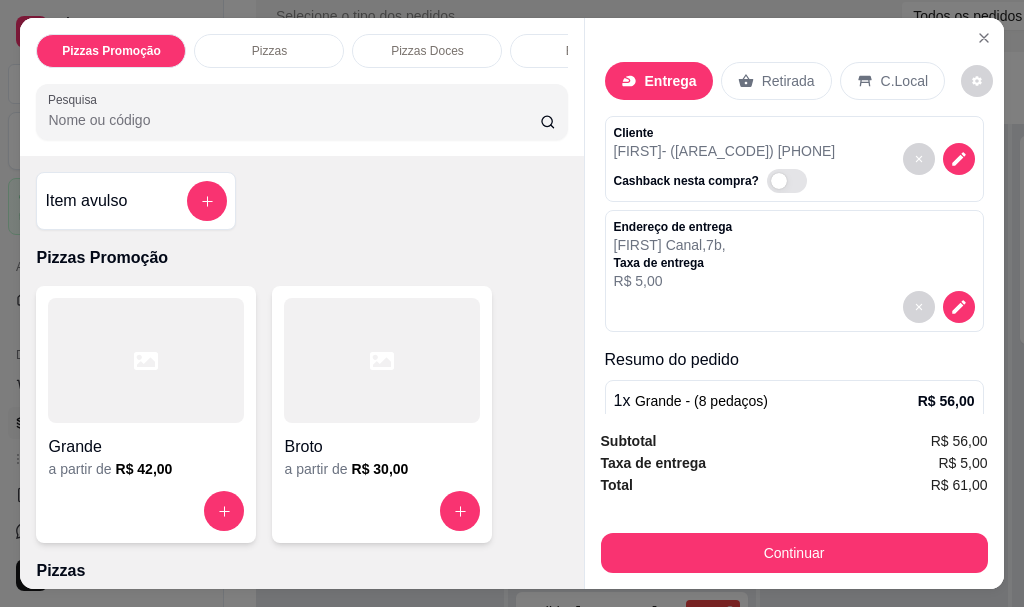 scroll, scrollTop: 229, scrollLeft: 0, axis: vertical 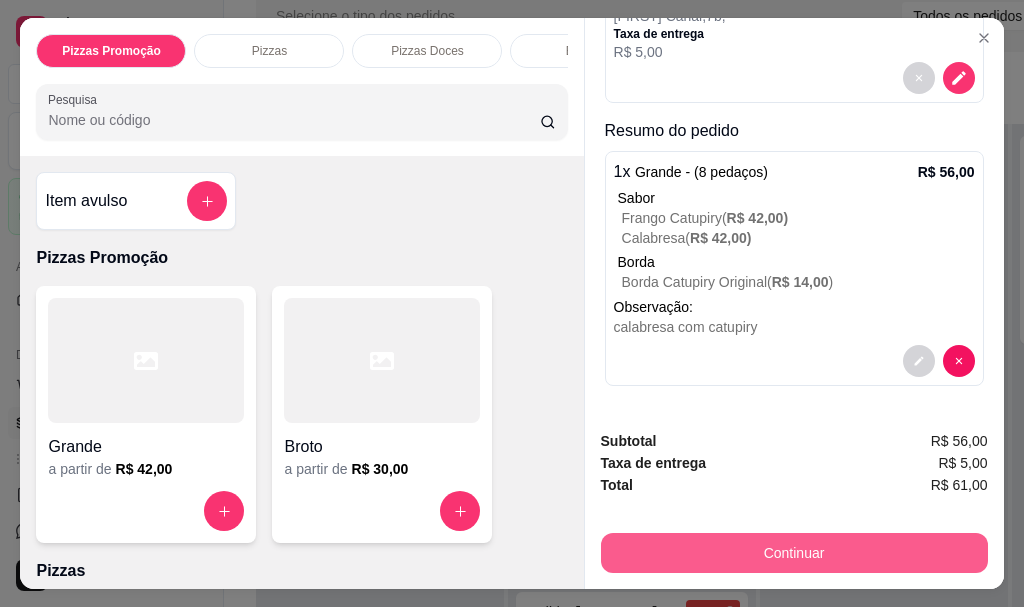 click on "Continuar" at bounding box center (794, 553) 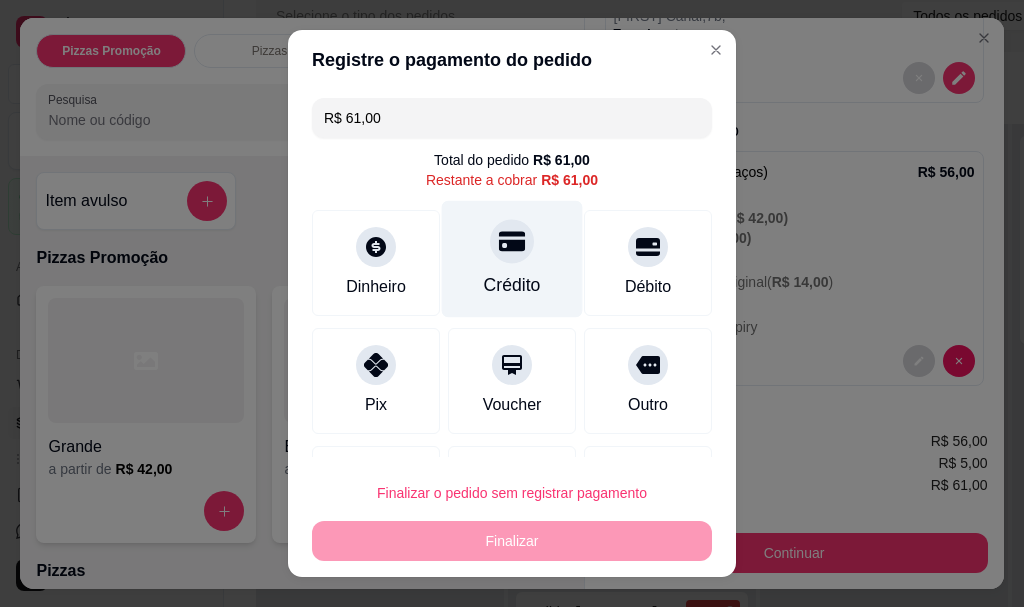 click 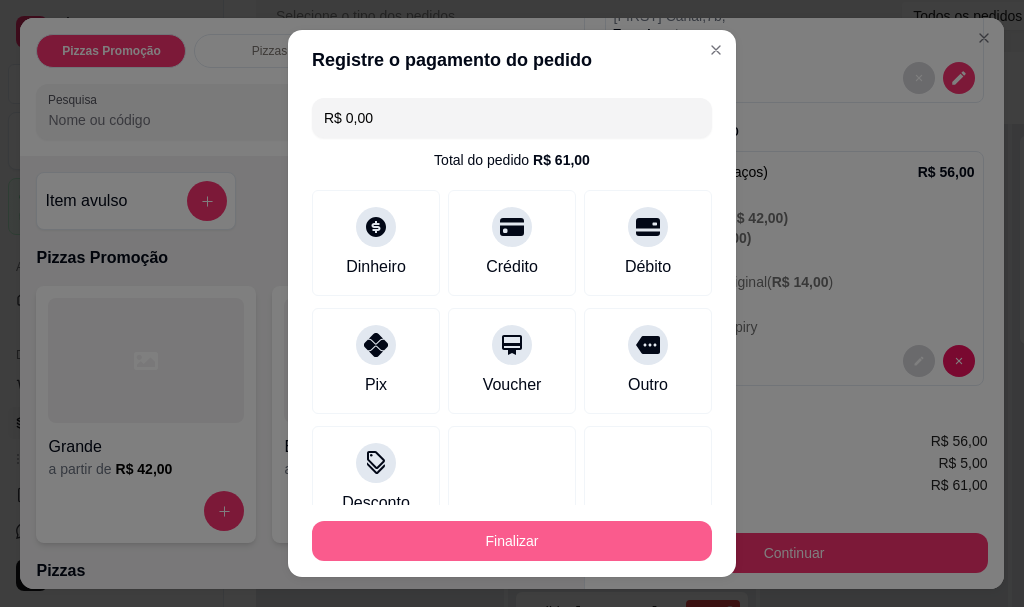 click on "Finalizar" at bounding box center [512, 541] 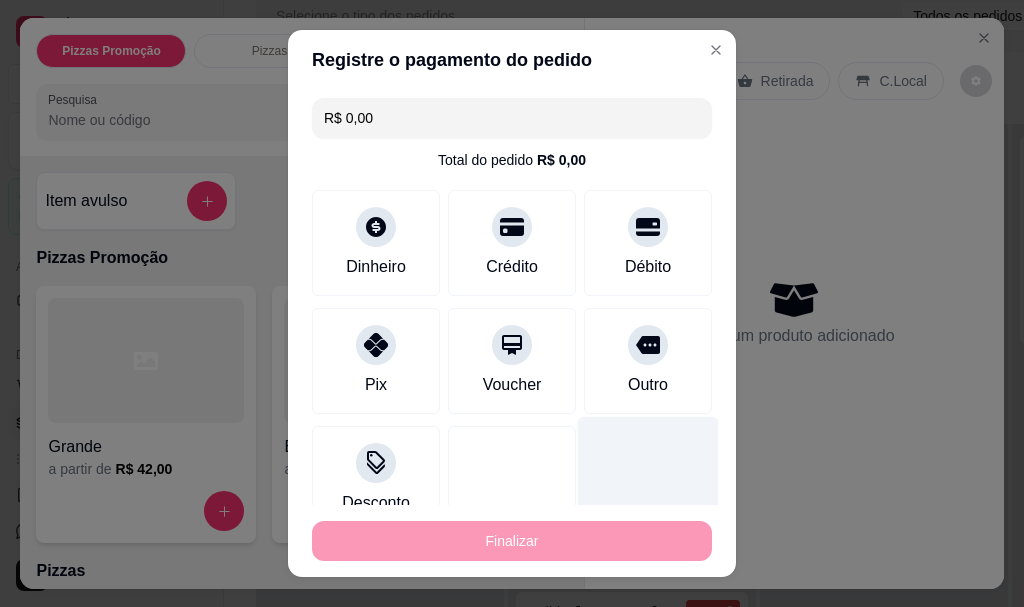 type on "-R$ 61,00" 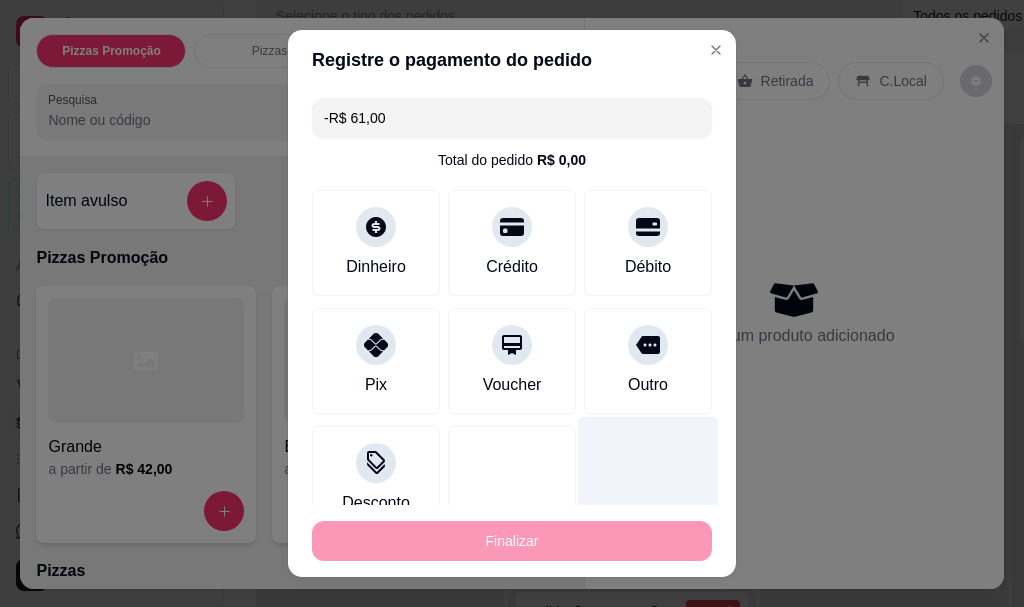 scroll, scrollTop: 0, scrollLeft: 0, axis: both 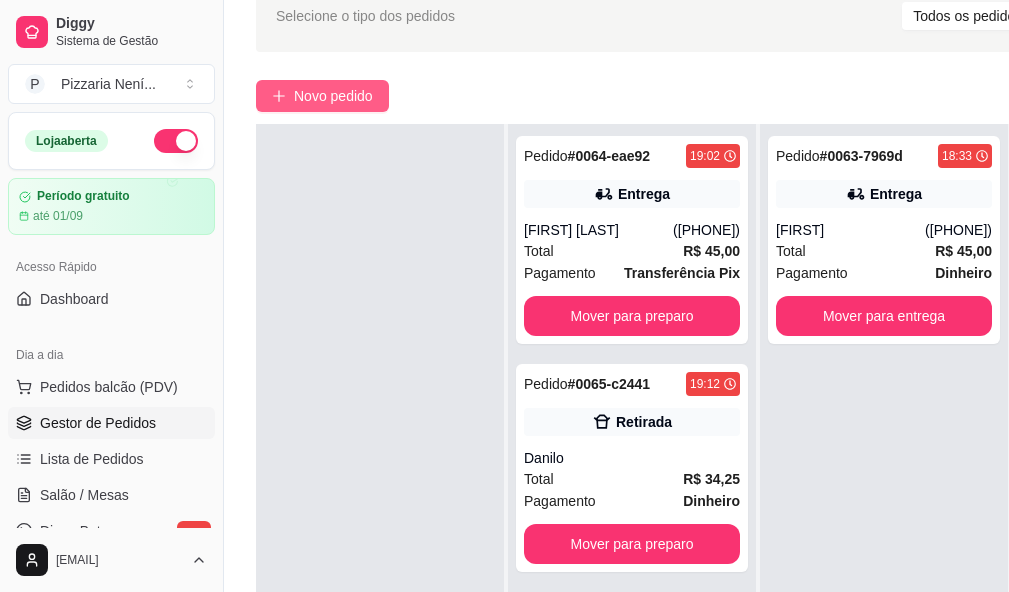 click on "Novo pedido" at bounding box center [333, 96] 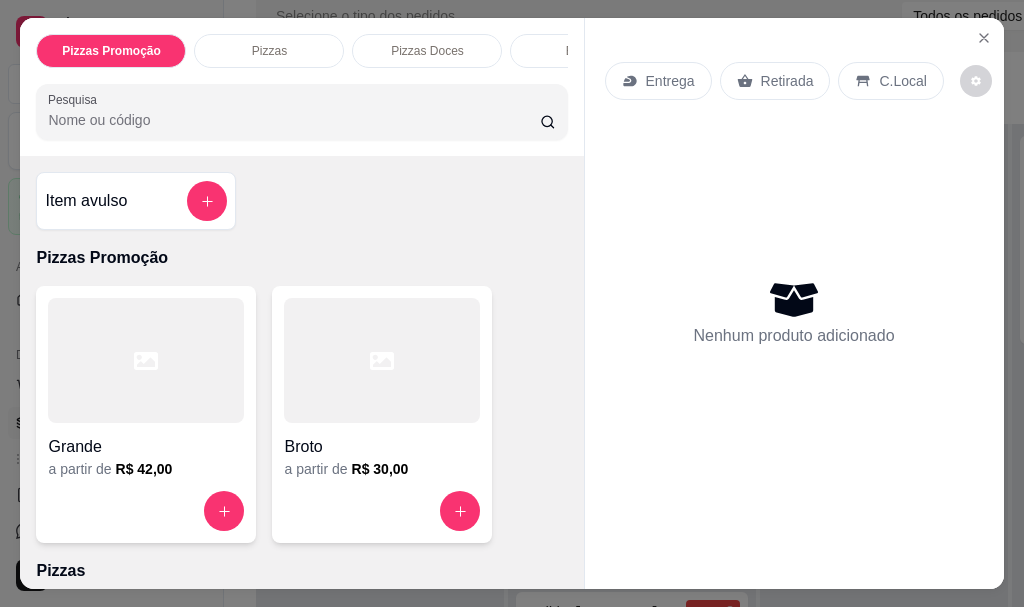 click on "Retirada" at bounding box center [787, 81] 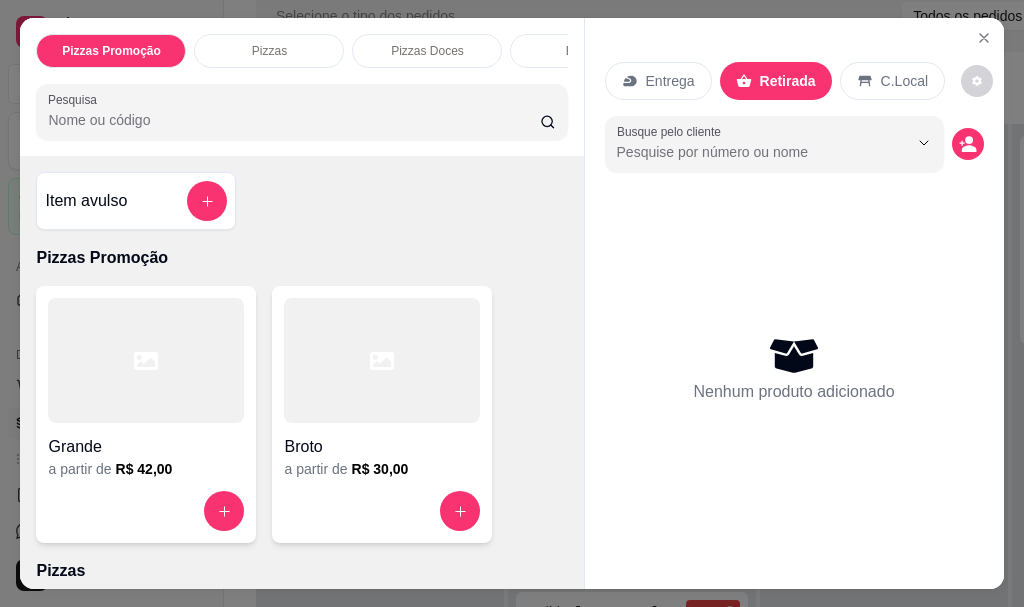 click on "Grande" at bounding box center (146, 447) 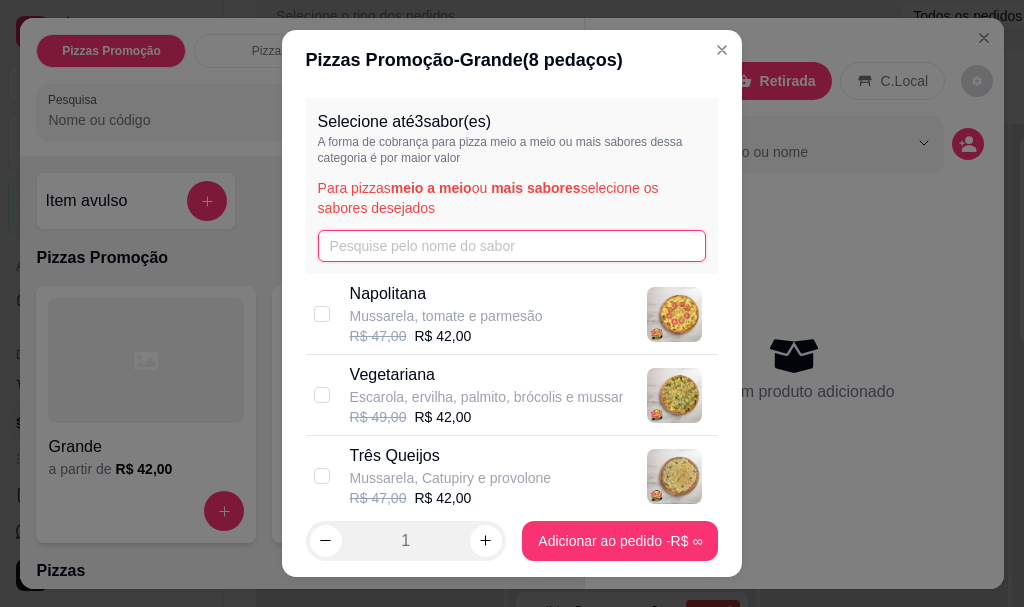 click at bounding box center [512, 246] 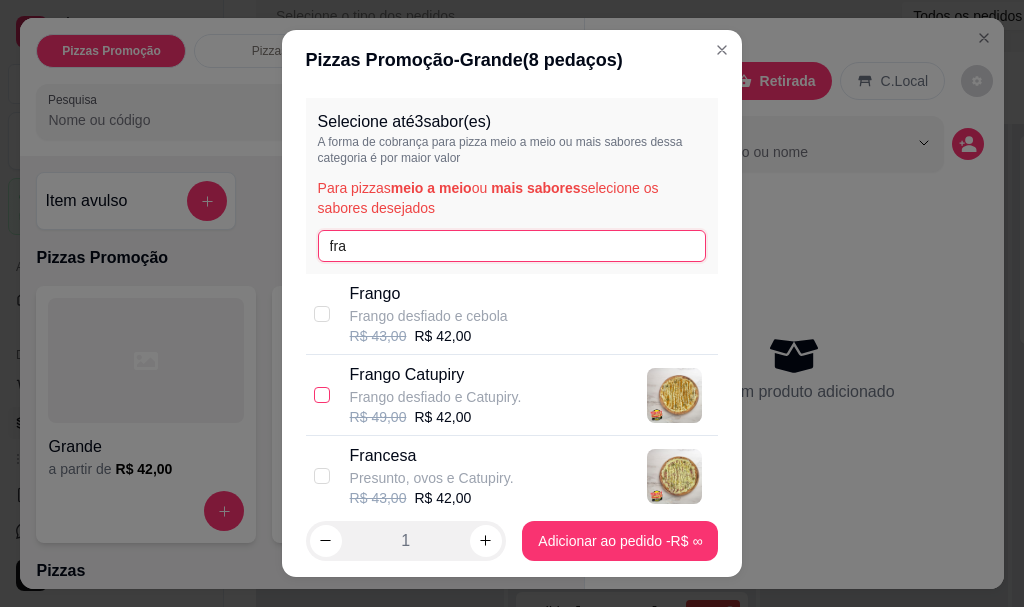 type on "fra" 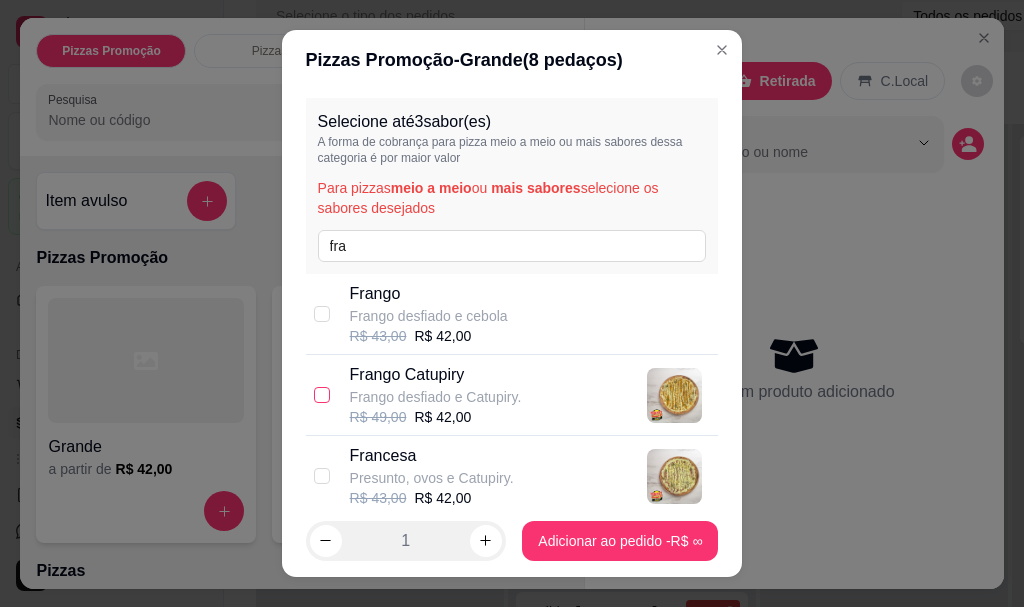 click at bounding box center (322, 395) 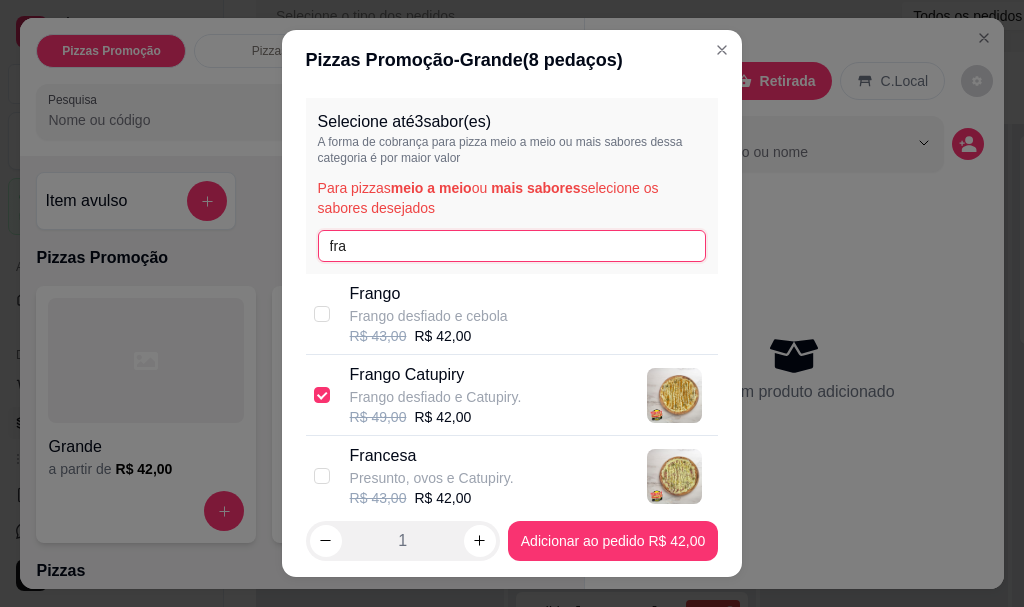 click on "fra" at bounding box center [512, 246] 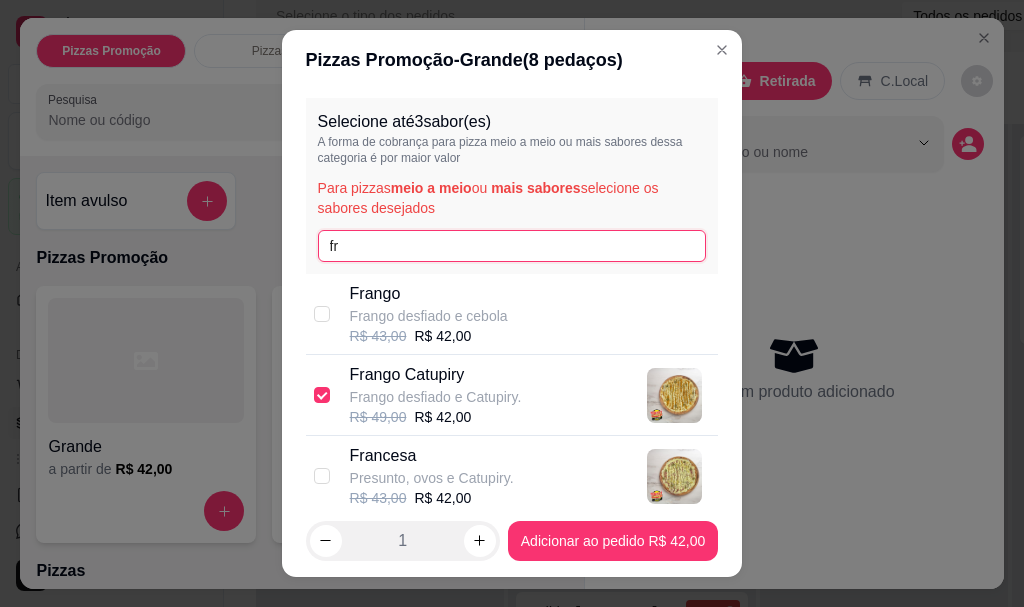 type on "f" 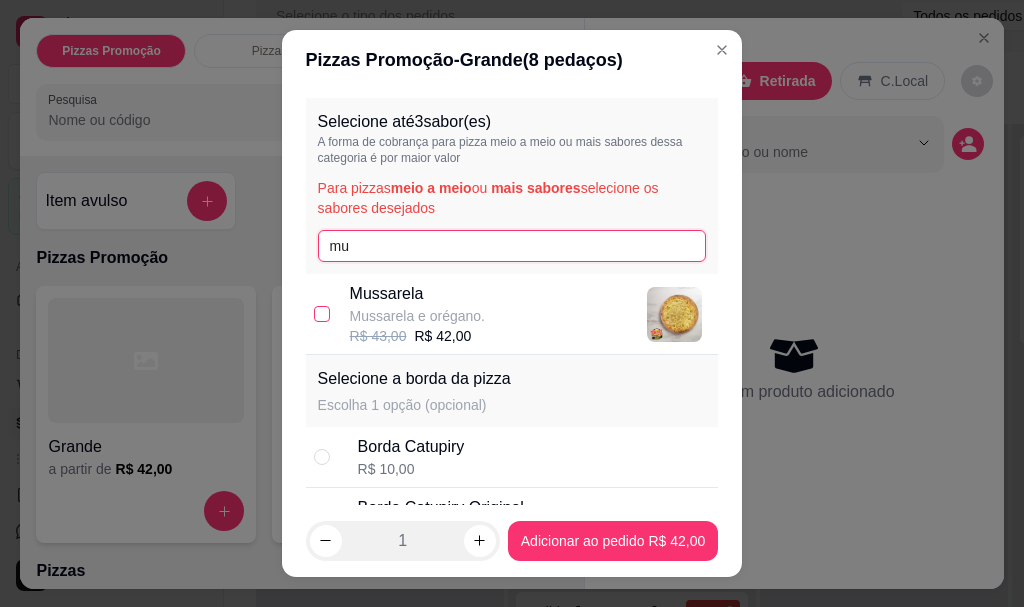 type on "mu" 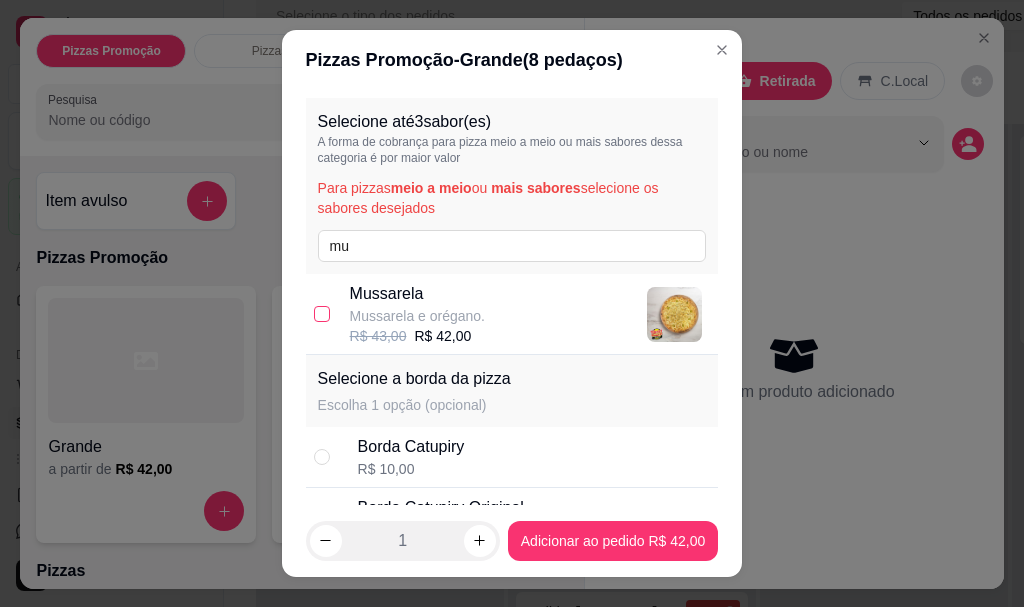 click at bounding box center [322, 314] 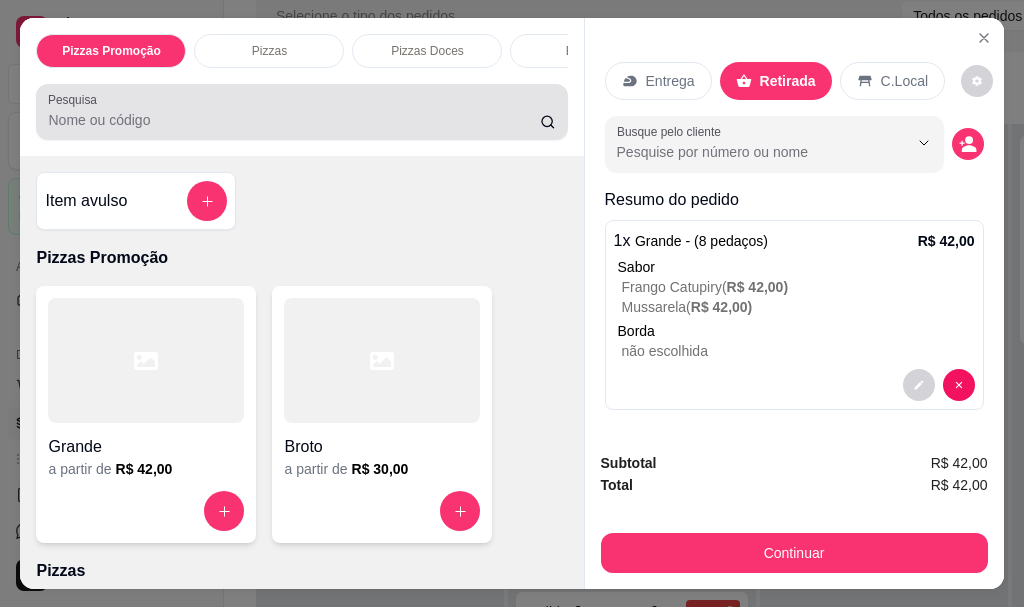 click on "Pesquisa" at bounding box center (294, 120) 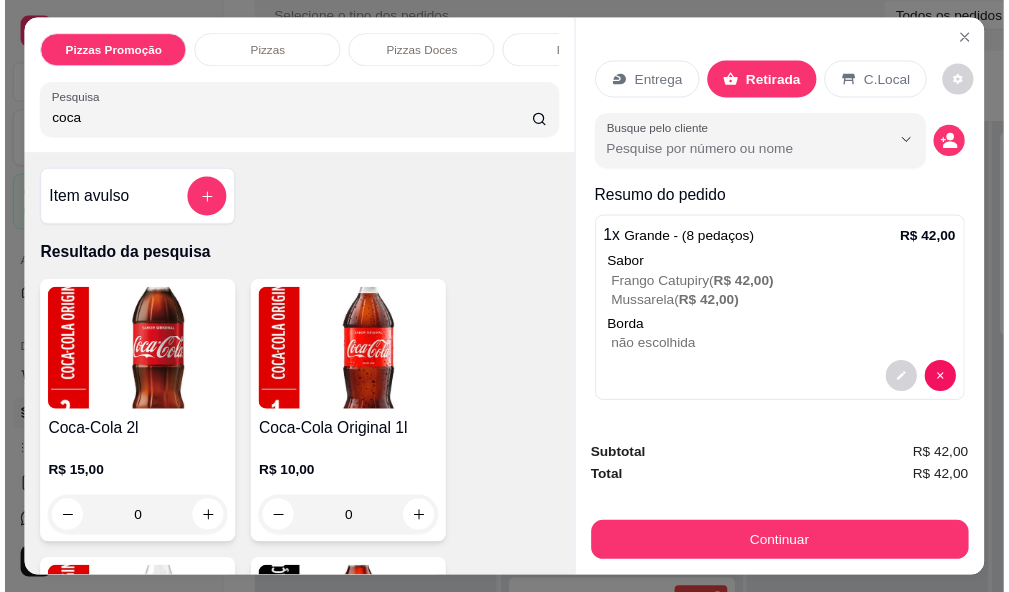 scroll, scrollTop: 200, scrollLeft: 0, axis: vertical 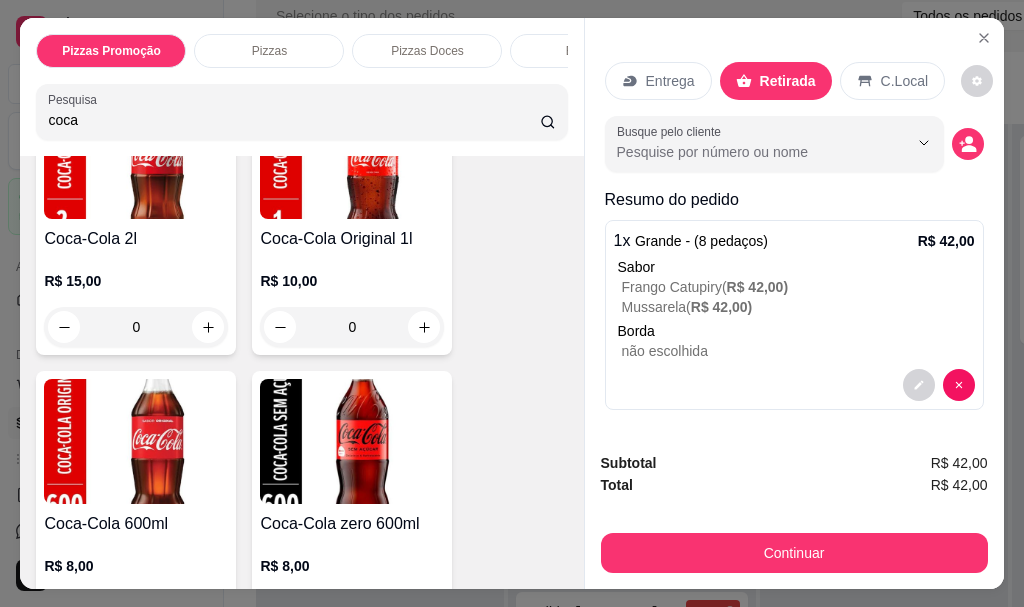 type on "coca" 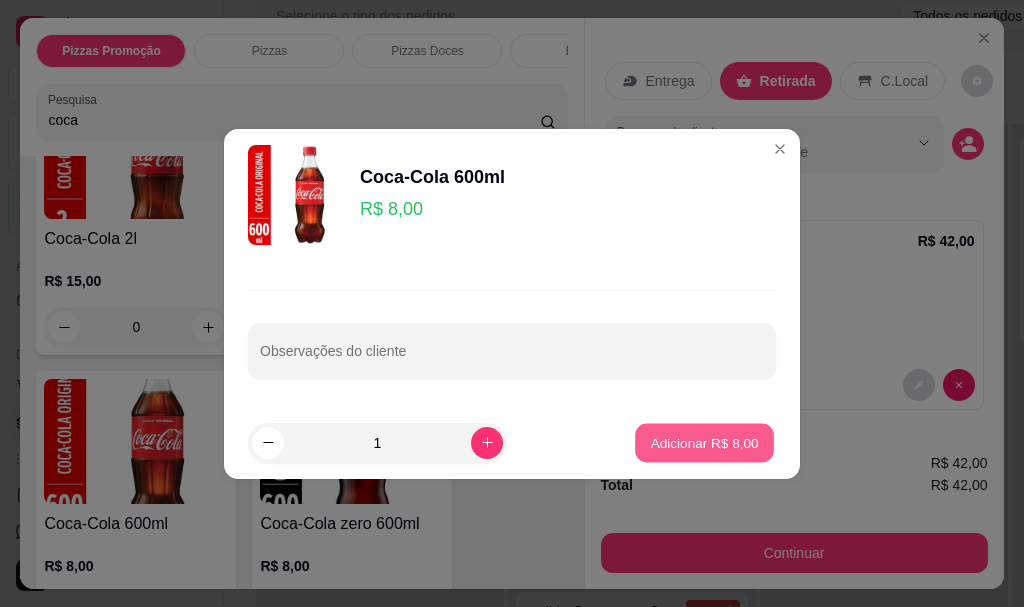 click on "Adicionar   R$ 8,00" at bounding box center [704, 442] 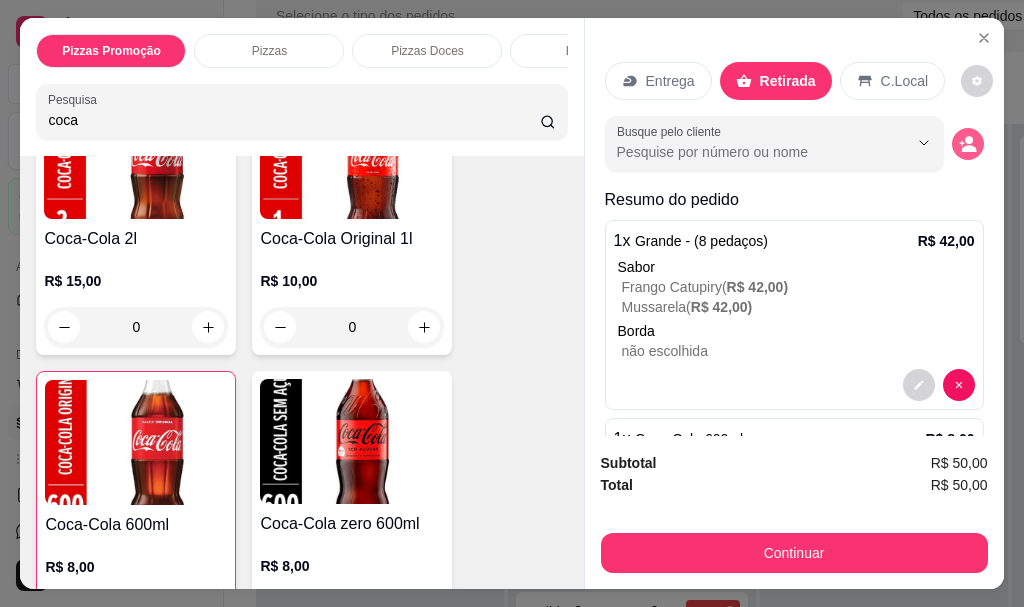 click 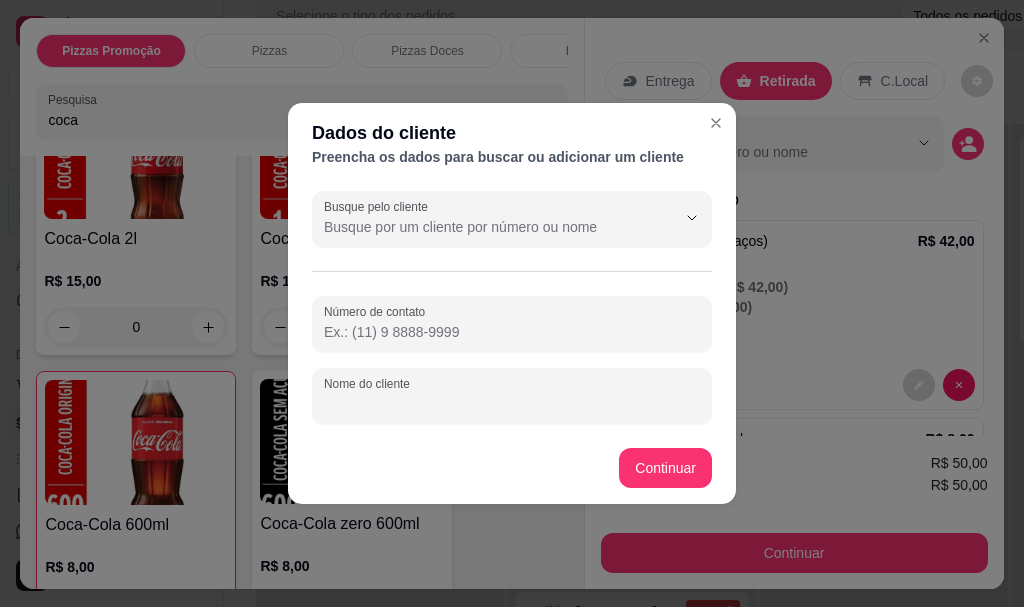 click on "Nome do cliente" at bounding box center [512, 404] 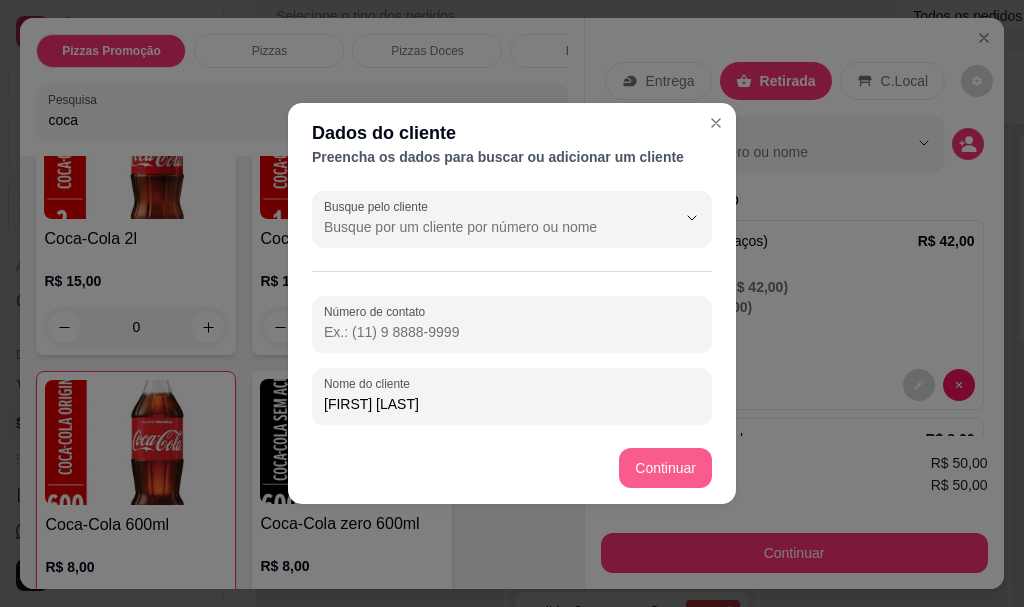 type on "[FIRST] [LAST]" 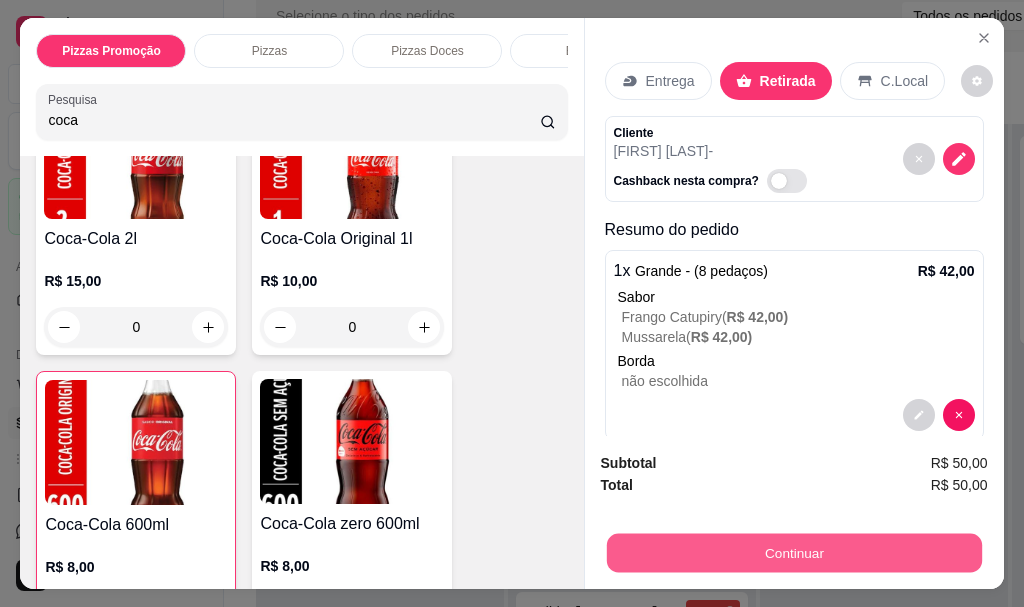 click on "Continuar" at bounding box center [793, 552] 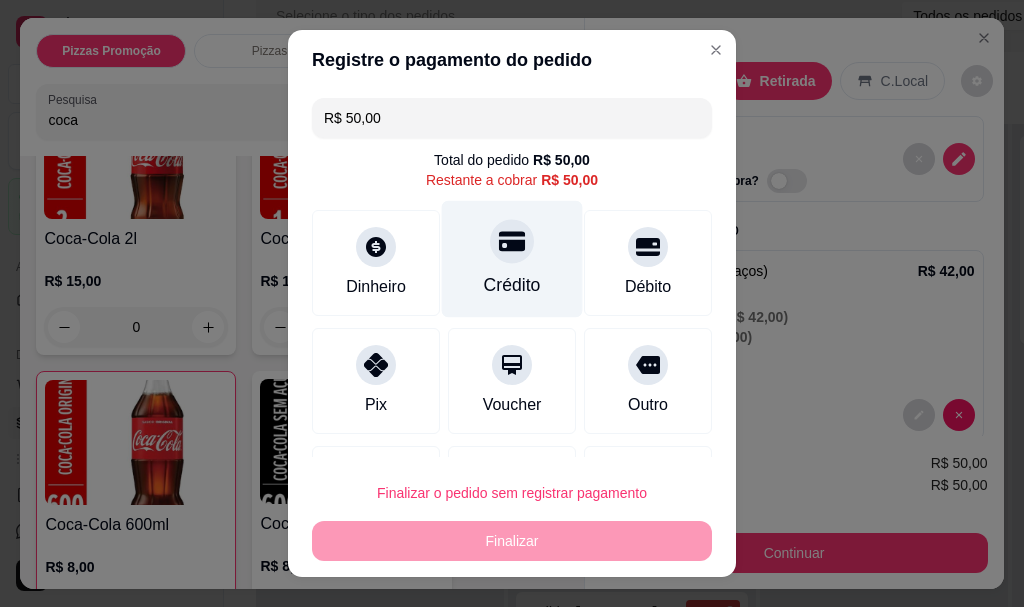 click at bounding box center [512, 242] 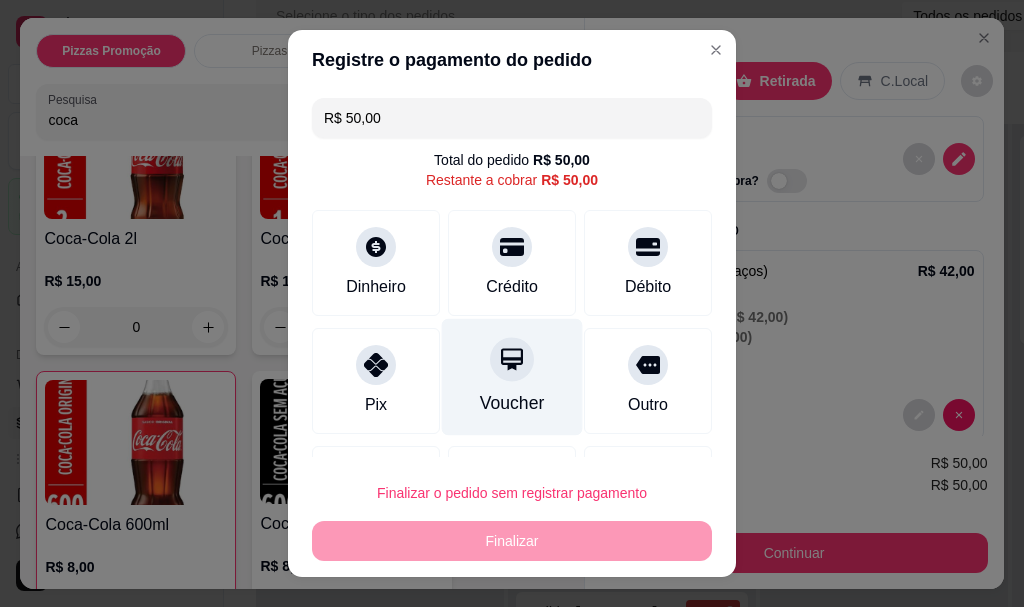 type on "R$ 0,00" 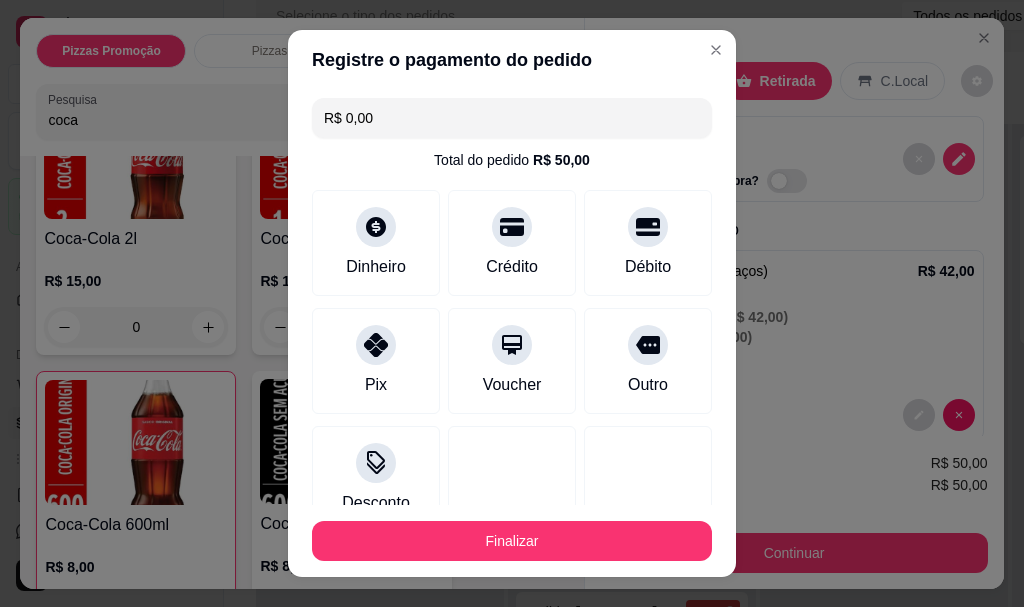 drag, startPoint x: 483, startPoint y: 569, endPoint x: 483, endPoint y: 554, distance: 15 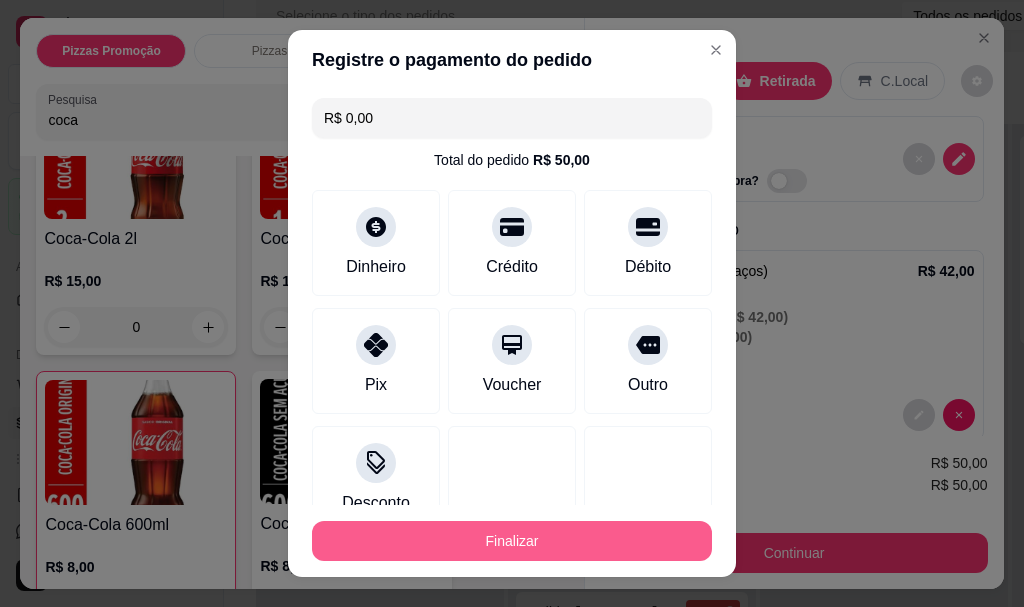 click on "Finalizar" at bounding box center (512, 541) 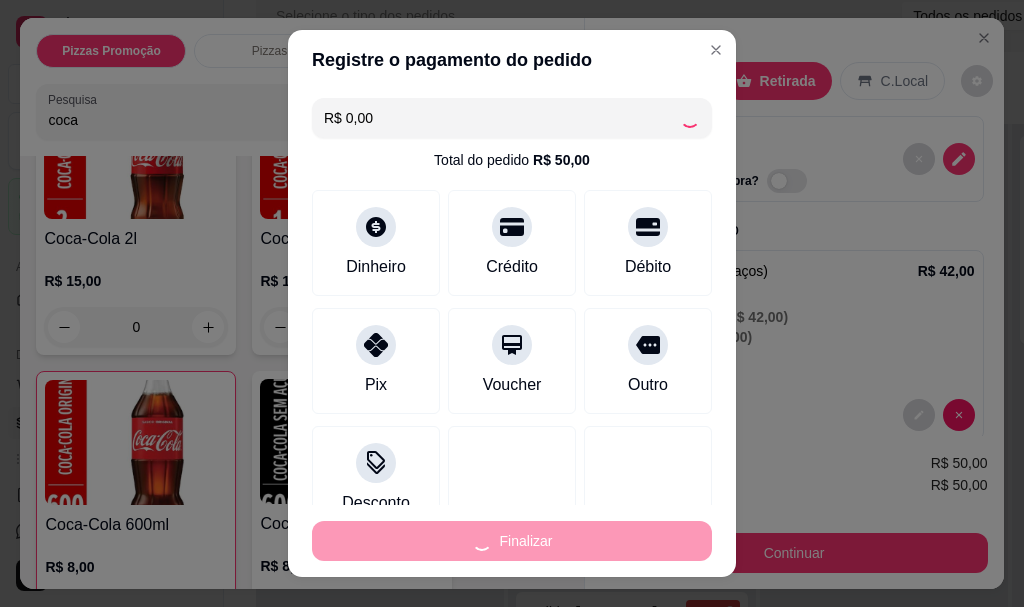 type on "0" 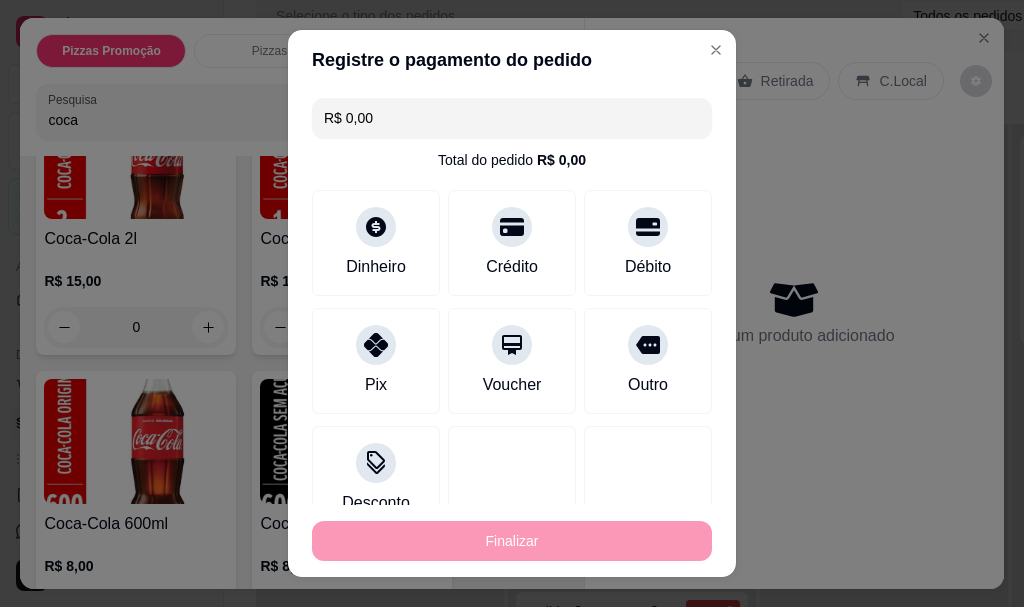 type on "-R$ 50,00" 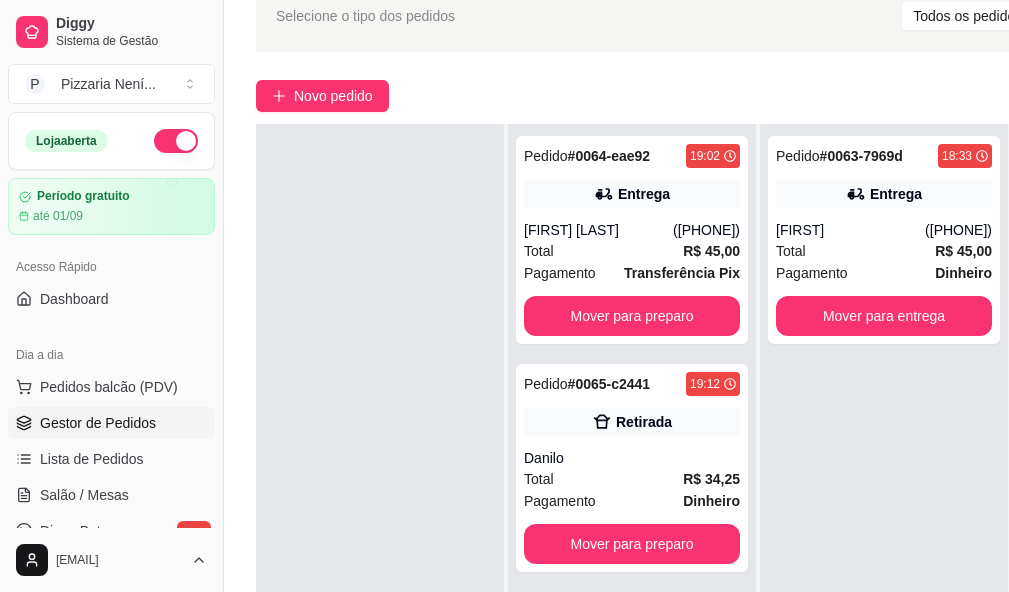 scroll, scrollTop: 100, scrollLeft: 0, axis: vertical 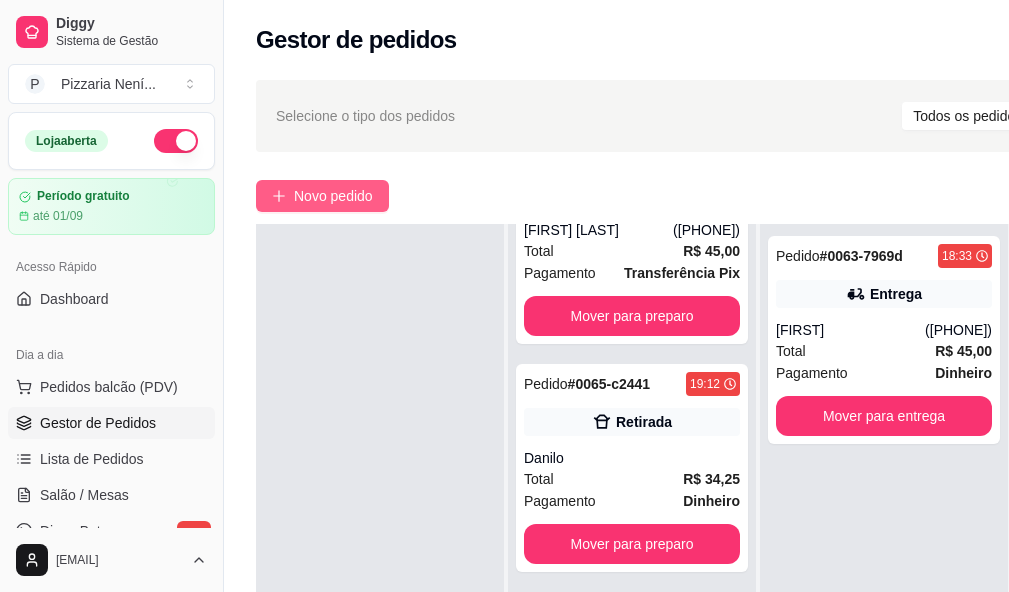 click on "Novo pedido" at bounding box center (322, 196) 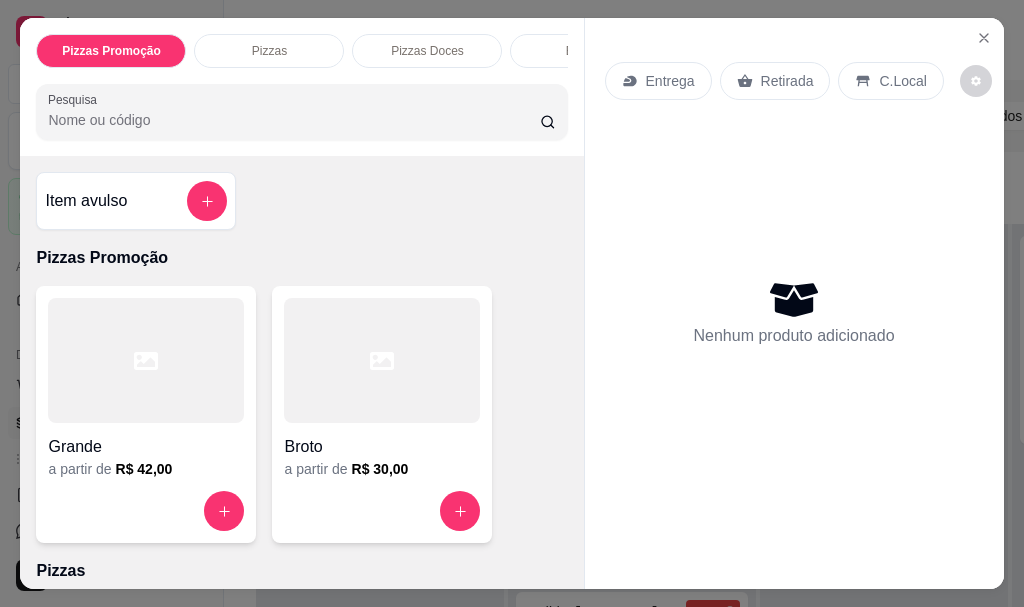 click on "Retirada" at bounding box center [787, 81] 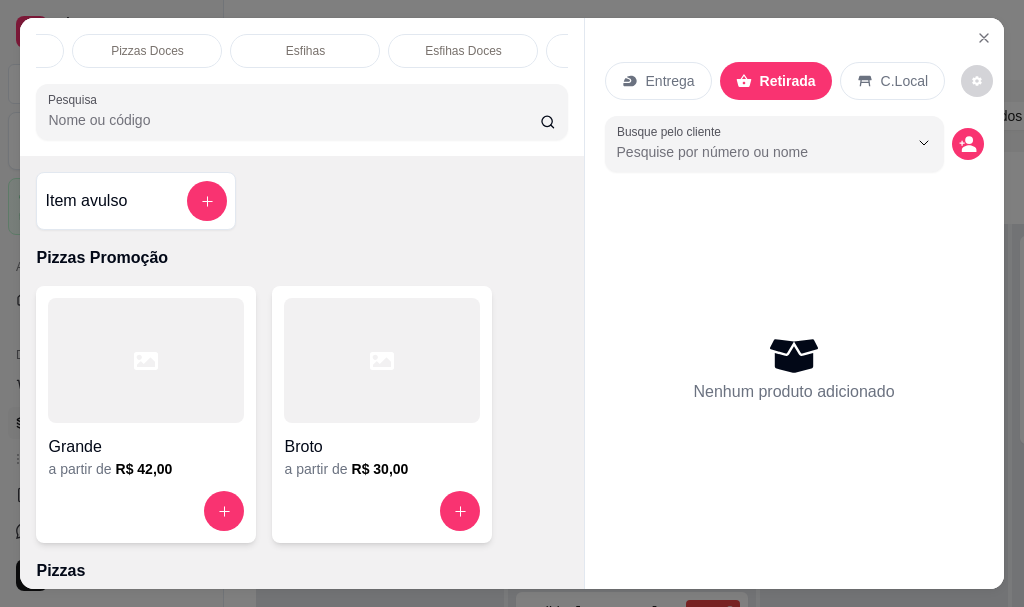 scroll, scrollTop: 0, scrollLeft: 320, axis: horizontal 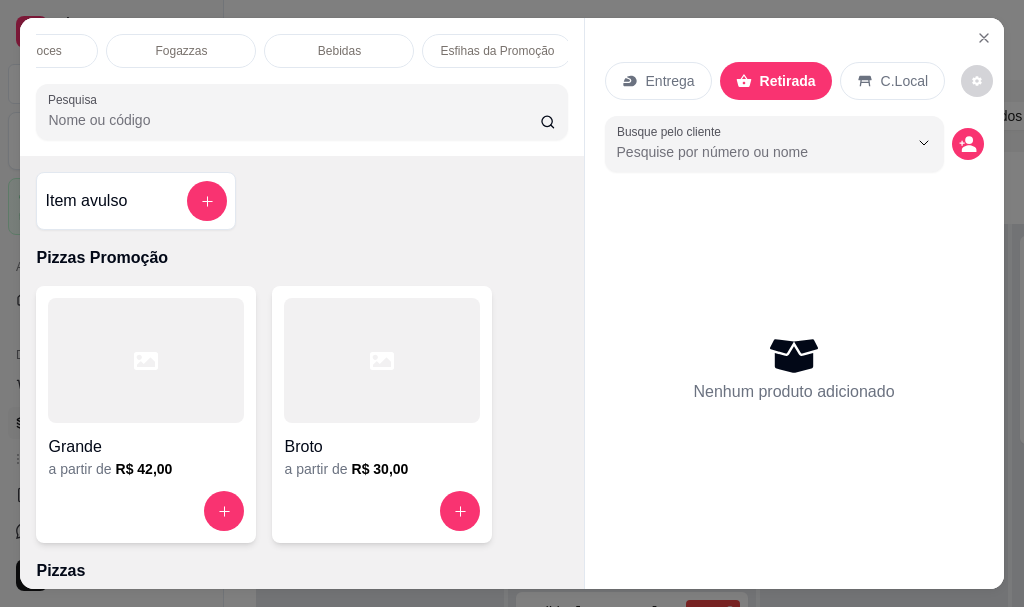 click on "Esfihas da Promoção" at bounding box center [497, 51] 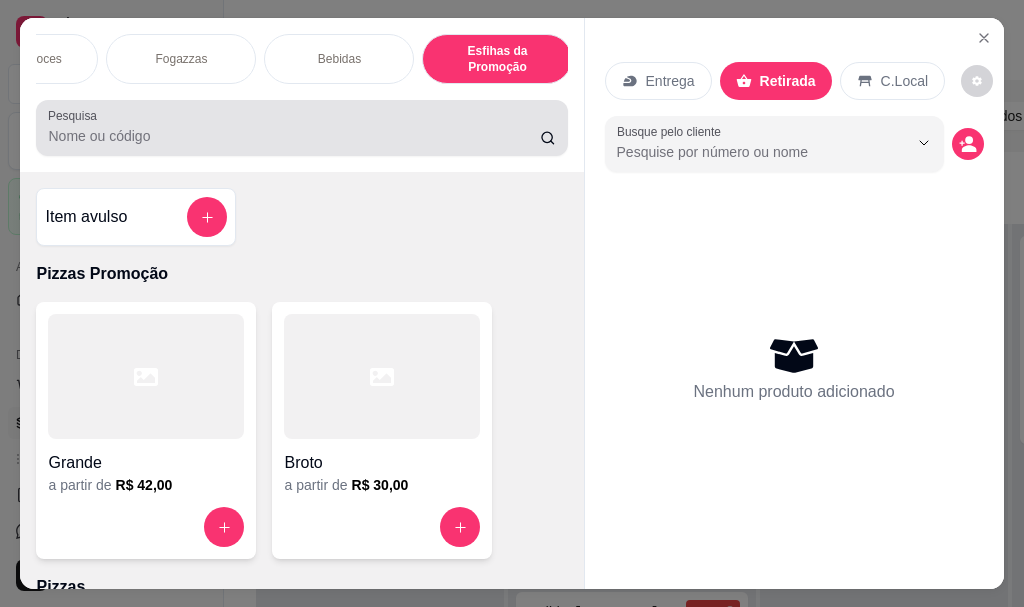 scroll, scrollTop: 12115, scrollLeft: 0, axis: vertical 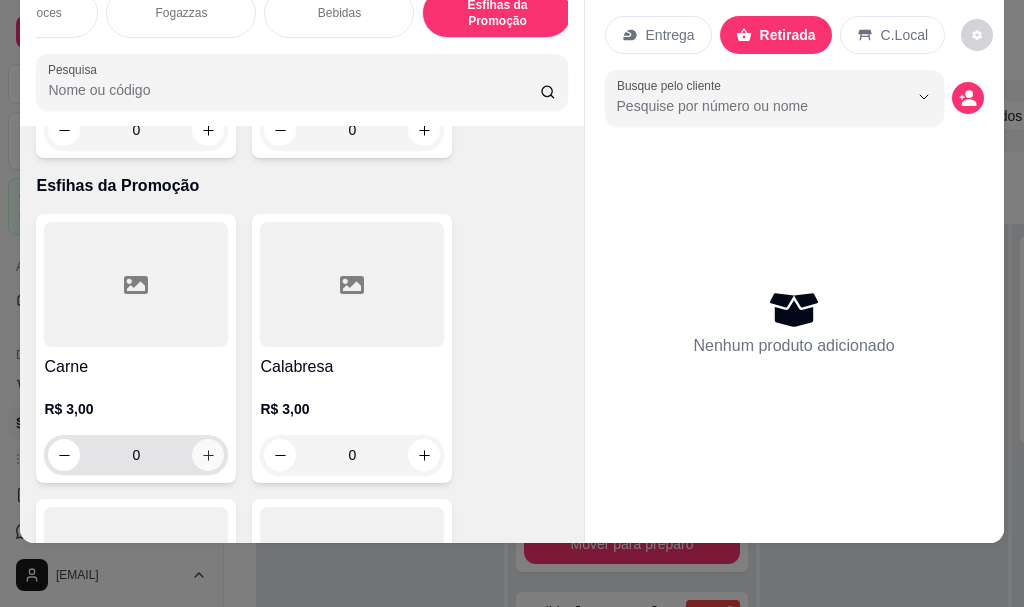 click 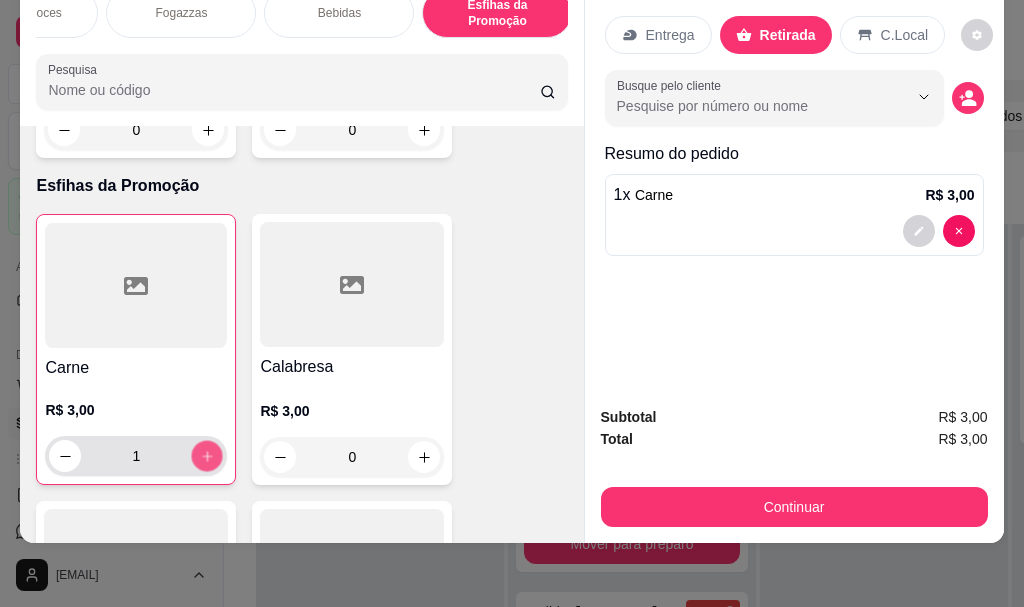 click 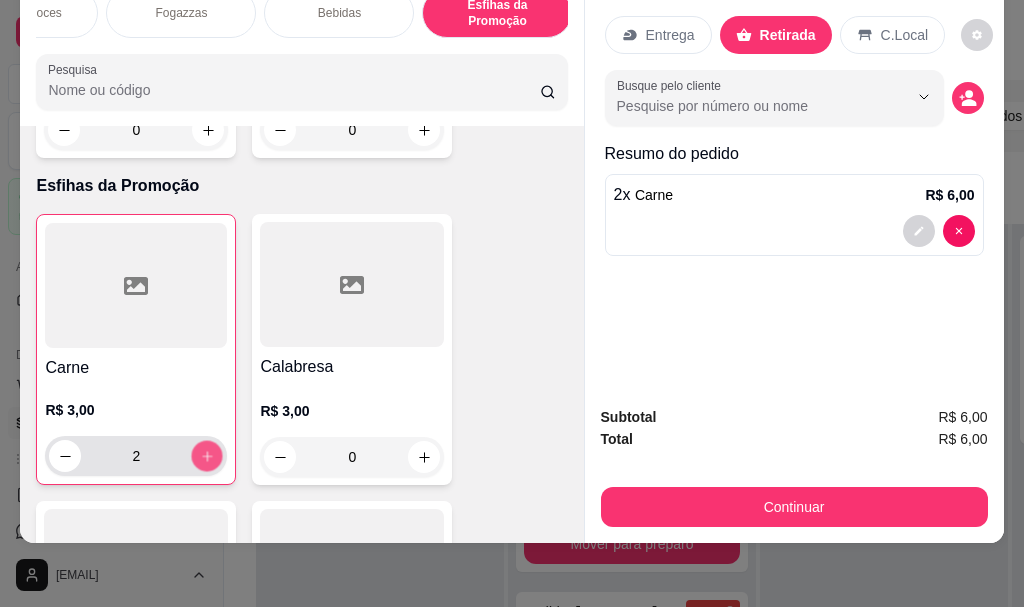 click 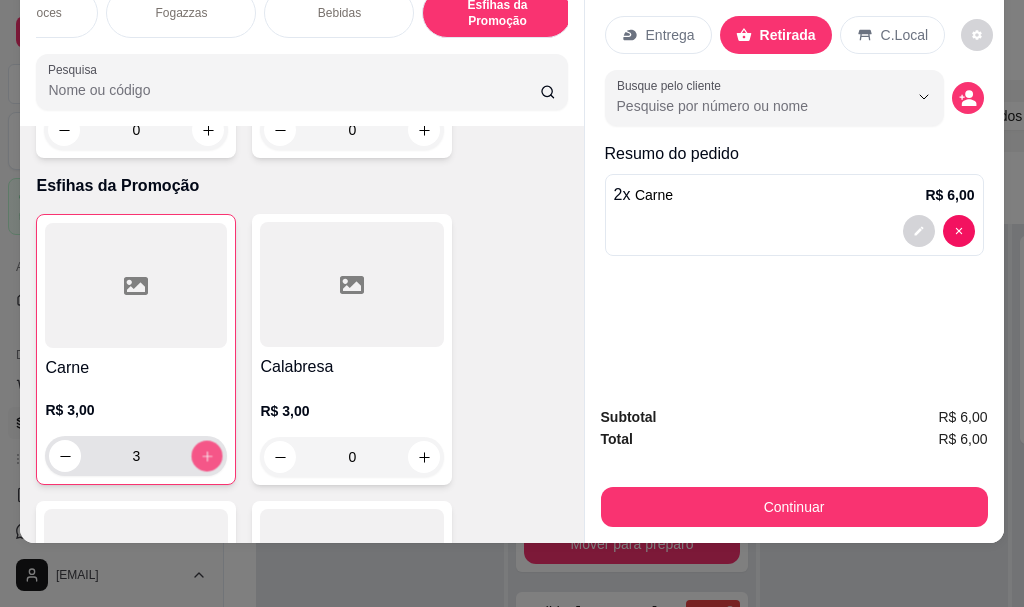 click 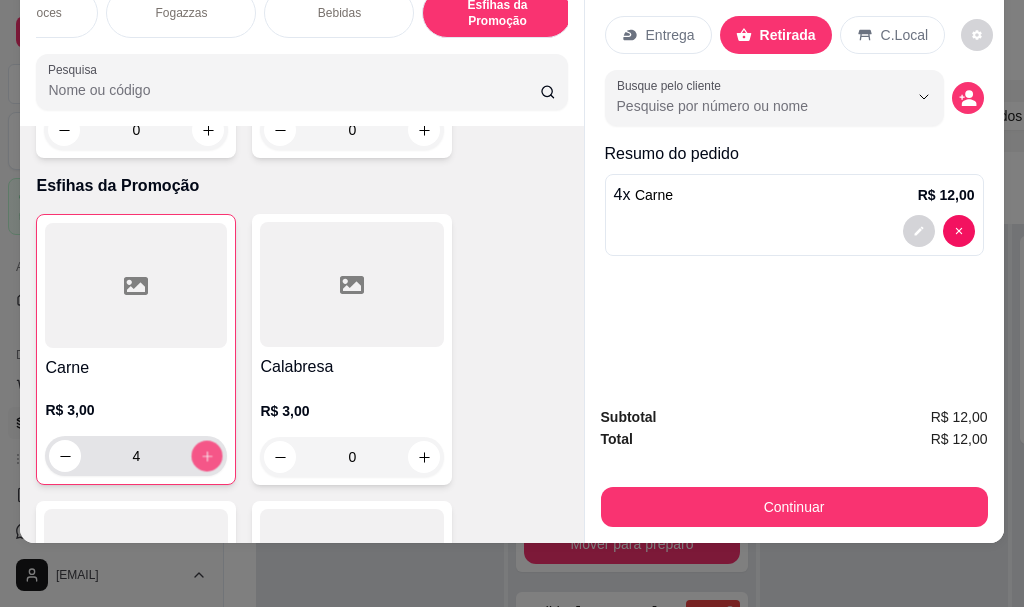 click 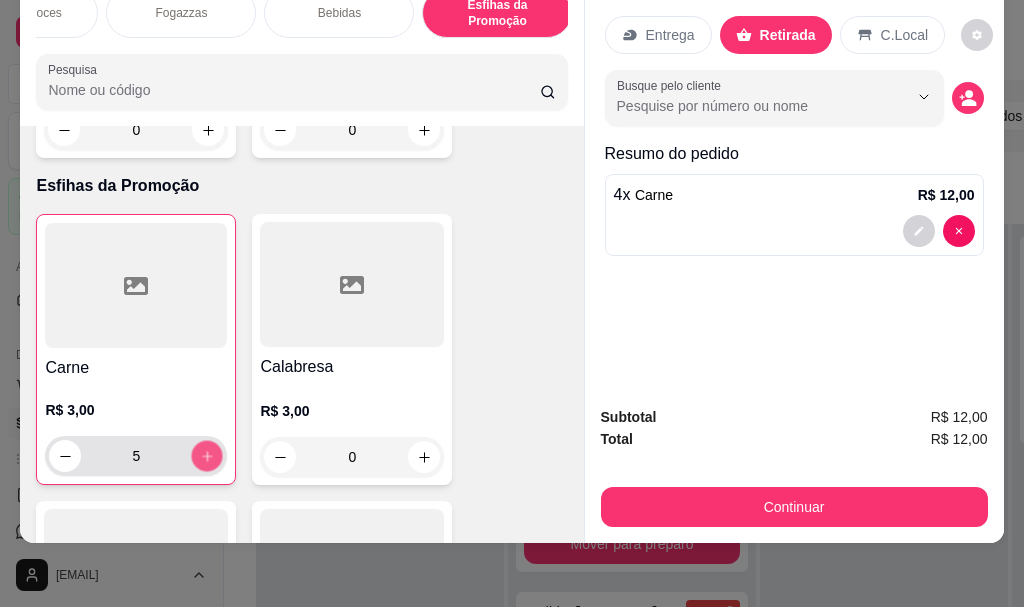 click 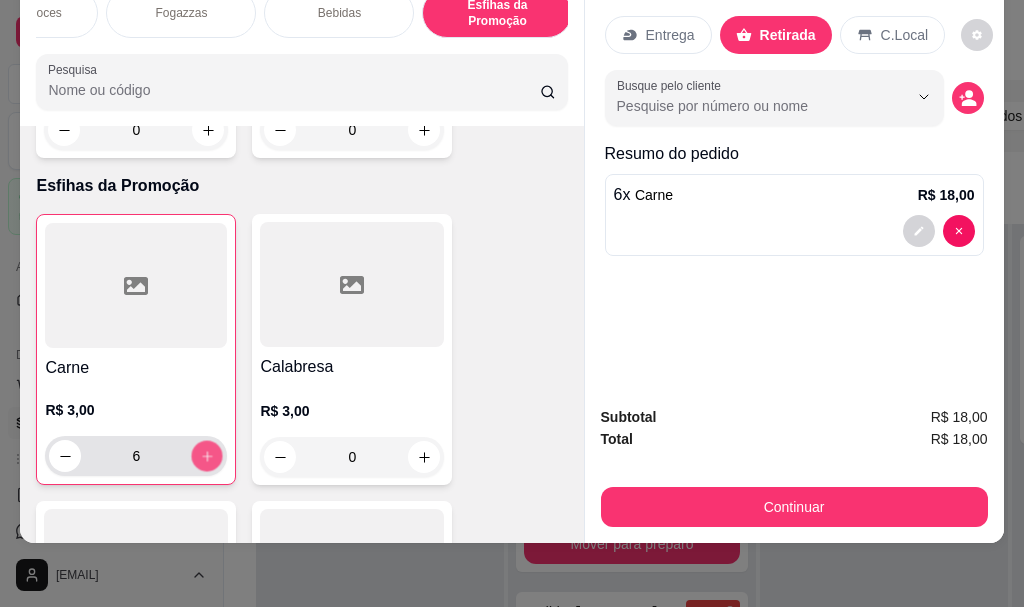 click 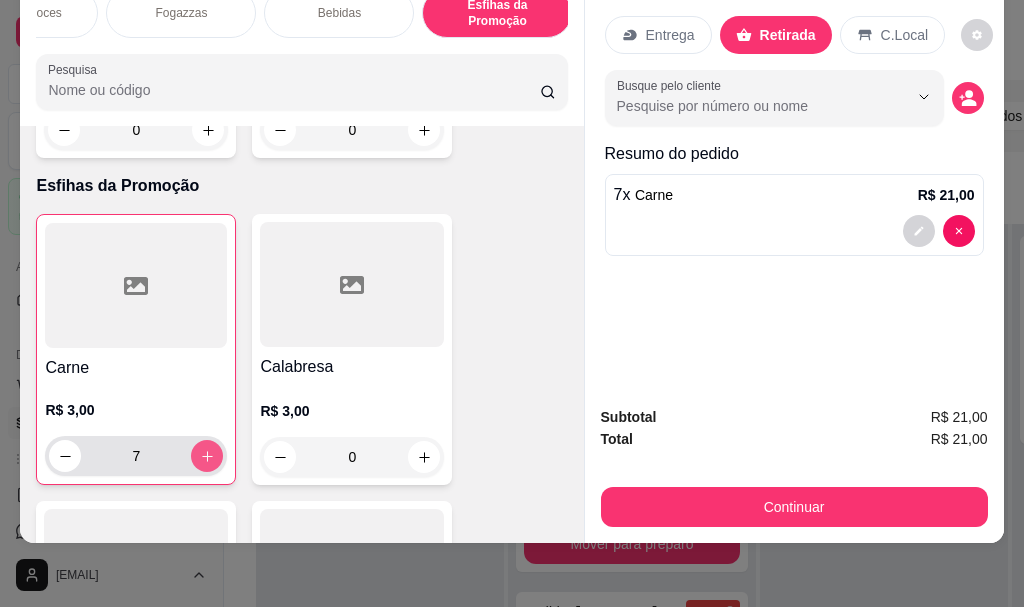 click 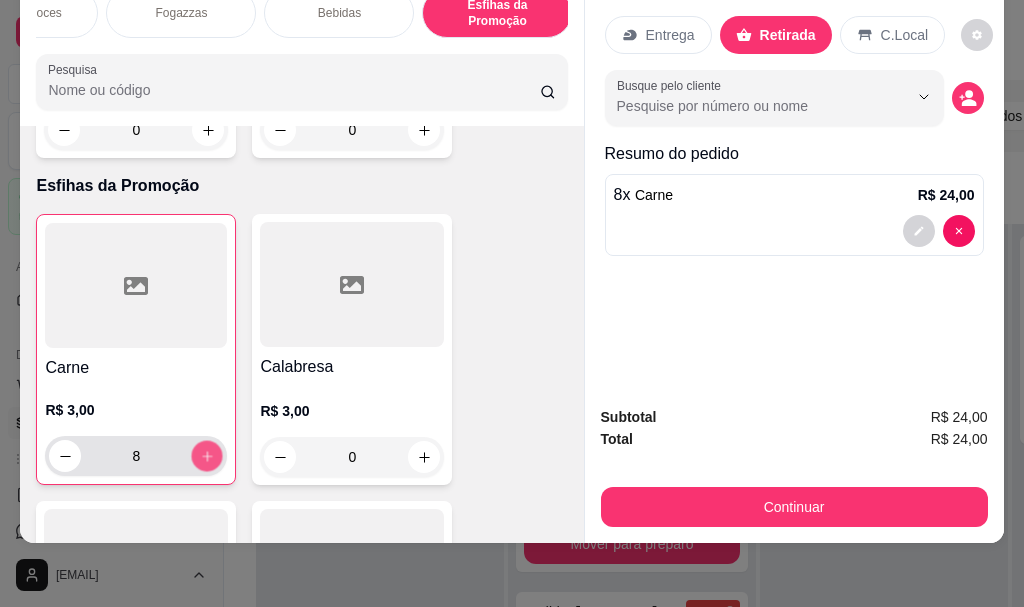 click 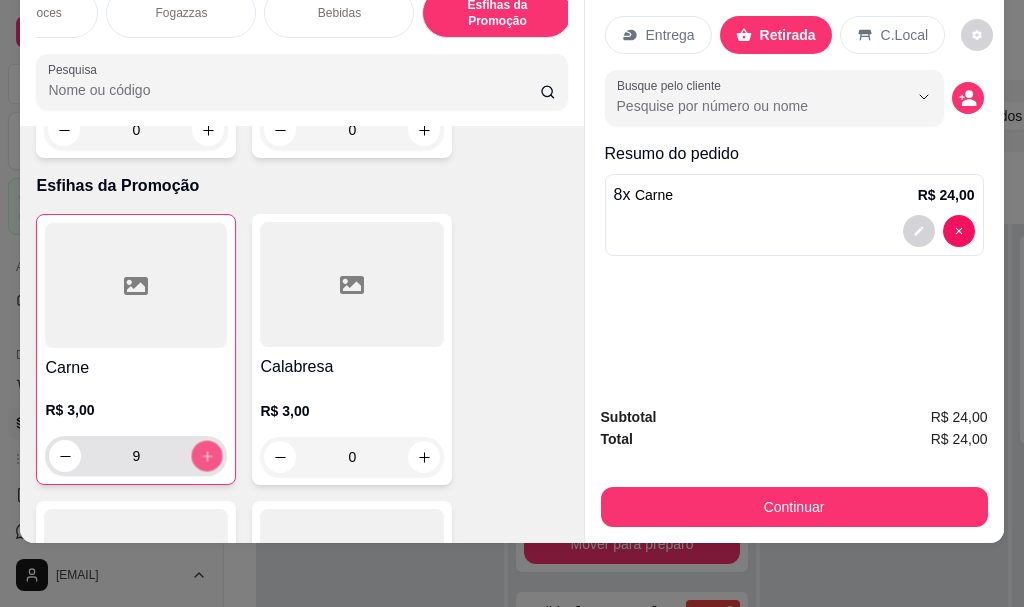 click 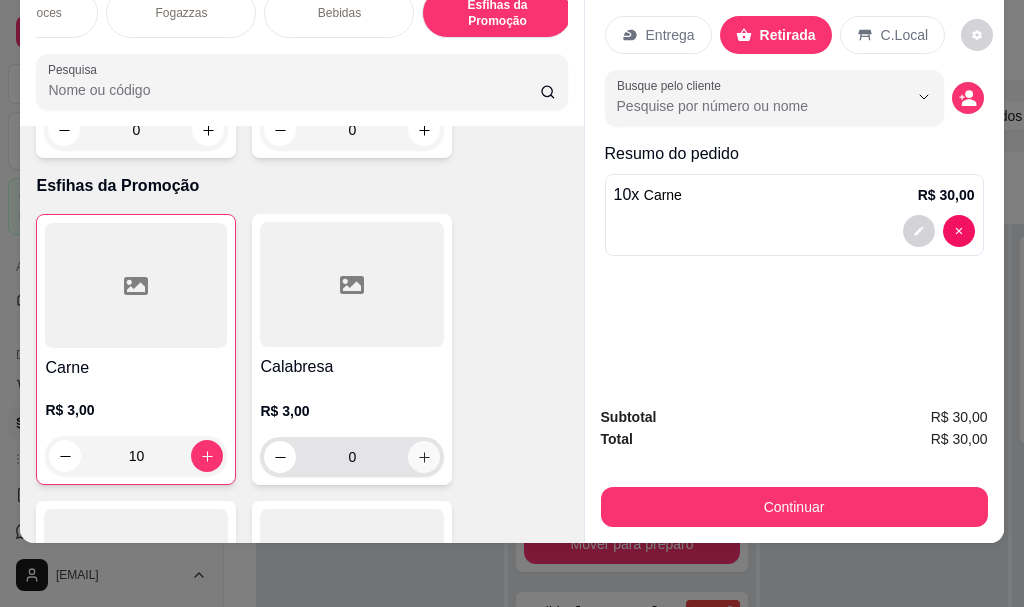 click 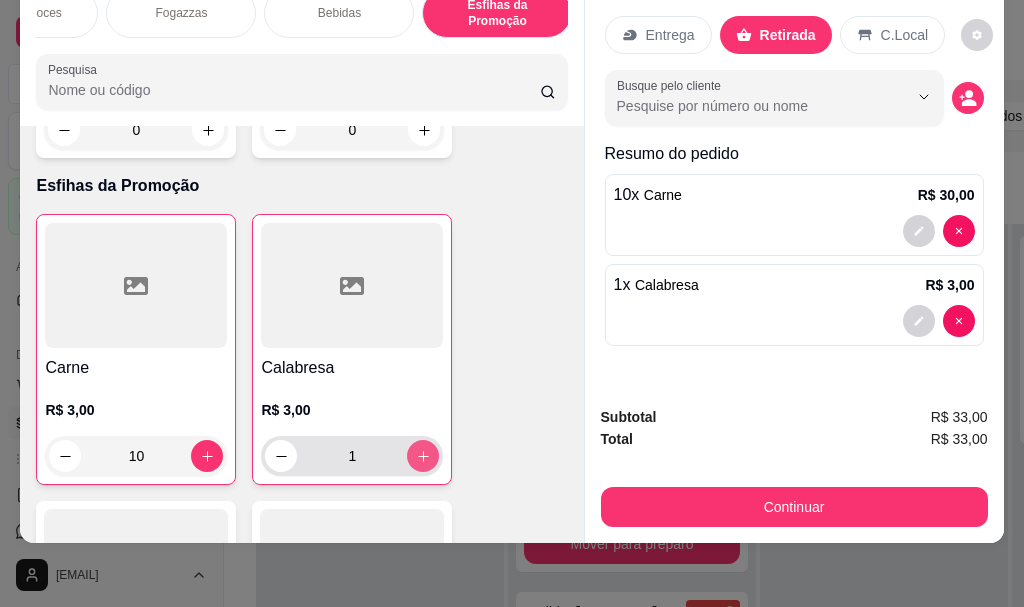 click 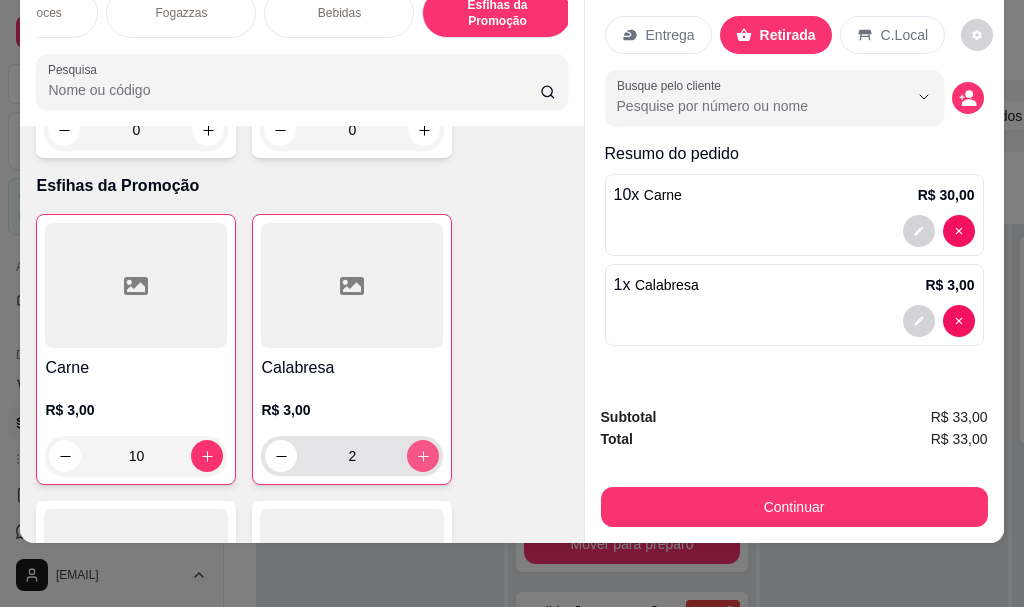 click 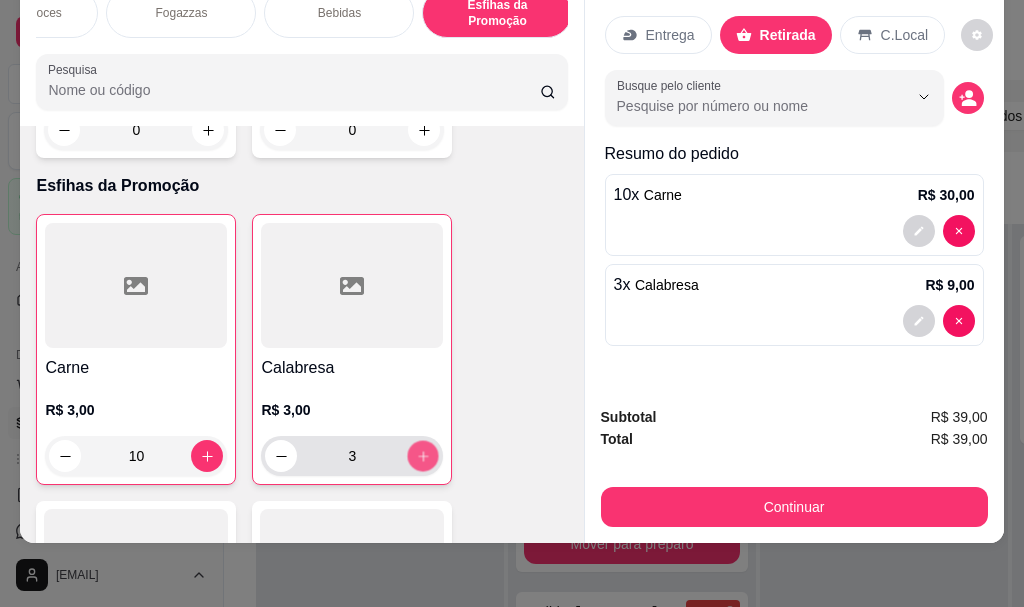 click 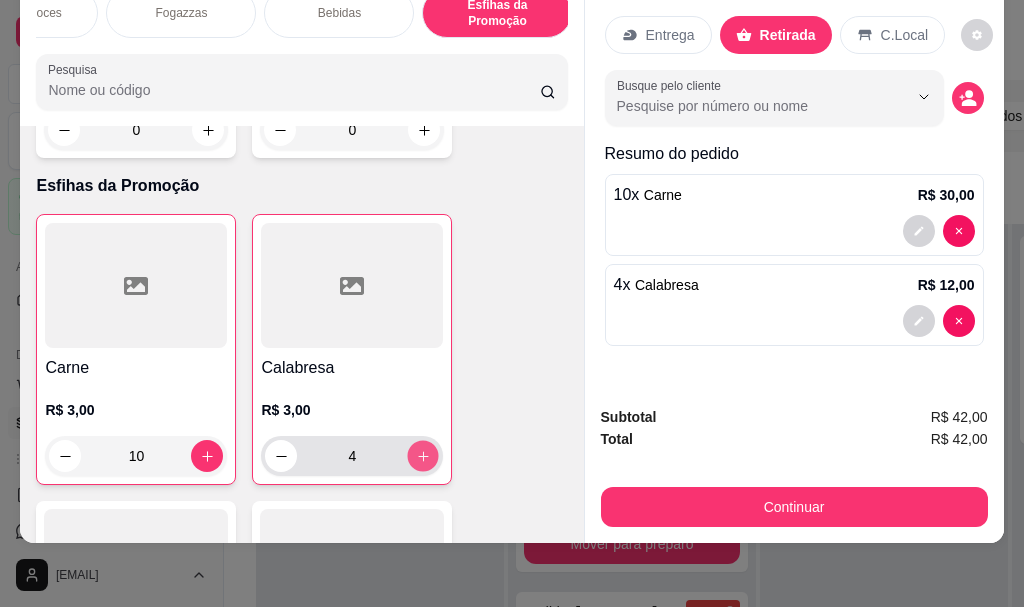 click 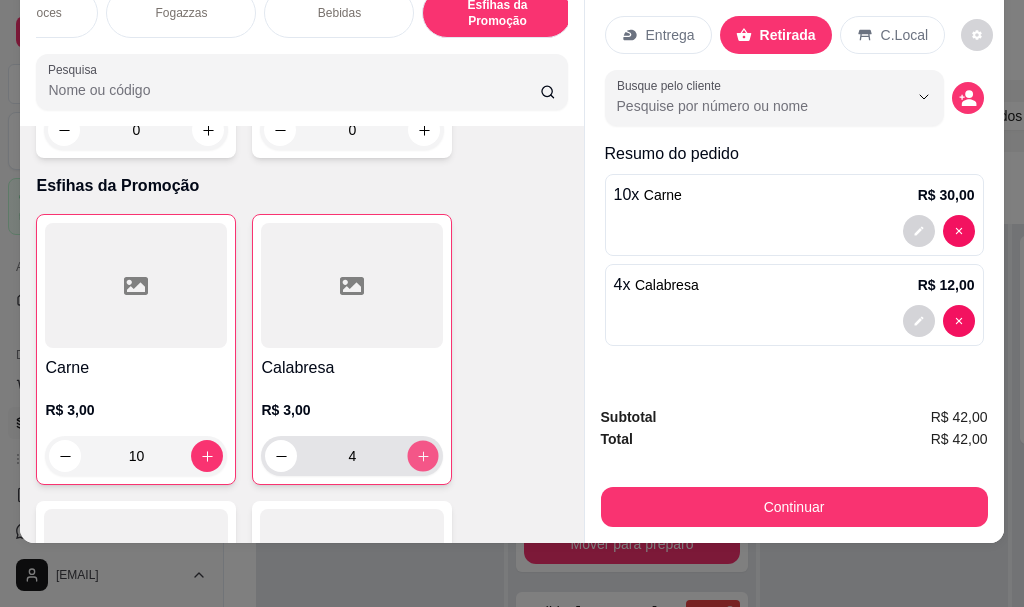 type on "5" 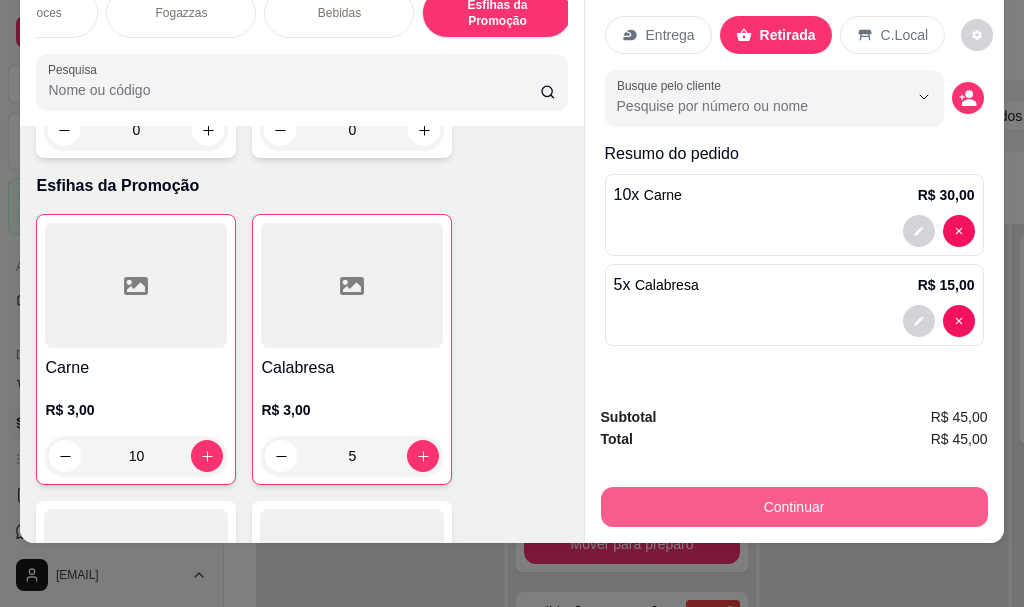 click on "Continuar" at bounding box center [794, 507] 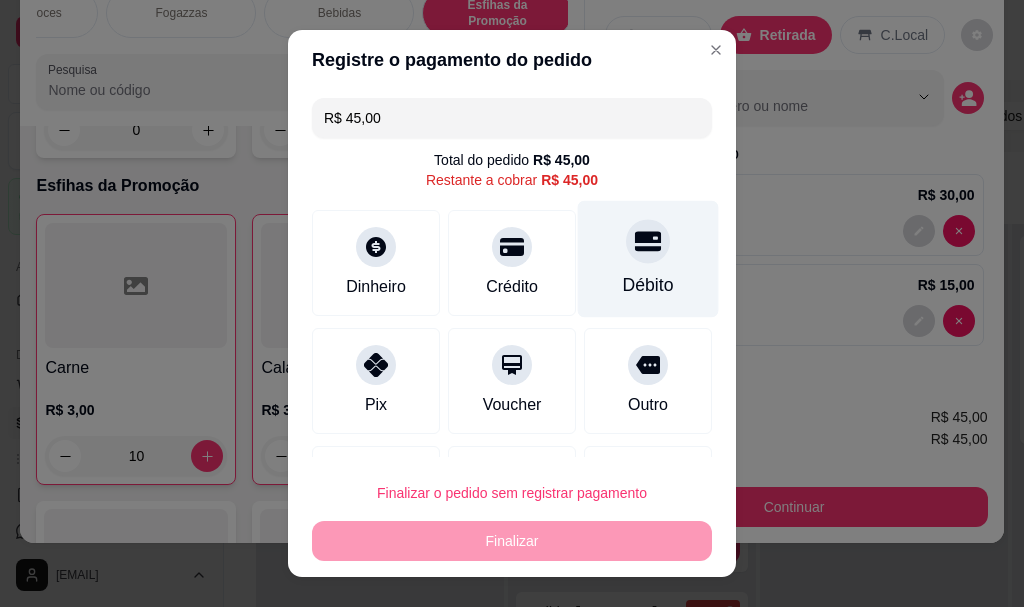 click on "Débito" at bounding box center (648, 259) 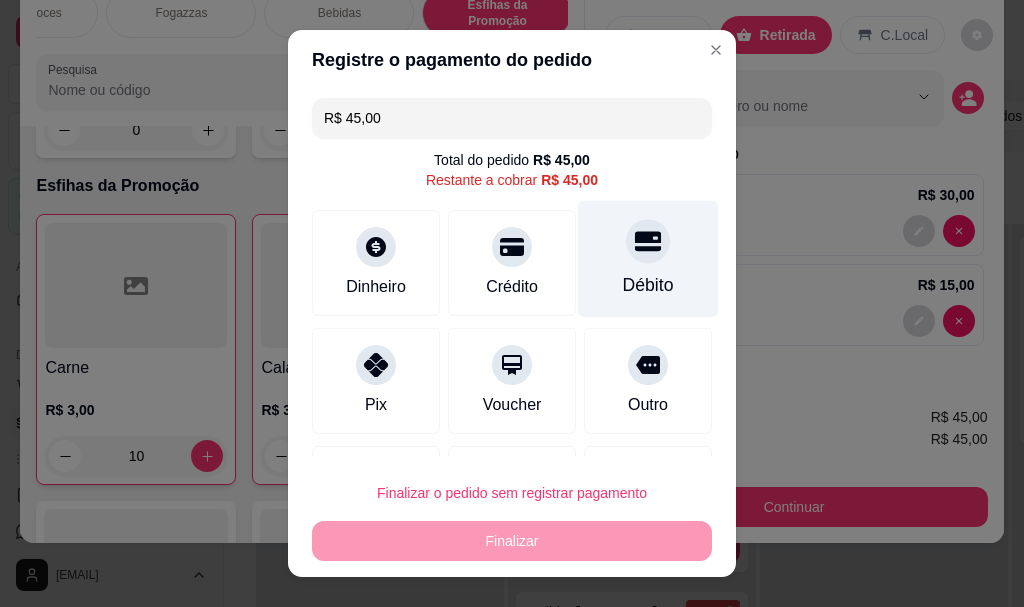 type on "R$ 0,00" 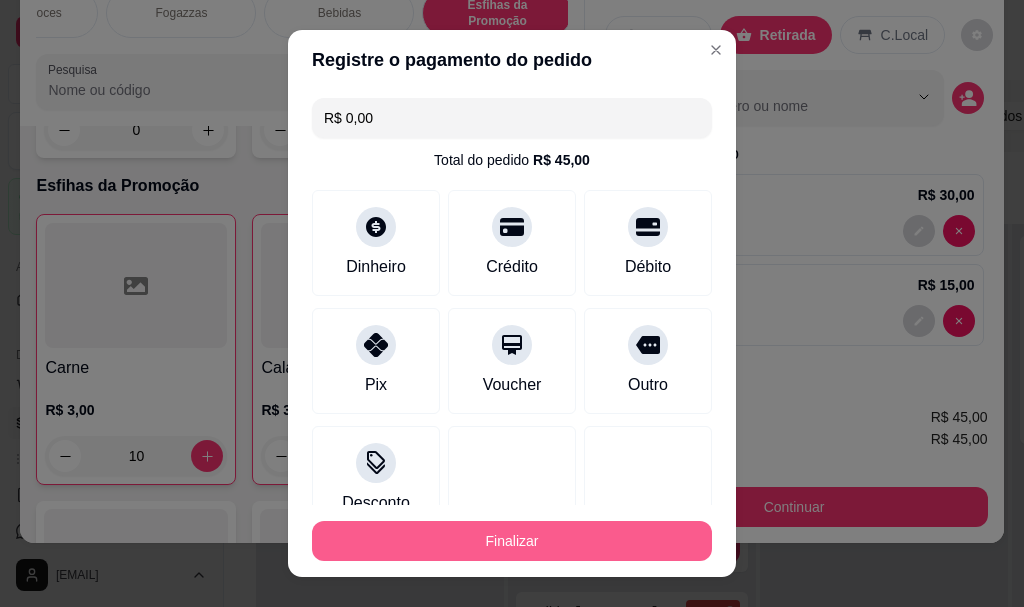 click on "Finalizar" at bounding box center [512, 541] 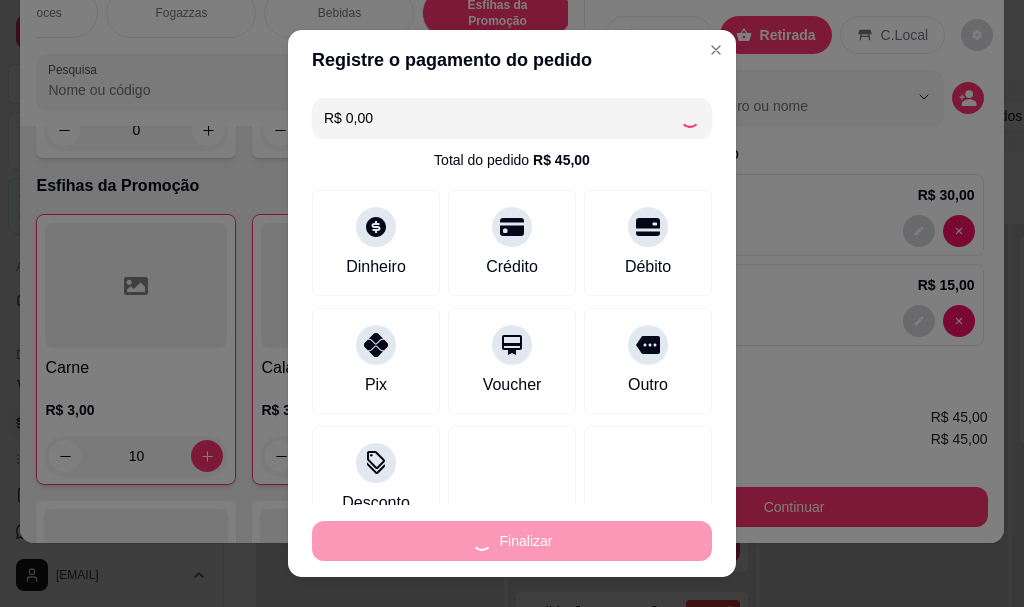 type on "0" 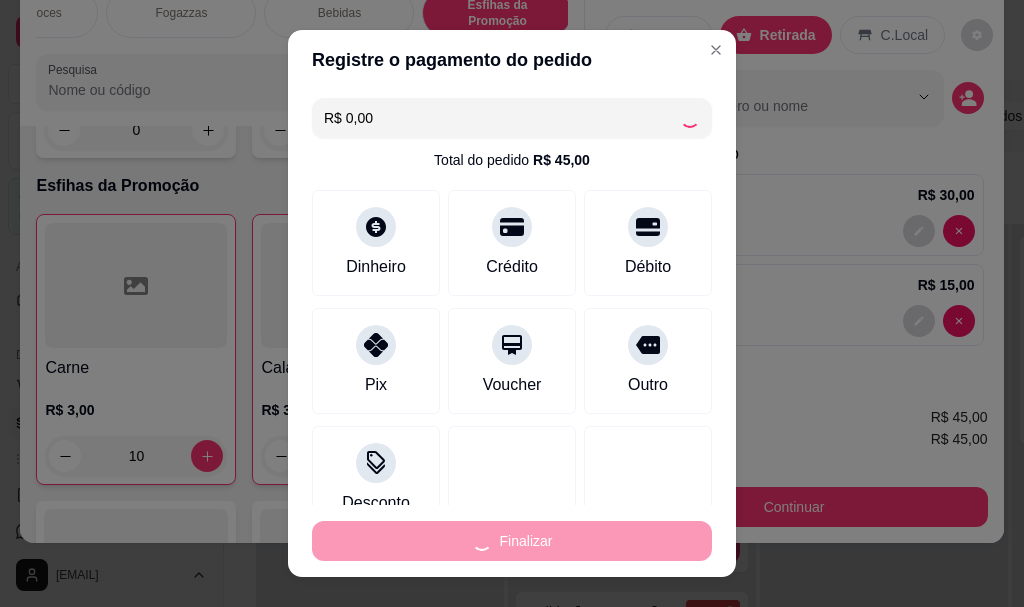 type on "0" 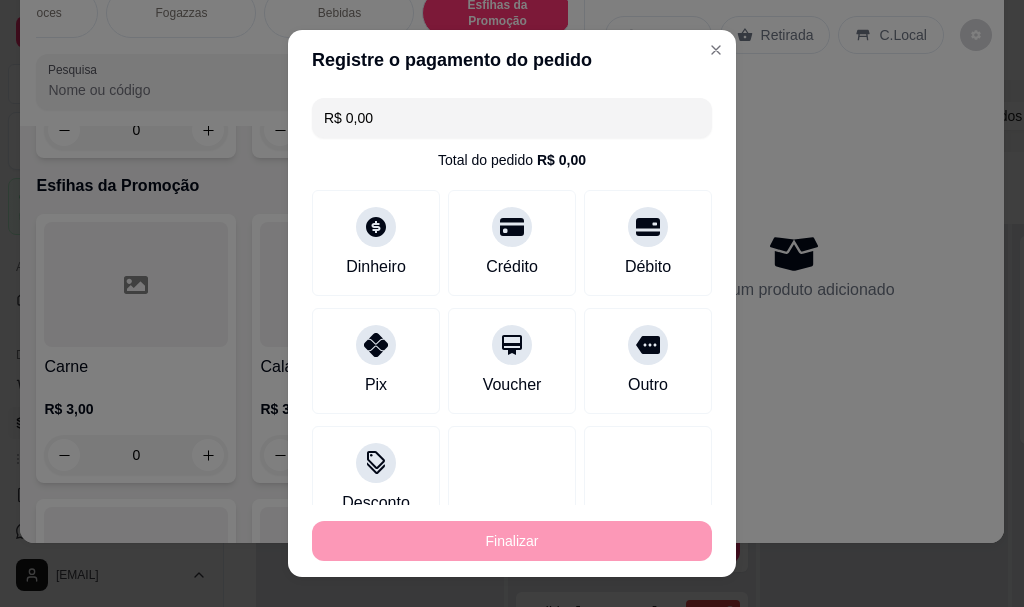 type on "-R$ 45,00" 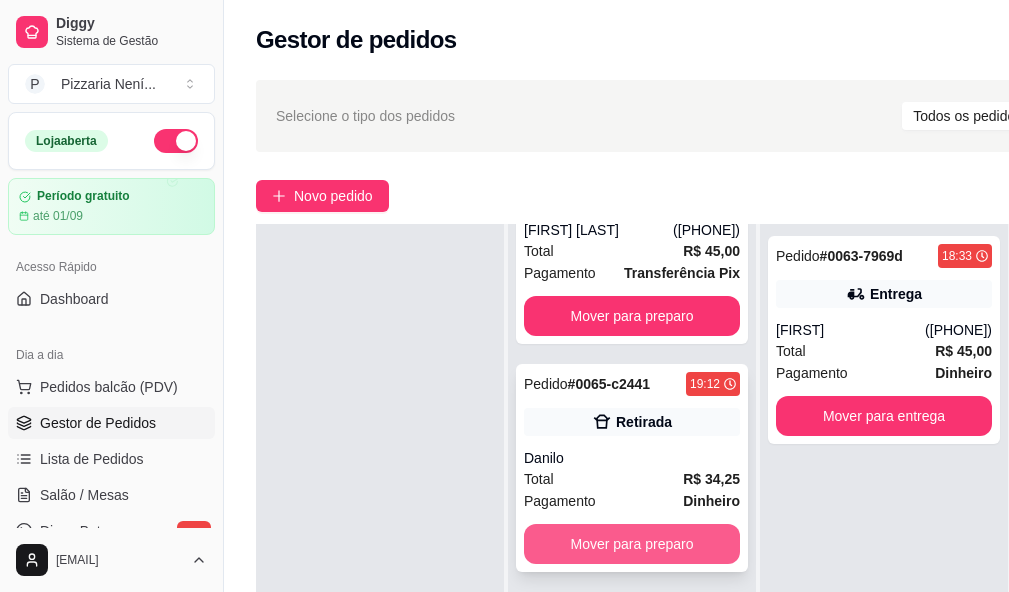 click on "Mover para preparo" at bounding box center (632, 544) 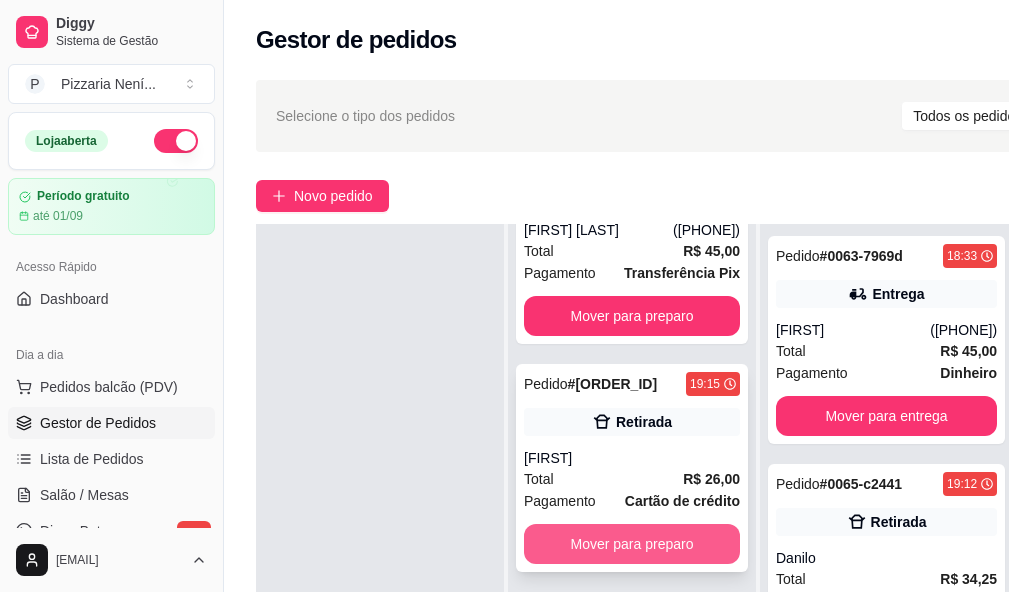 click on "Mover para preparo" at bounding box center [632, 544] 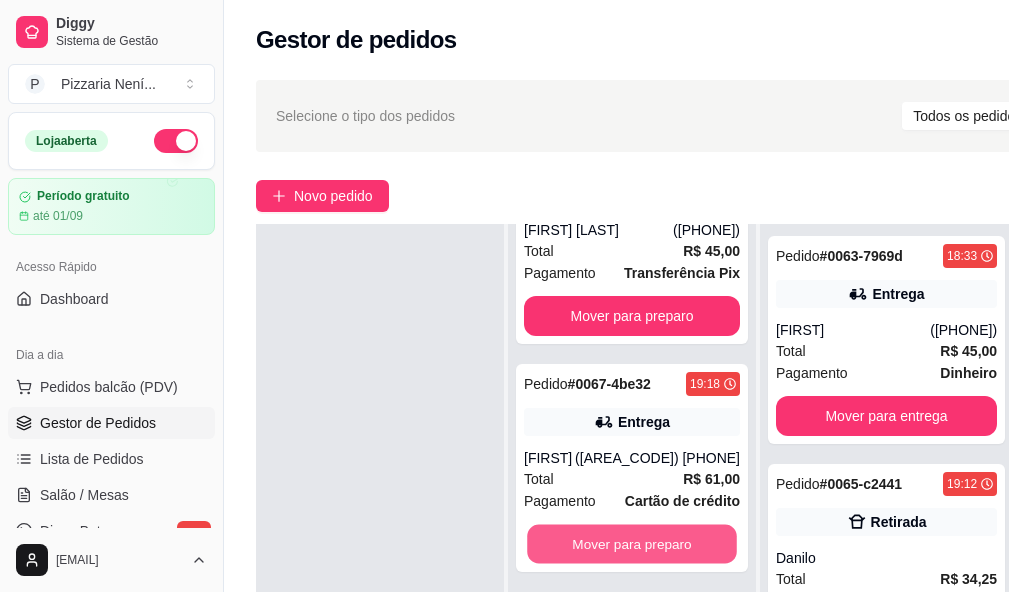 click on "Mover para preparo" at bounding box center (632, 544) 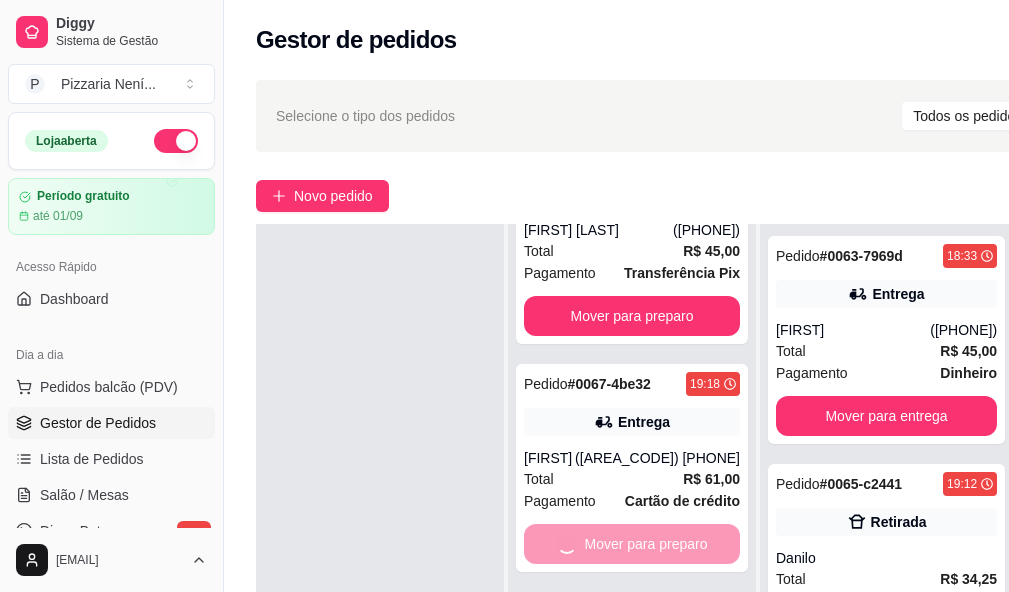 scroll, scrollTop: 97, scrollLeft: 0, axis: vertical 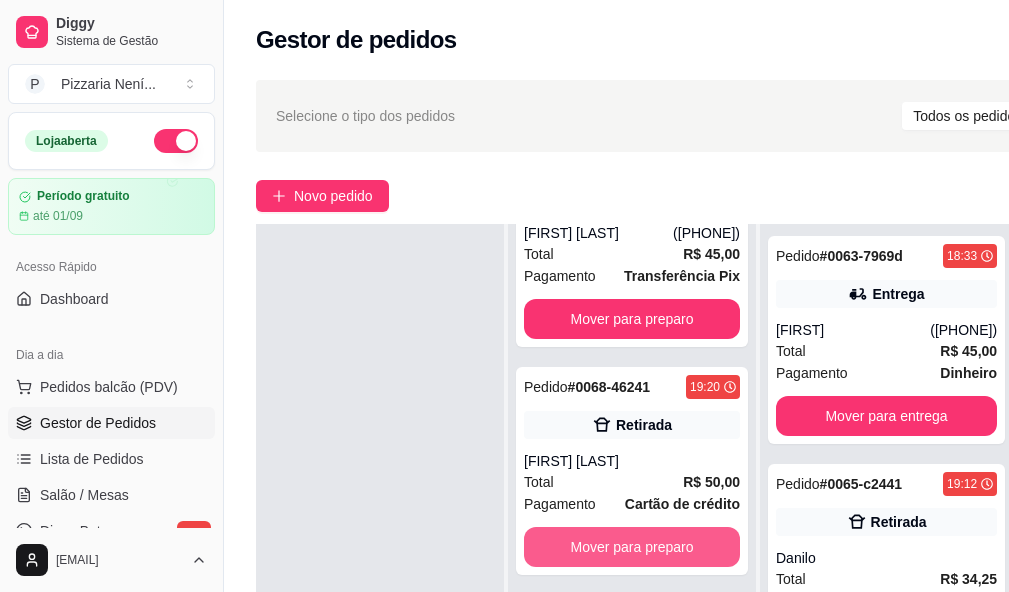 click on "Mover para preparo" at bounding box center (632, 547) 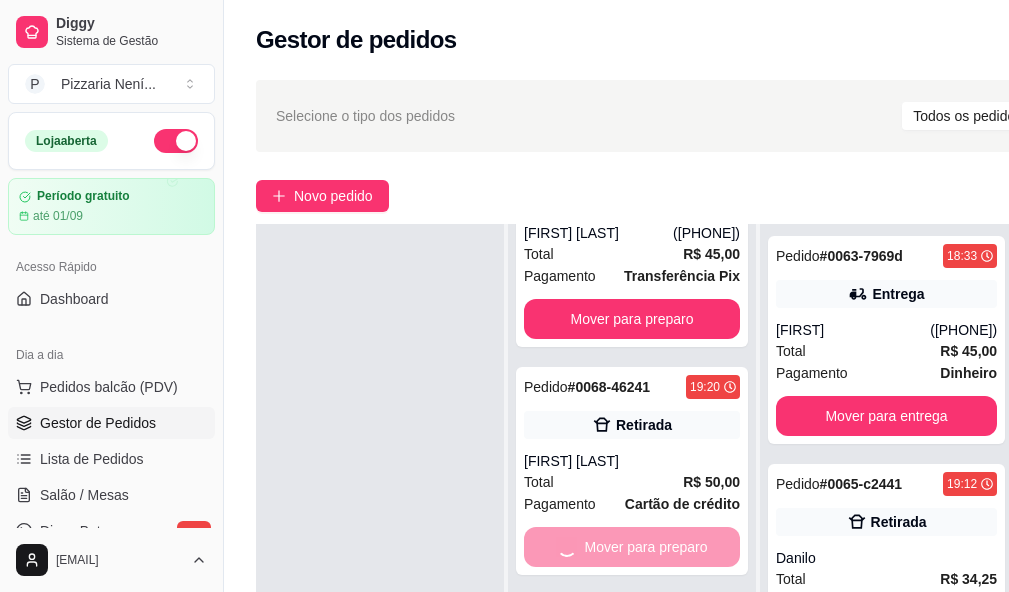 scroll, scrollTop: 0, scrollLeft: 0, axis: both 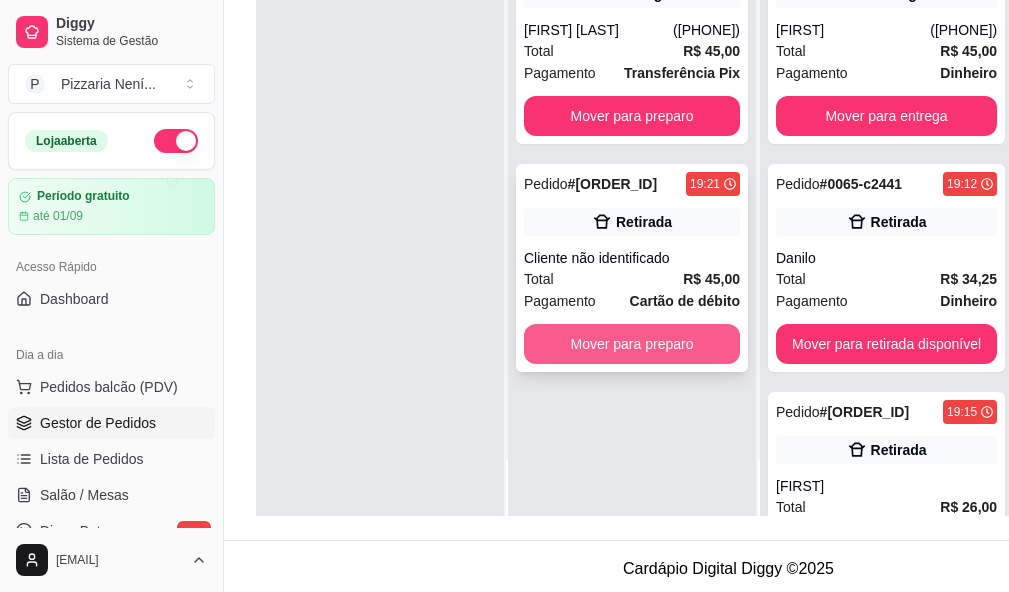 click on "Mover para preparo" at bounding box center (632, 344) 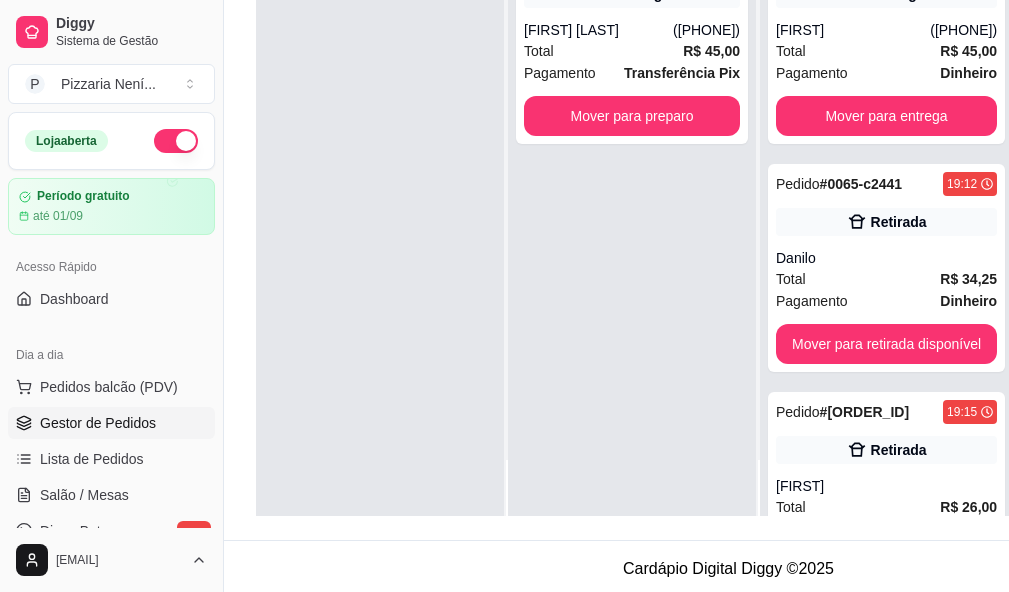 scroll, scrollTop: 0, scrollLeft: 0, axis: both 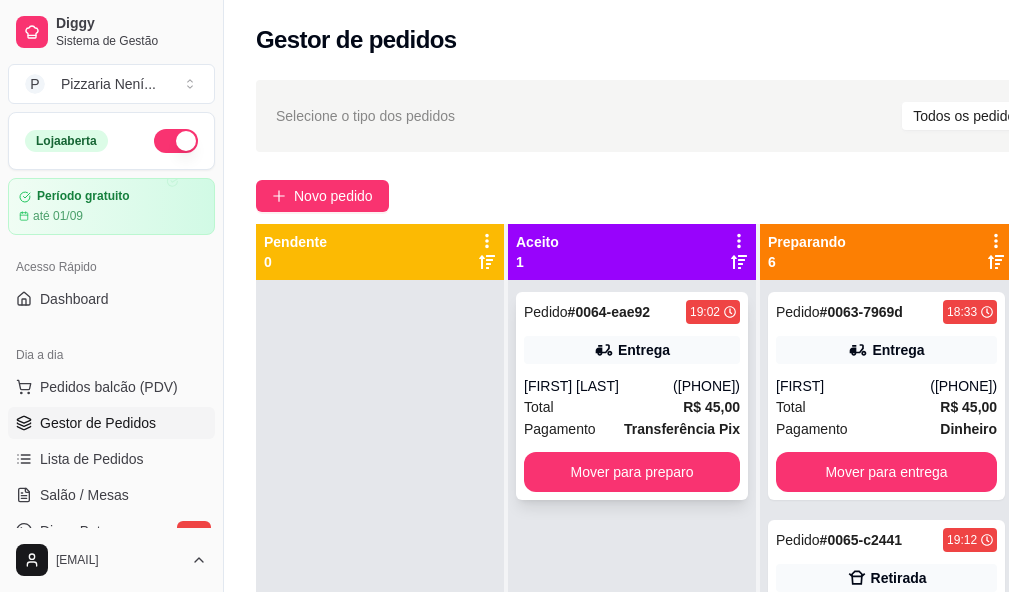 click on "Total R$ 45,00" at bounding box center [632, 407] 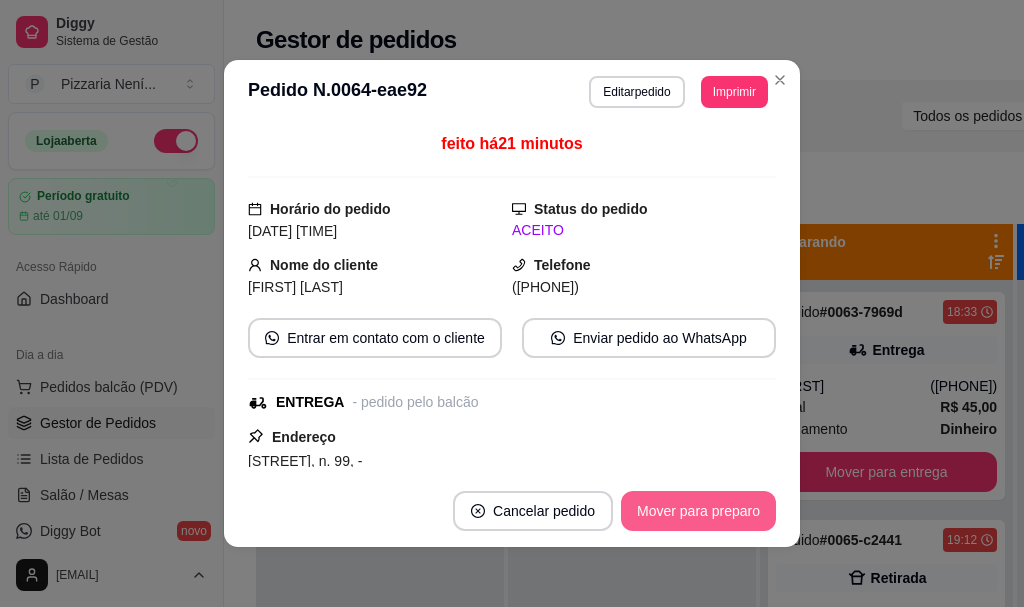 click on "Mover para preparo" at bounding box center [698, 511] 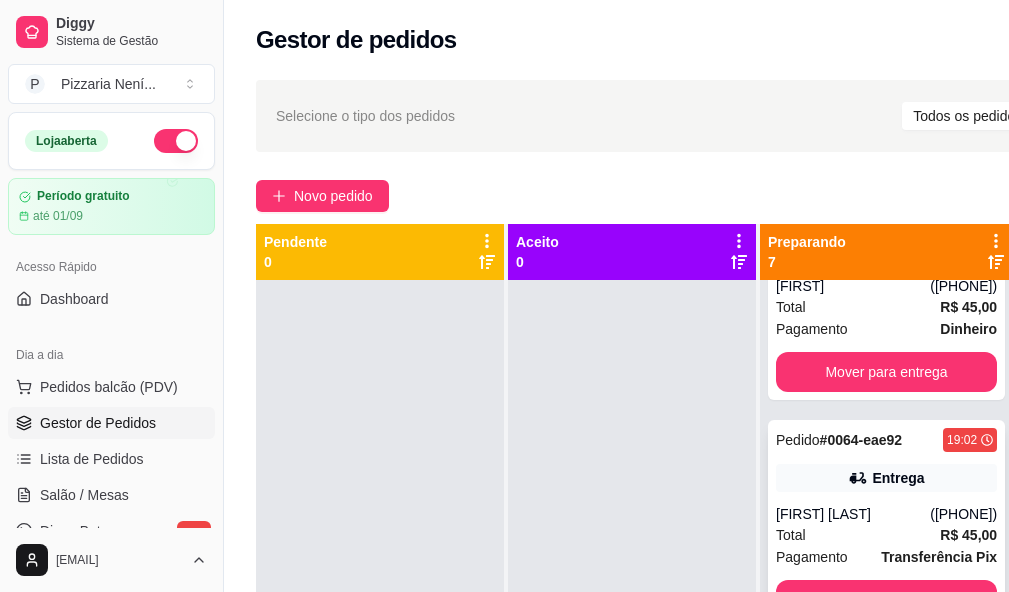 scroll, scrollTop: 0, scrollLeft: 0, axis: both 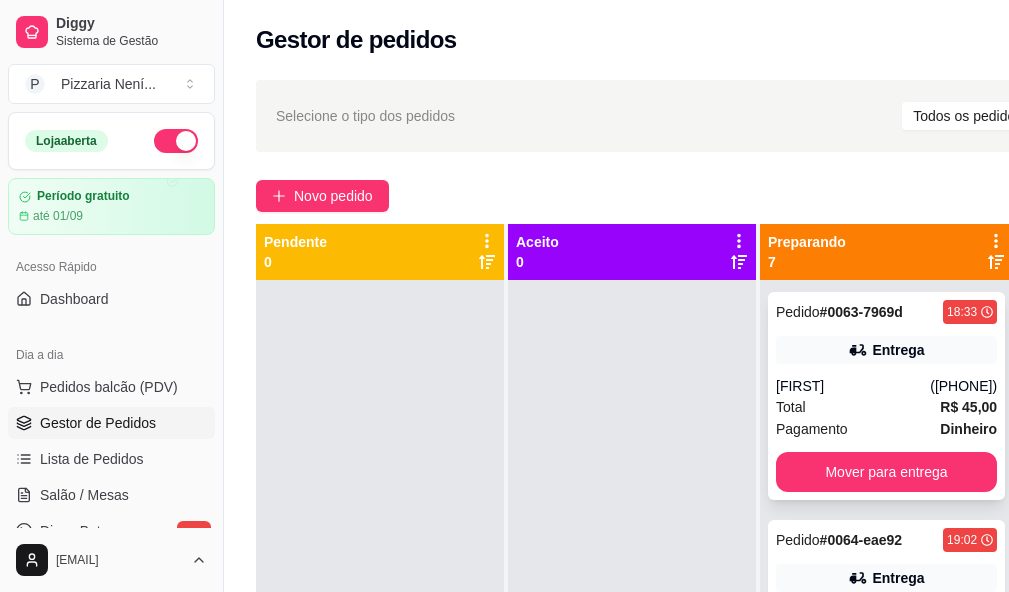 click on "Total R$ 45,00" at bounding box center (886, 407) 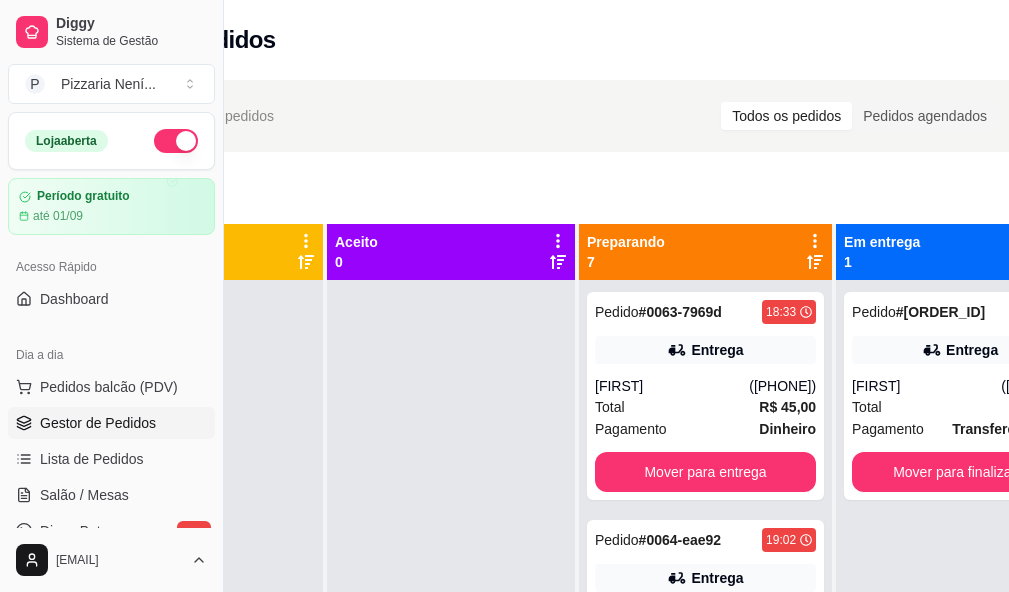 scroll, scrollTop: 0, scrollLeft: 224, axis: horizontal 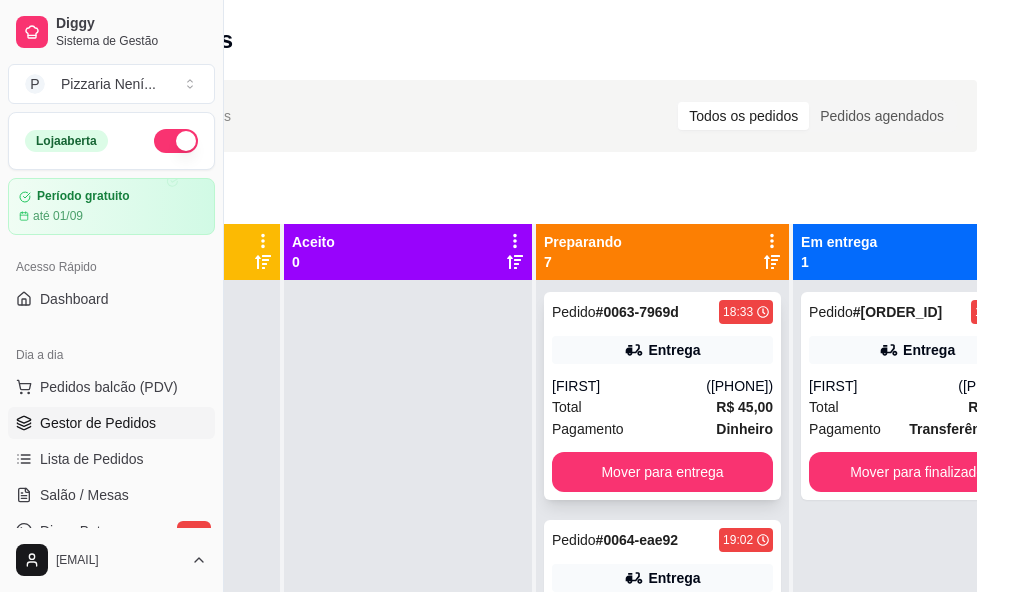 click on "Total R$ 45,00" at bounding box center (662, 407) 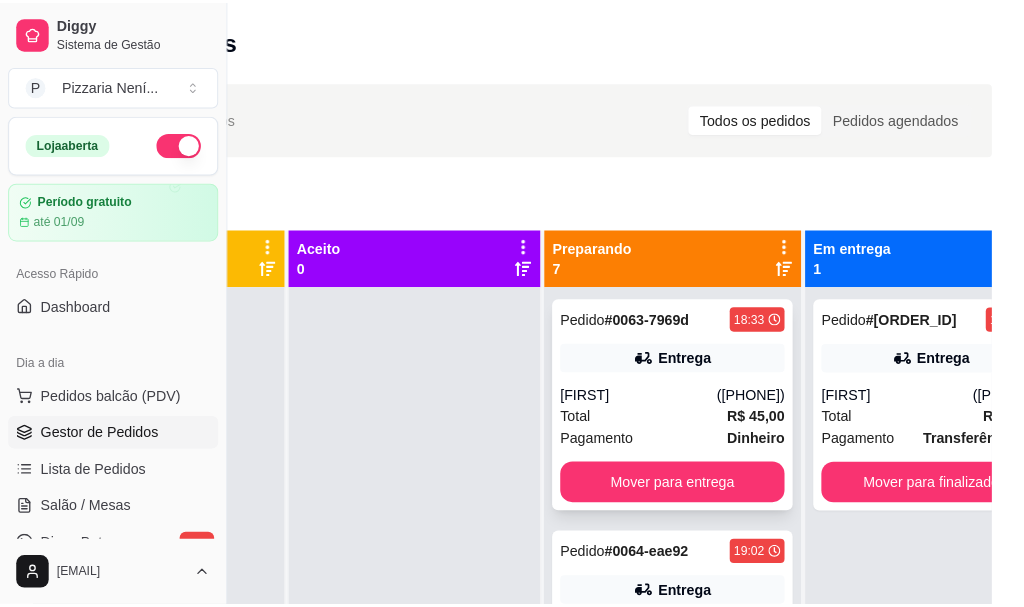 scroll, scrollTop: 0, scrollLeft: 209, axis: horizontal 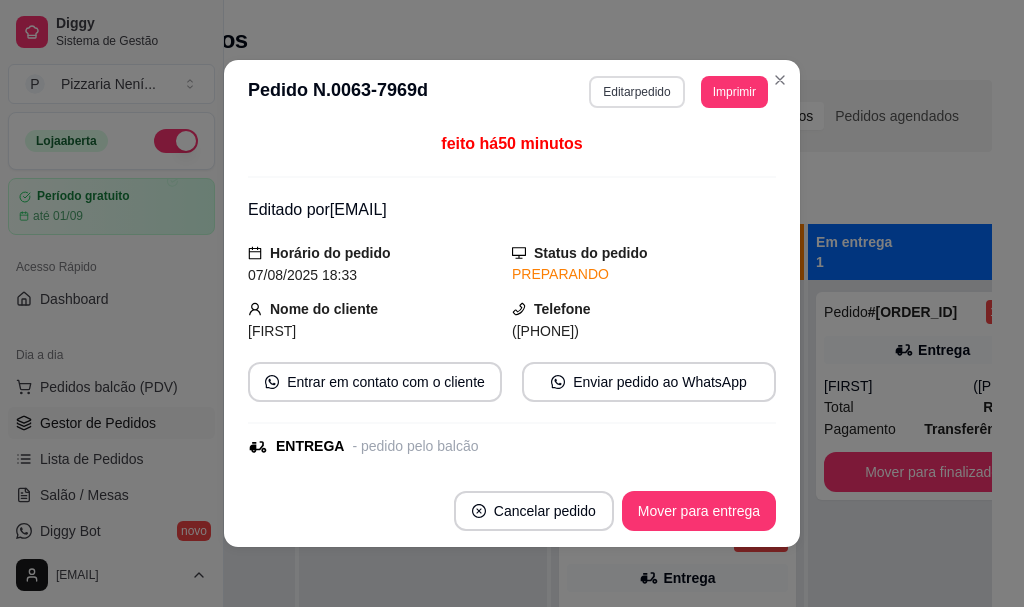 click on "Editar  pedido" at bounding box center [636, 92] 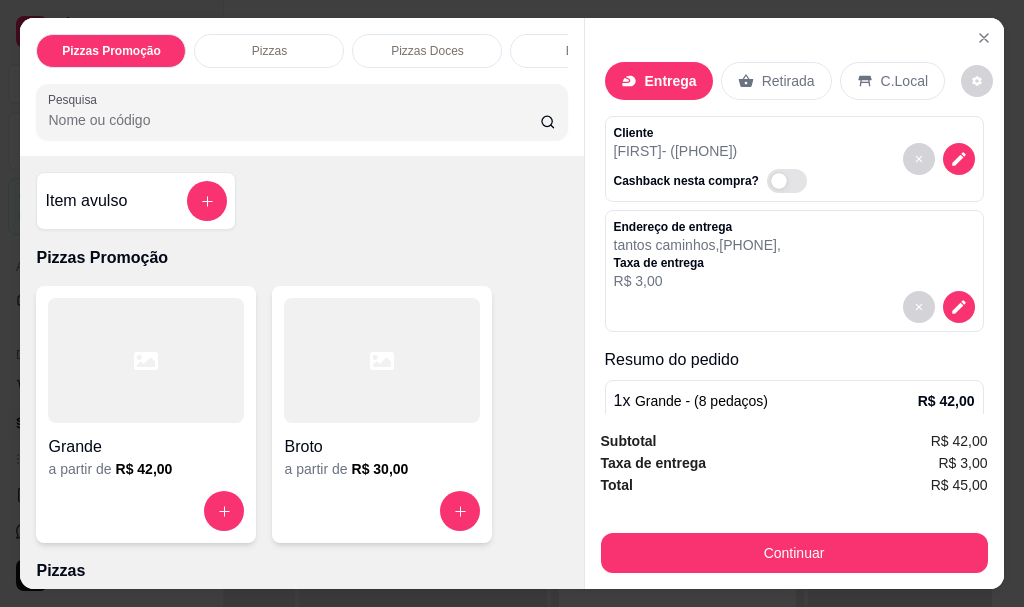 scroll, scrollTop: 184, scrollLeft: 0, axis: vertical 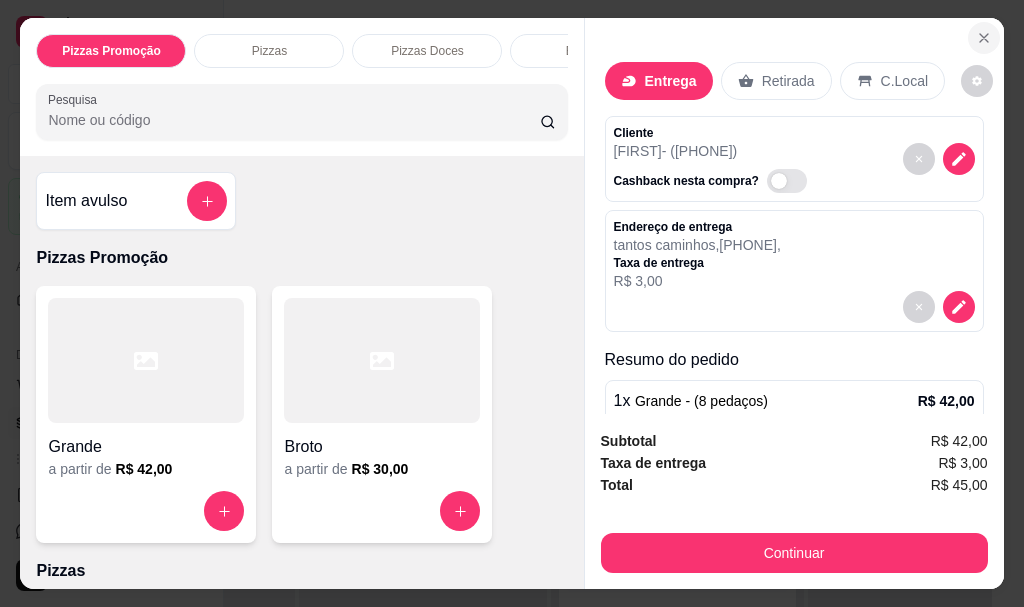 click 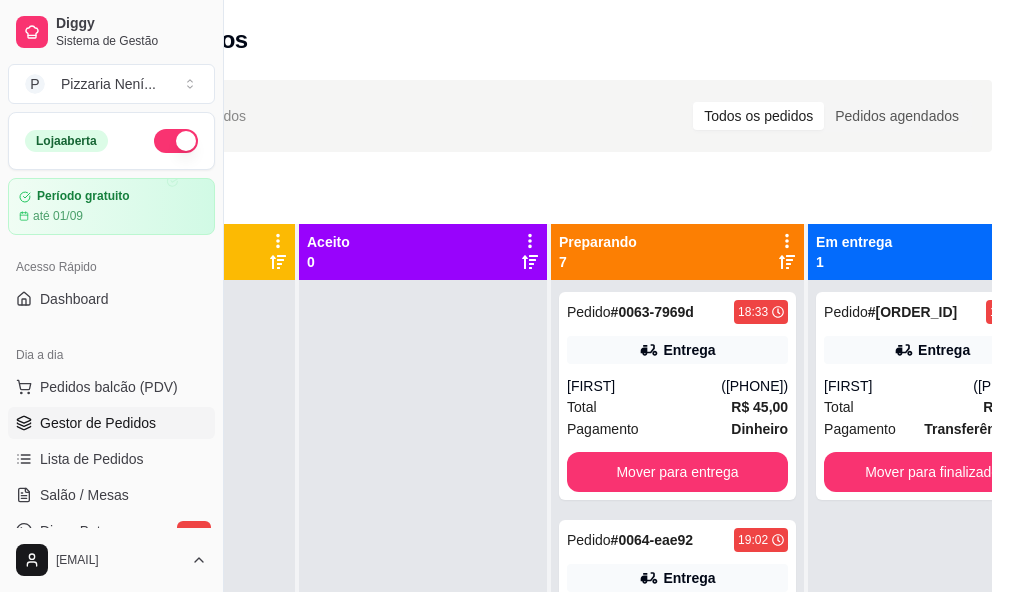 scroll, scrollTop: 0, scrollLeft: 224, axis: horizontal 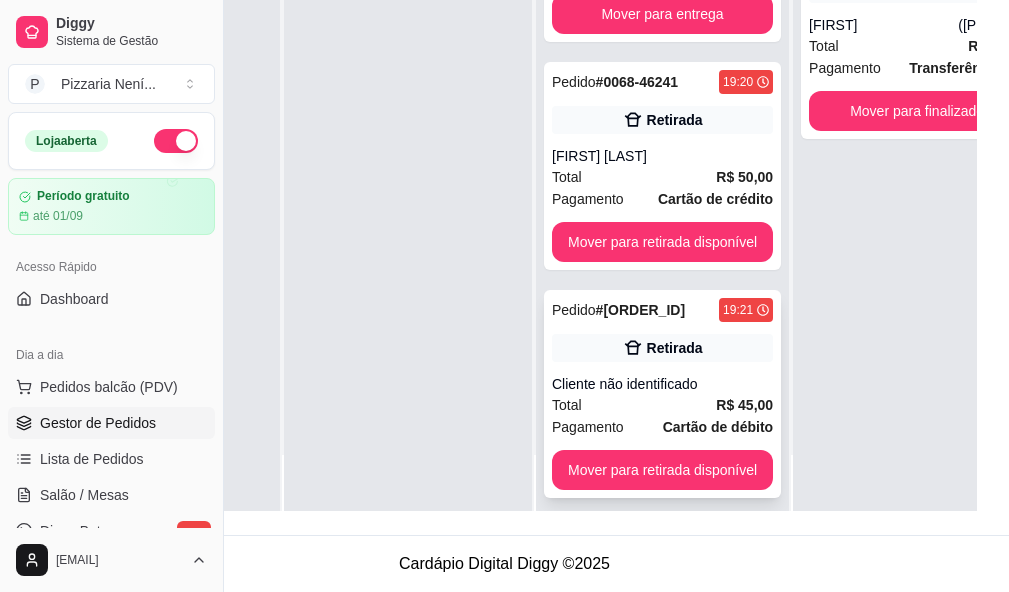 click on "Retirada" at bounding box center [675, 348] 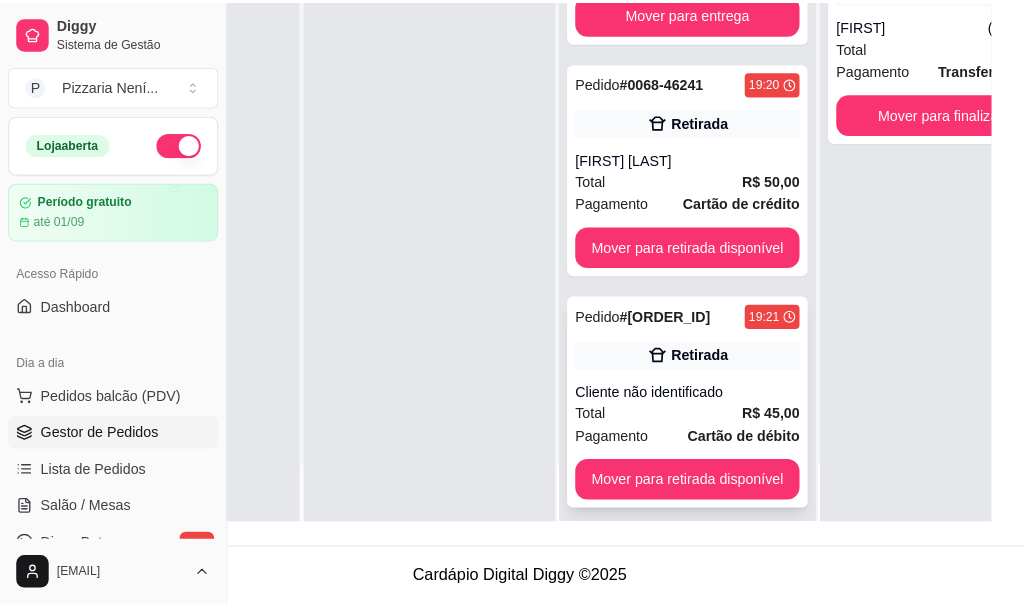 scroll, scrollTop: 305, scrollLeft: 209, axis: both 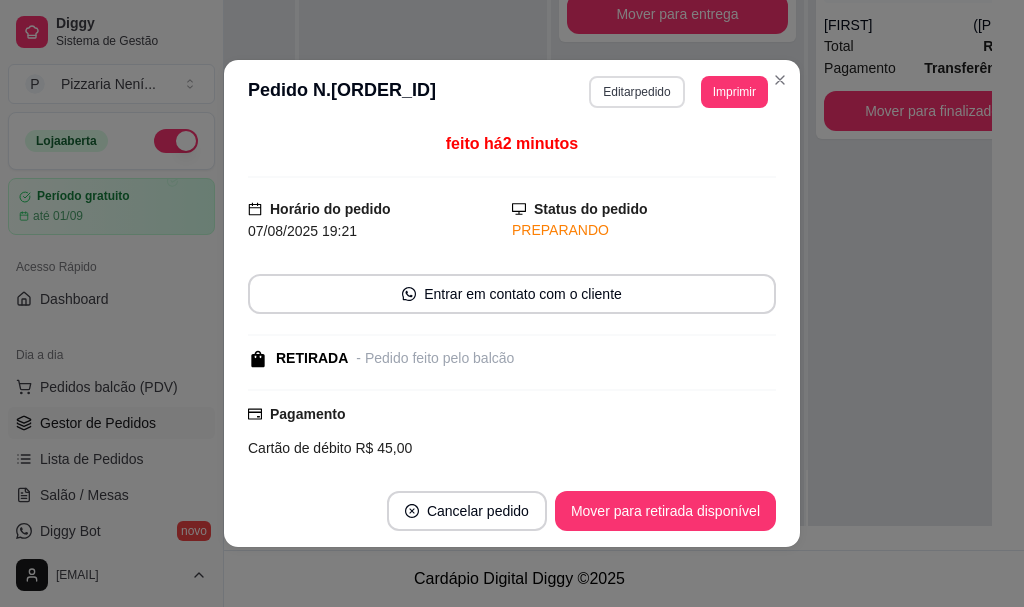 click on "Editar  pedido" at bounding box center [636, 92] 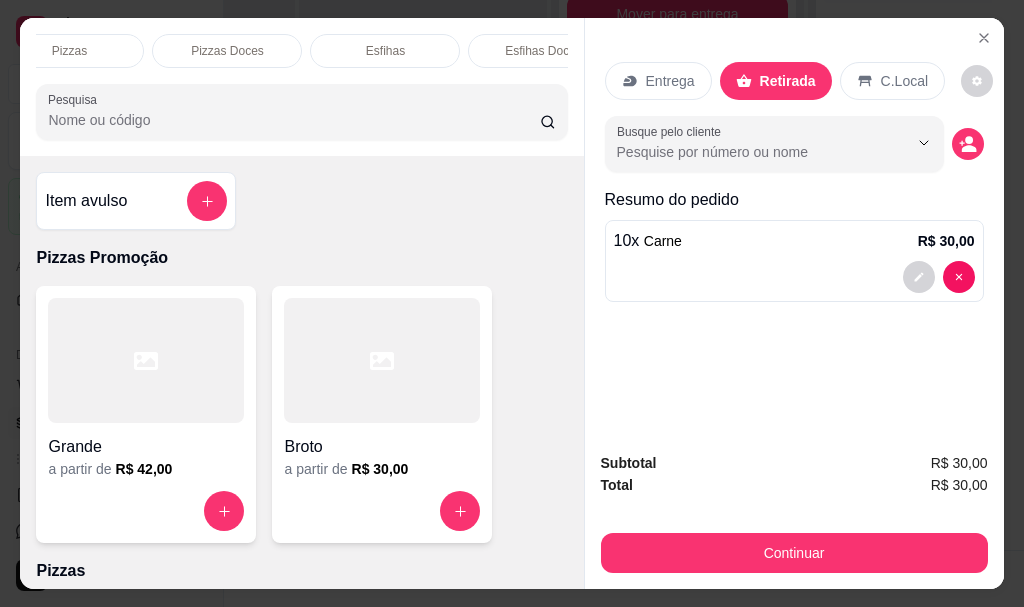 scroll, scrollTop: 0, scrollLeft: 240, axis: horizontal 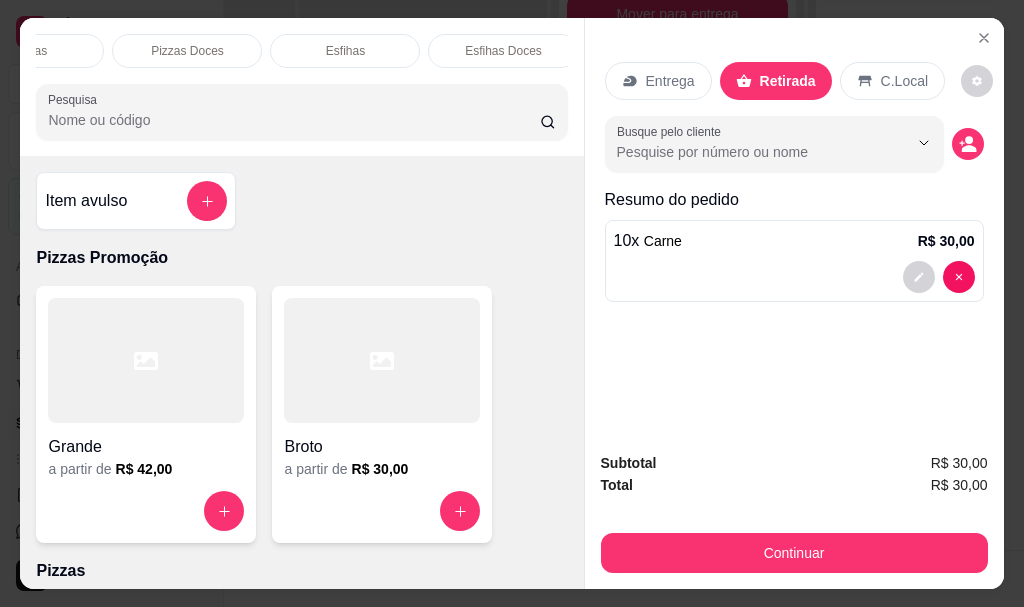 click on "Esfihas Doces" at bounding box center (503, 51) 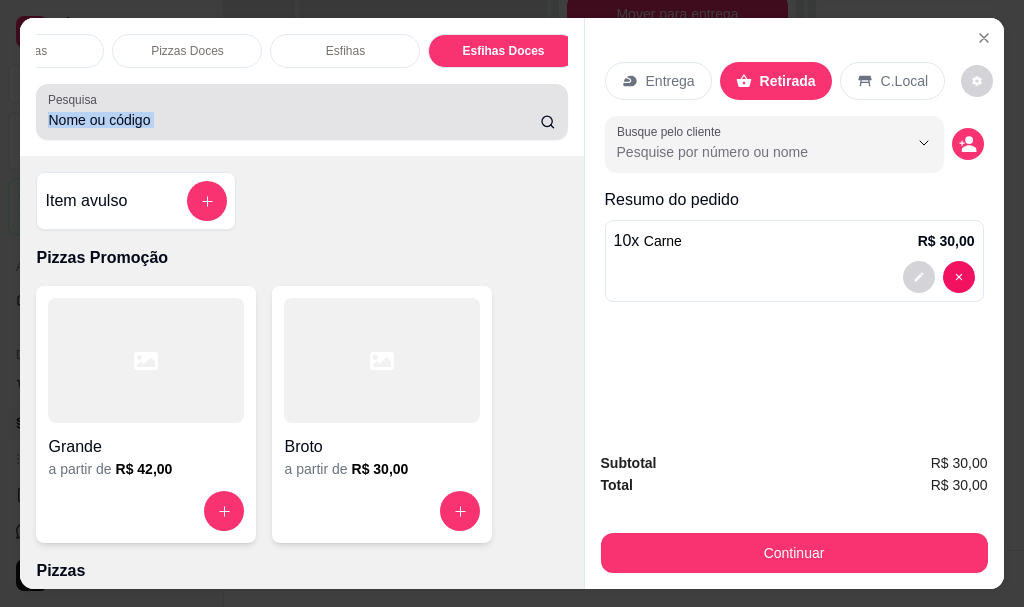 click on "Pesquisa" at bounding box center (301, 112) 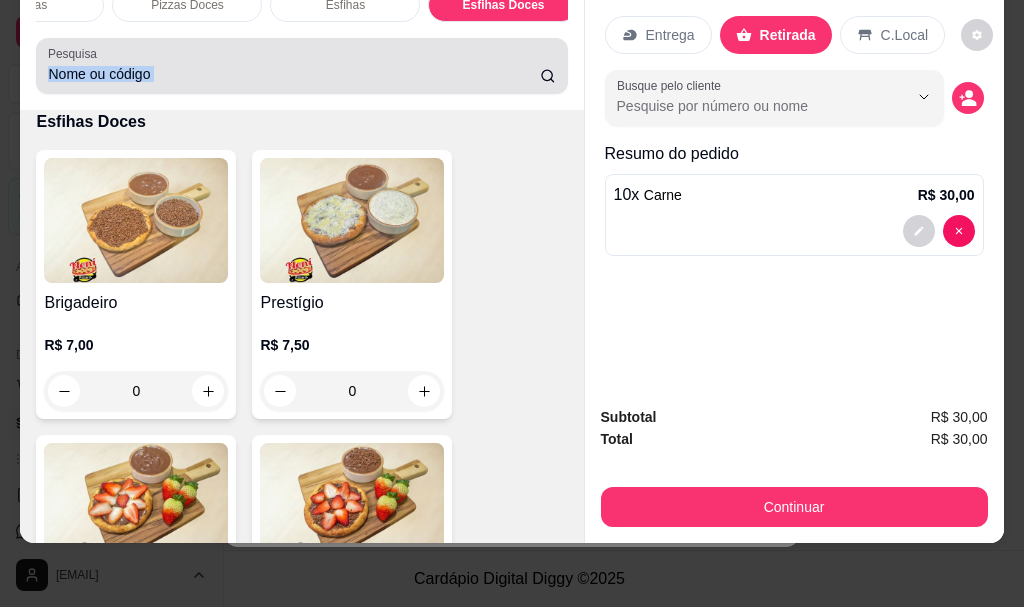 click on "Pesquisa" at bounding box center [301, 66] 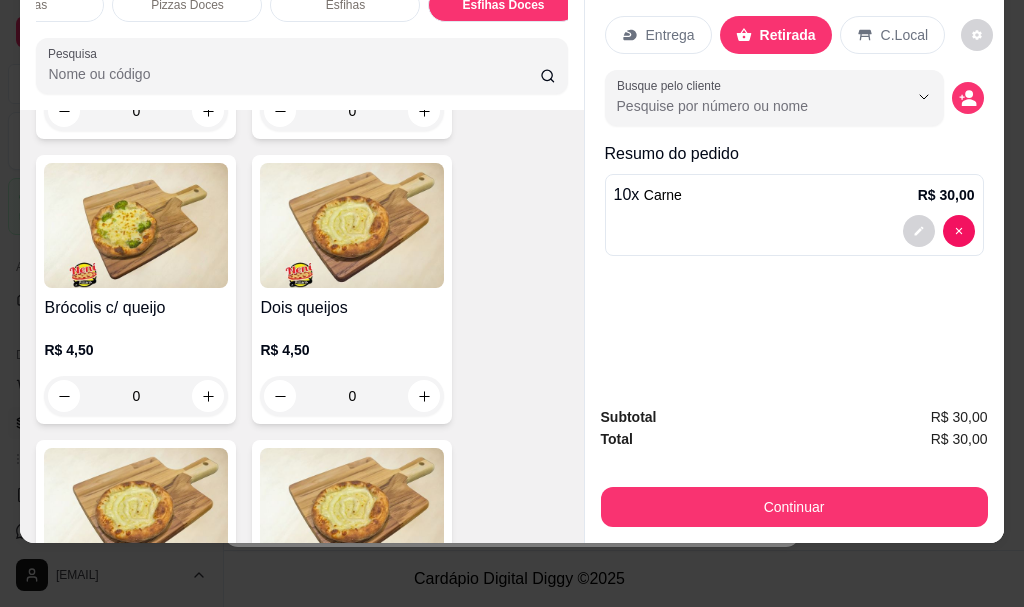 scroll, scrollTop: 3559, scrollLeft: 0, axis: vertical 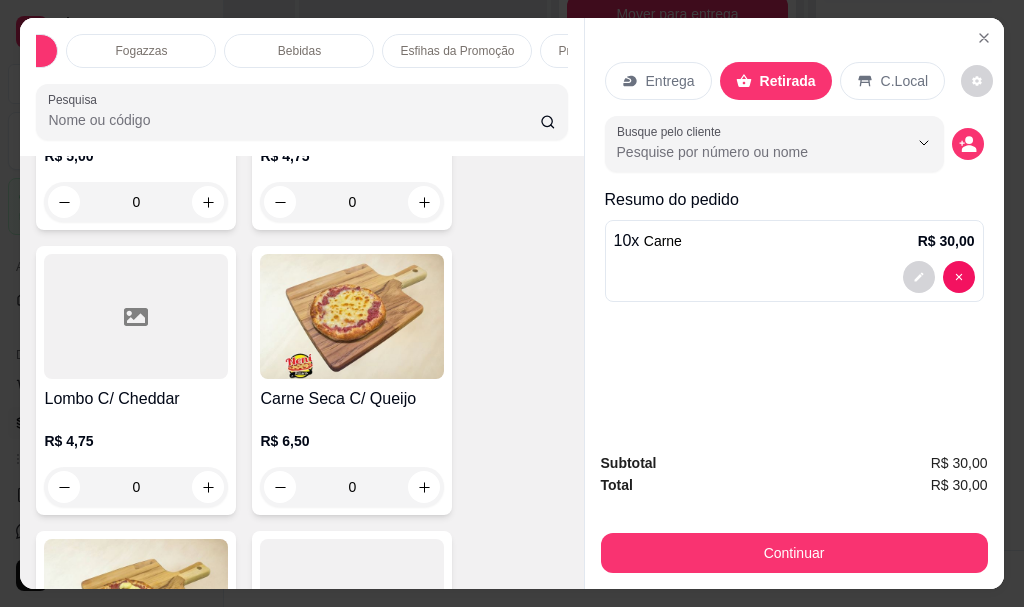 click on "Esfihas da Promoção" at bounding box center [457, 51] 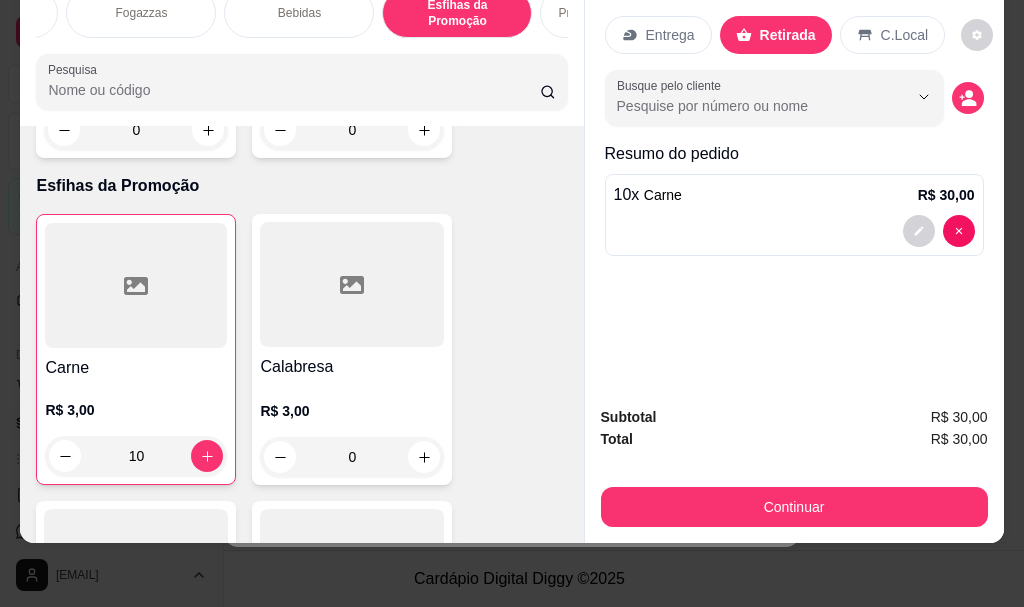 click on "0" at bounding box center (352, 457) 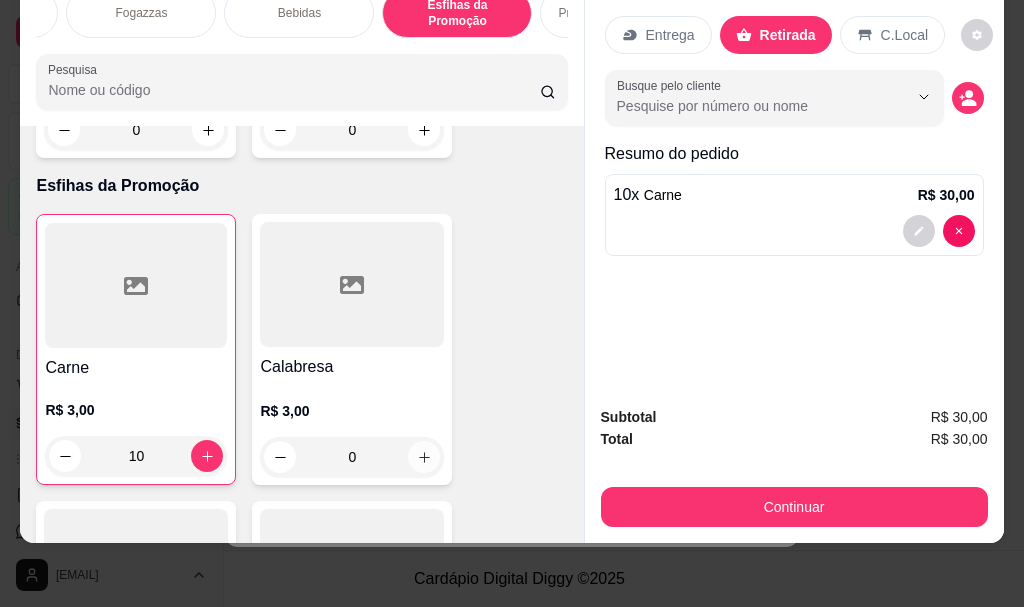 click 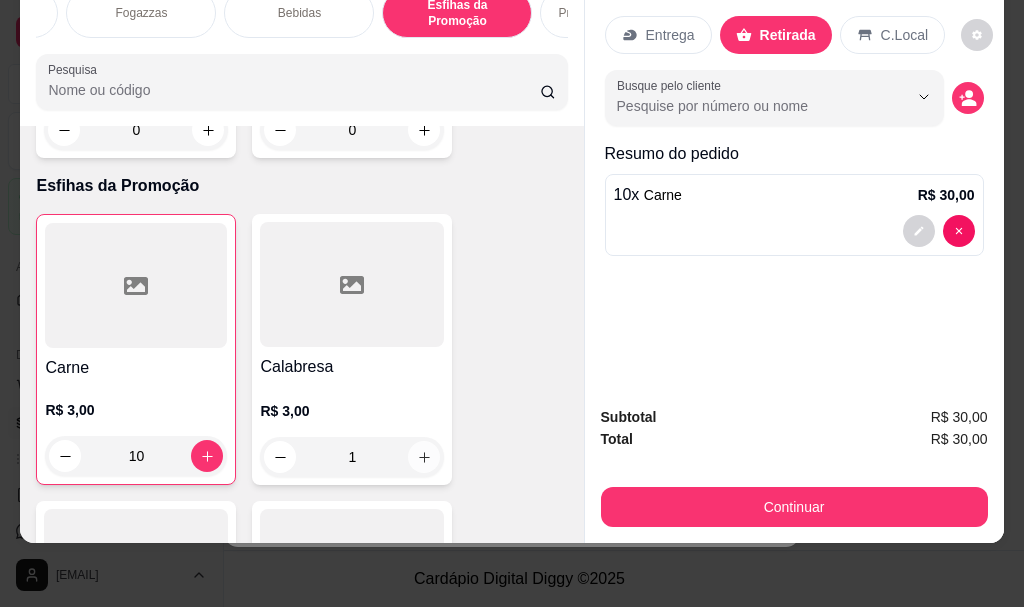 click 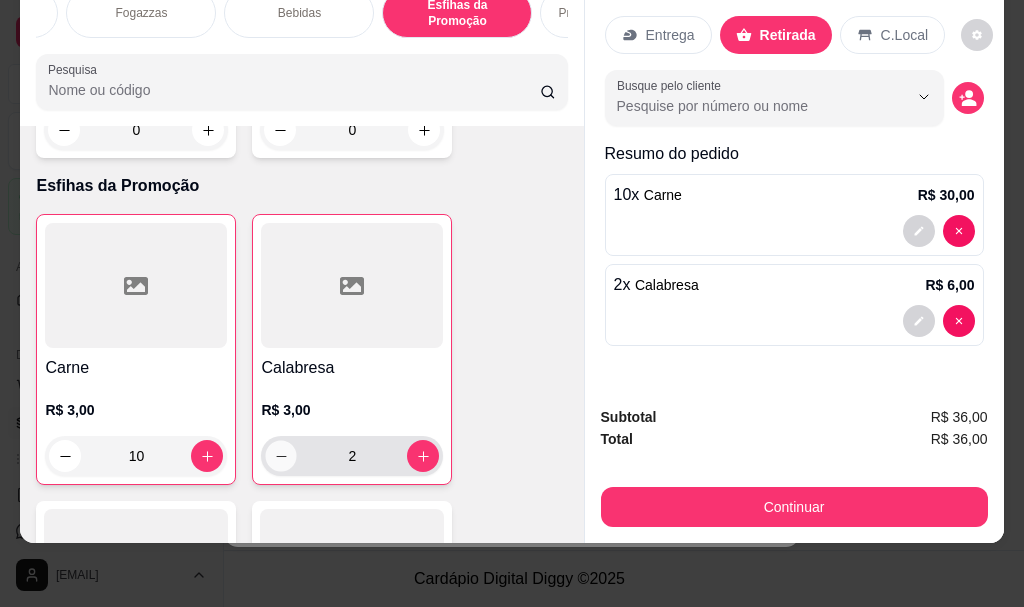 click 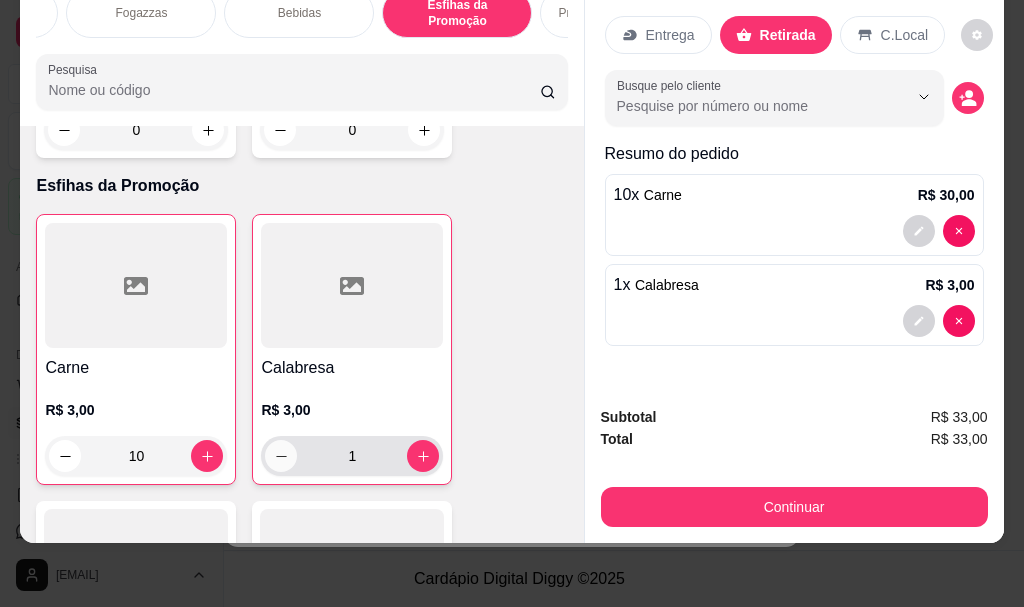 click 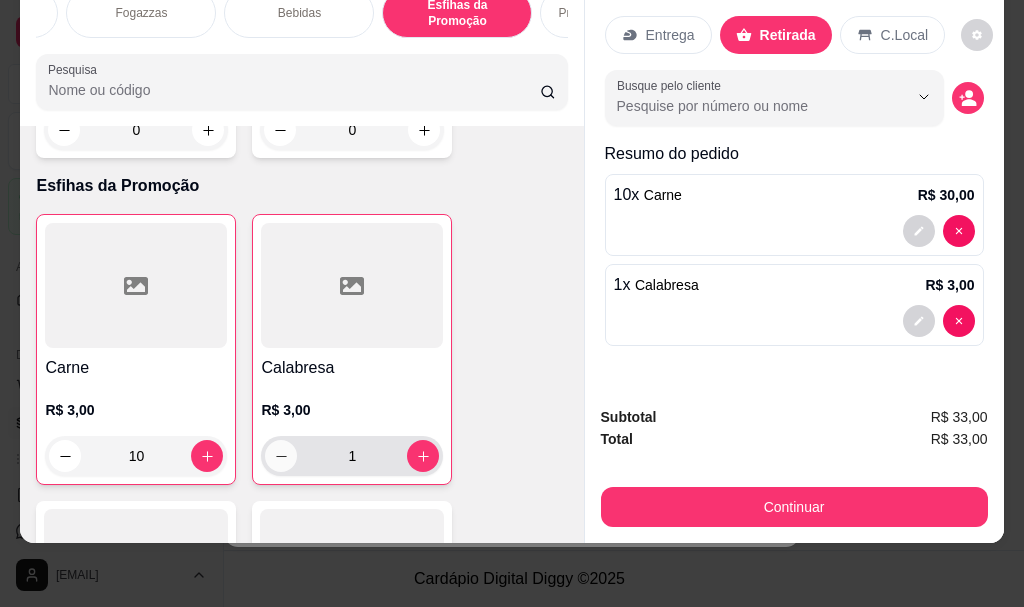 type on "0" 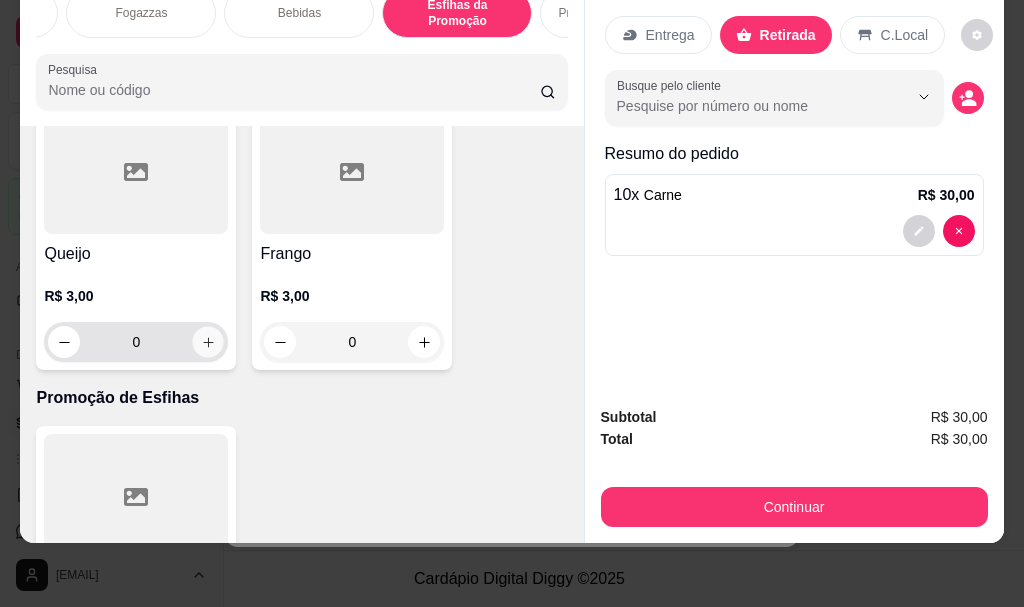 click at bounding box center (208, 342) 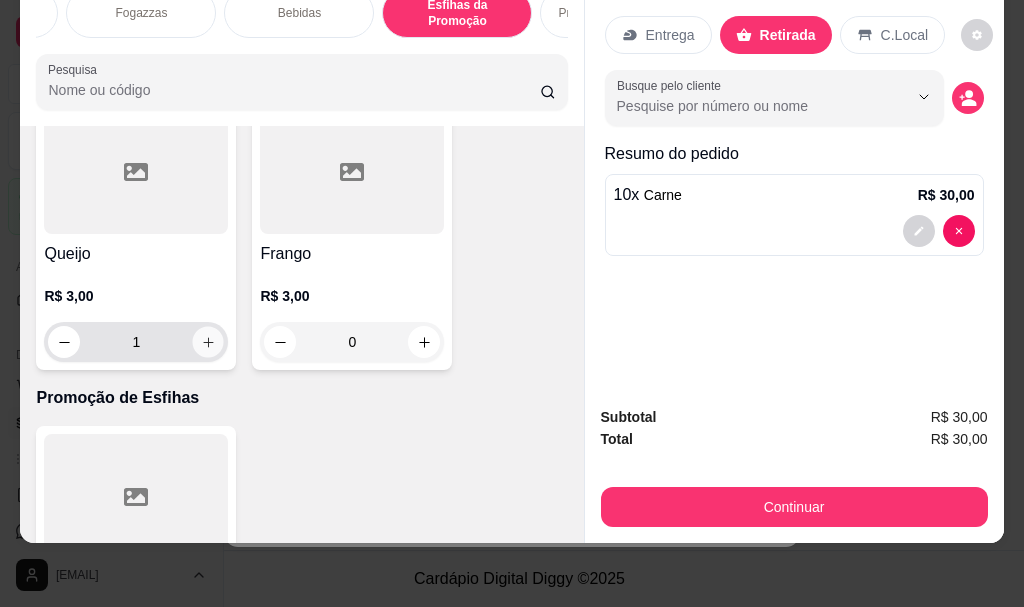 click at bounding box center [208, 342] 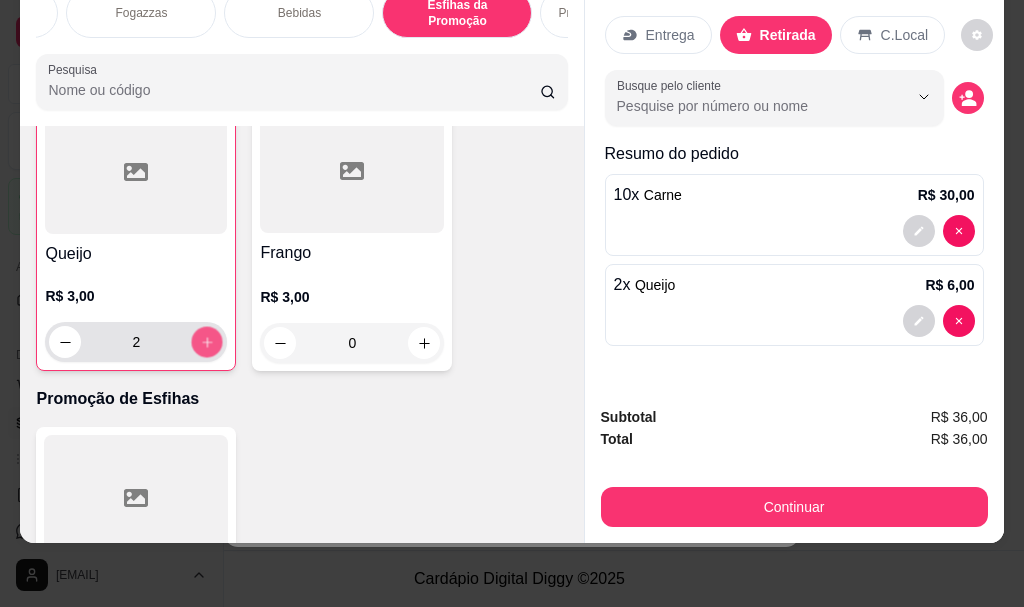 click at bounding box center (207, 342) 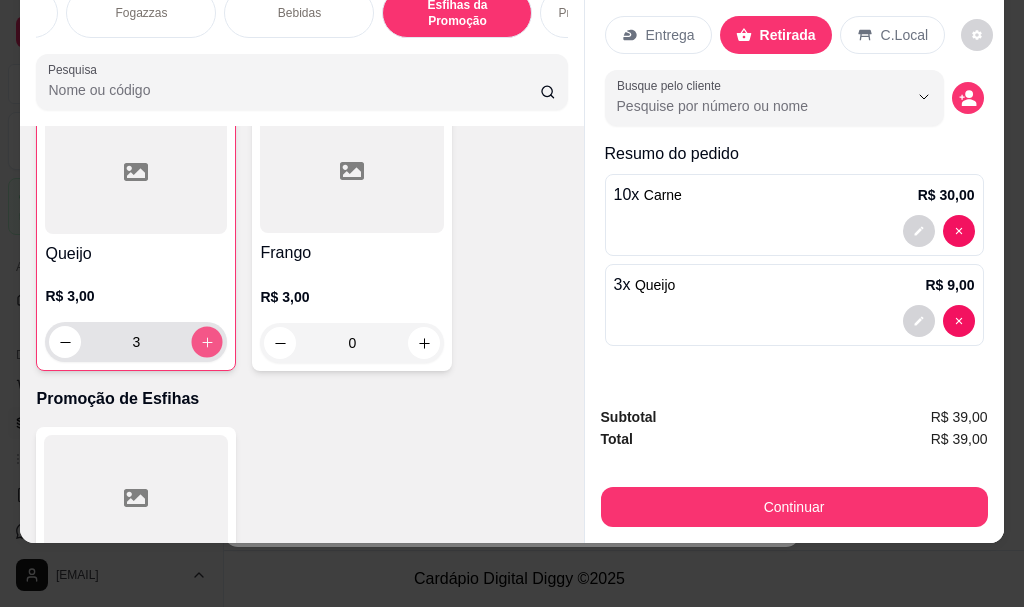 click 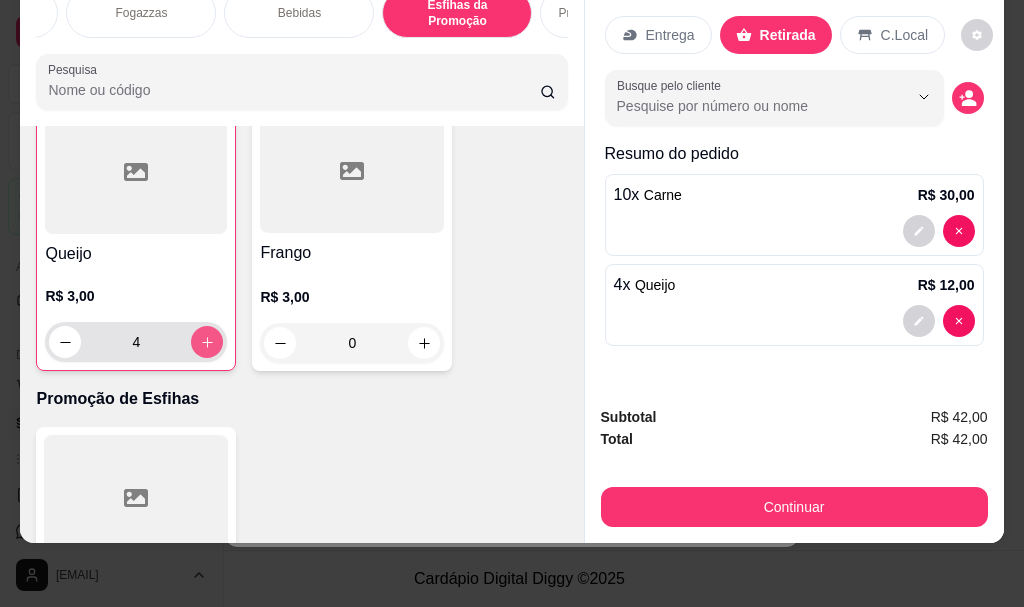 click 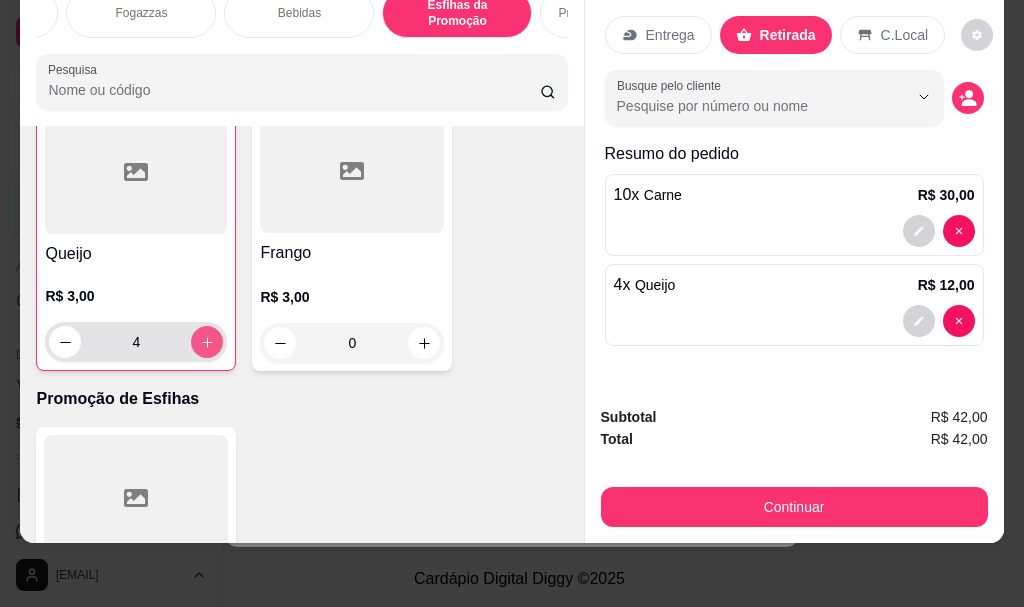 type on "5" 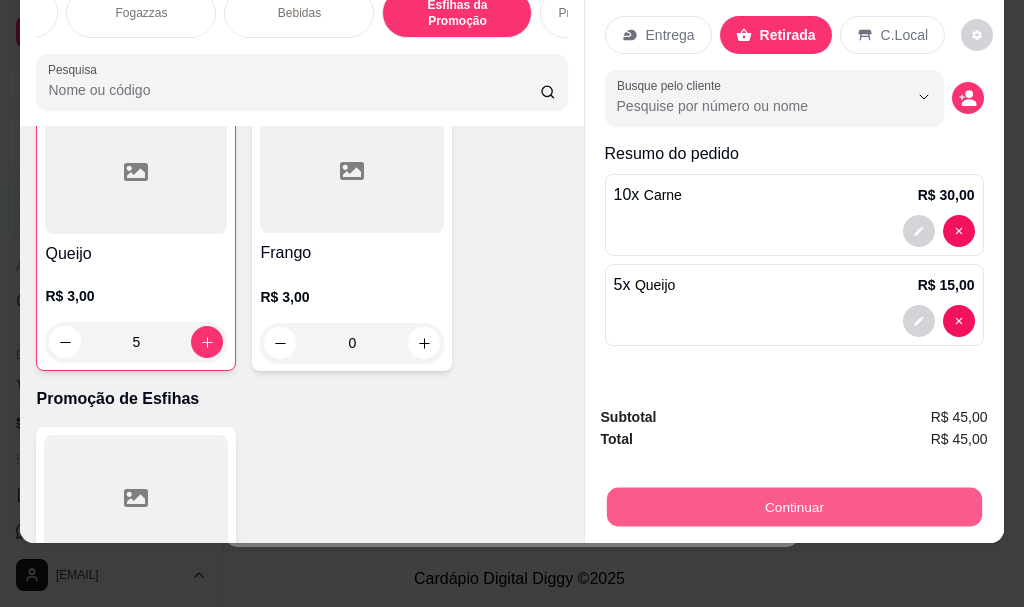click on "Continuar" at bounding box center (793, 506) 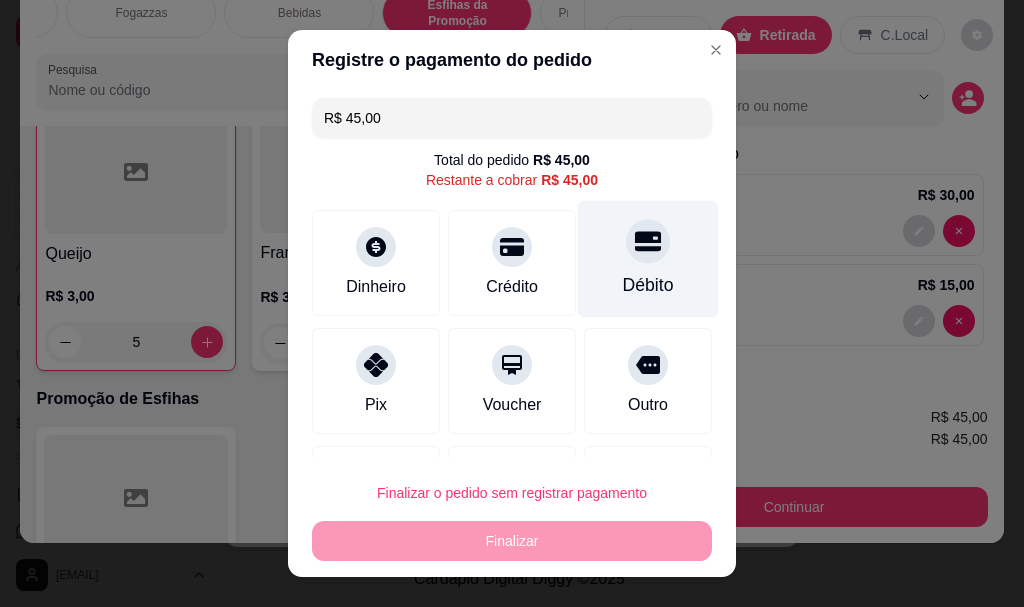 click on "Débito" at bounding box center (648, 259) 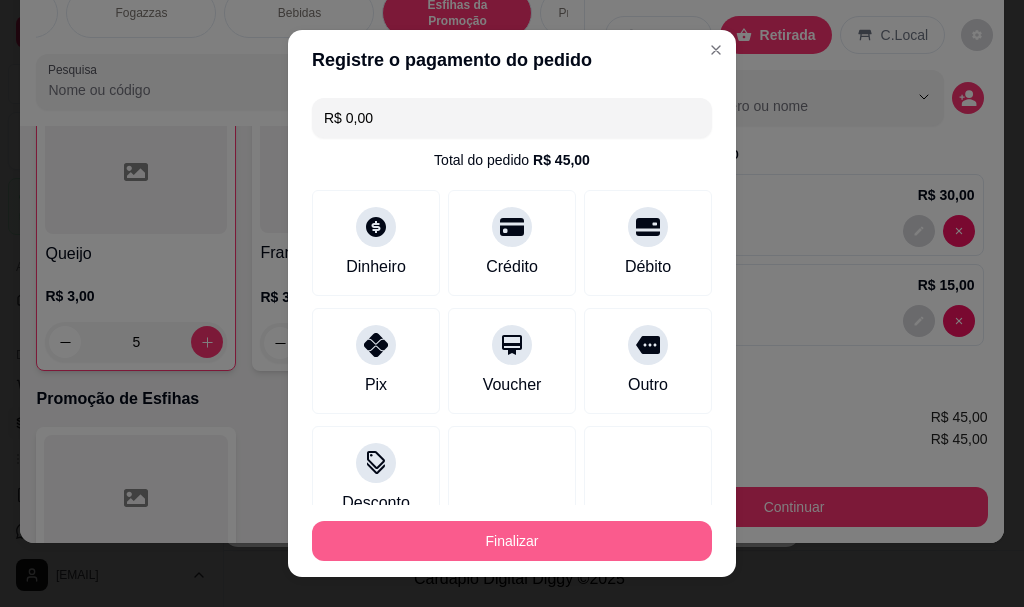 click on "Finalizar" at bounding box center (512, 541) 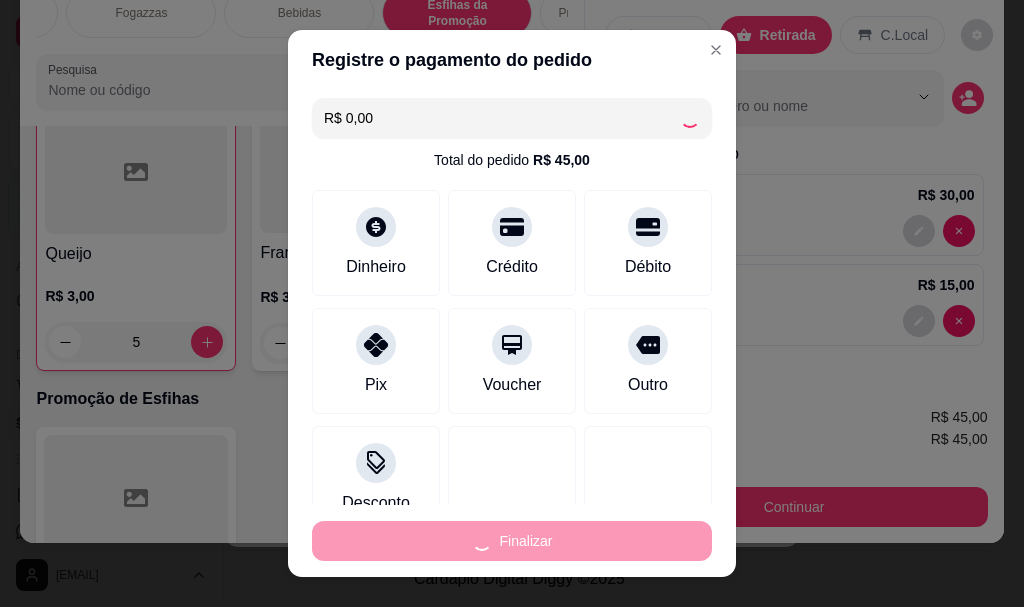 type on "0" 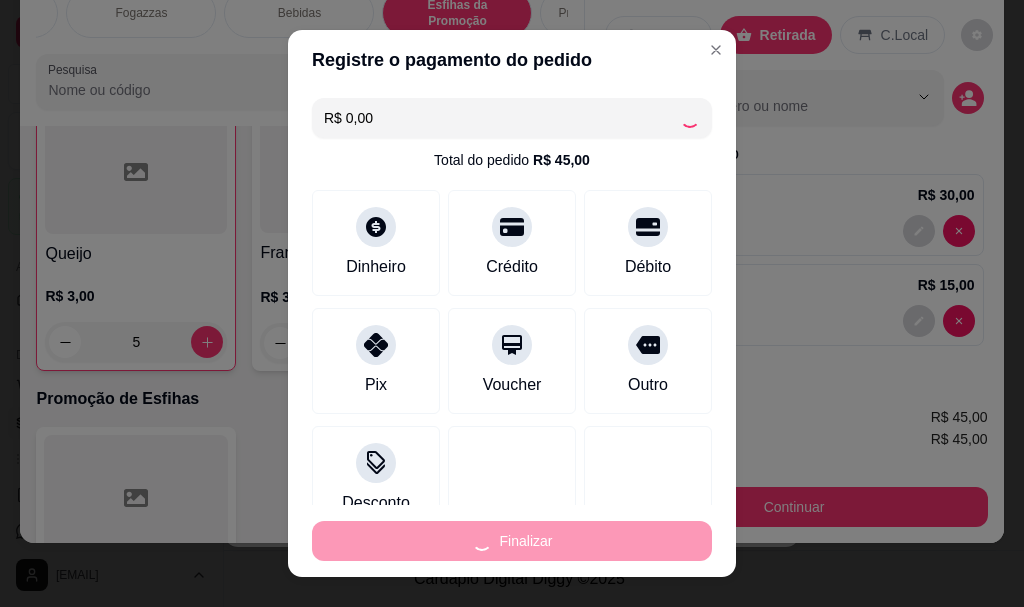 type on "0" 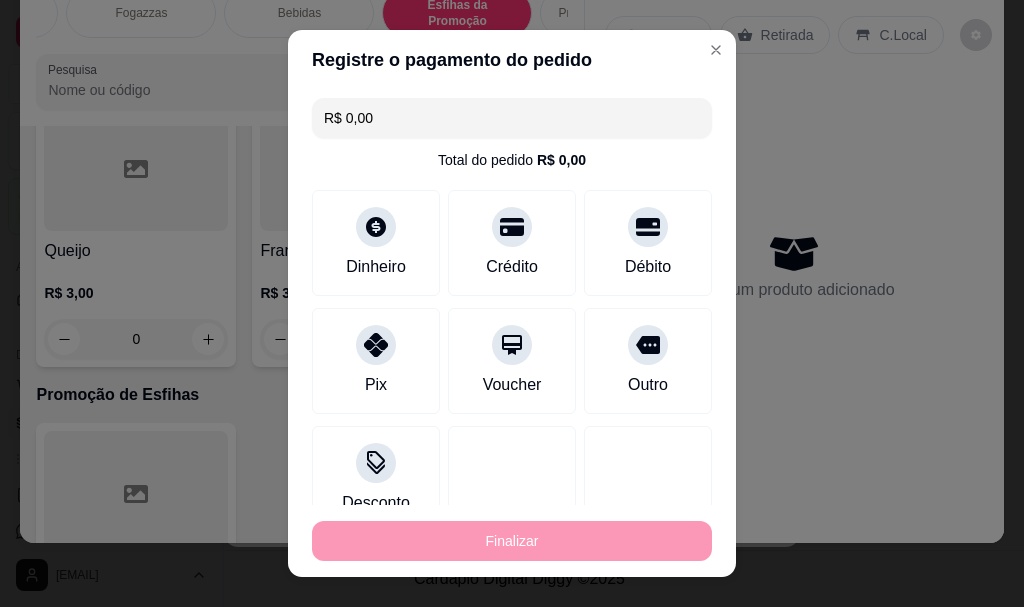 type on "-R$ 45,00" 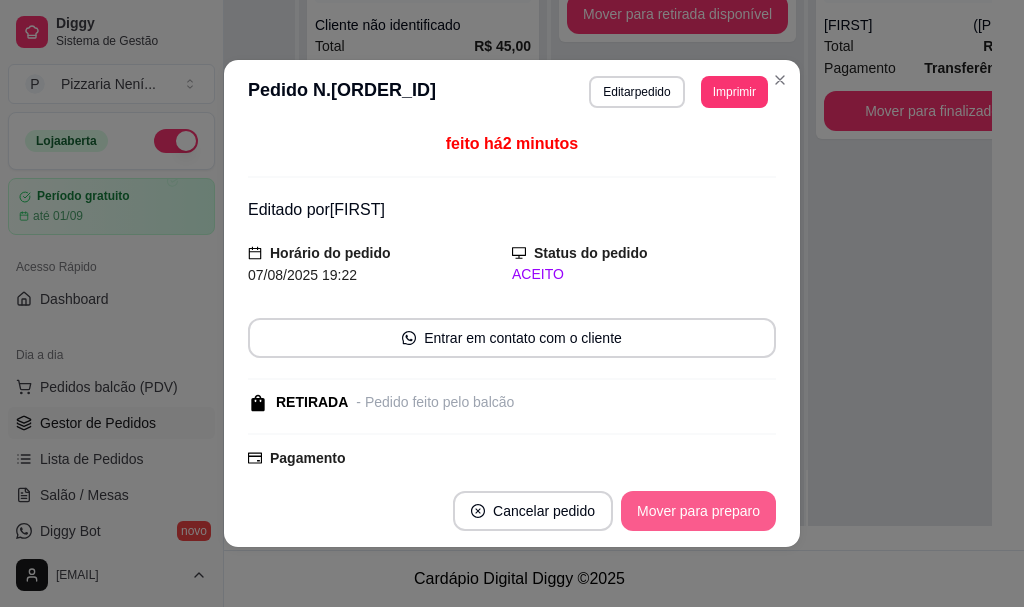 click on "Mover para preparo" at bounding box center [698, 511] 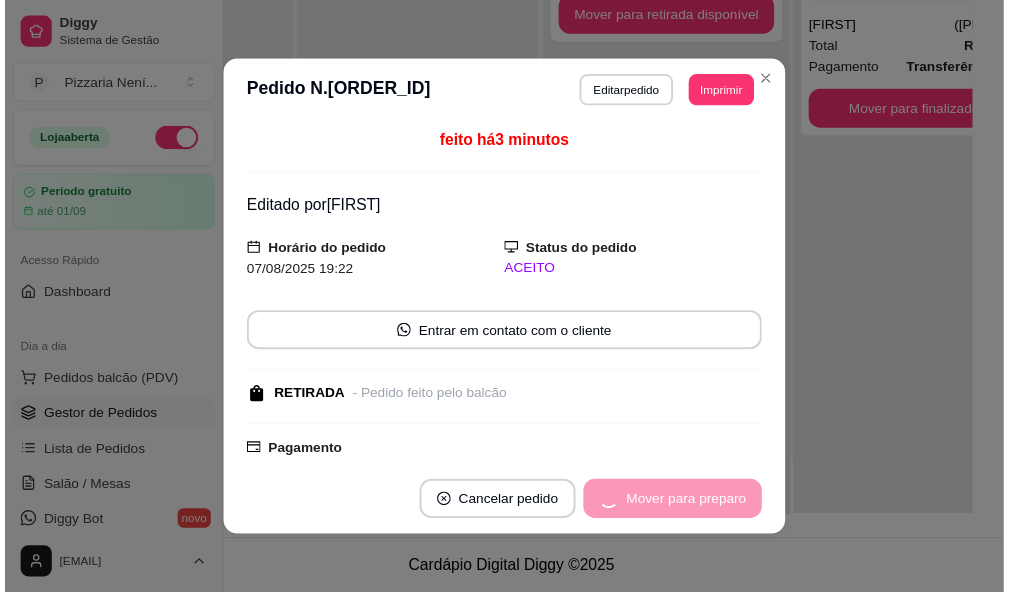 scroll, scrollTop: 1009, scrollLeft: 0, axis: vertical 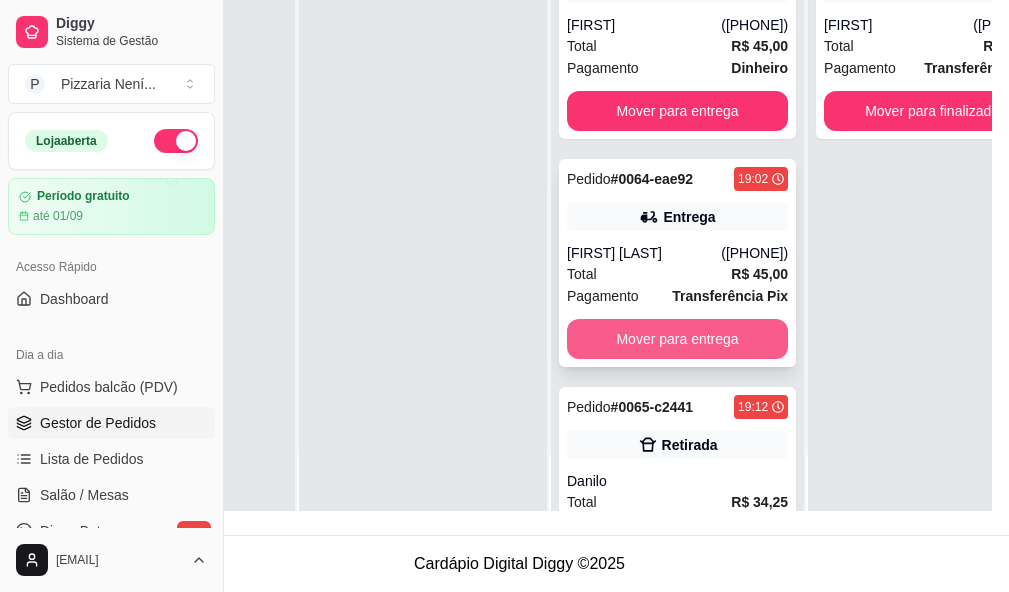 click on "Mover para entrega" at bounding box center [677, 339] 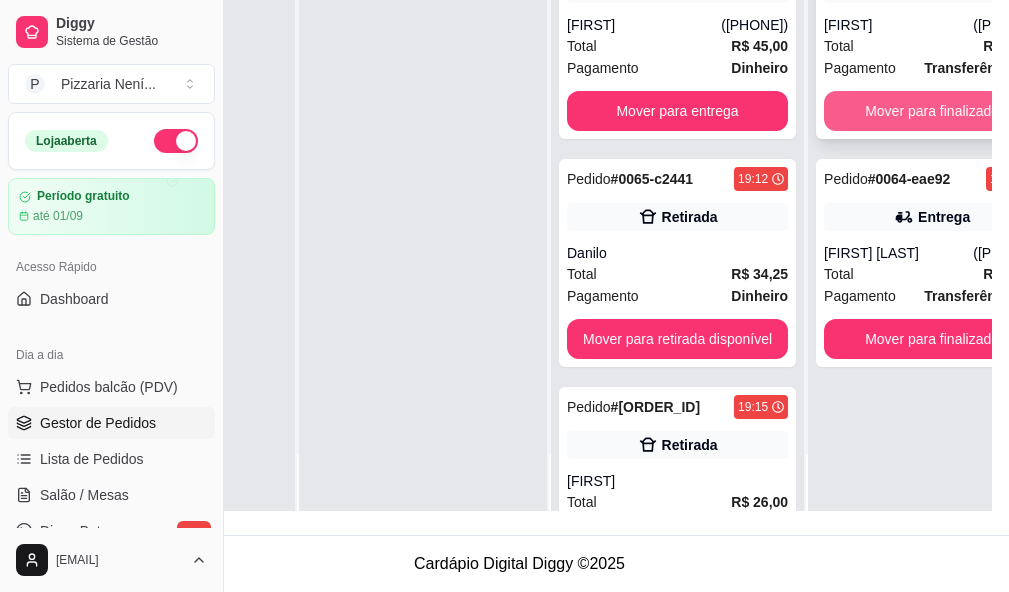 click on "Mover para finalizado" at bounding box center [932, 111] 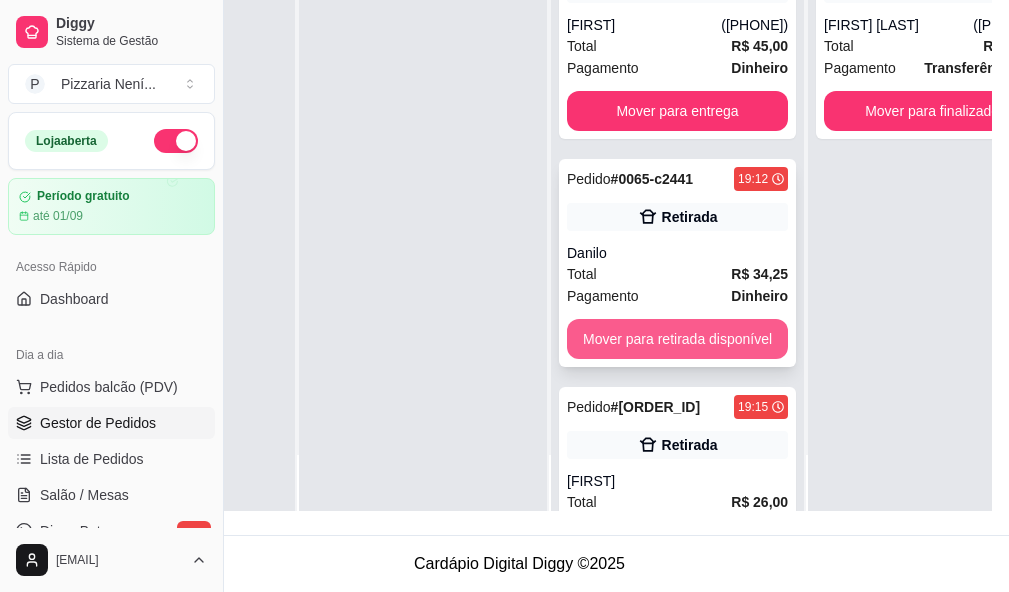 scroll, scrollTop: 0, scrollLeft: 0, axis: both 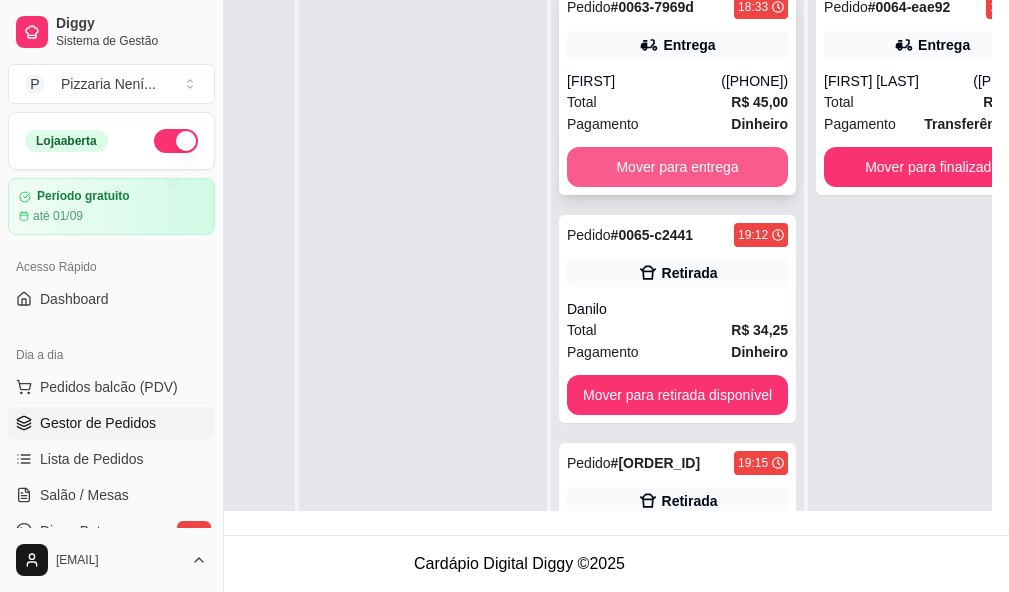 click on "Mover para entrega" at bounding box center (677, 167) 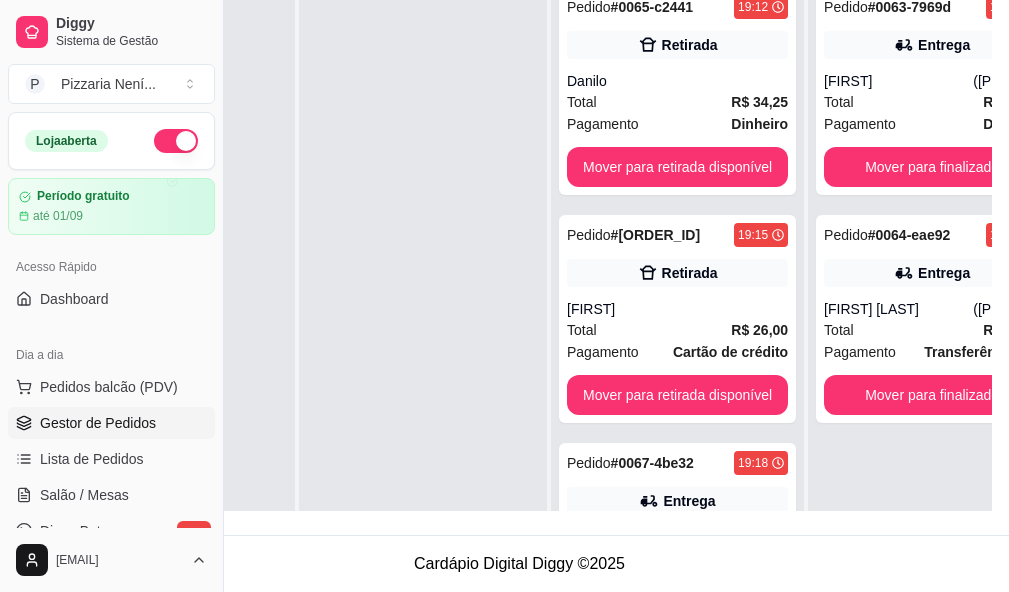 click at bounding box center (423, 271) 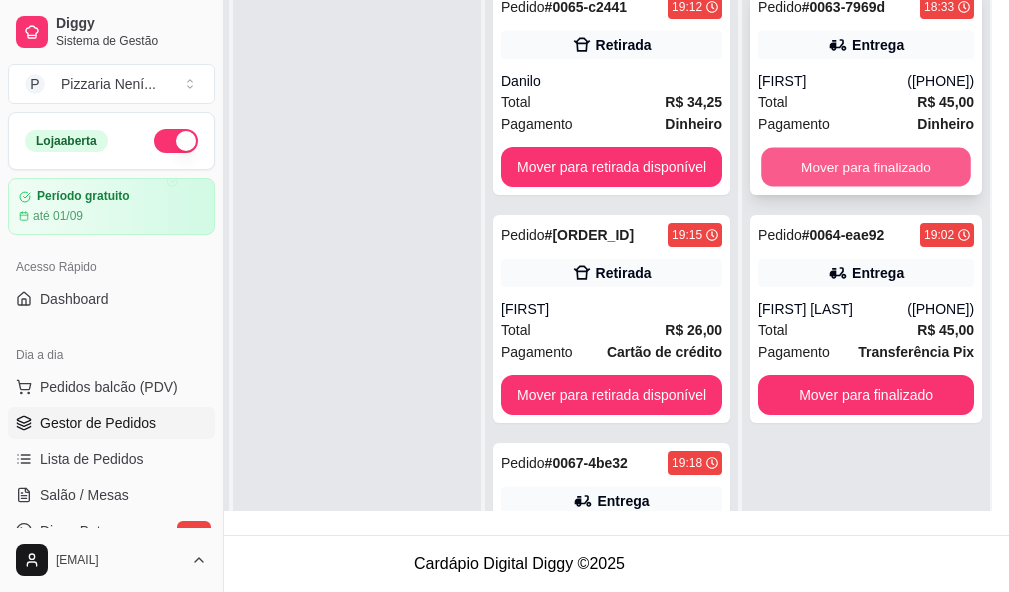 click on "Mover para finalizado" at bounding box center (866, 167) 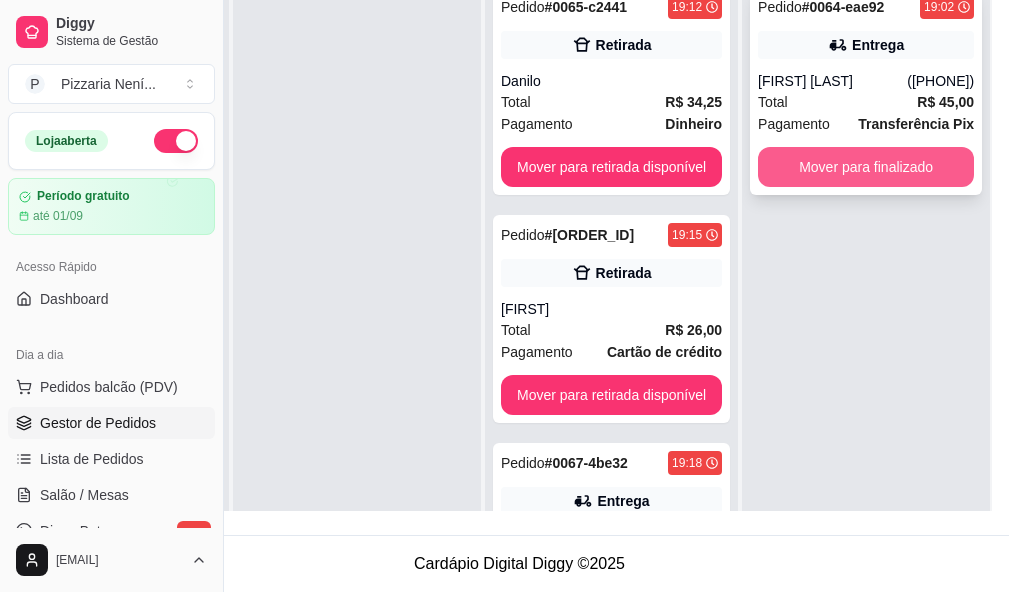 click on "Mover para finalizado" at bounding box center [866, 167] 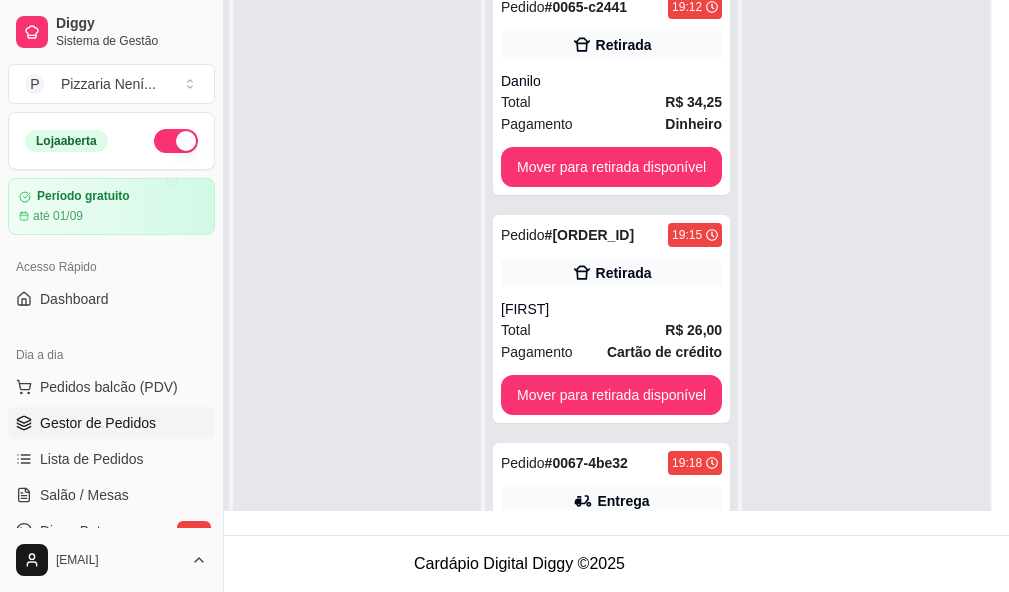 scroll, scrollTop: 0, scrollLeft: 209, axis: horizontal 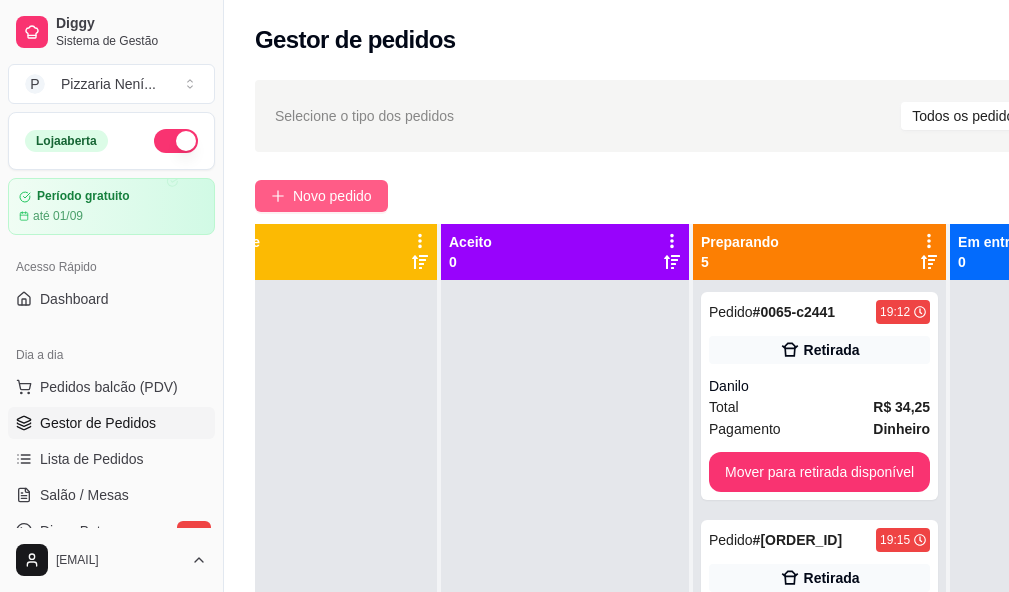 click on "Novo pedido" at bounding box center [332, 196] 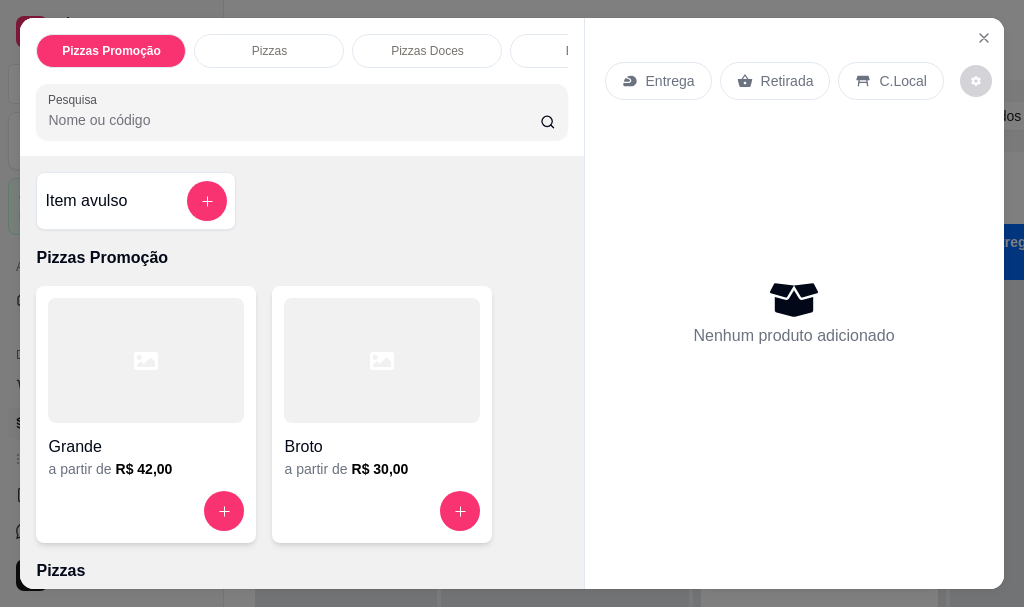 click on "Entrega" at bounding box center [670, 81] 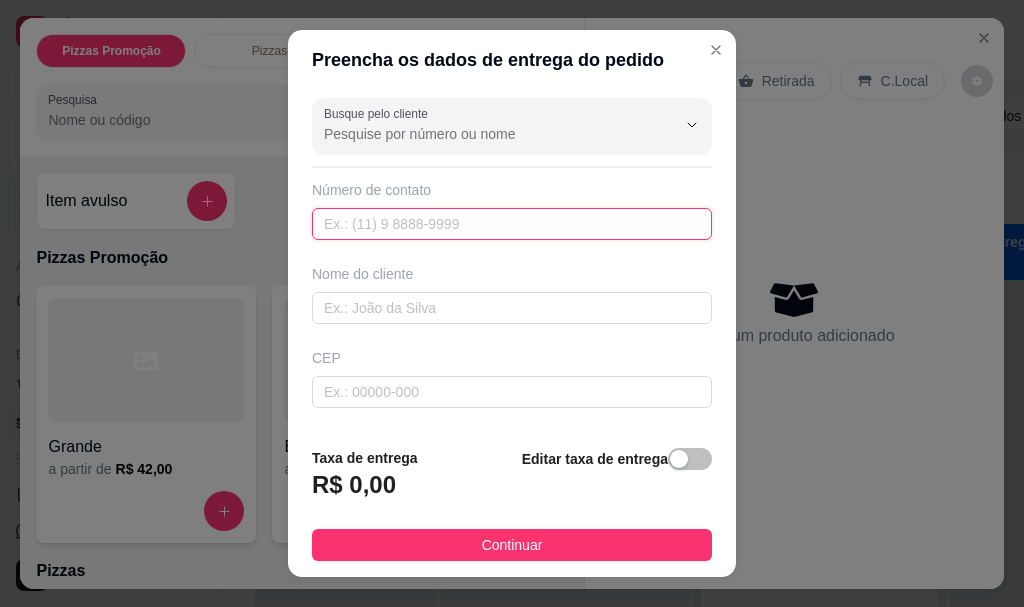 paste on "[PHONE])" 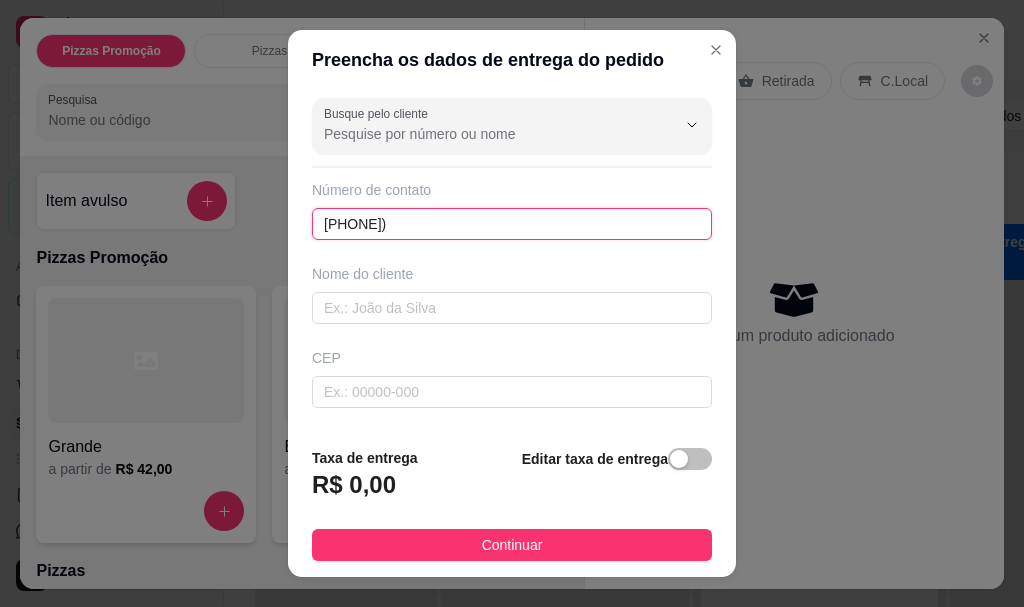 click on "[PHONE])" at bounding box center [512, 224] 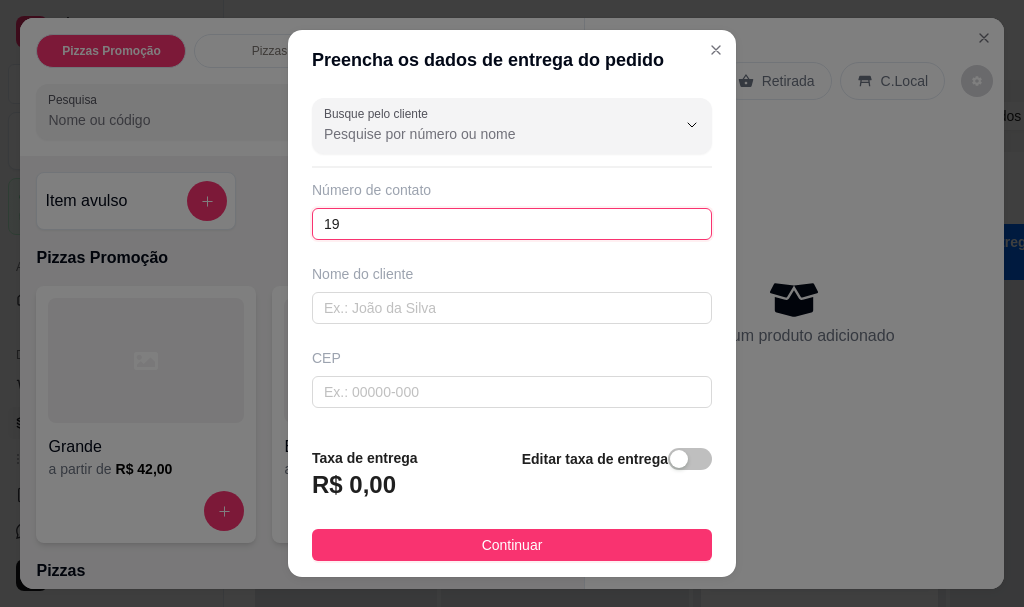 type on "1" 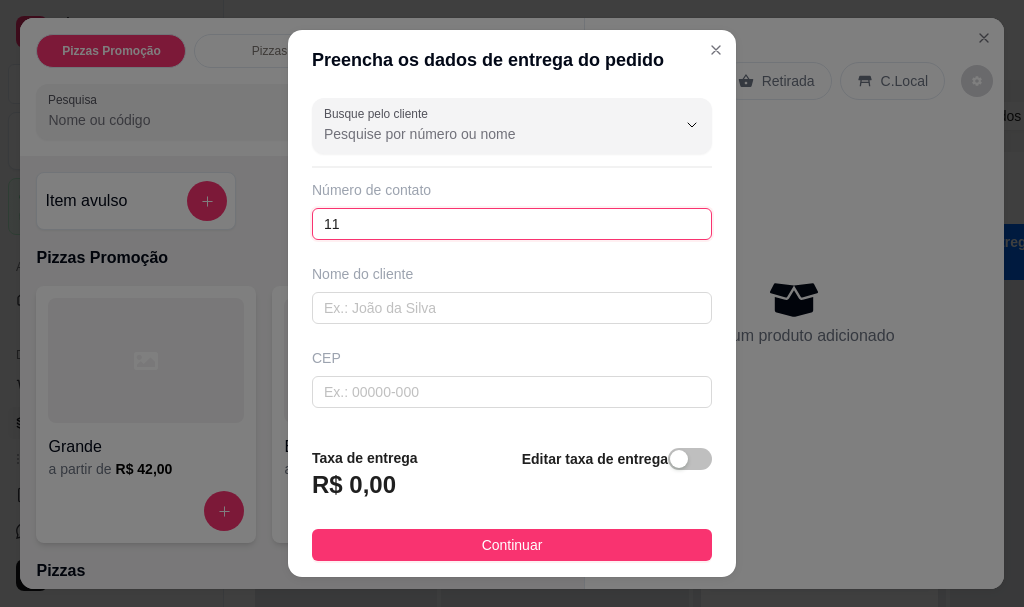 paste on "([PHONE])" 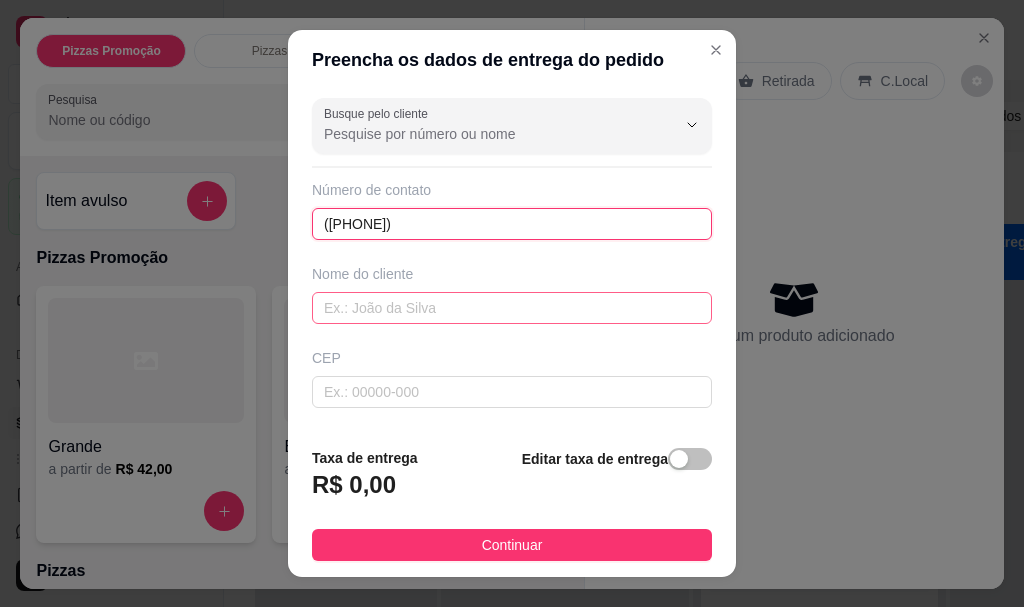 type on "([PHONE])" 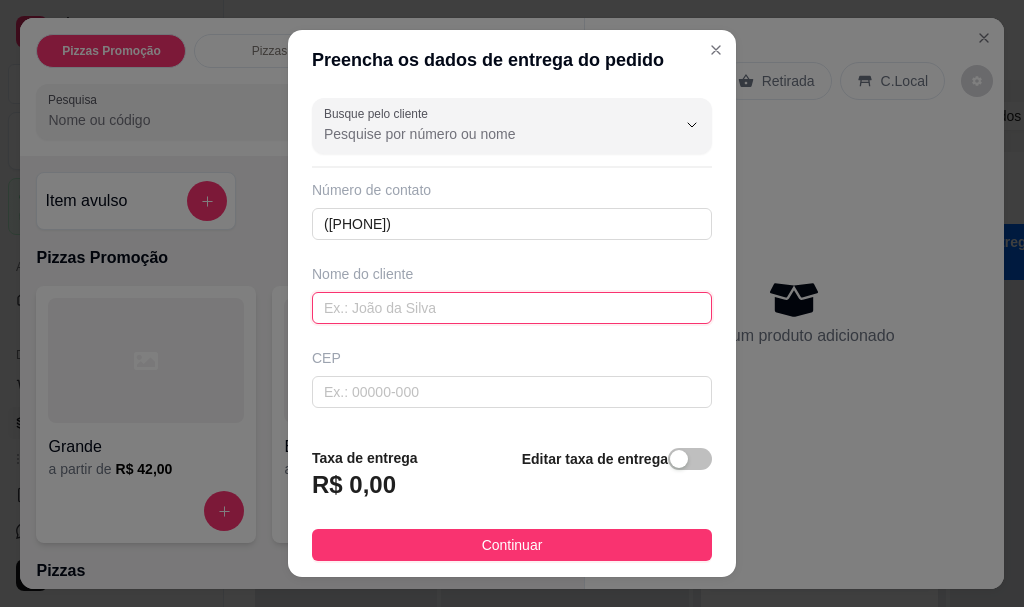 click at bounding box center [512, 308] 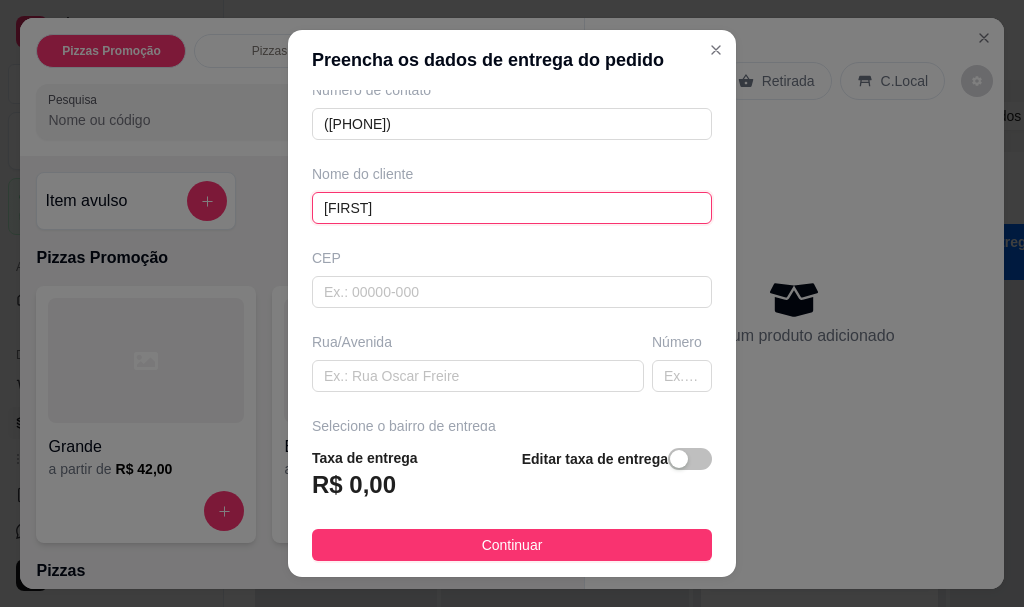 scroll, scrollTop: 200, scrollLeft: 0, axis: vertical 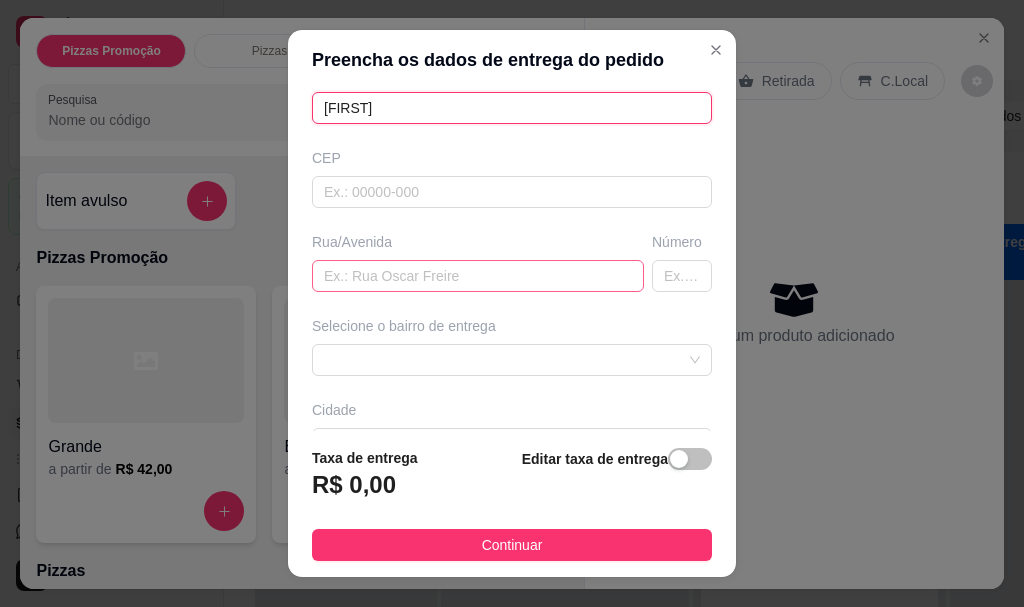 type on "[FIRST]" 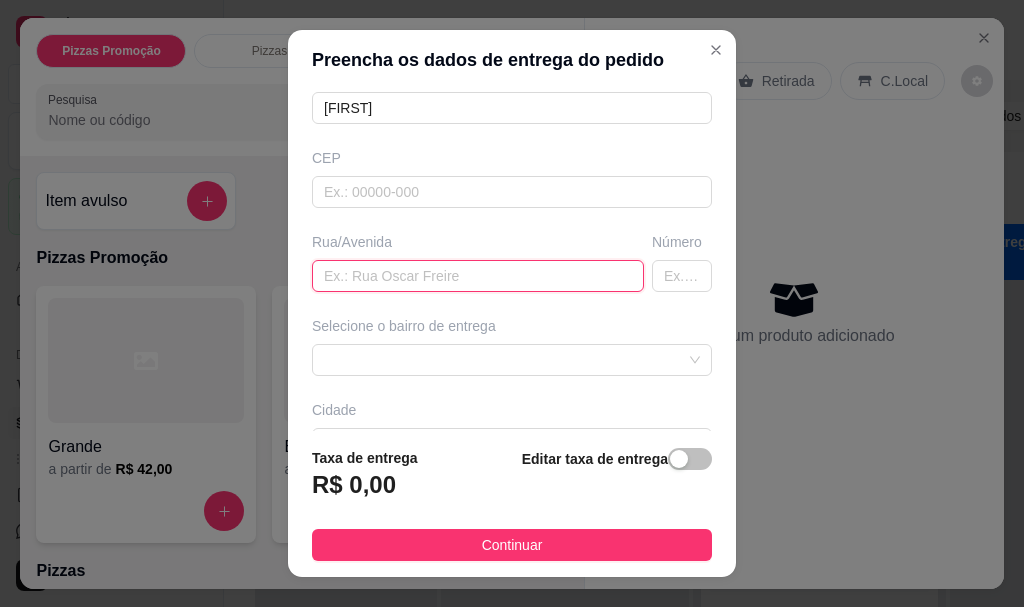 click at bounding box center (478, 276) 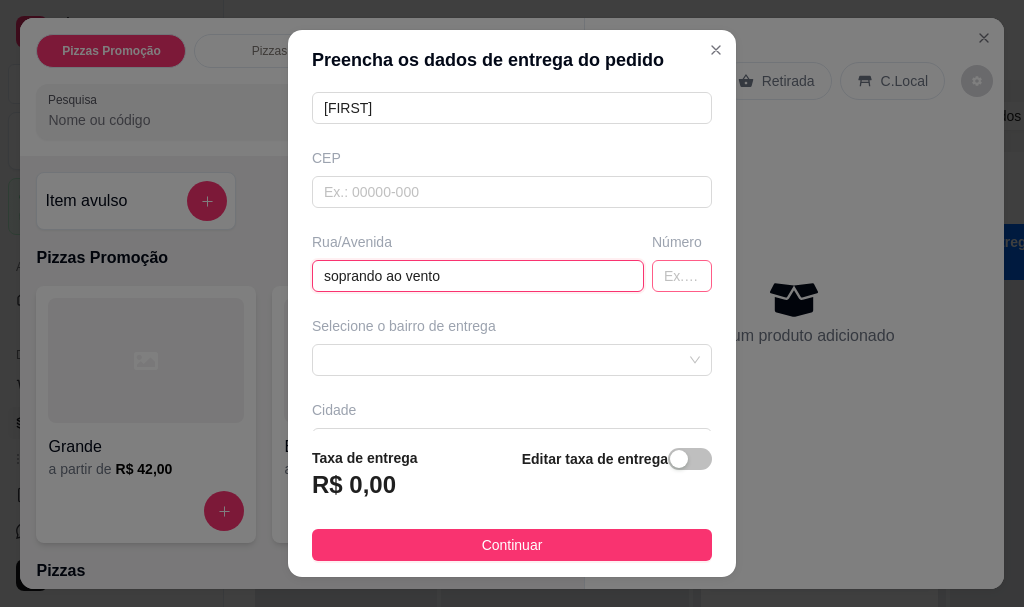 type on "soprando ao vento" 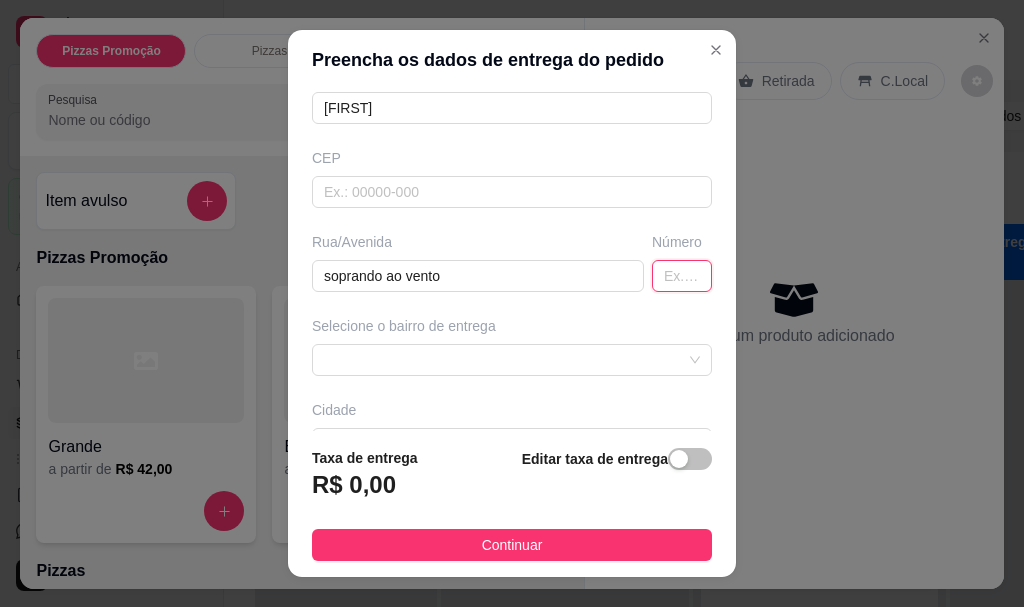 click at bounding box center (682, 276) 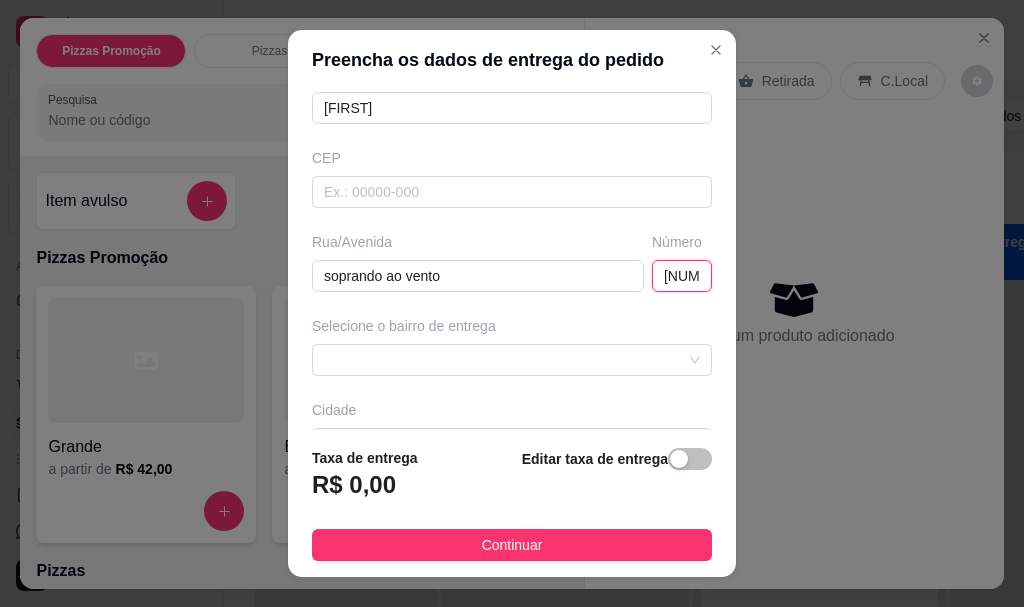 type on "[NUMBER][NUMBER]" 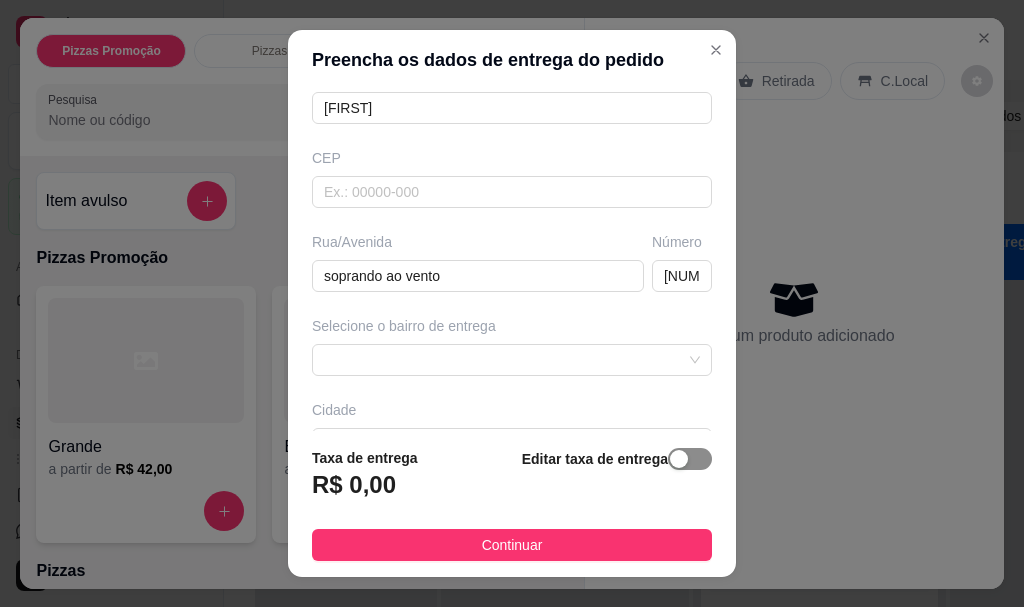 click at bounding box center [679, 459] 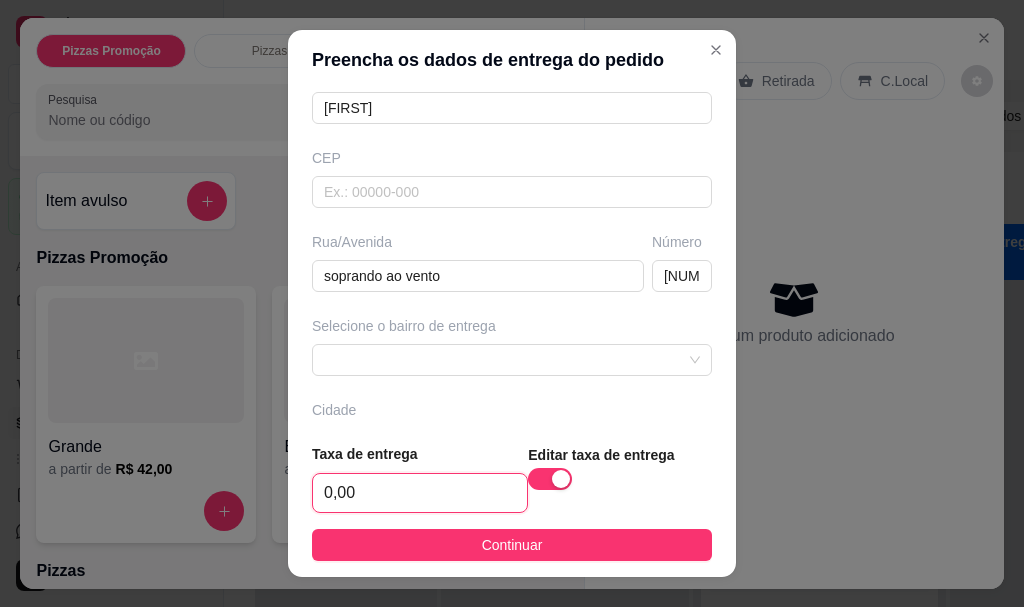 click on "0,00" at bounding box center [420, 493] 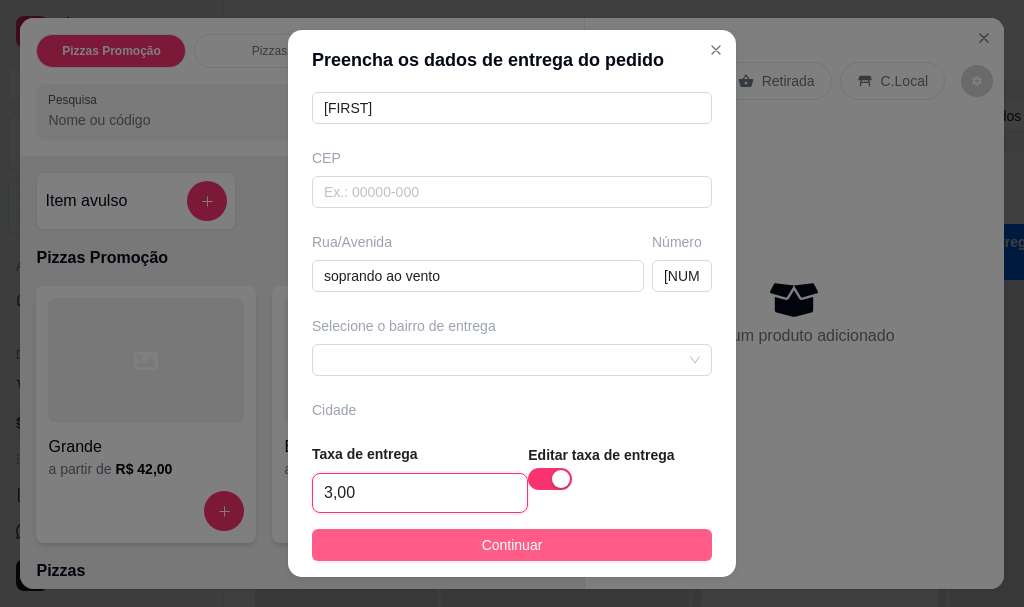 type on "3,00" 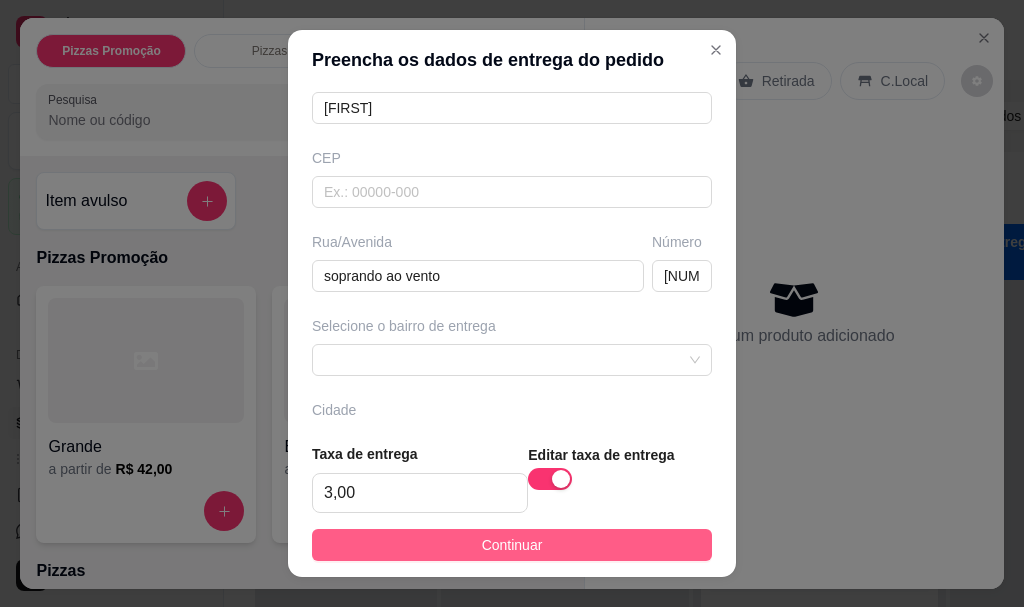 click on "Continuar" at bounding box center (512, 545) 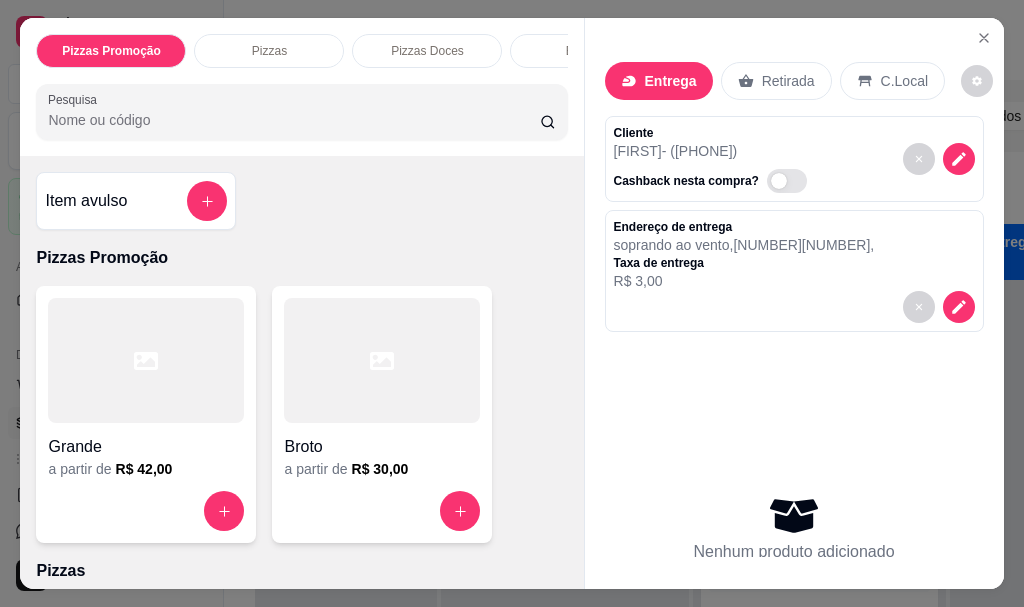 click on "Pesquisa" at bounding box center (294, 120) 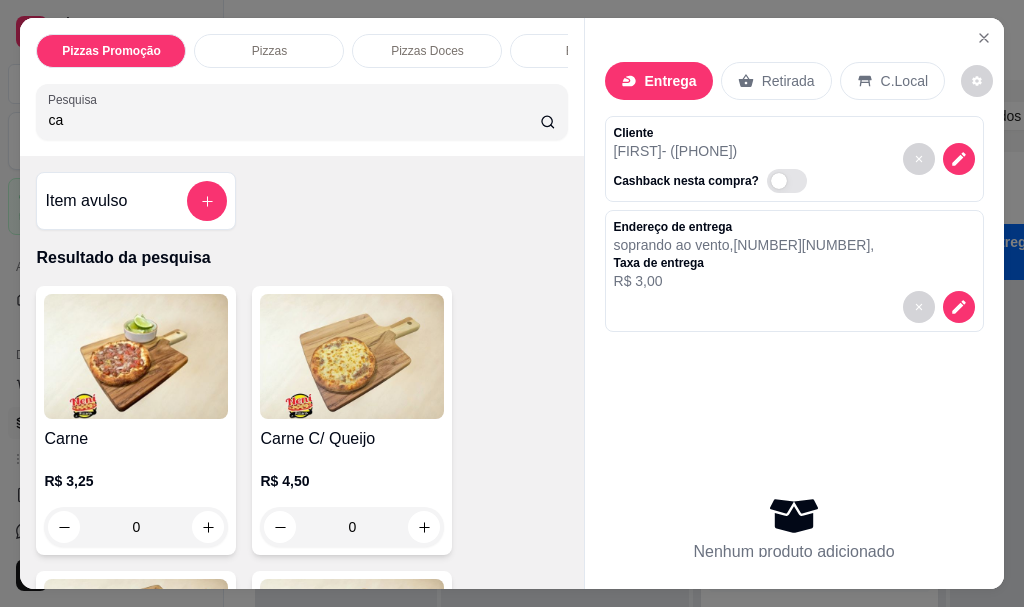 type on "c" 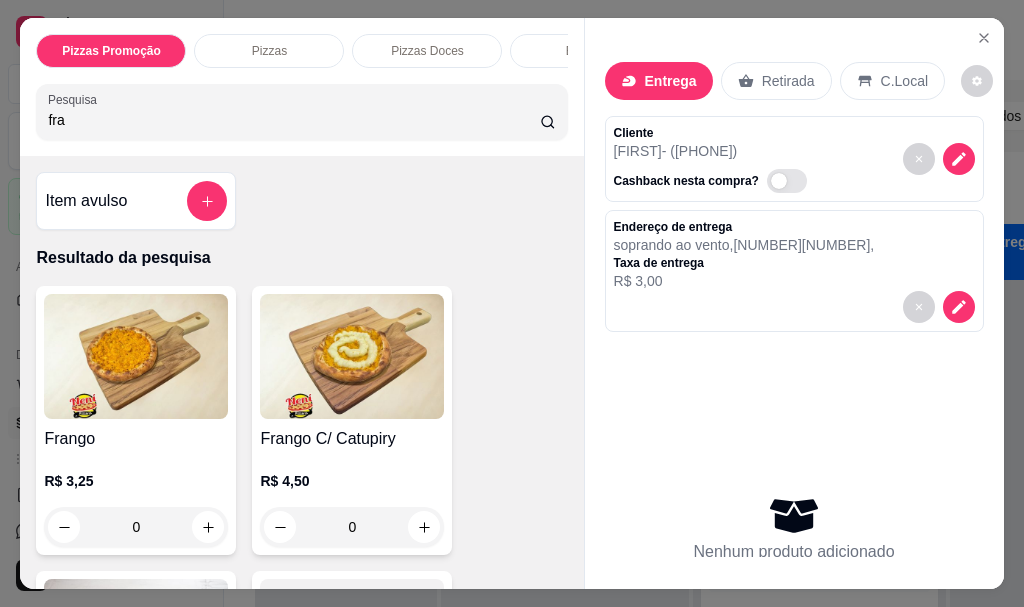 type on "fra" 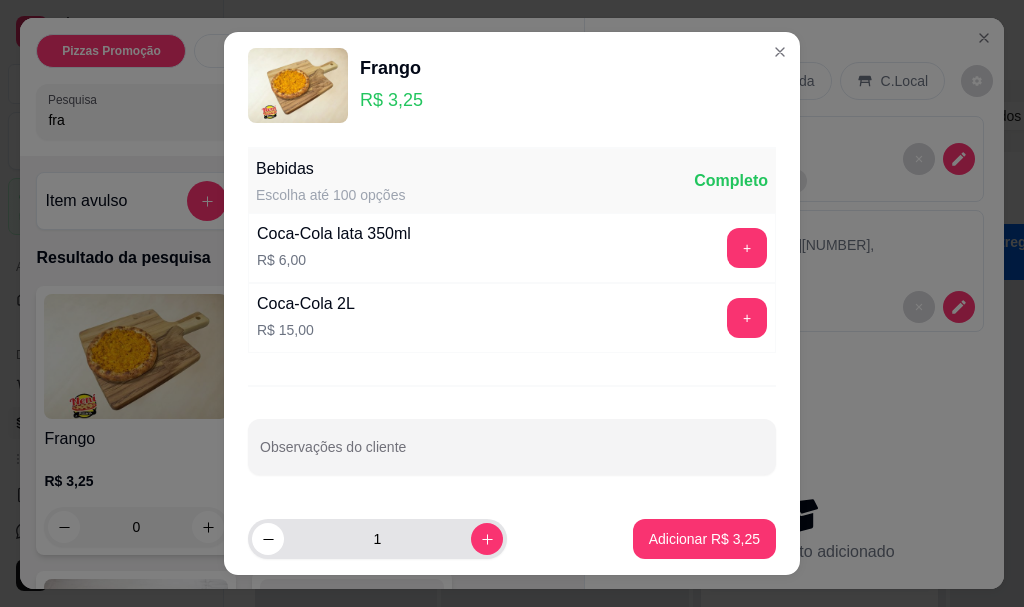 click at bounding box center [487, 539] 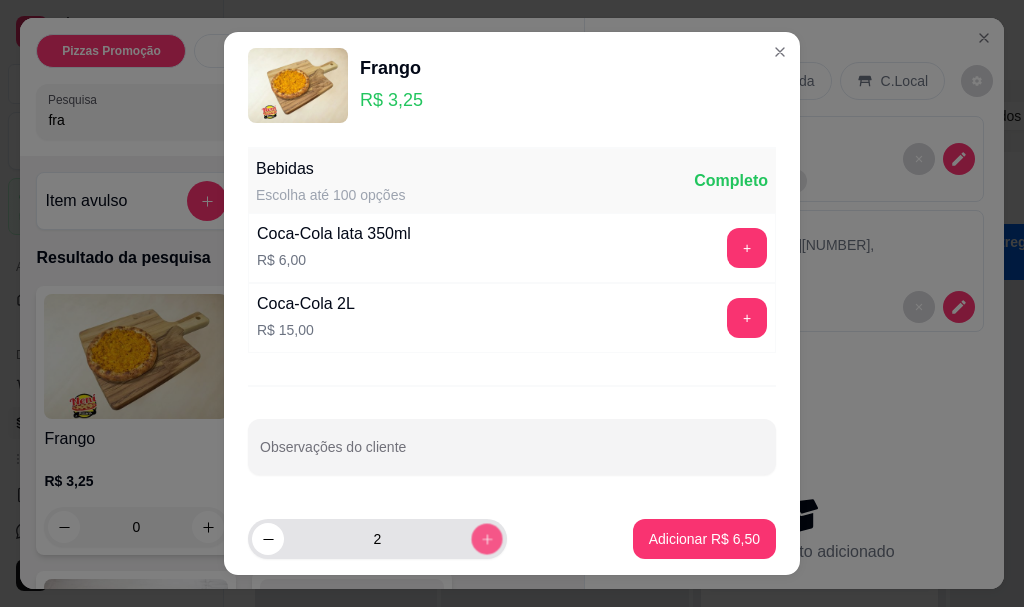 click at bounding box center (486, 538) 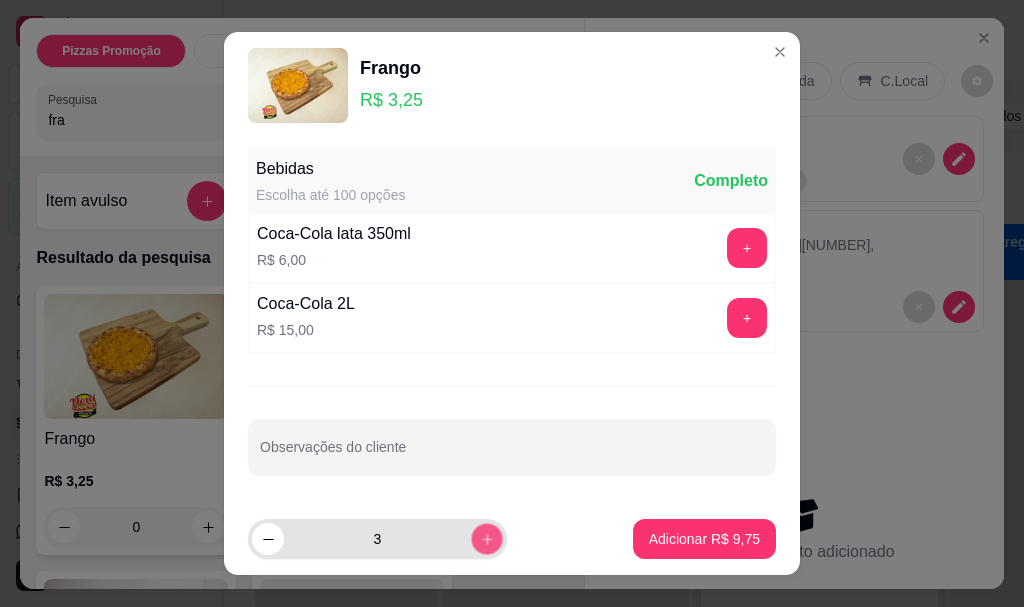 click 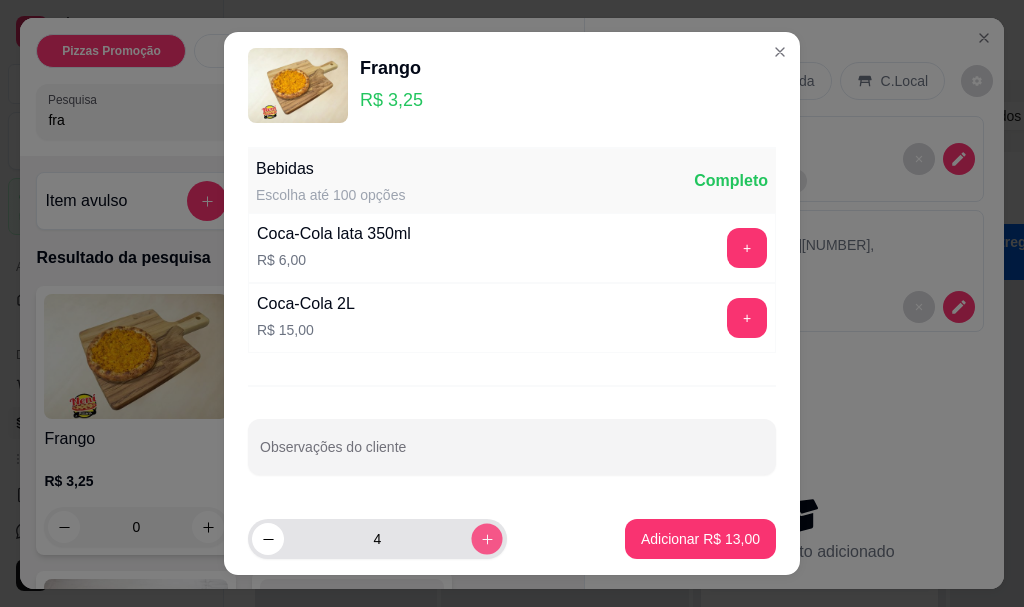 click 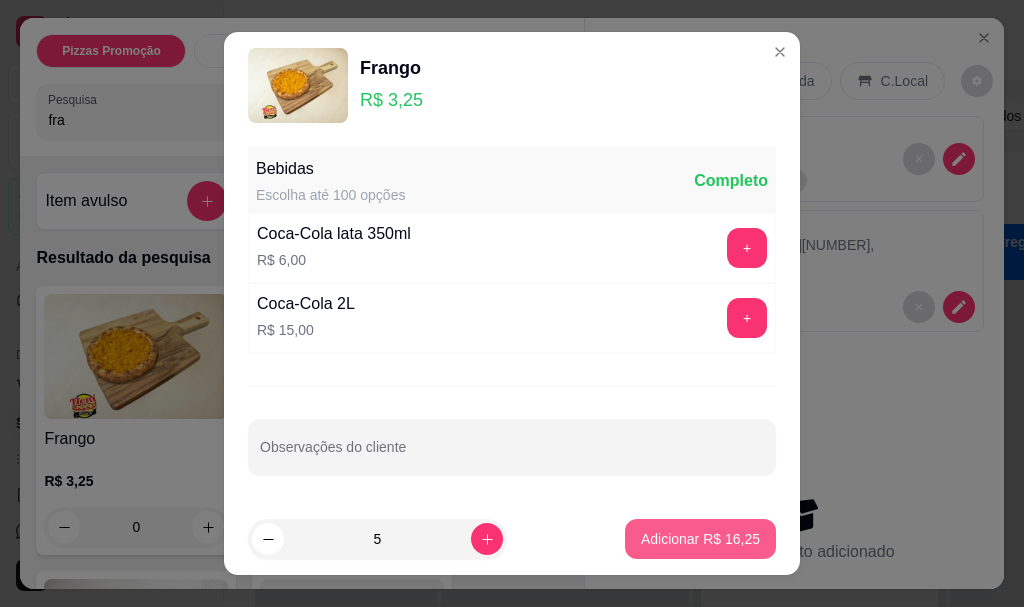 click on "Adicionar   R$ 16,25" at bounding box center [700, 539] 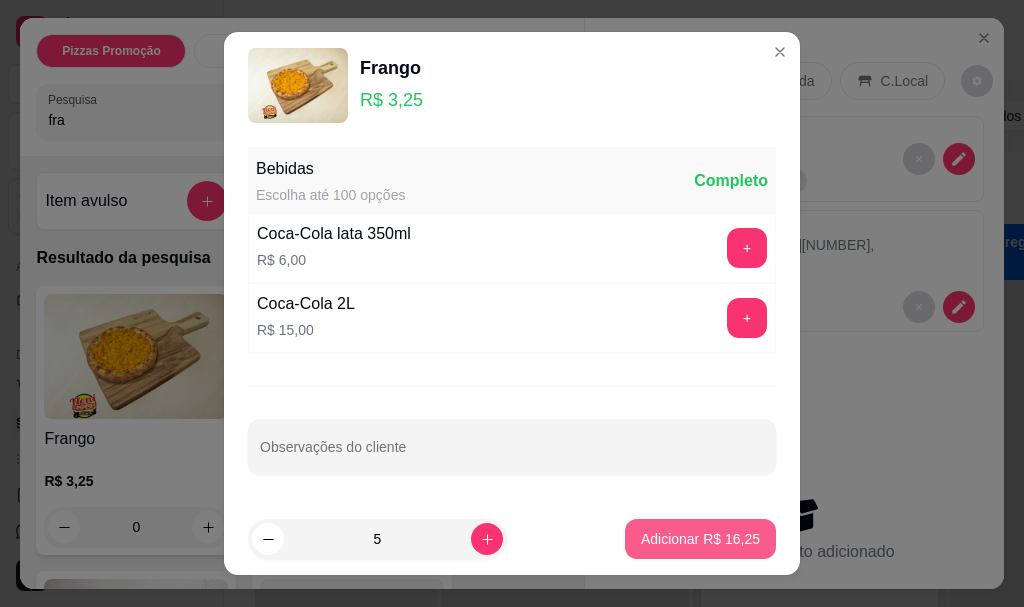 type on "5" 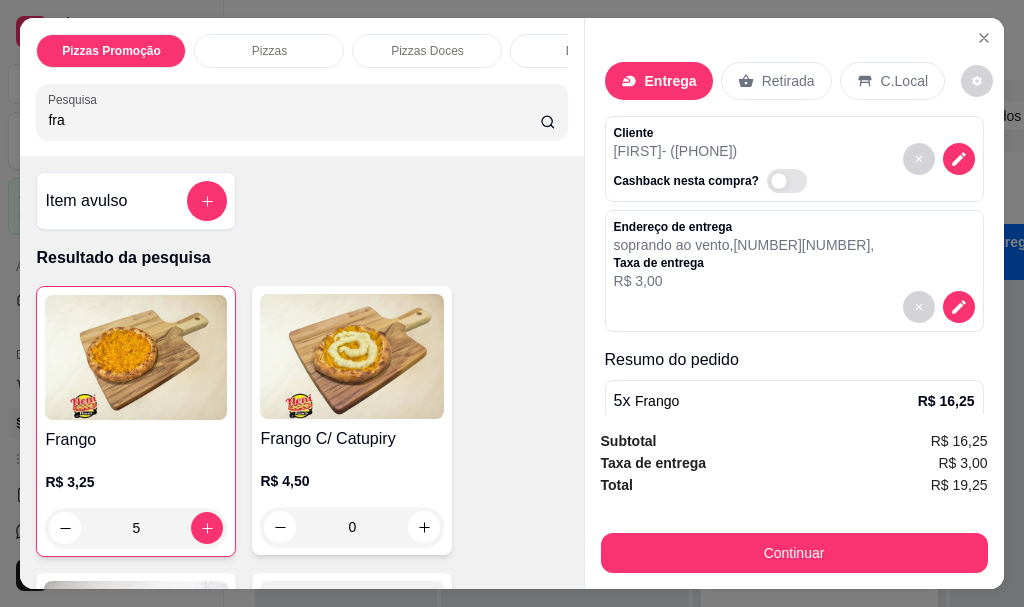 click on "Pizzas Promoção Pizzas Pizzas Doces Esfihas Esfihas Doces Fogazzas Bebidas Esfihas da Promoção Promoção de Esfihas ESFIHAS Pesquisa fra" at bounding box center [301, 87] 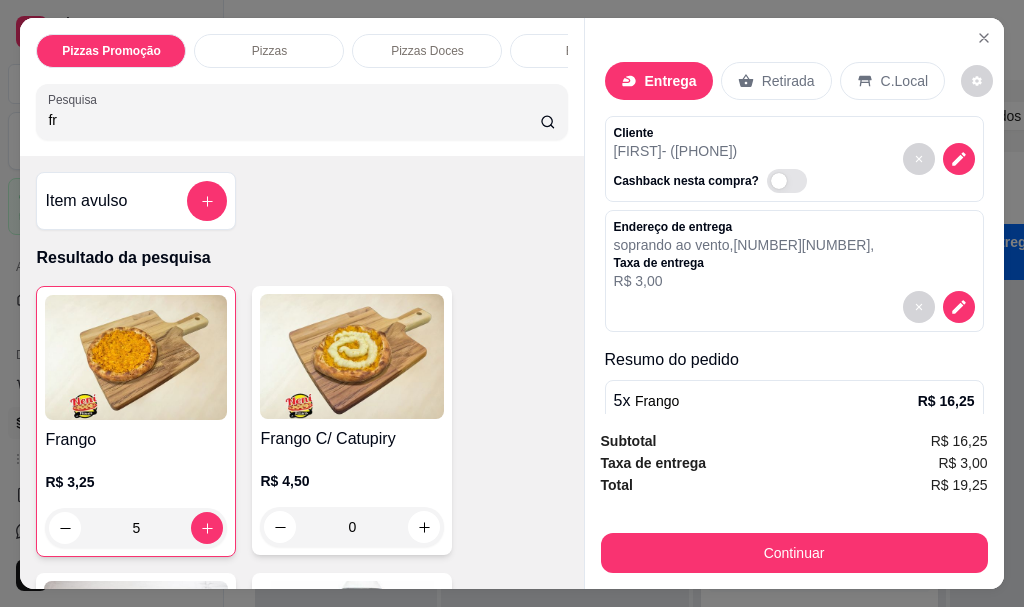 type on "f" 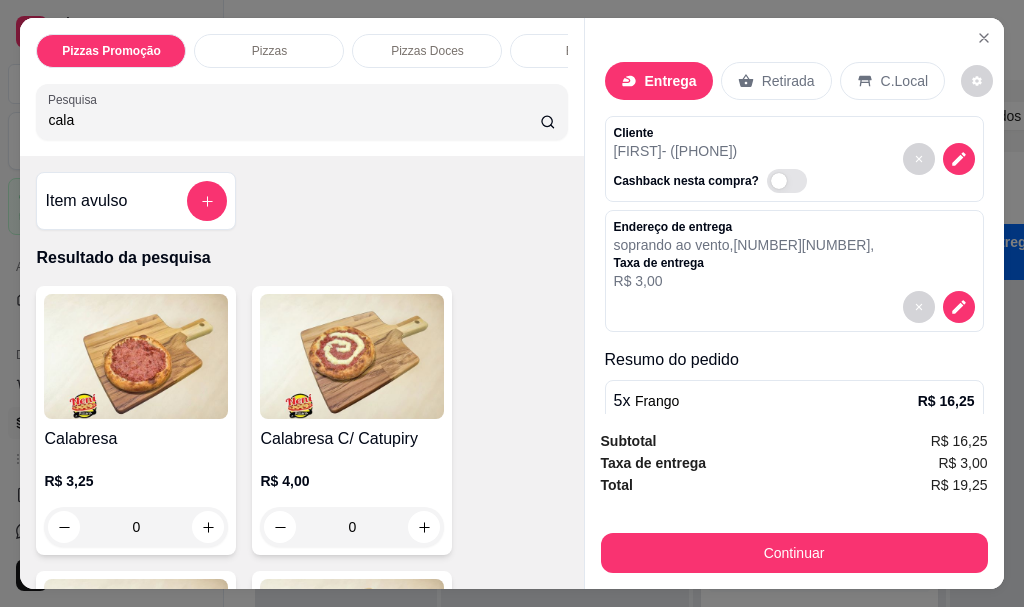 type on "cala" 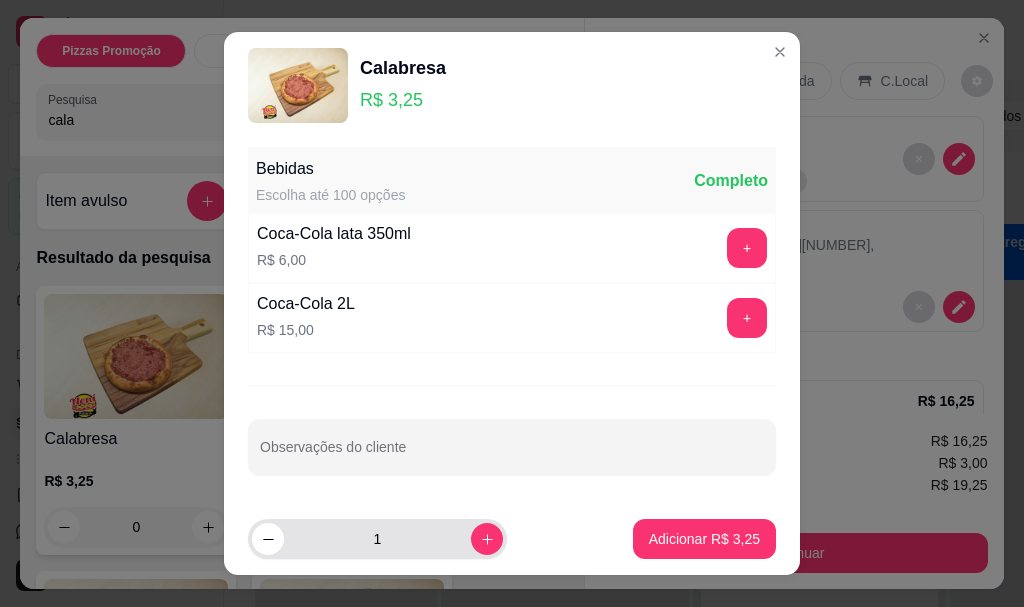 click at bounding box center [487, 539] 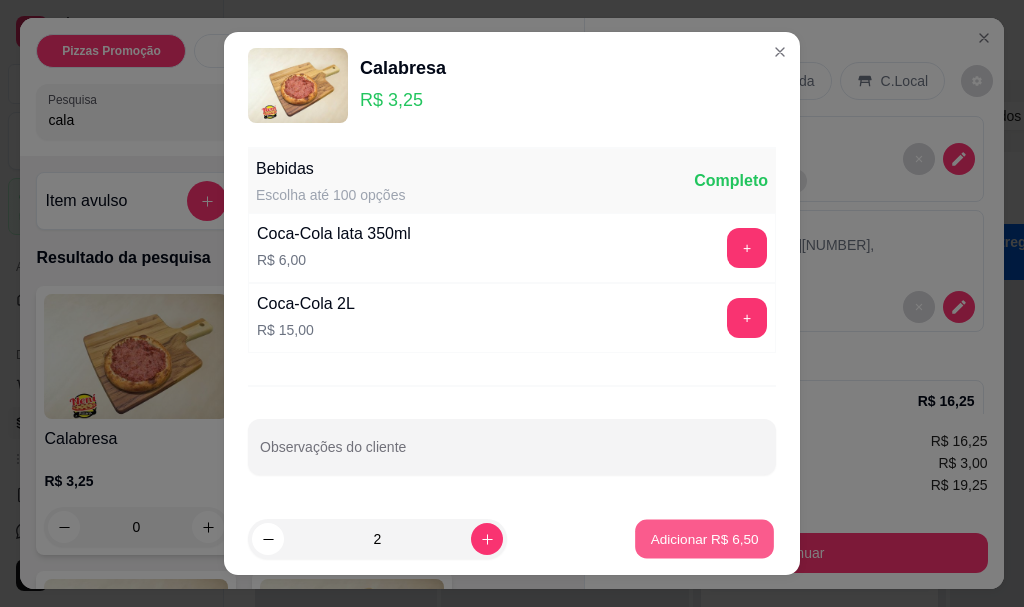 click on "Adicionar   R$ 6,50" at bounding box center [704, 538] 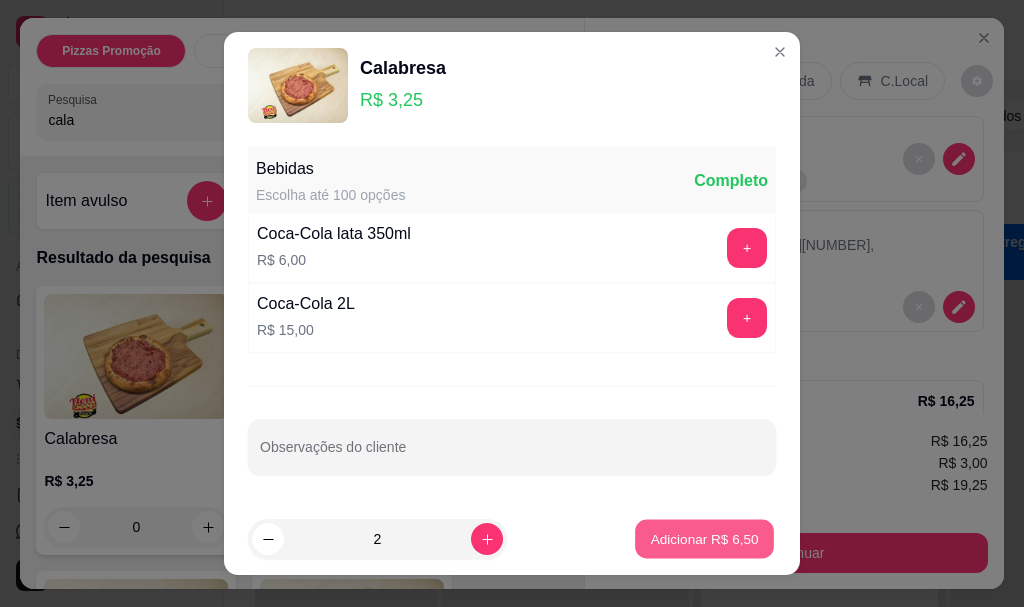 type on "2" 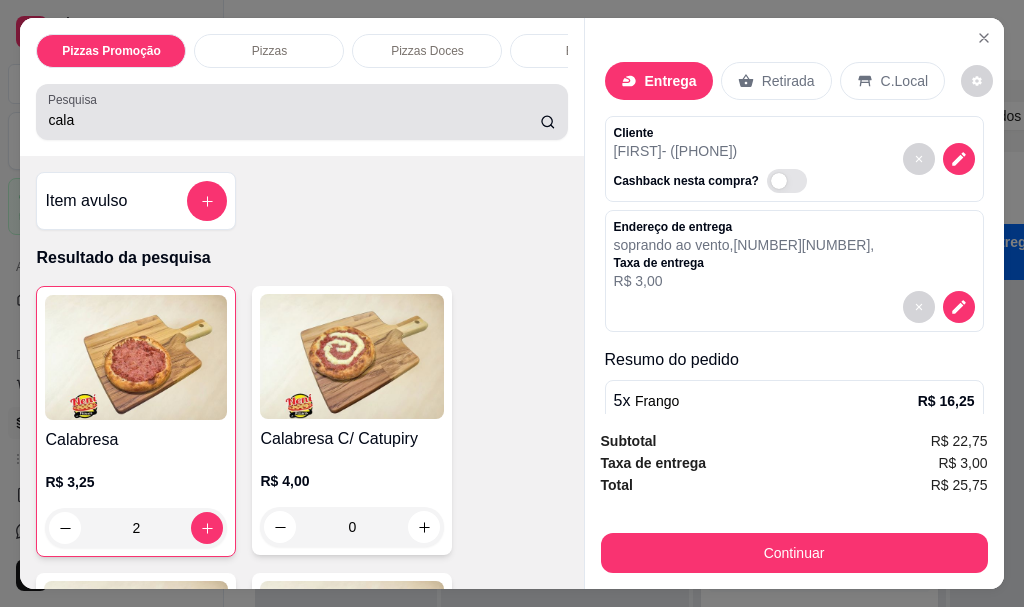 click on "cala" at bounding box center [301, 112] 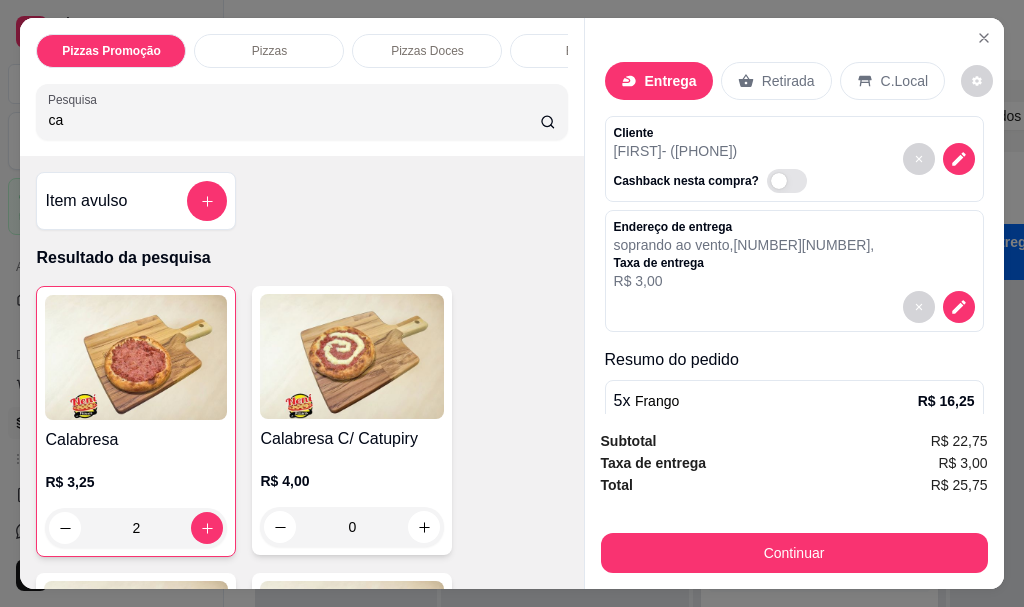 type on "c" 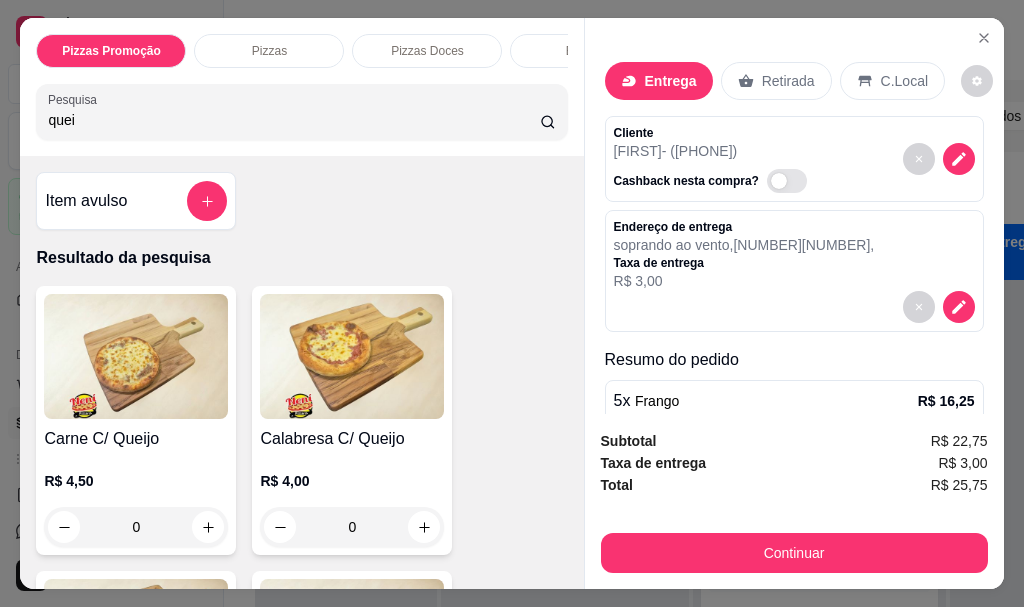 scroll, scrollTop: 53, scrollLeft: 0, axis: vertical 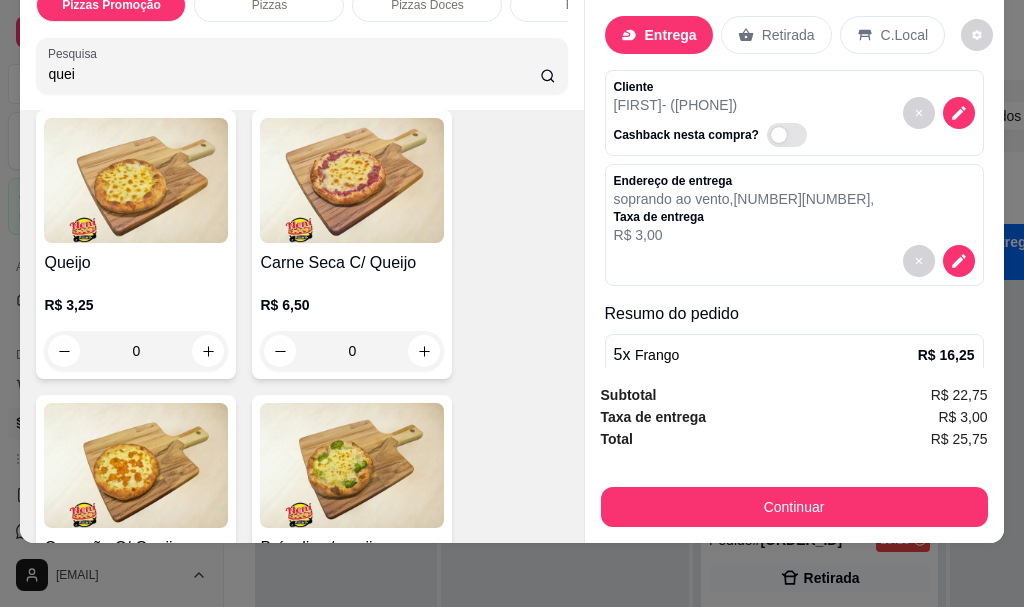 type on "quei" 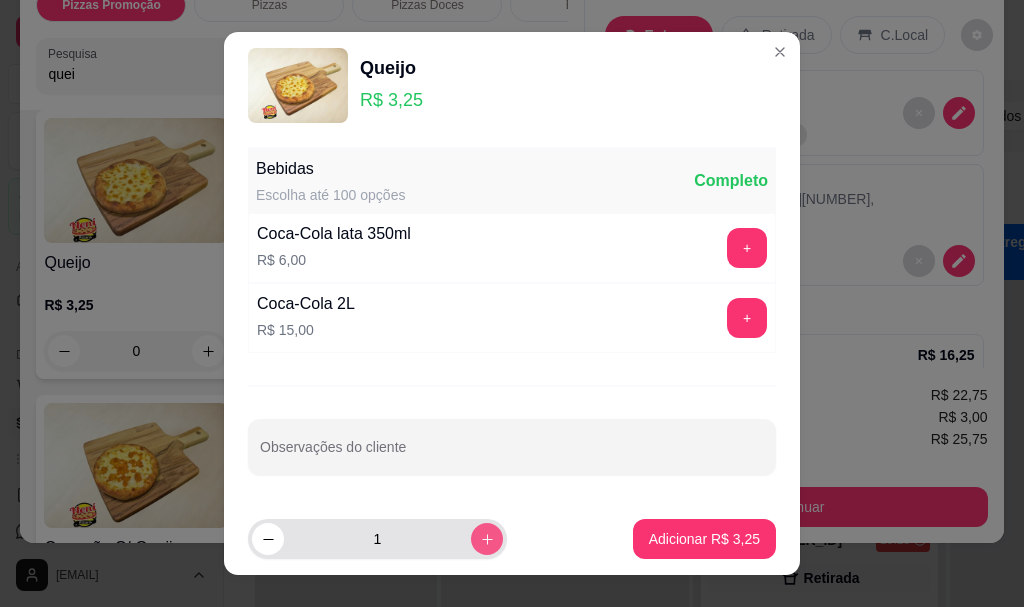 click 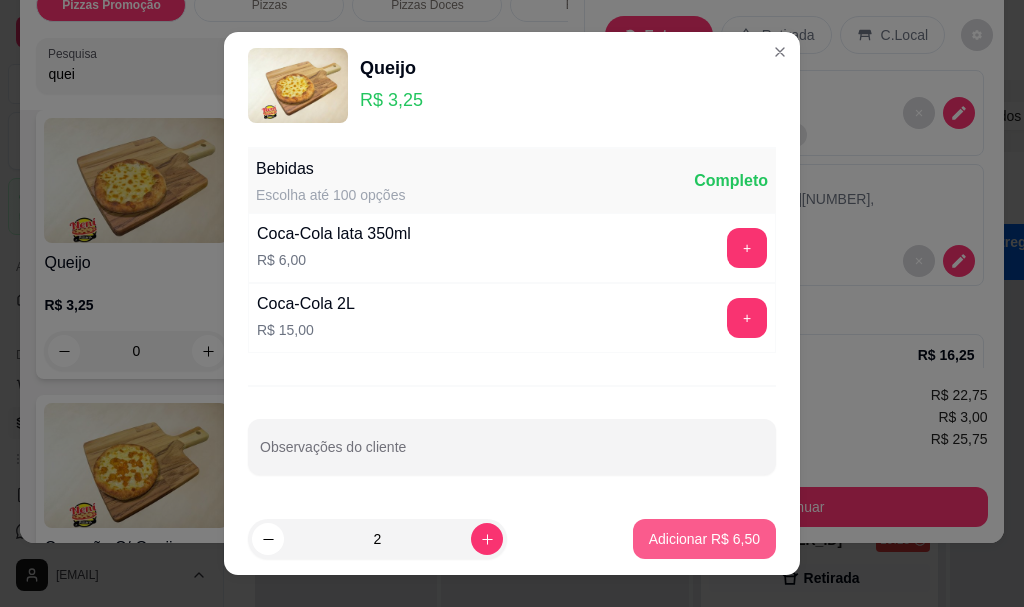 click on "Adicionar   R$ 6,50" at bounding box center [704, 539] 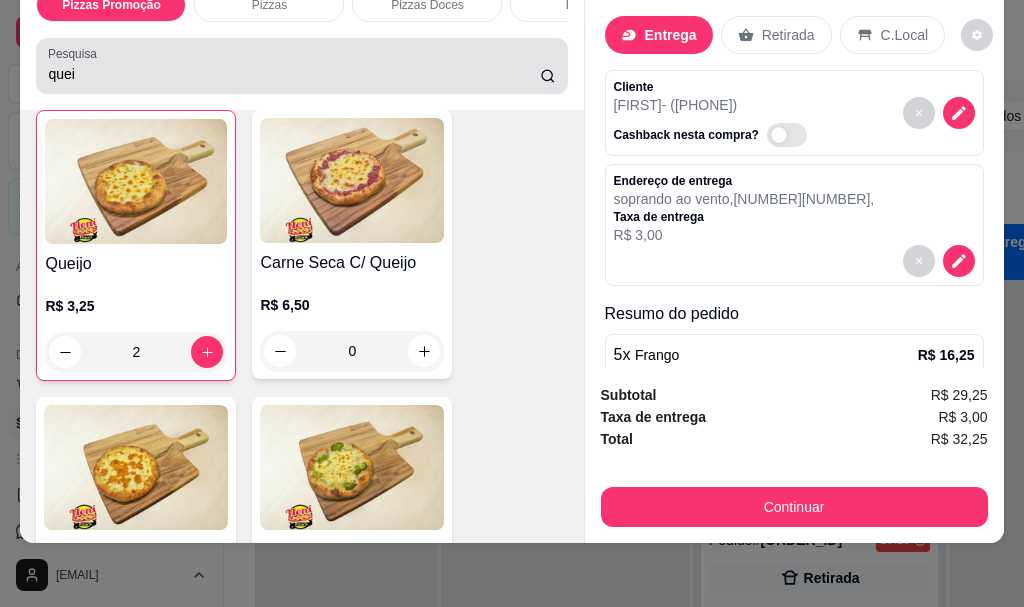 click on "quei" at bounding box center [294, 74] 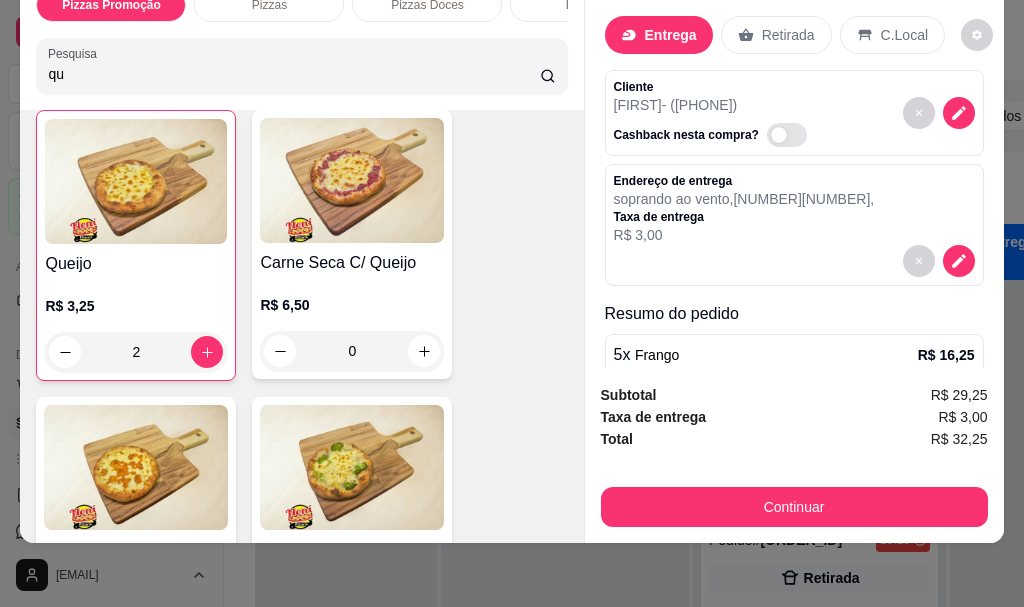 type on "q" 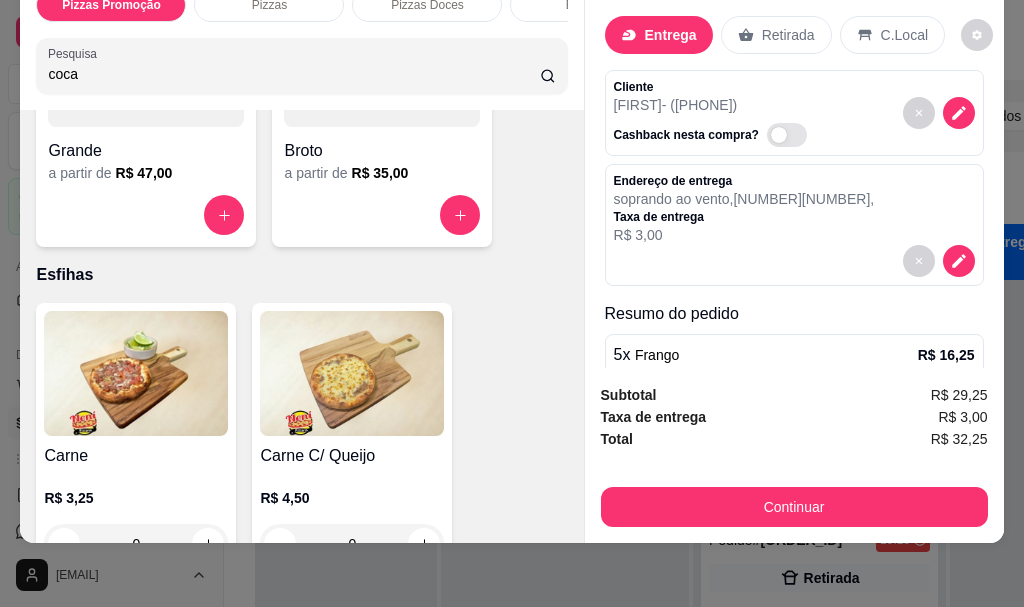 scroll, scrollTop: 2195, scrollLeft: 0, axis: vertical 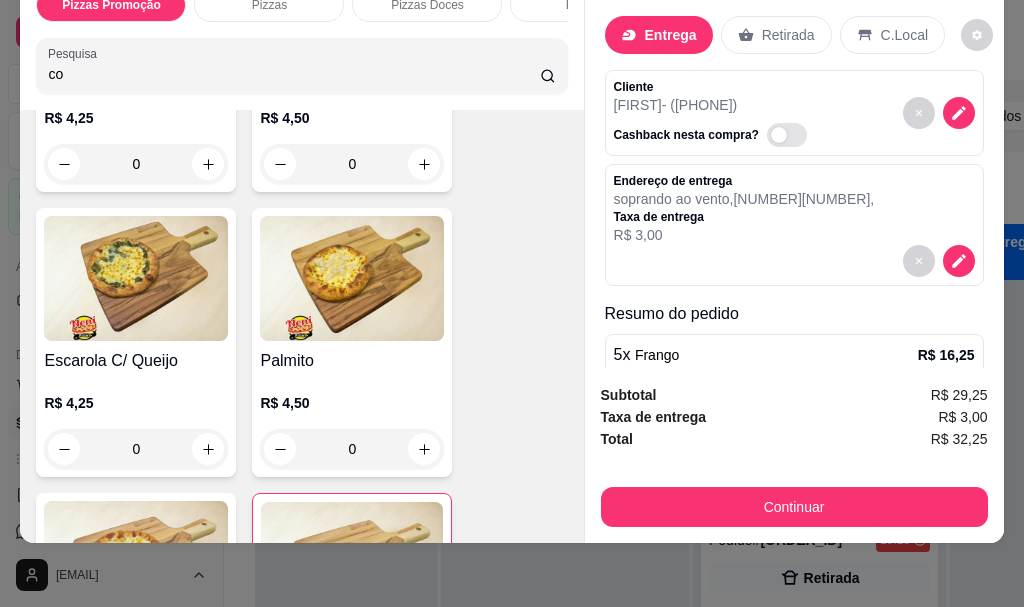 type on "c" 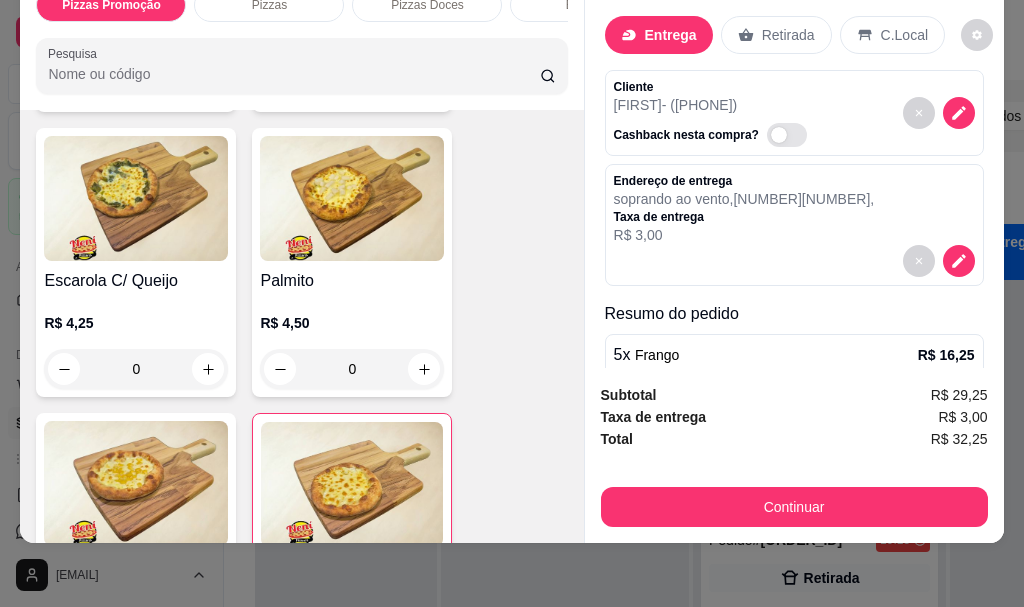 scroll, scrollTop: 2400, scrollLeft: 0, axis: vertical 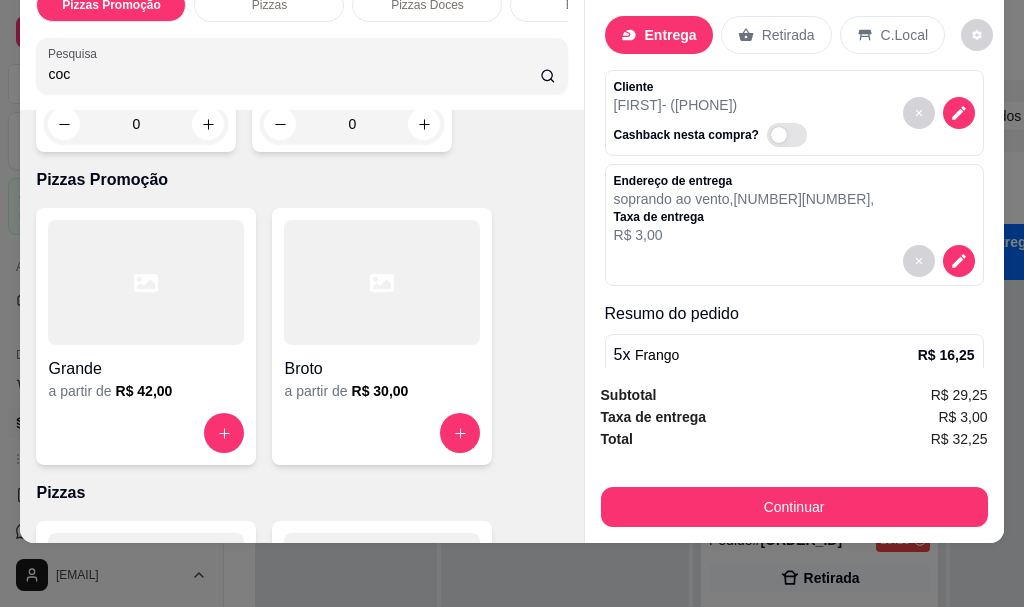 type on "coca" 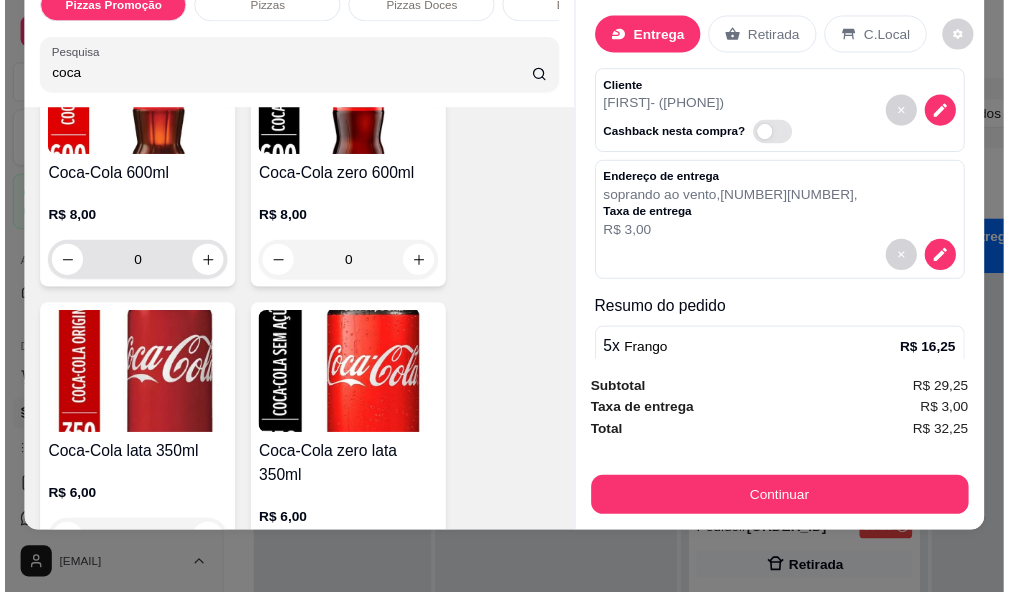 scroll, scrollTop: 700, scrollLeft: 0, axis: vertical 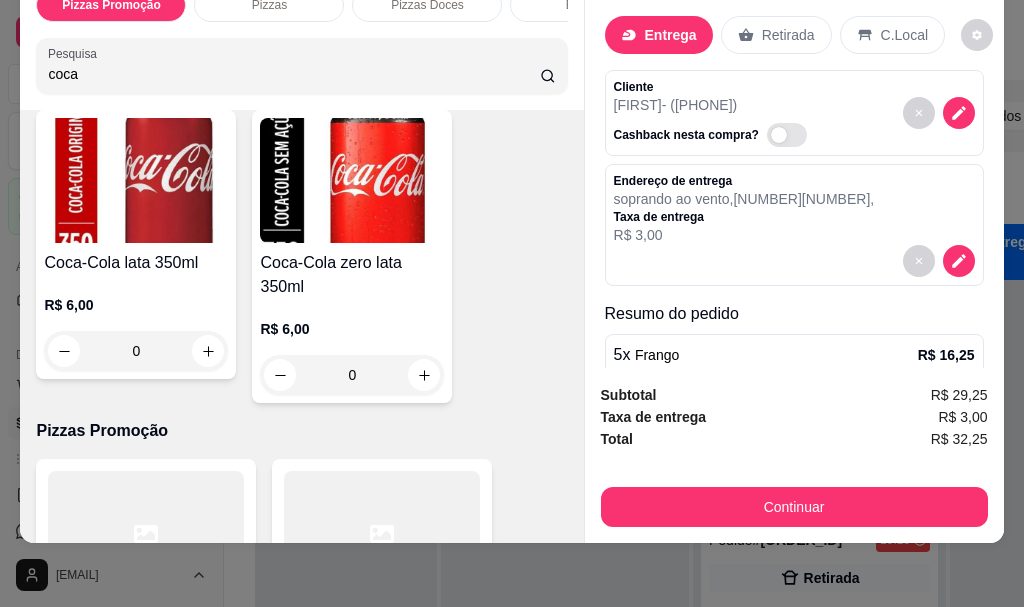 click at bounding box center (352, 180) 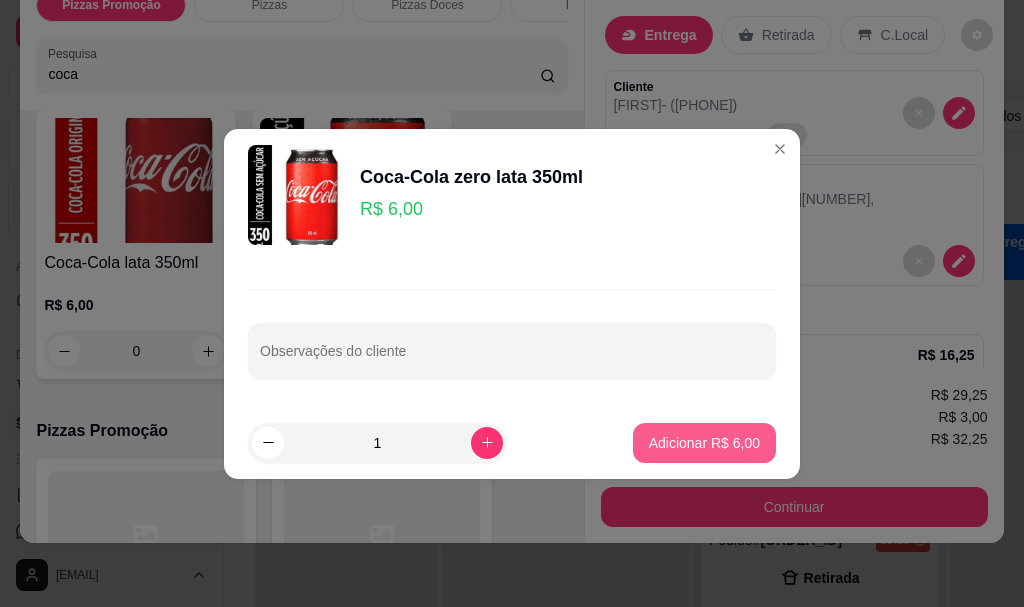 click on "Adicionar   R$ 6,00" at bounding box center (704, 443) 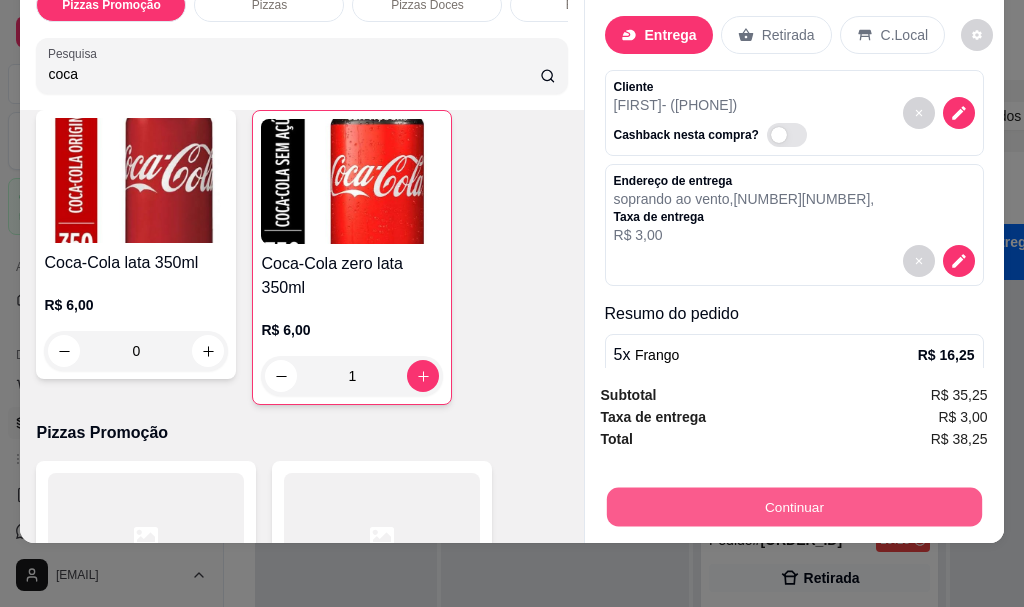 click on "Continuar" at bounding box center (793, 506) 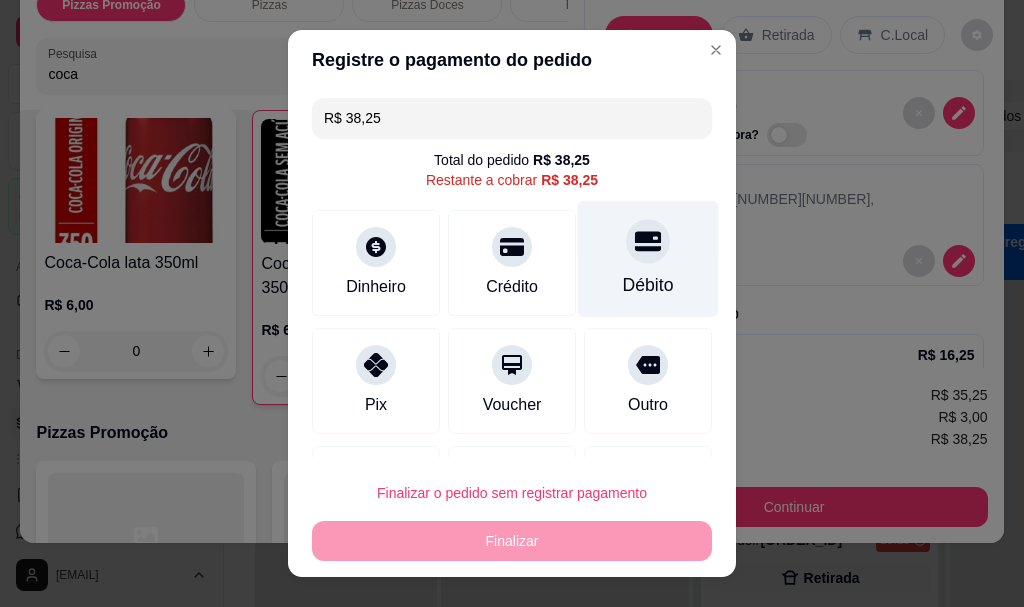 click at bounding box center [648, 242] 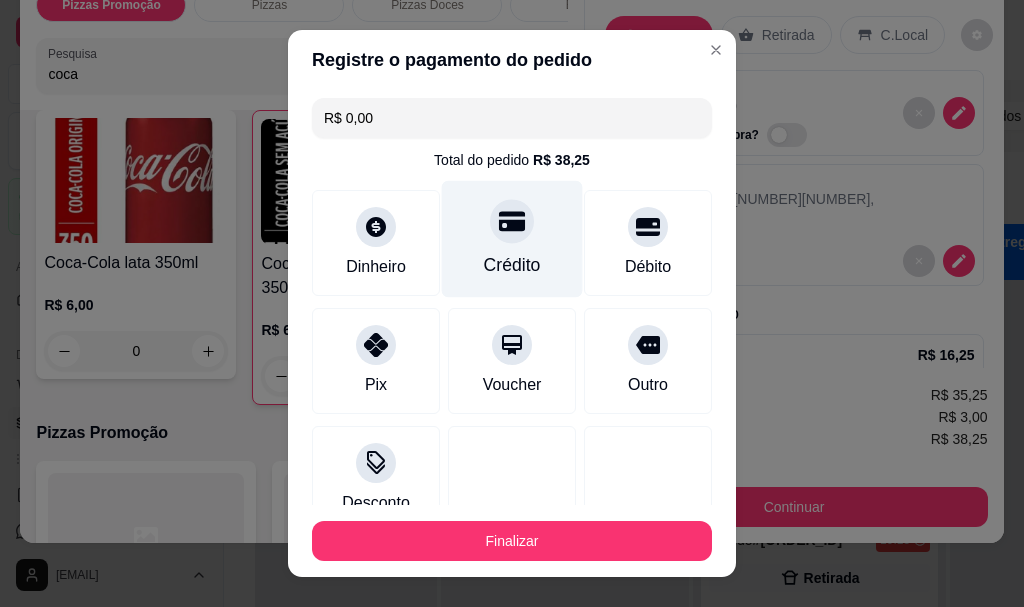 click on "Crédito" at bounding box center [512, 266] 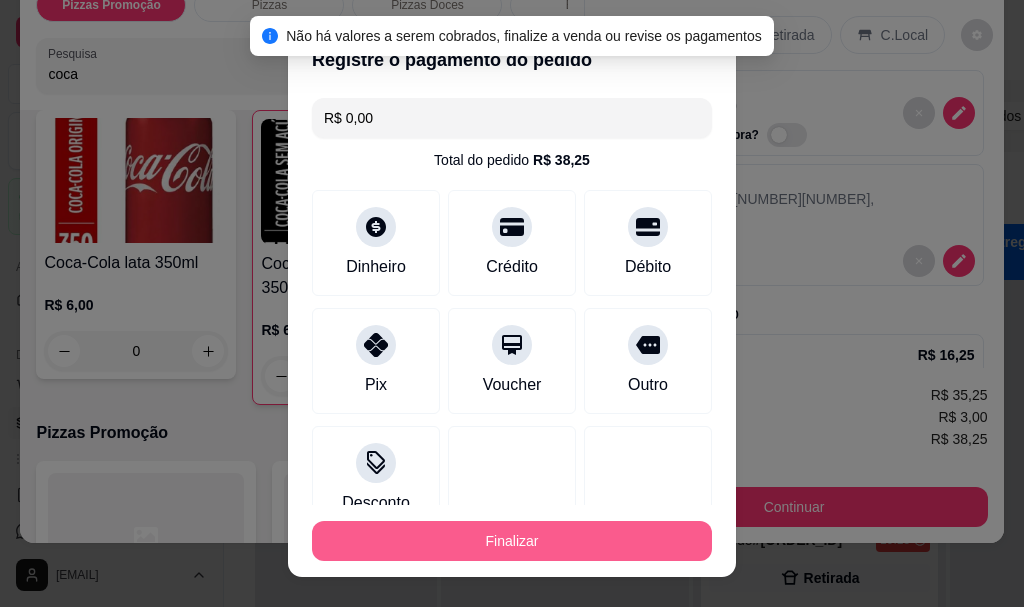 click on "Finalizar" at bounding box center [512, 541] 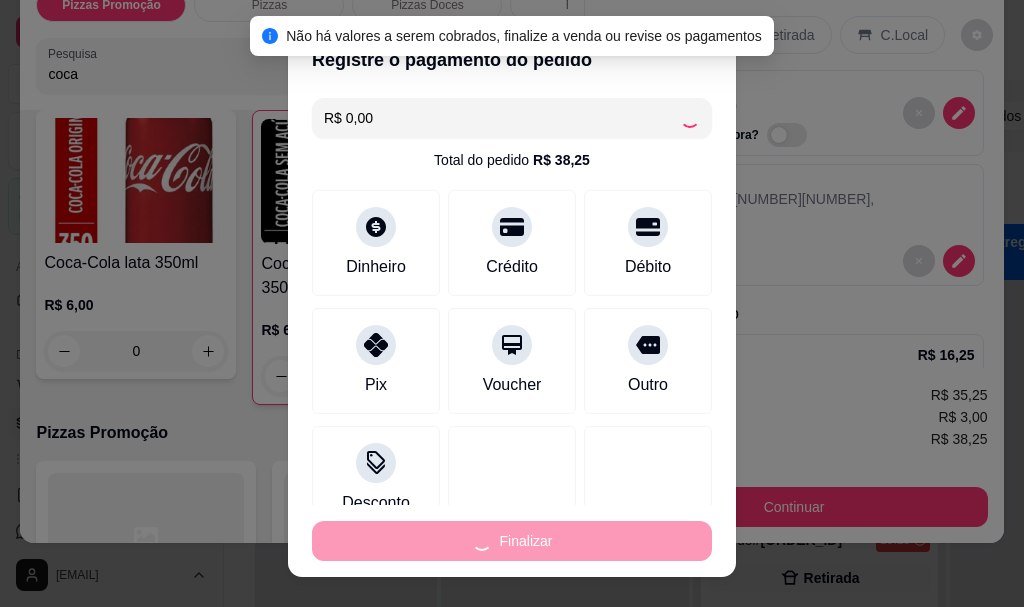 type on "0" 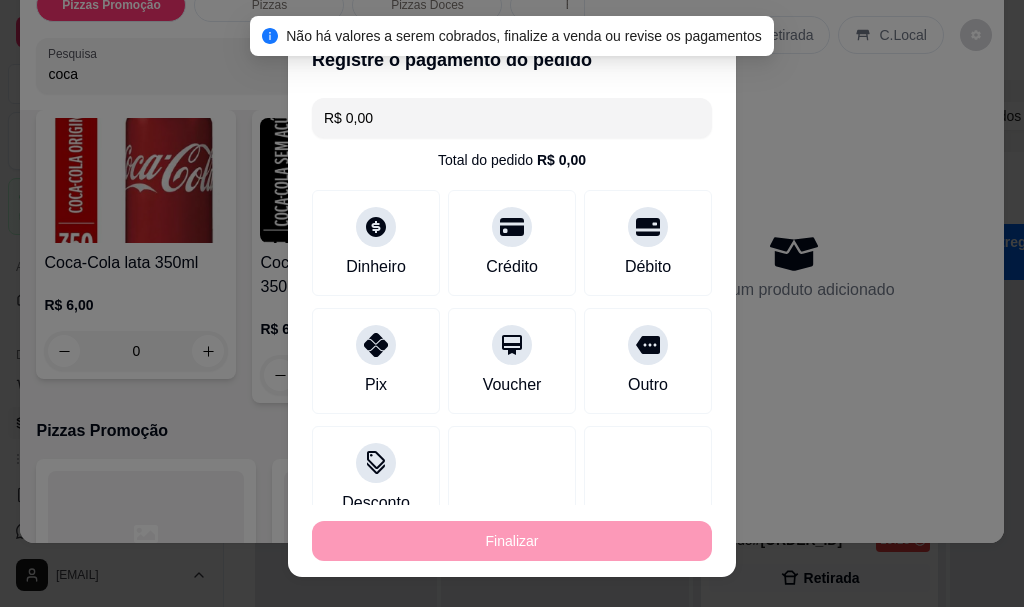 type on "-R$ 38,25" 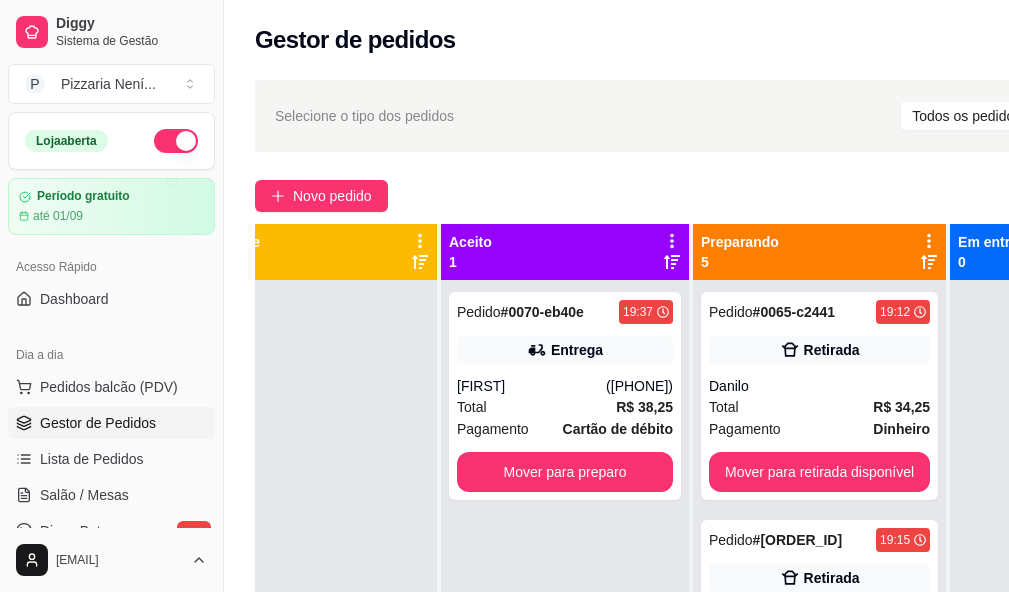 scroll, scrollTop: 0, scrollLeft: 79, axis: horizontal 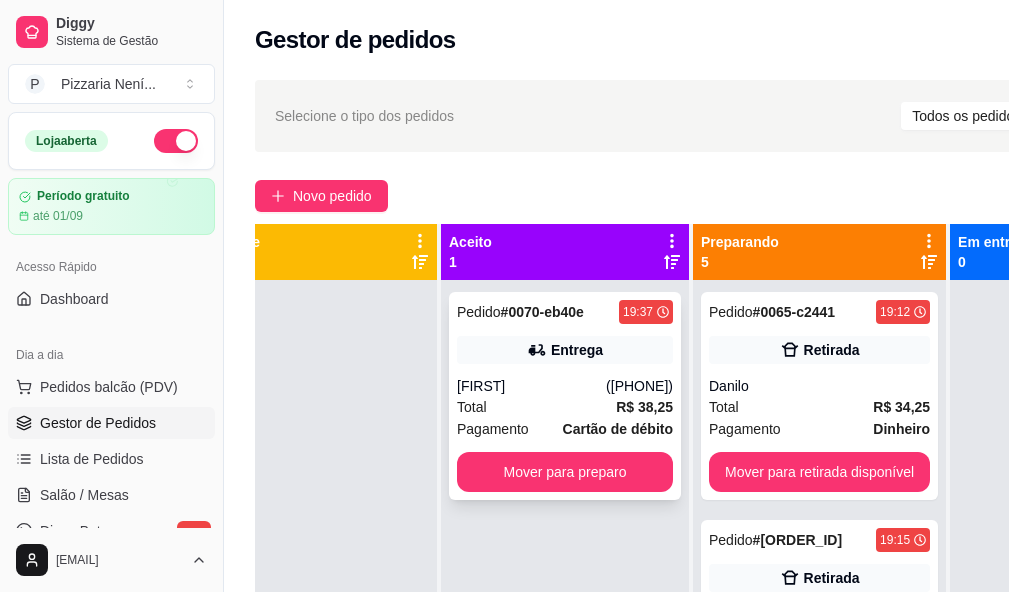 click on "Mover para preparo" at bounding box center [565, 472] 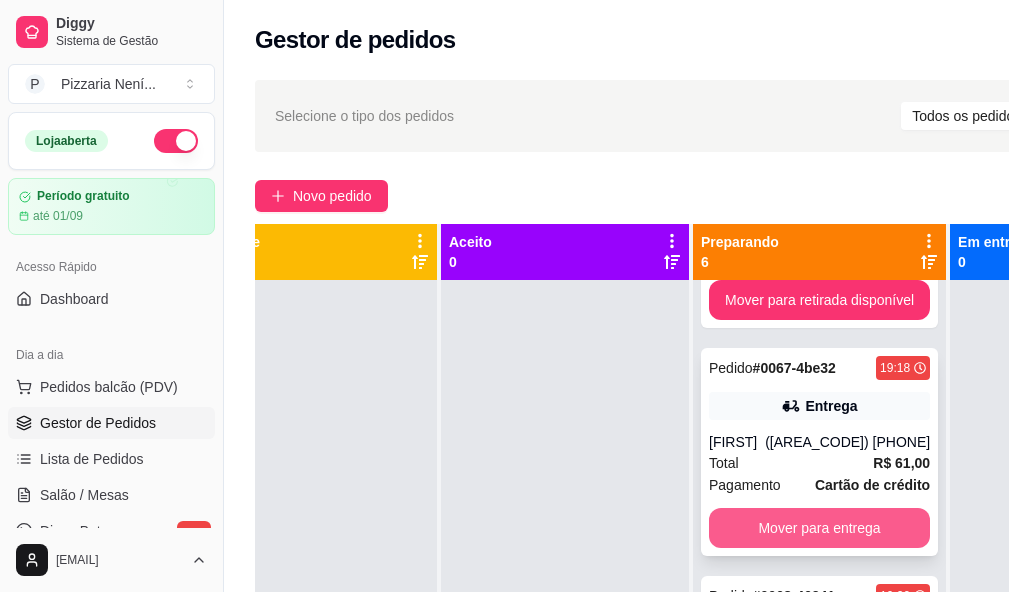 scroll, scrollTop: 781, scrollLeft: 0, axis: vertical 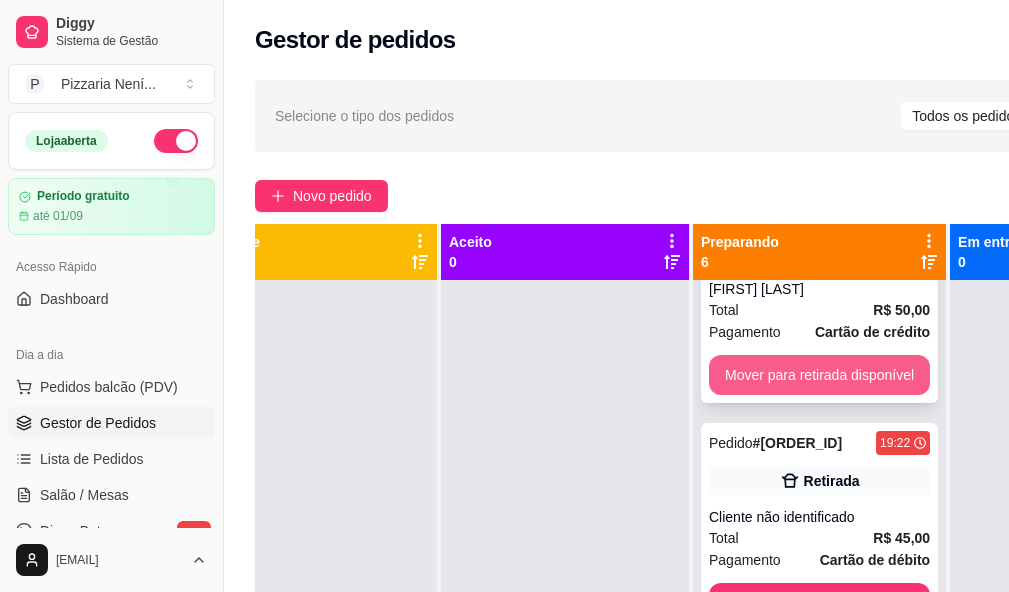 click on "Mover para retirada disponível" at bounding box center (819, 375) 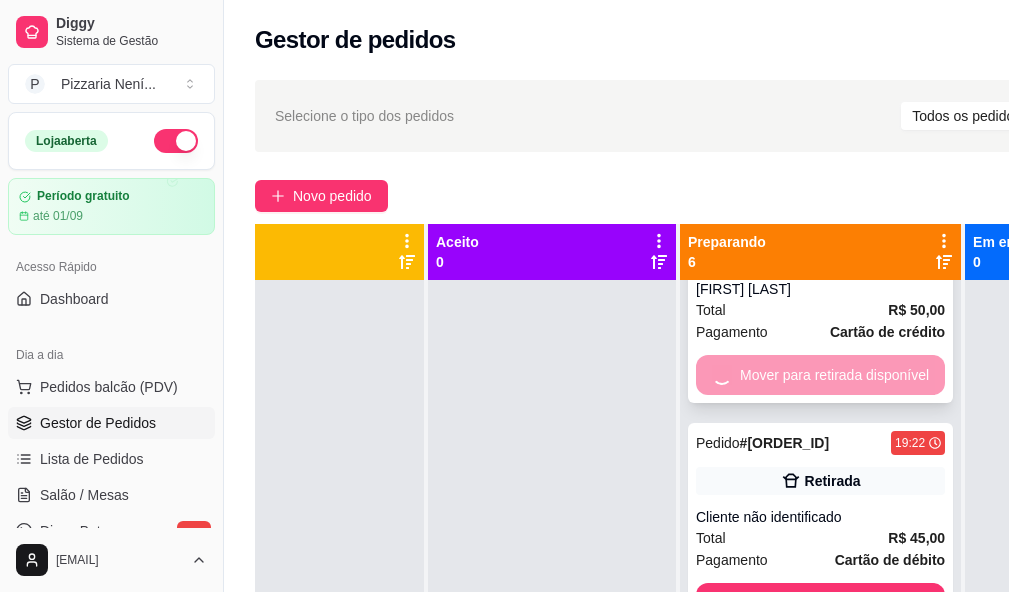 scroll, scrollTop: 553, scrollLeft: 0, axis: vertical 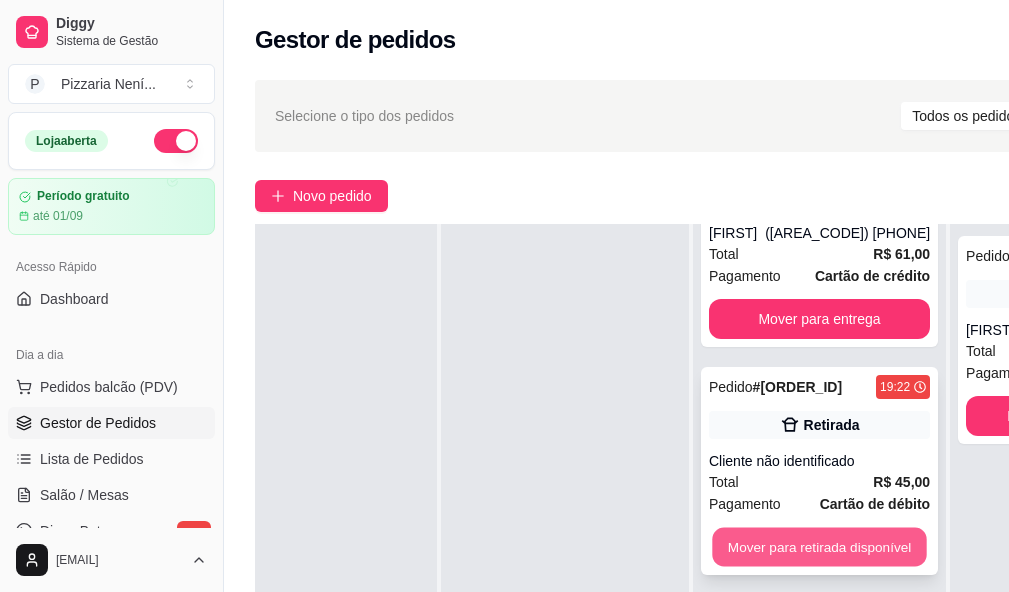 click on "Mover para retirada disponível" at bounding box center [819, 547] 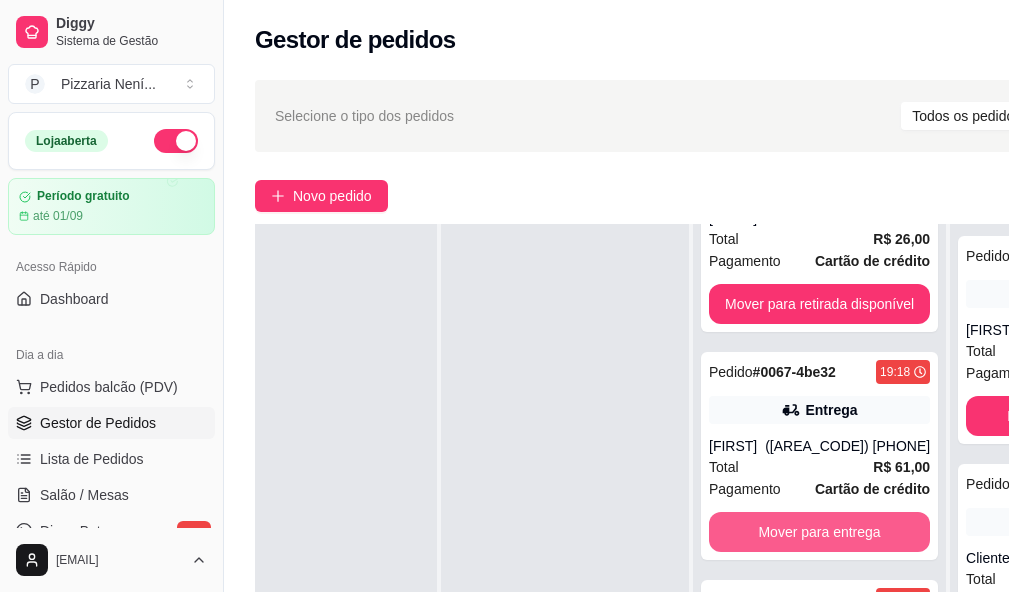 scroll, scrollTop: 325, scrollLeft: 0, axis: vertical 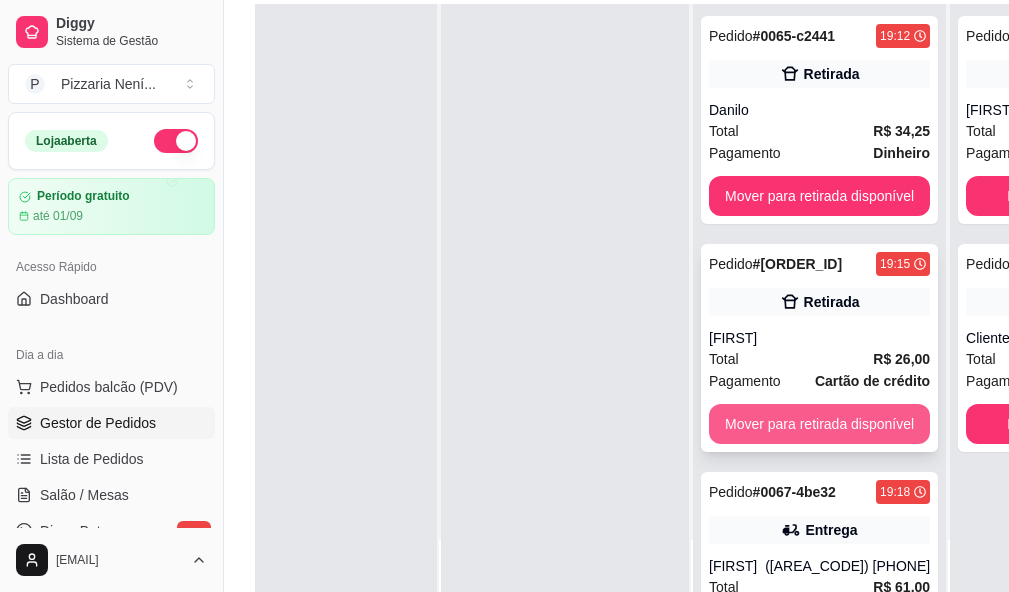 click on "Mover para retirada disponível" at bounding box center (819, 424) 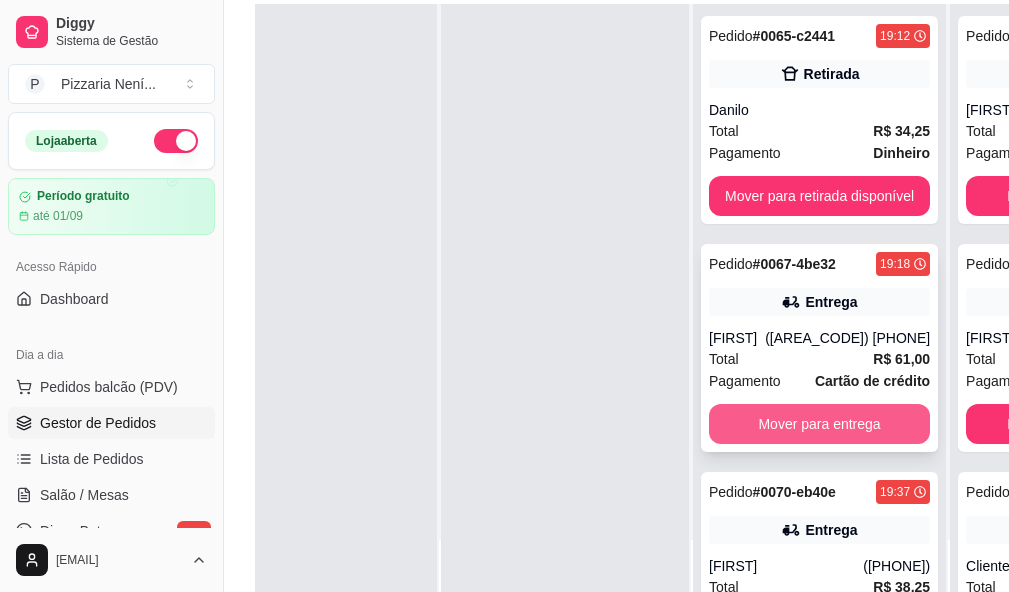 scroll, scrollTop: 0, scrollLeft: 79, axis: horizontal 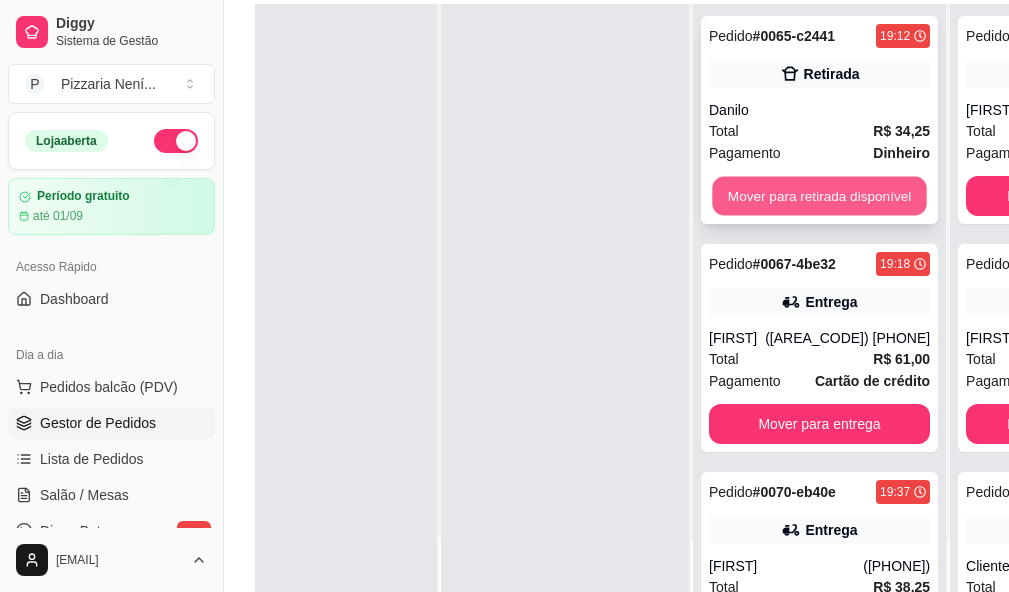 click on "Mover para retirada disponível" at bounding box center [819, 196] 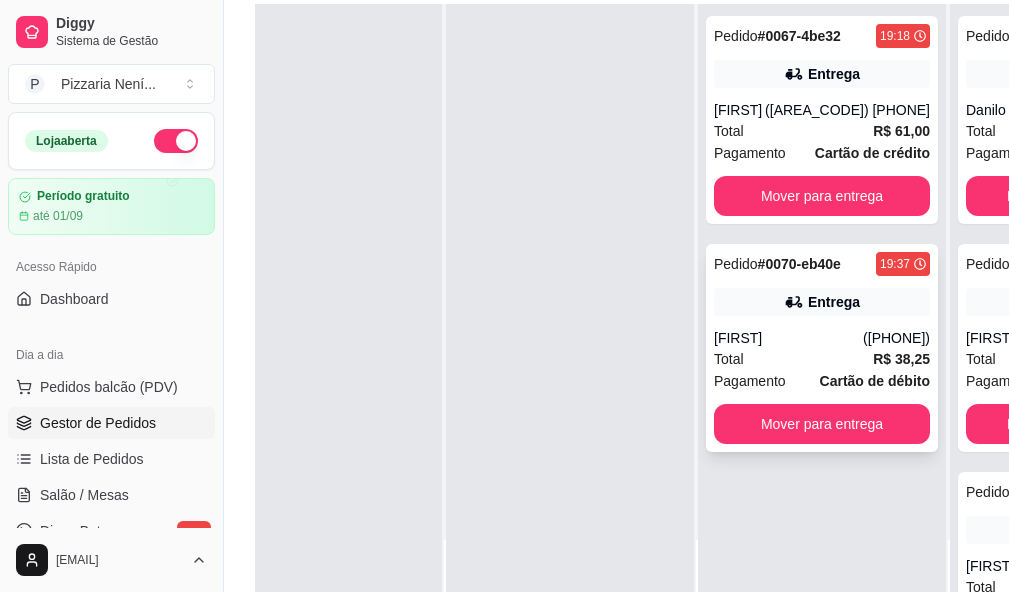scroll, scrollTop: 0, scrollLeft: 76, axis: horizontal 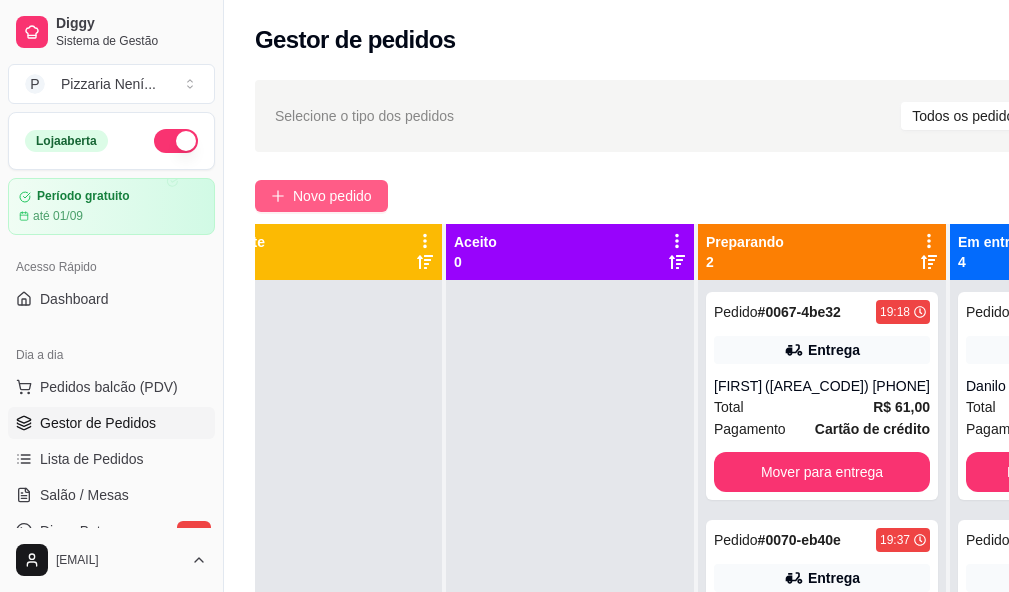 click on "Novo pedido" at bounding box center (332, 196) 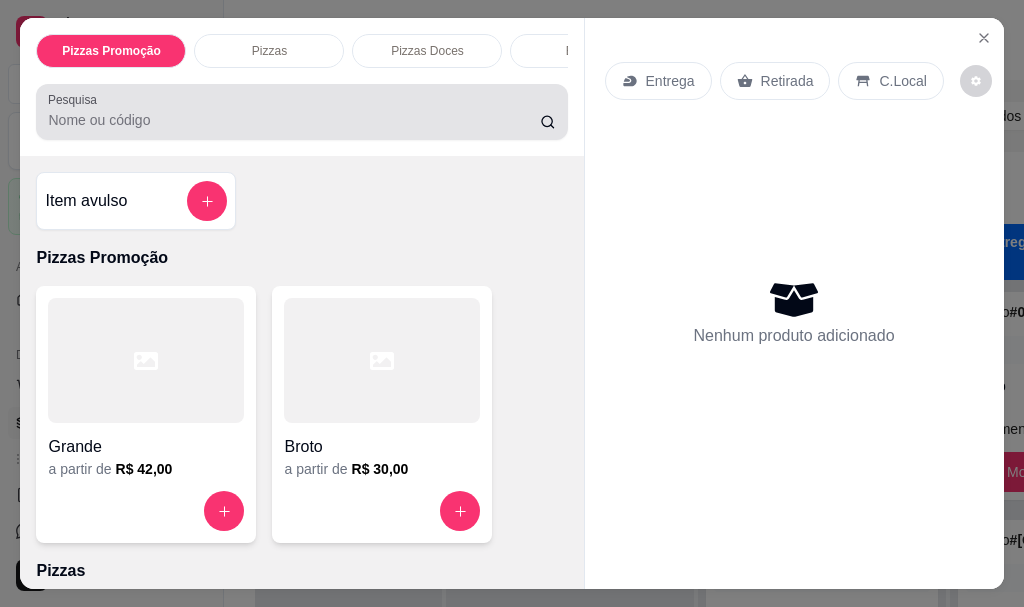 click on "Pesquisa" at bounding box center [294, 120] 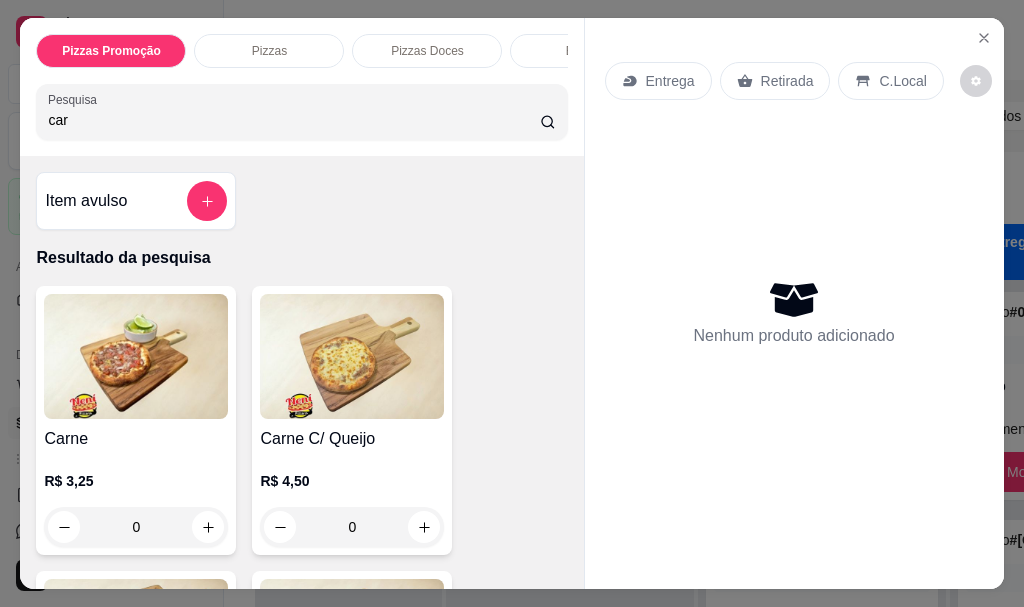 type on "car" 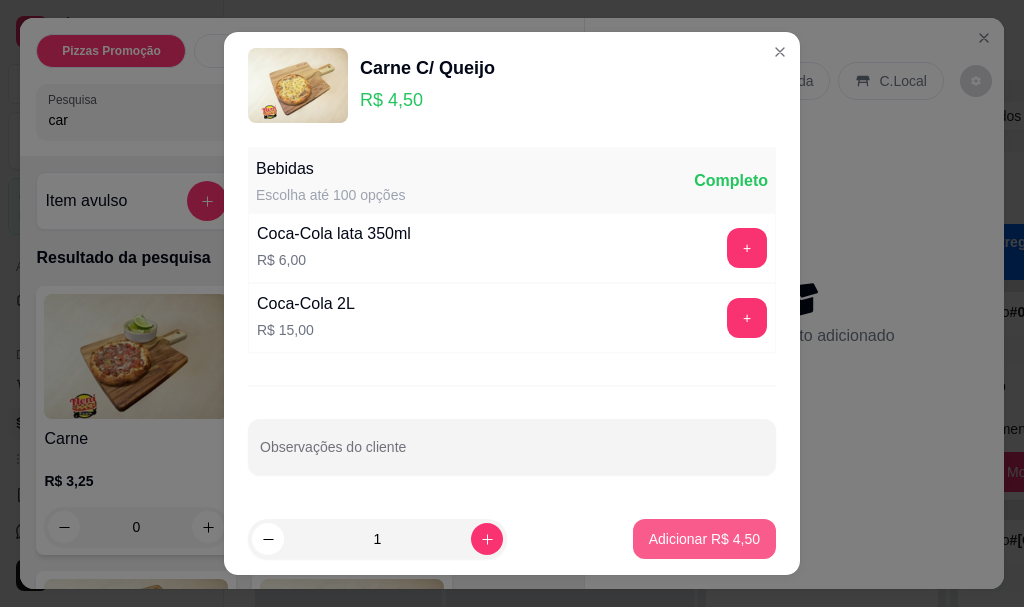 click on "Adicionar   R$ 4,50" at bounding box center [704, 539] 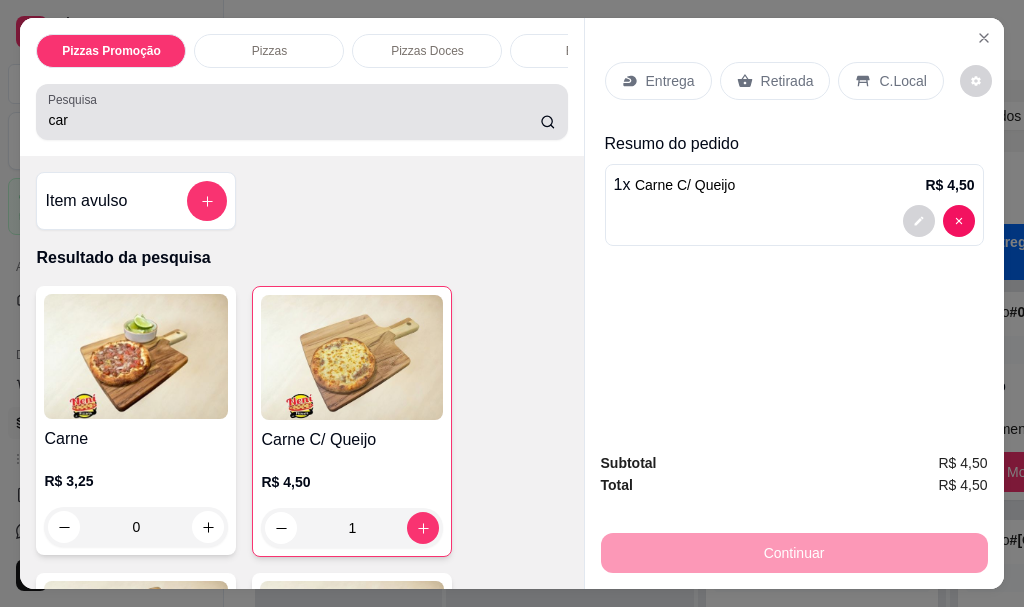 click on "Pesquisa car" at bounding box center [301, 112] 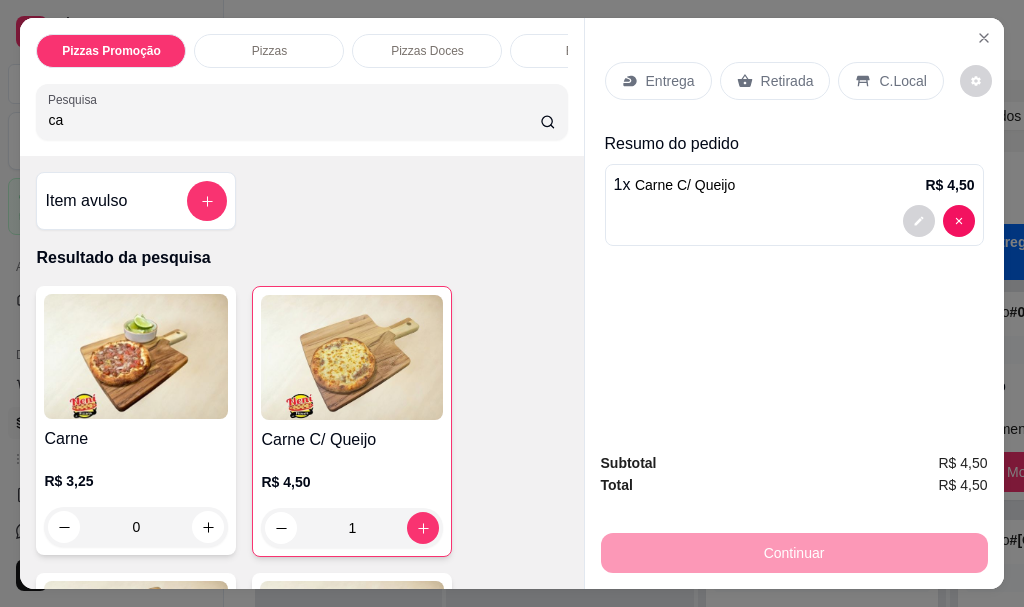 type on "c" 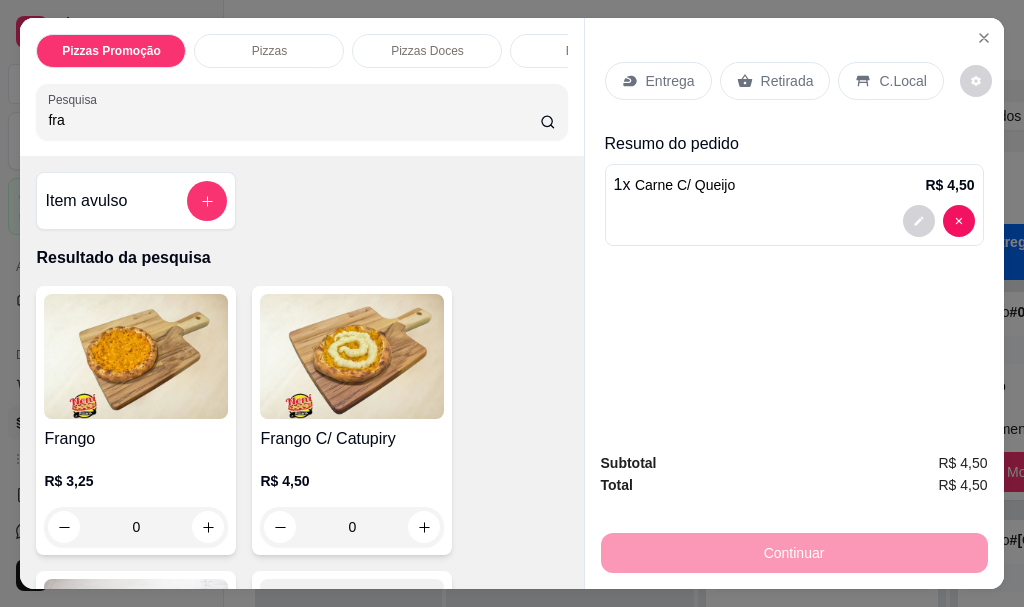 type on "fra" 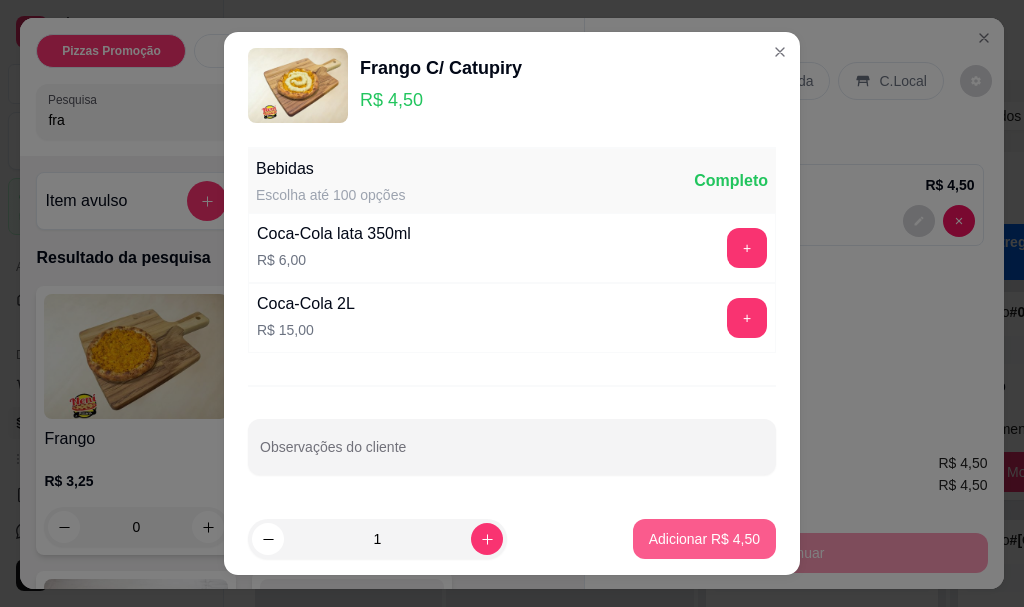 click on "Adicionar   R$ 4,50" at bounding box center [704, 539] 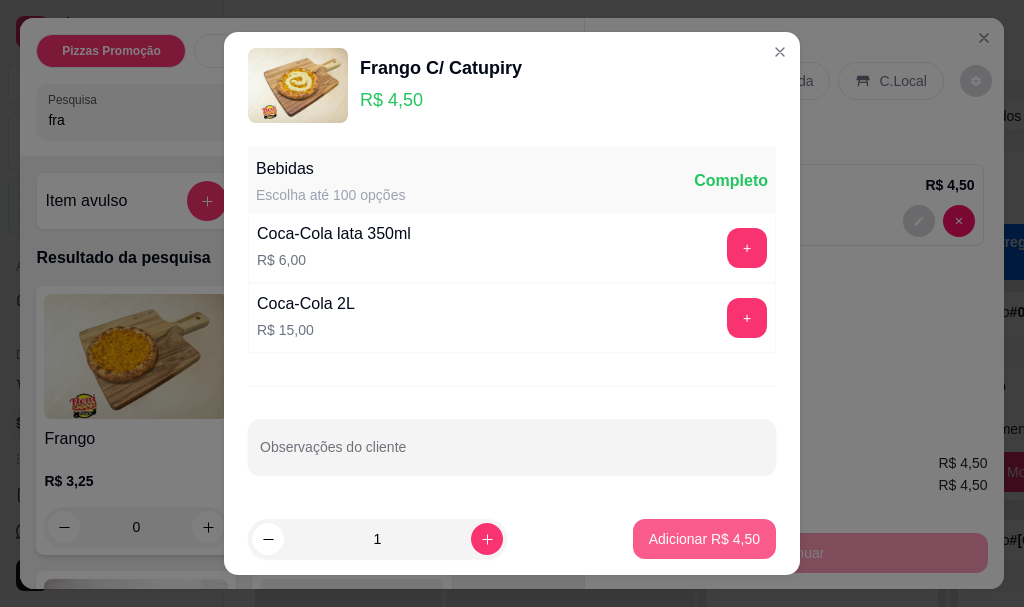 type on "1" 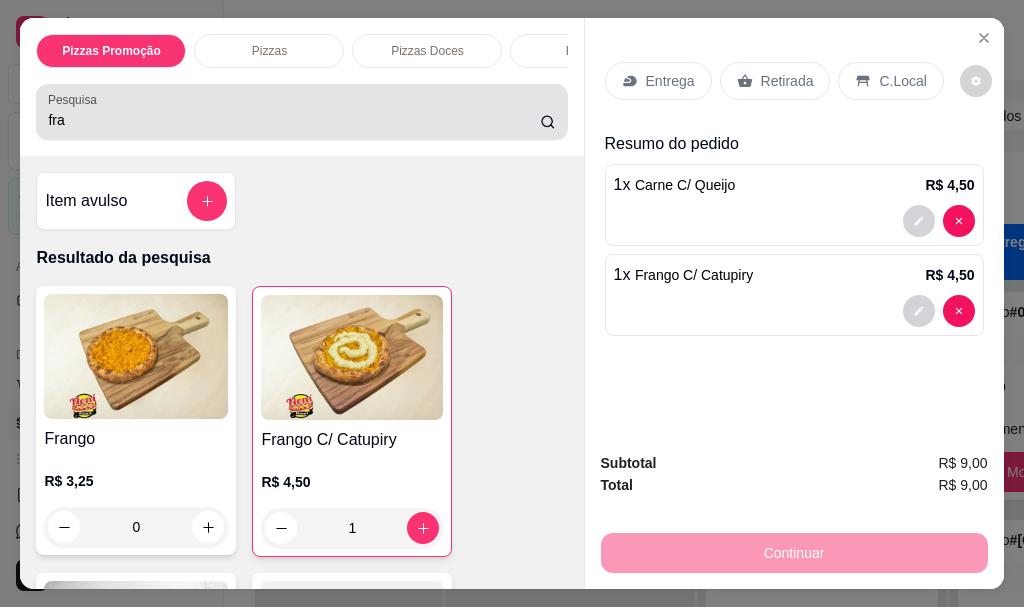 click on "fra" at bounding box center [294, 120] 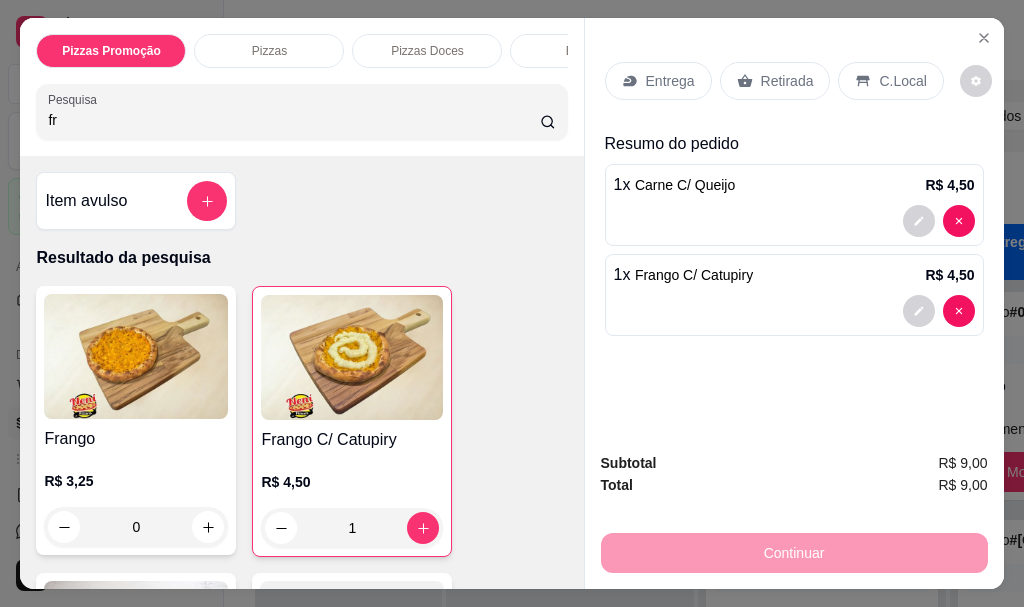 type on "f" 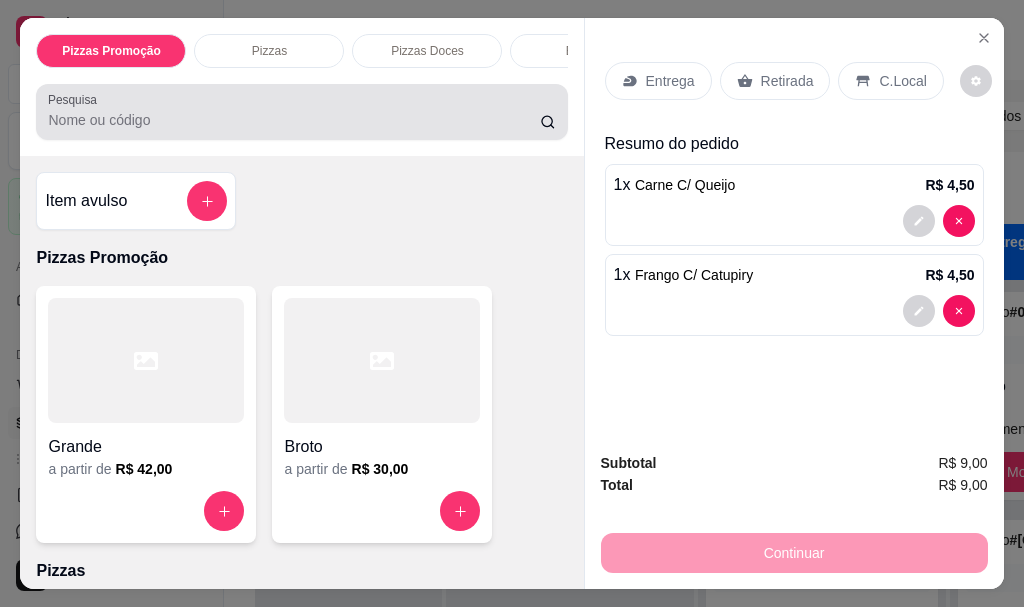 click on "Pesquisa" at bounding box center (301, 112) 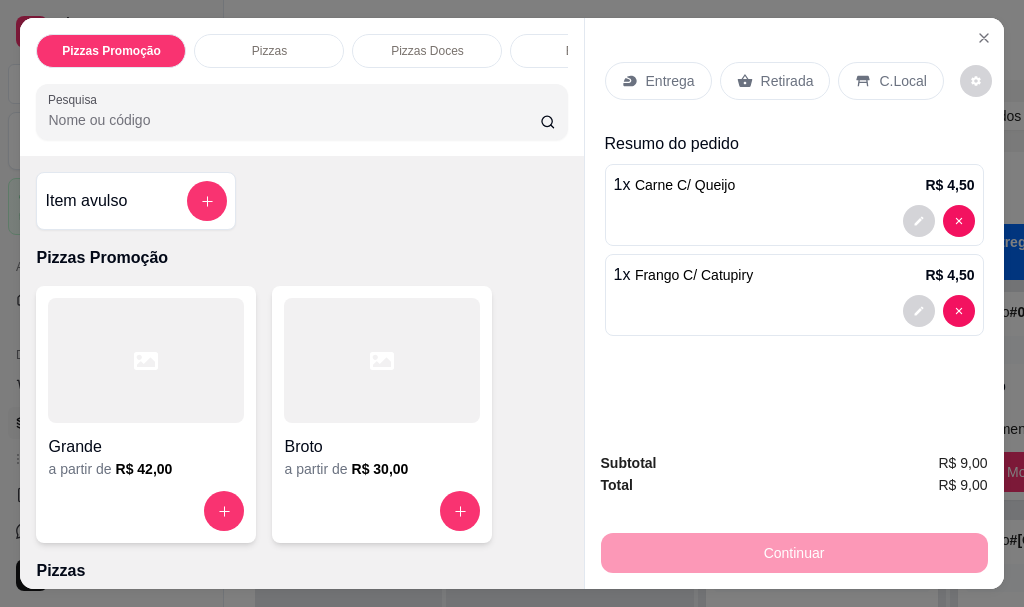 click on "Pesquisa" at bounding box center (294, 120) 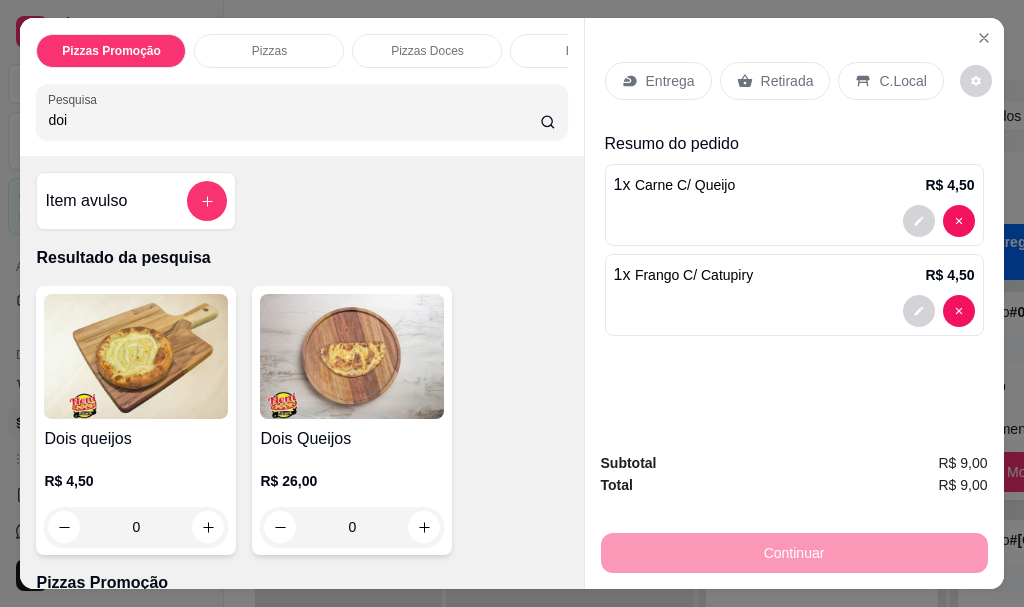 type on "doi" 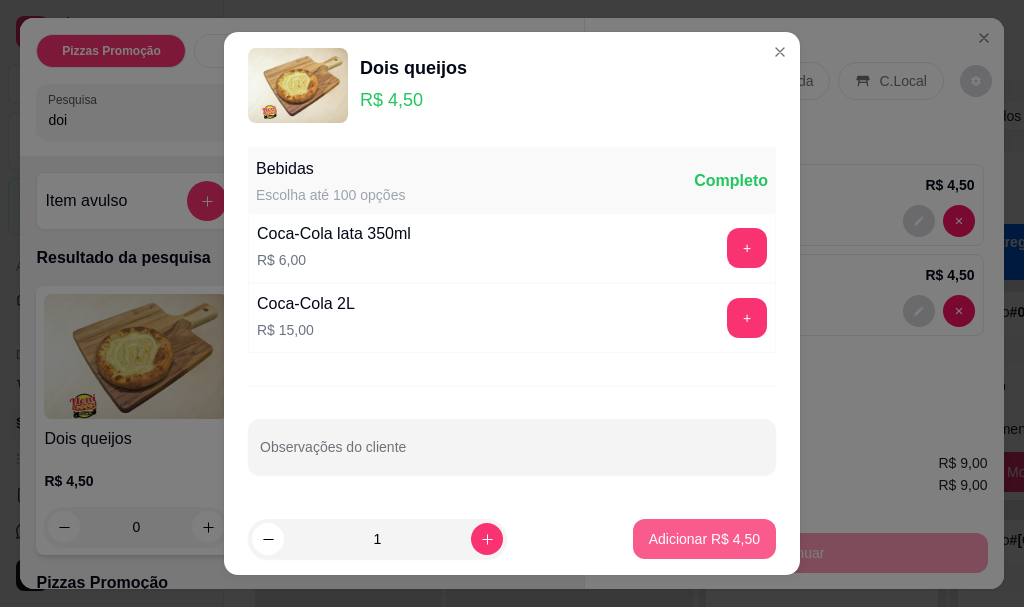 click on "Adicionar   R$ 4,50" at bounding box center (704, 539) 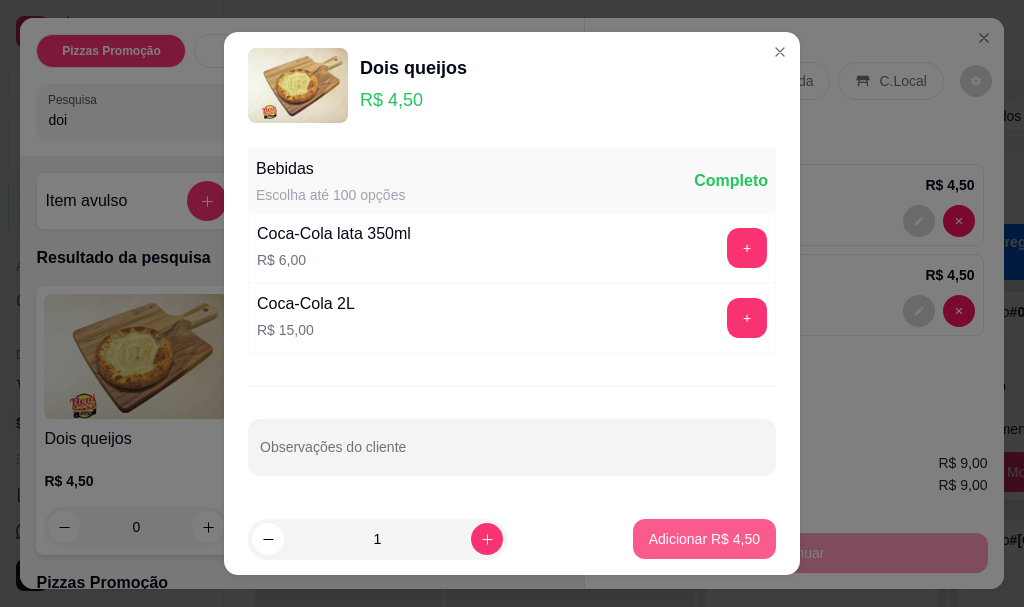 type on "1" 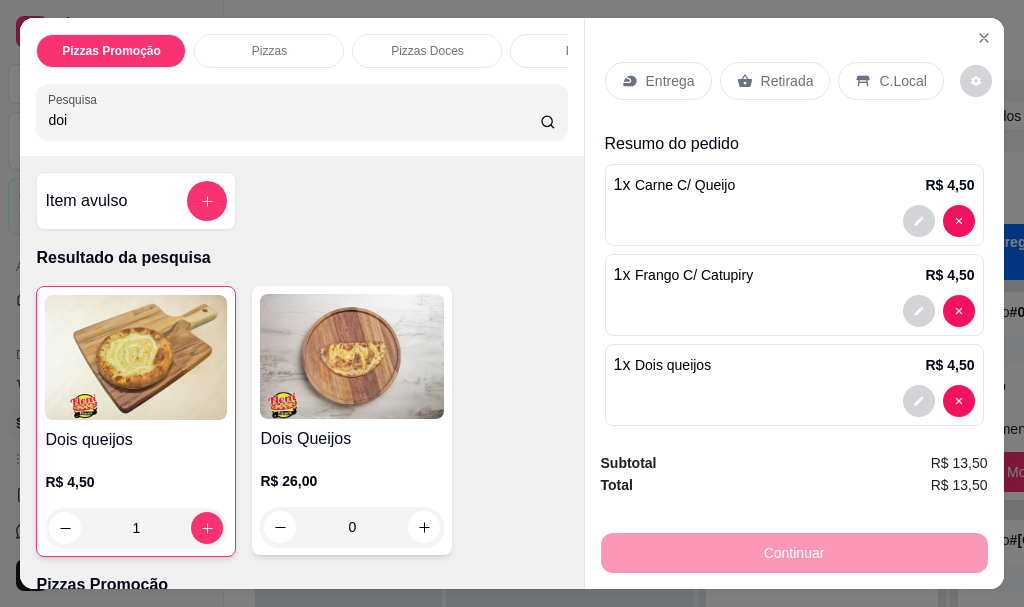 click on "doi" at bounding box center (294, 120) 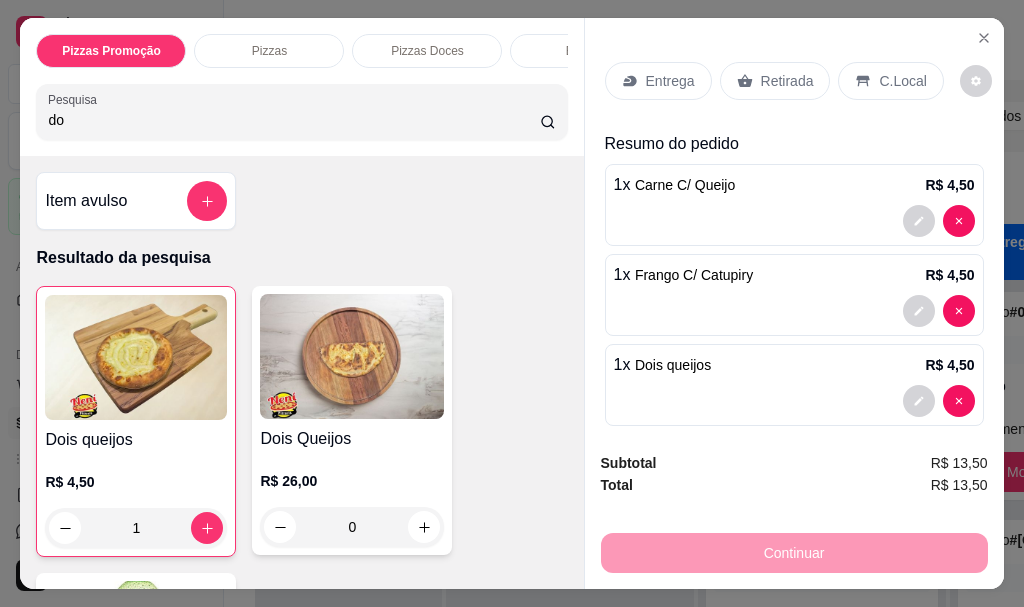 type on "d" 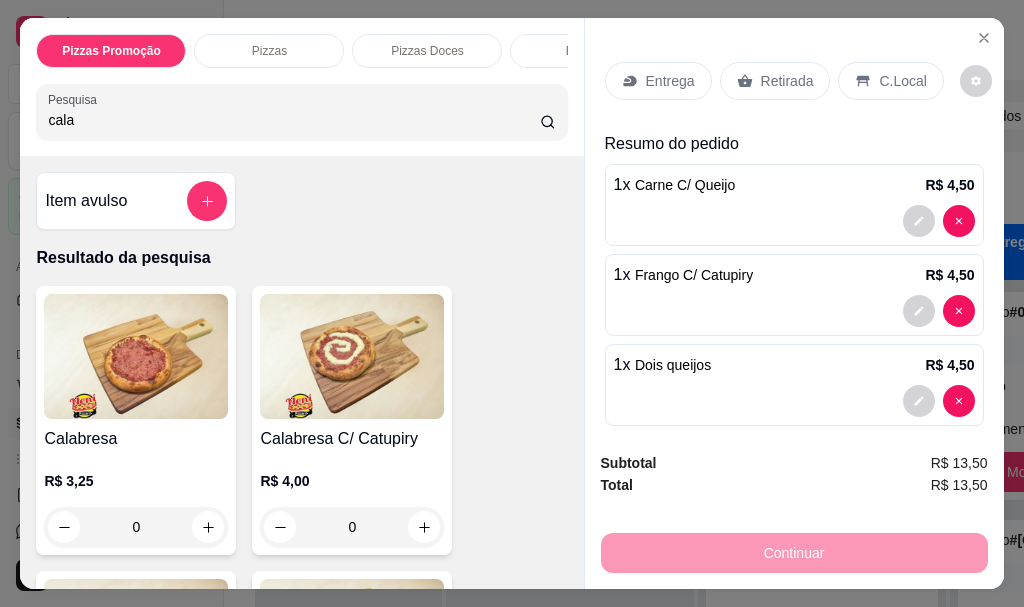type on "cala" 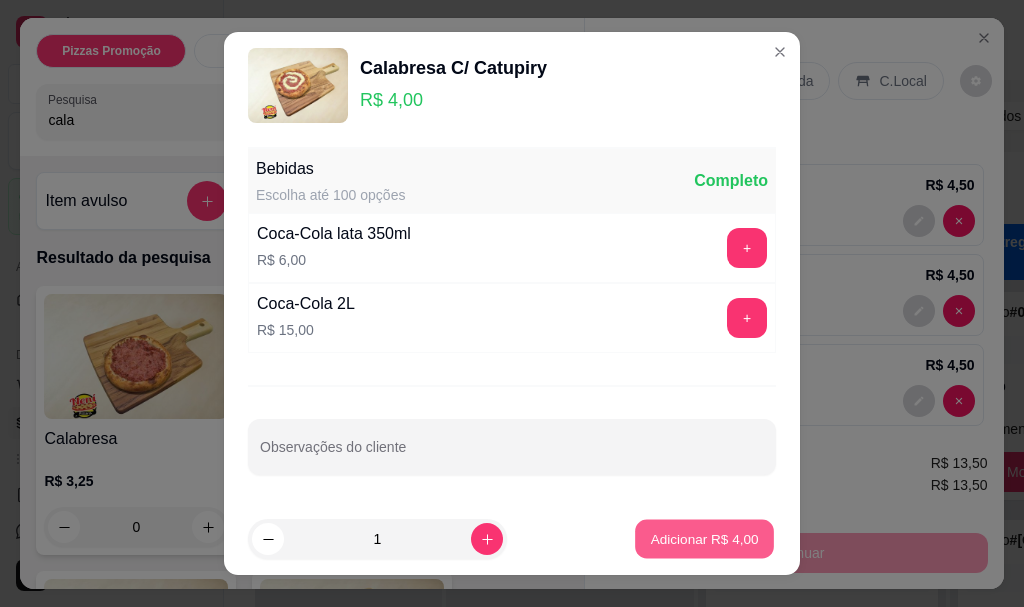 click on "Adicionar   R$ 4,00" at bounding box center (704, 538) 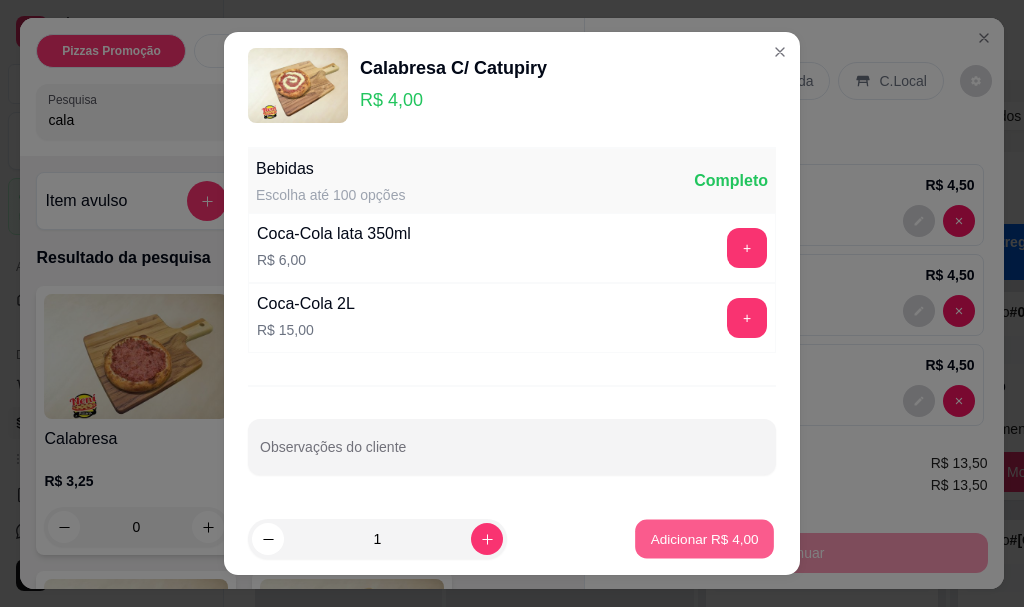 type on "1" 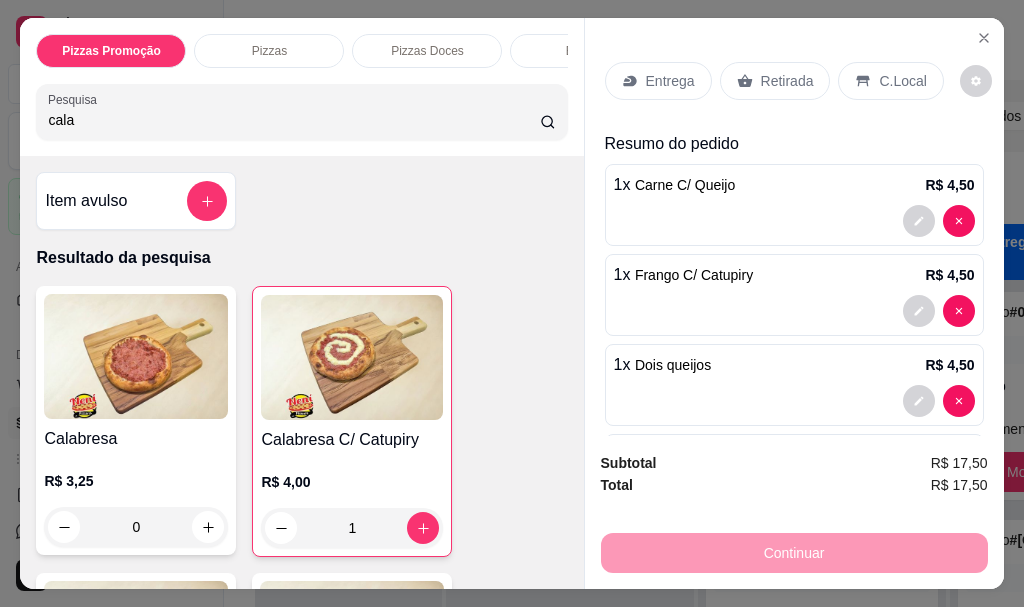 click on "Retirada" at bounding box center [787, 81] 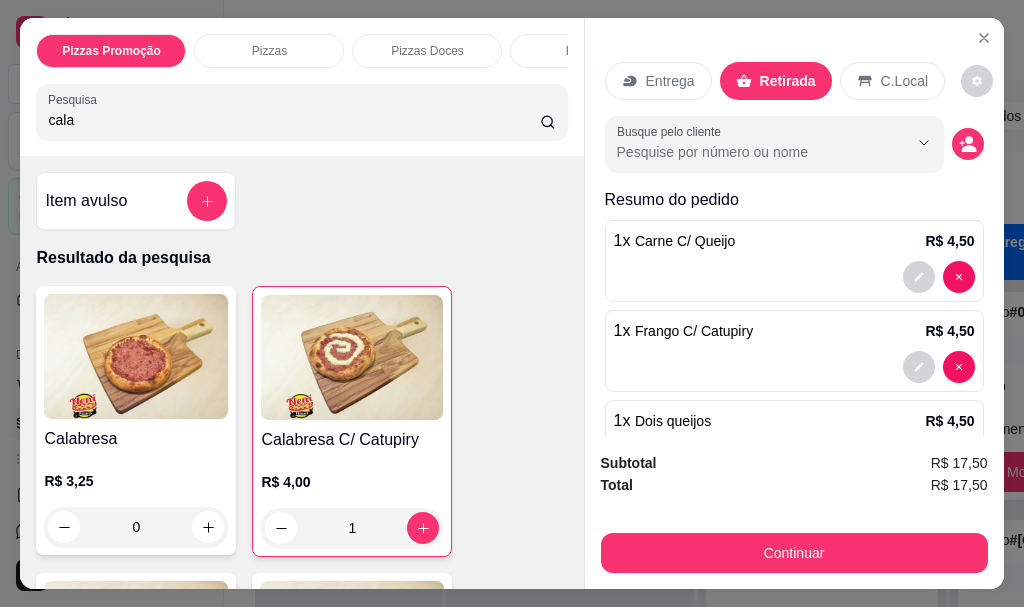 click at bounding box center (968, 144) 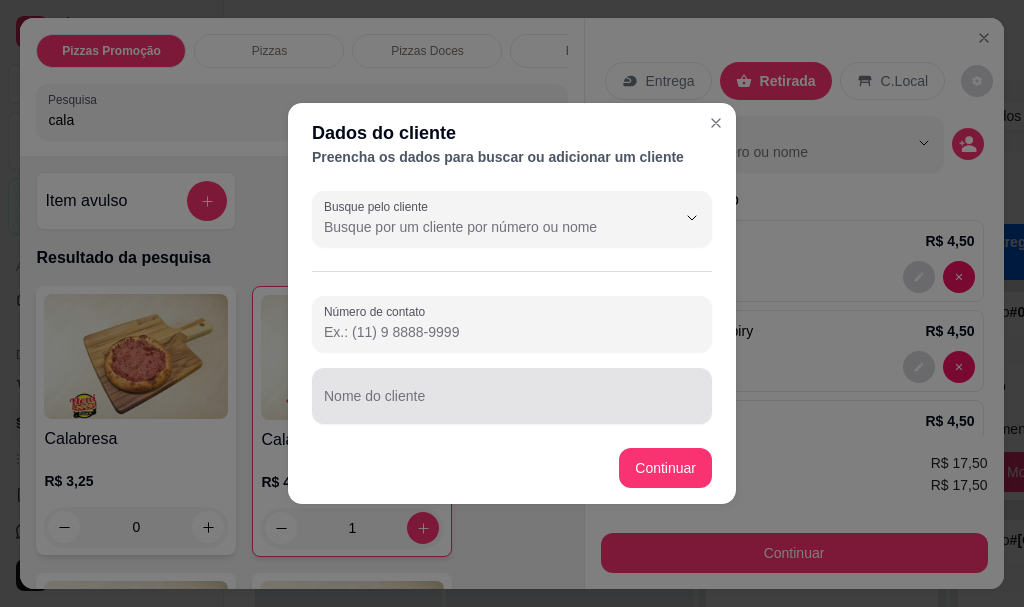 click on "Nome do cliente" at bounding box center [512, 404] 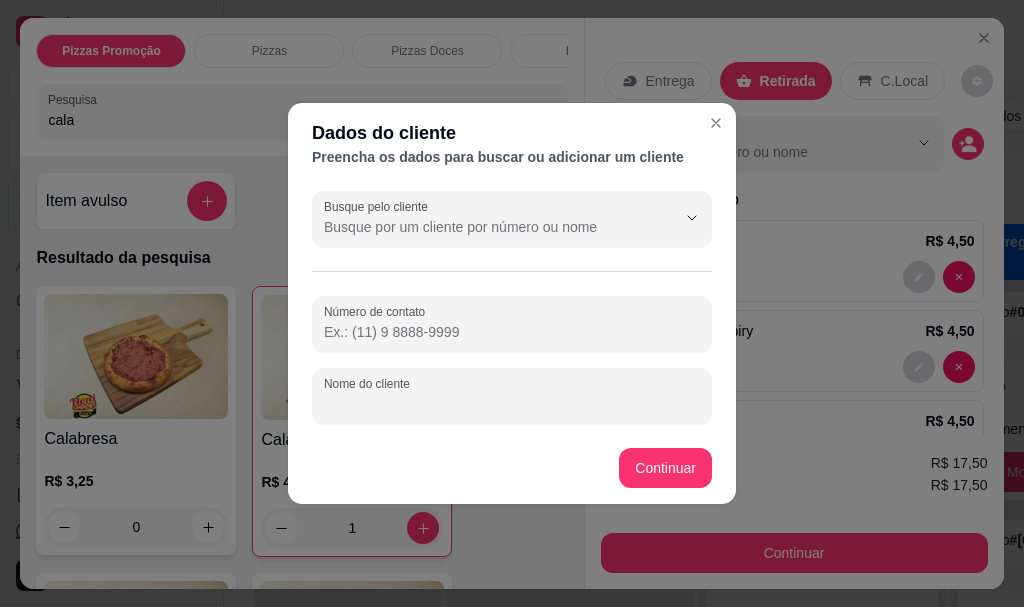 click on "Nome do cliente" at bounding box center (512, 404) 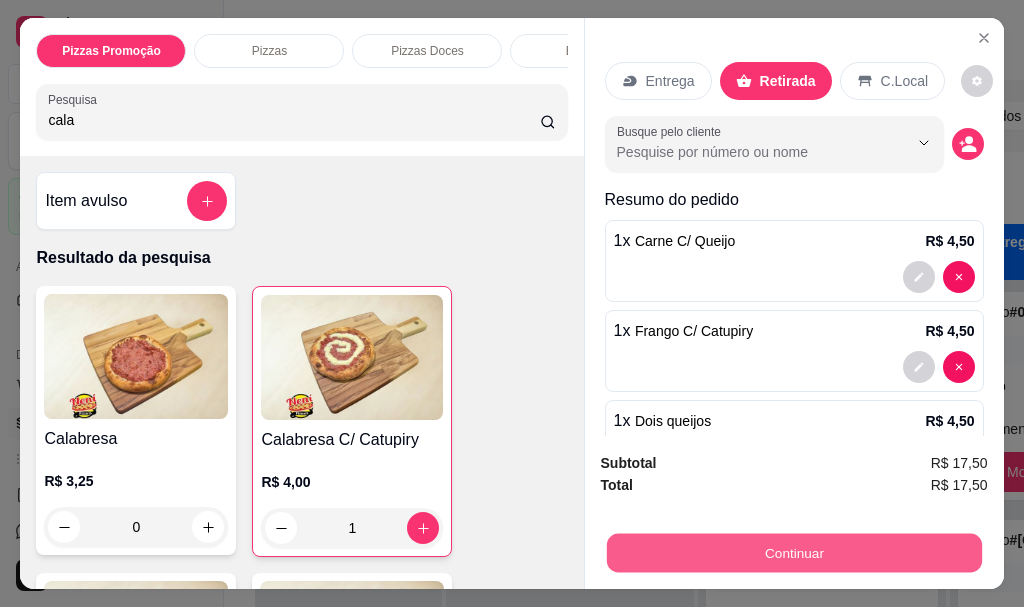 click on "Continuar" at bounding box center [793, 552] 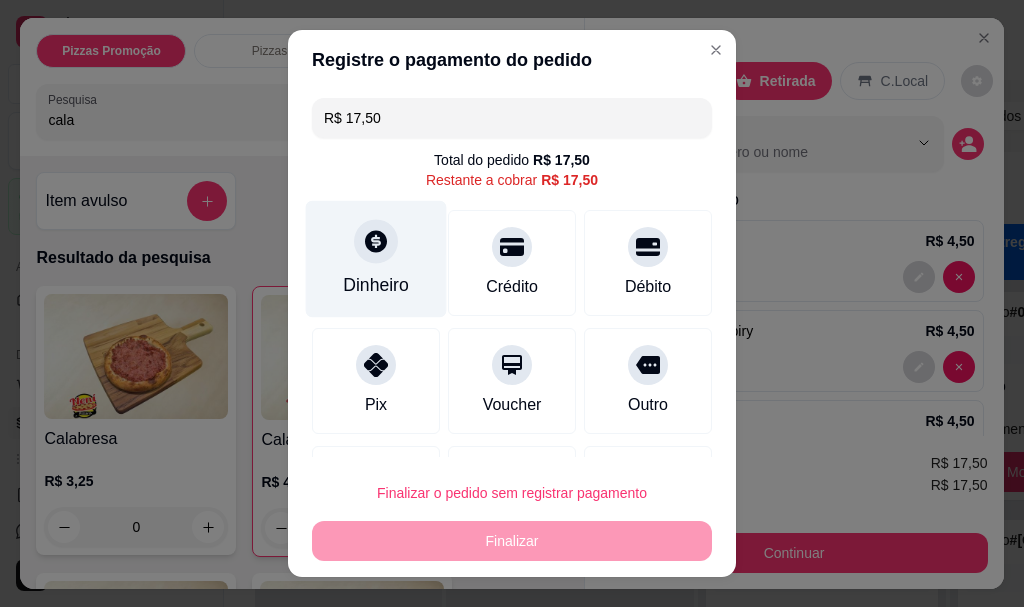 click at bounding box center (376, 242) 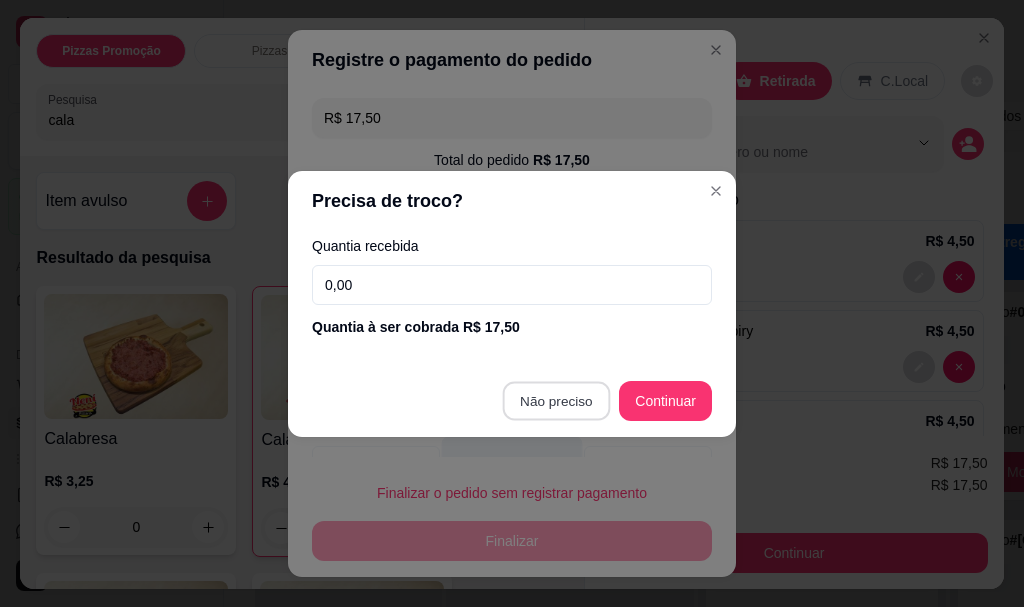 type on "R$ 0,00" 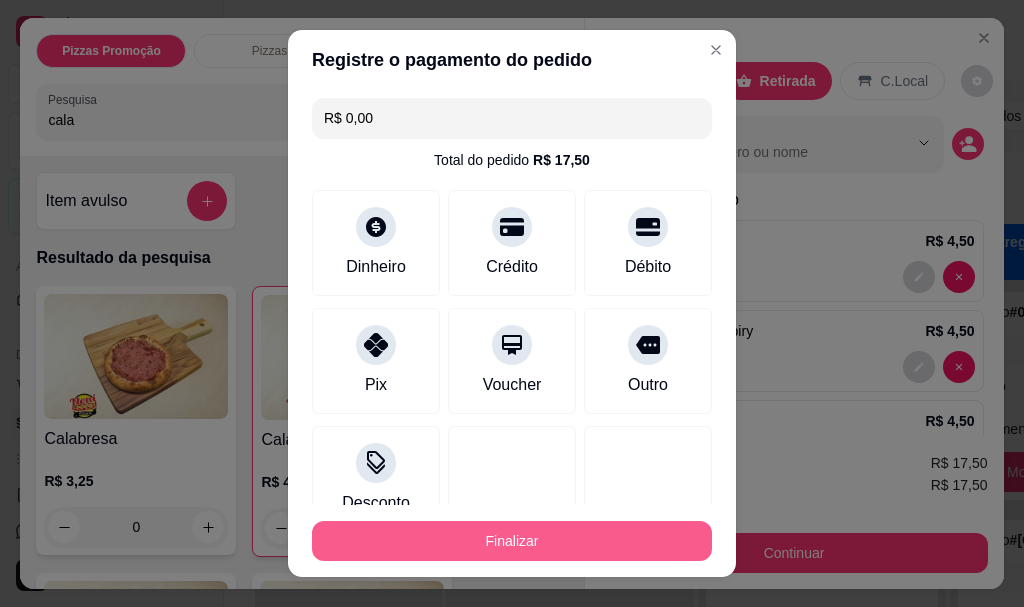 click on "Finalizar" at bounding box center [512, 541] 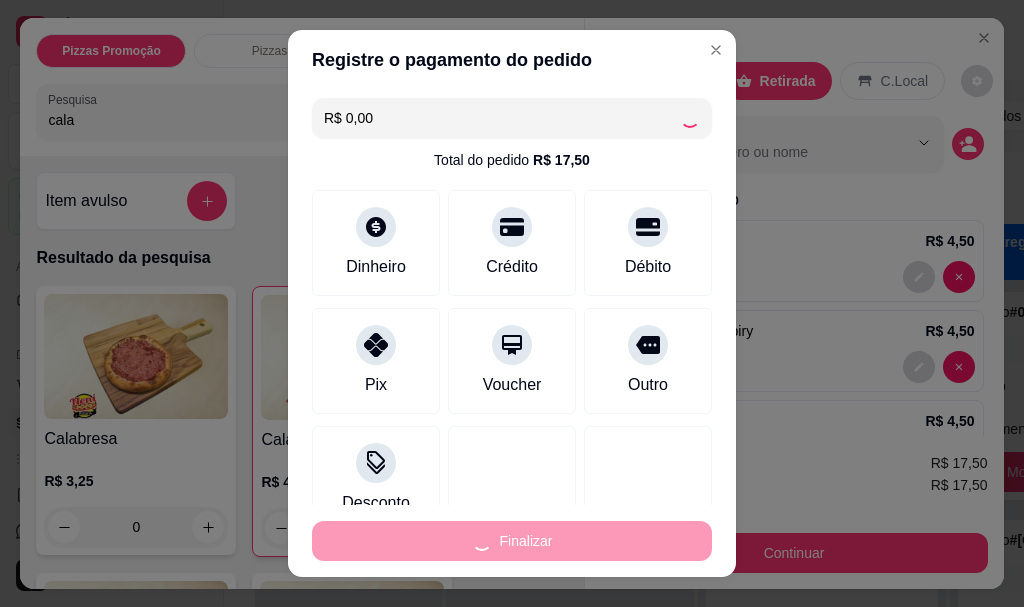 type on "0" 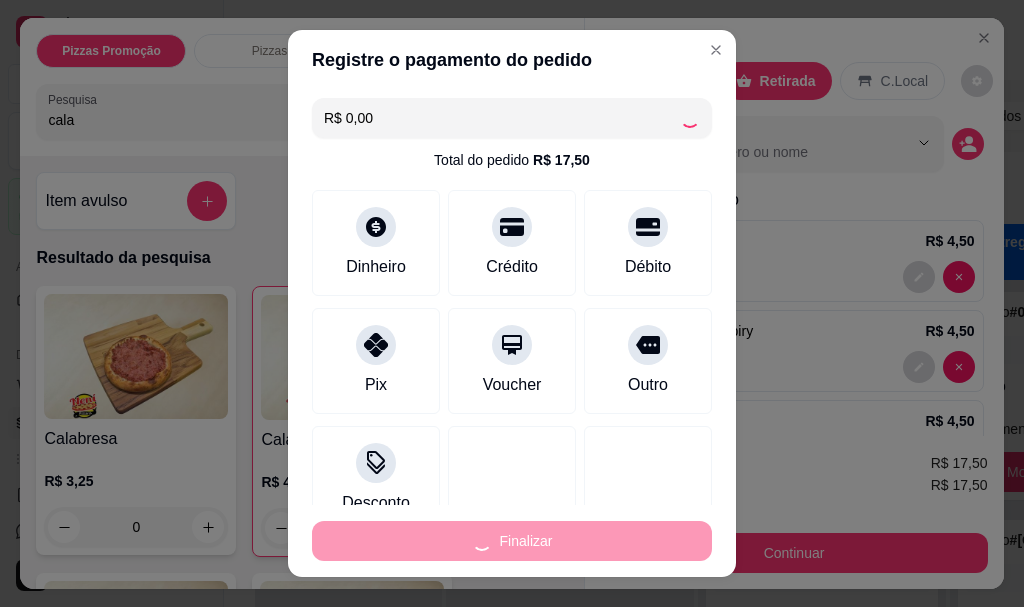 type on "-R$ 17,50" 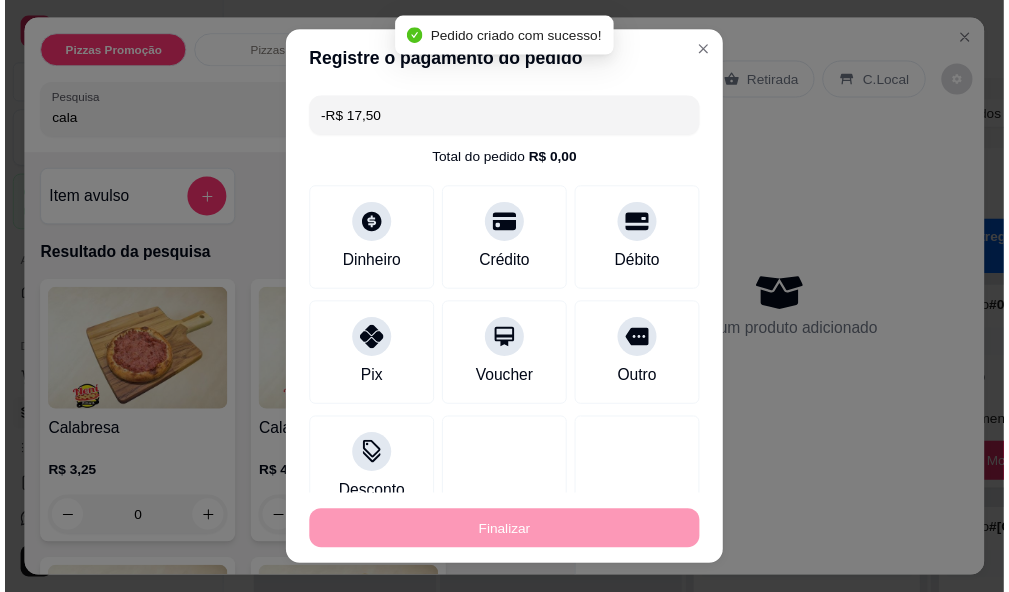 scroll, scrollTop: 0, scrollLeft: 61, axis: horizontal 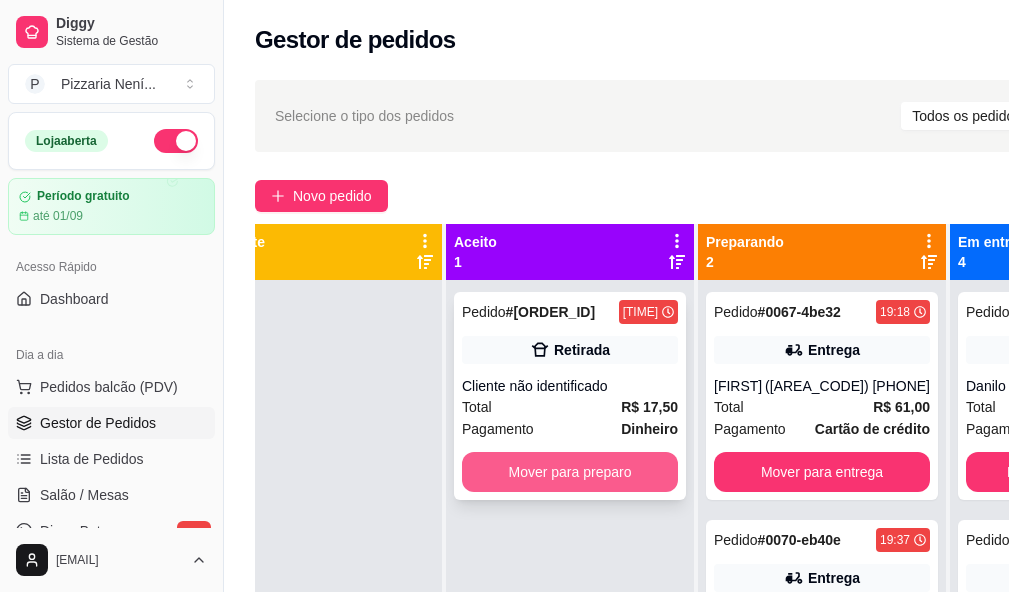 click on "Mover para preparo" at bounding box center [570, 472] 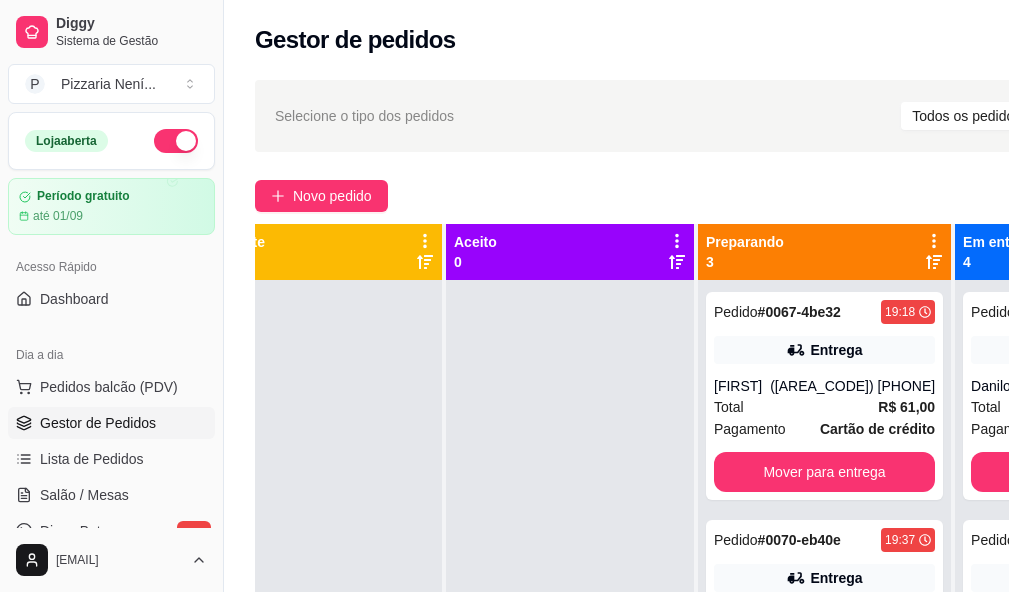 scroll, scrollTop: 71, scrollLeft: 61, axis: both 